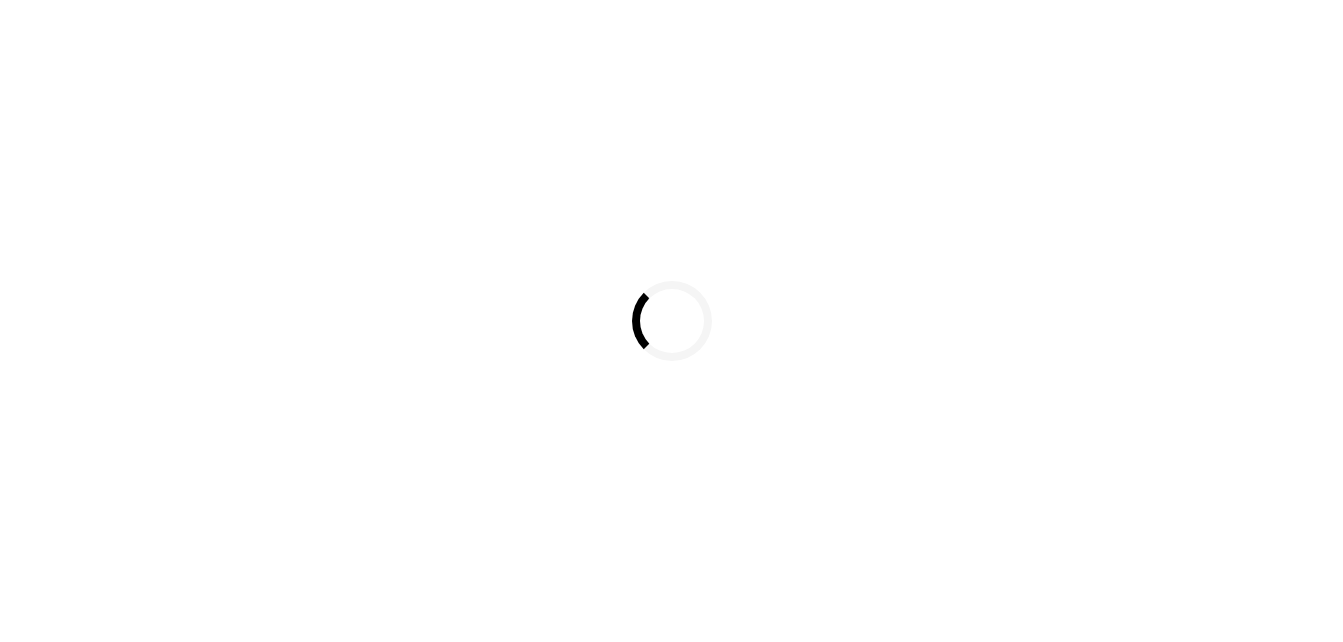 scroll, scrollTop: 0, scrollLeft: 0, axis: both 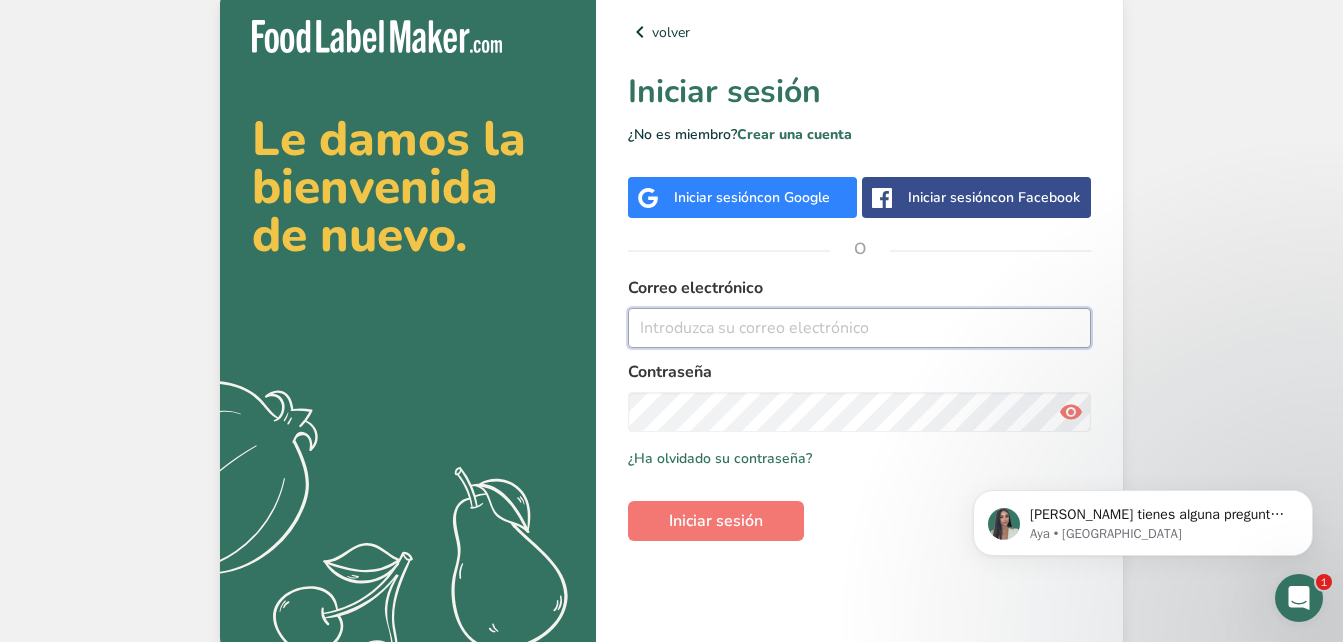 click at bounding box center (859, 328) 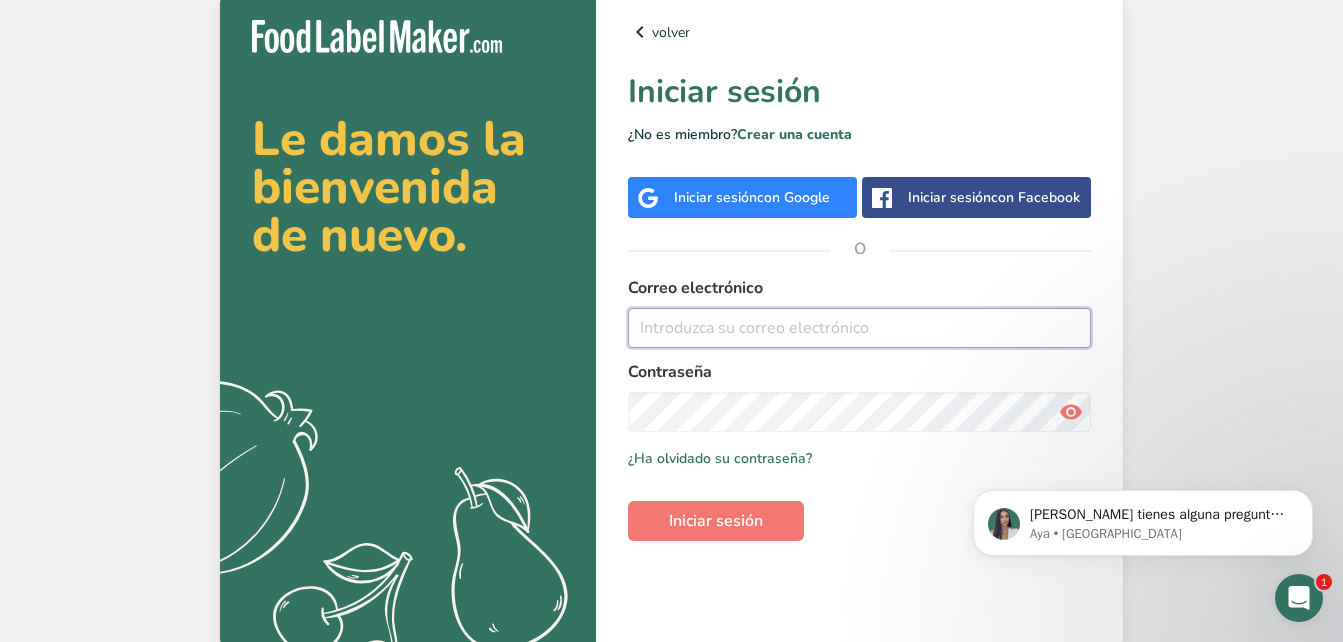 type on "[PERSON_NAME][EMAIL_ADDRESS][PERSON_NAME][DOMAIN_NAME]" 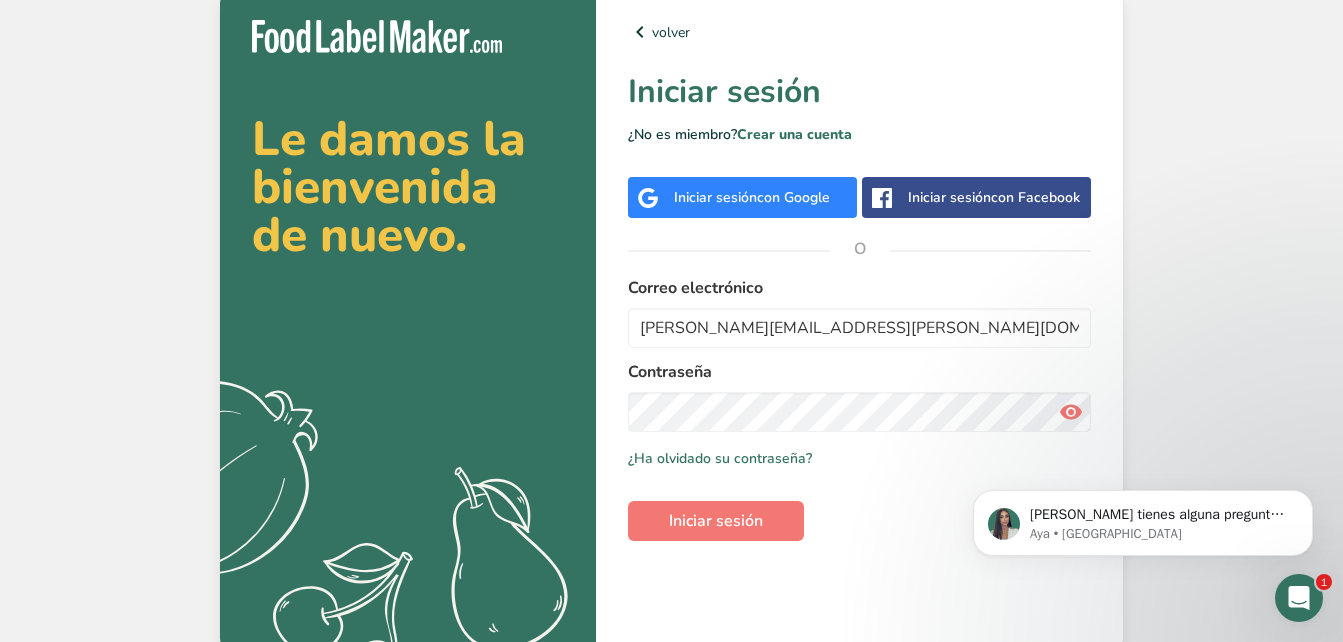 click on "Le damos la bienvenida de nuevo." at bounding box center [408, 187] 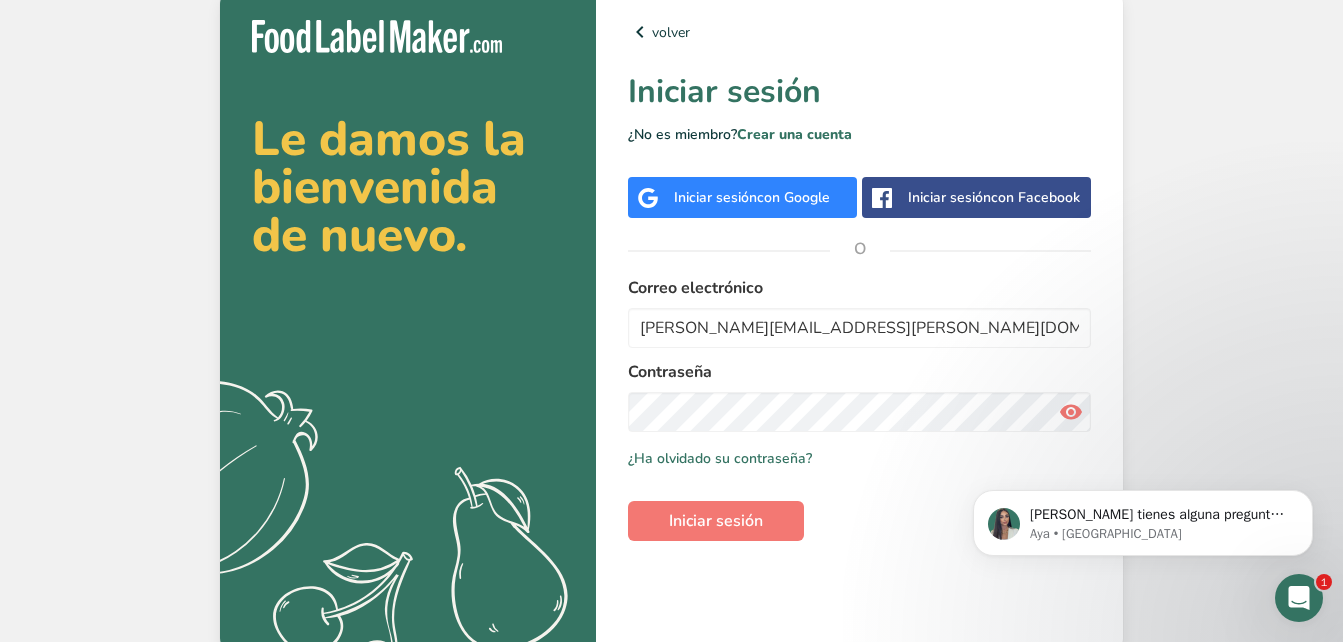 click on "Le damos la bienvenida de nuevo.
.a{fill:#f5f3ed;}" at bounding box center (408, 321) 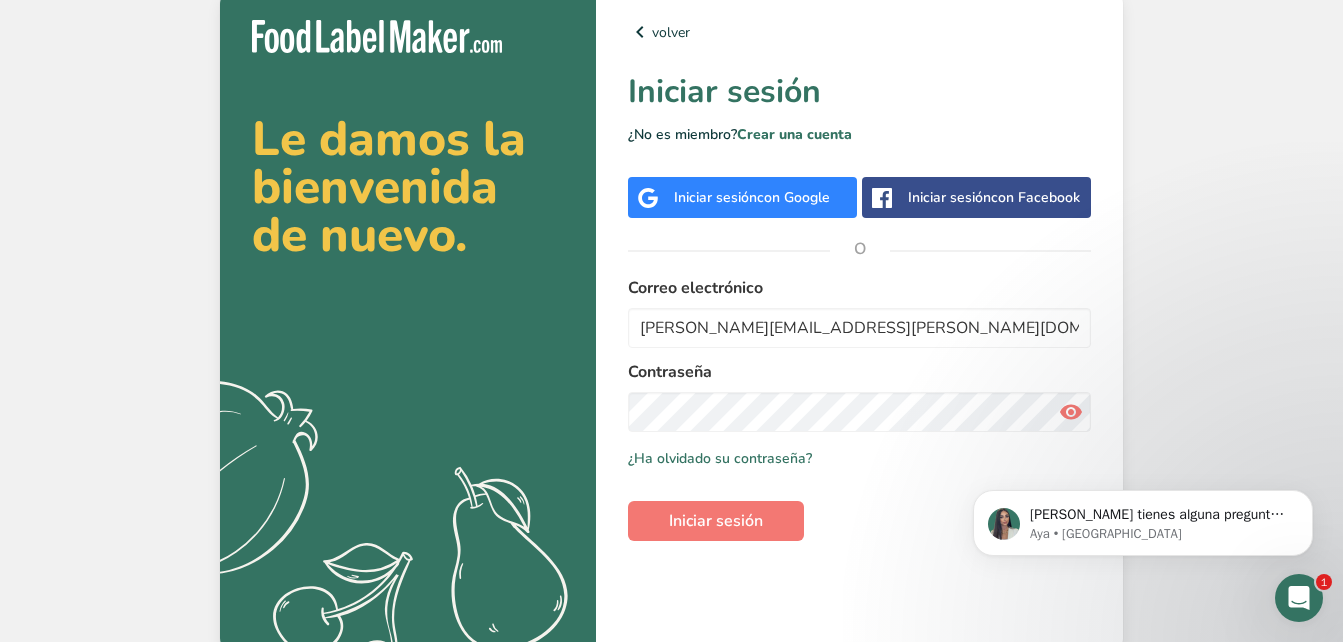 click at bounding box center (1071, 412) 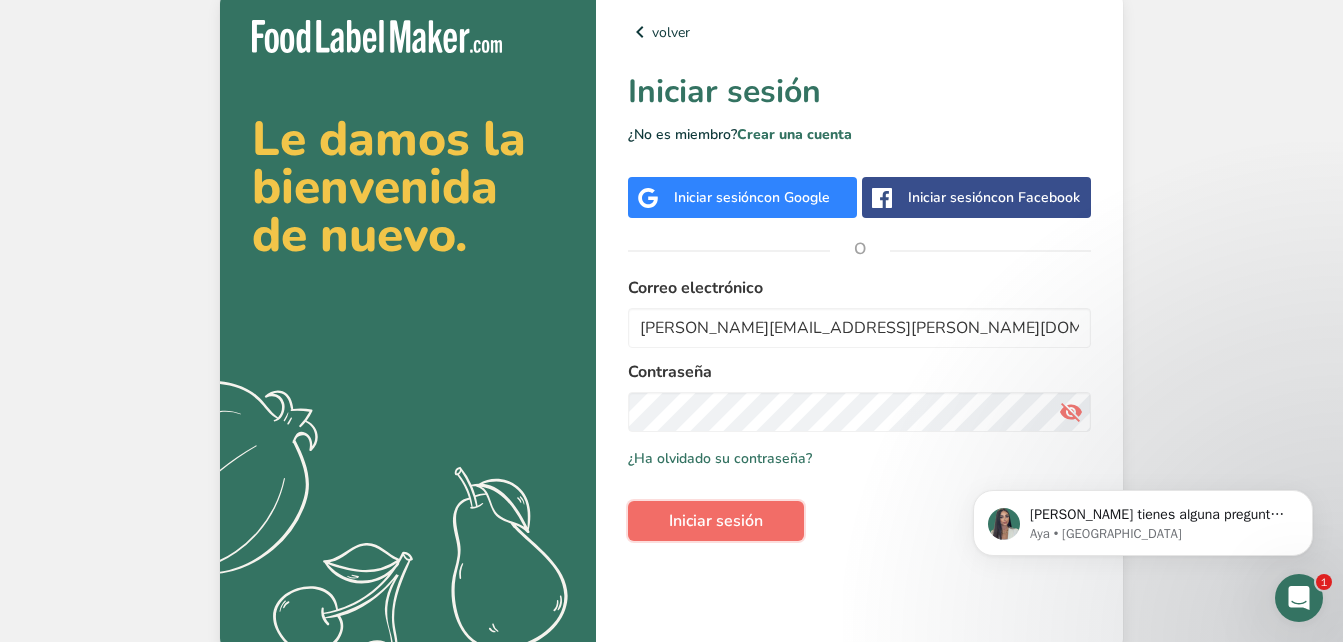 click on "Iniciar sesión" at bounding box center [716, 521] 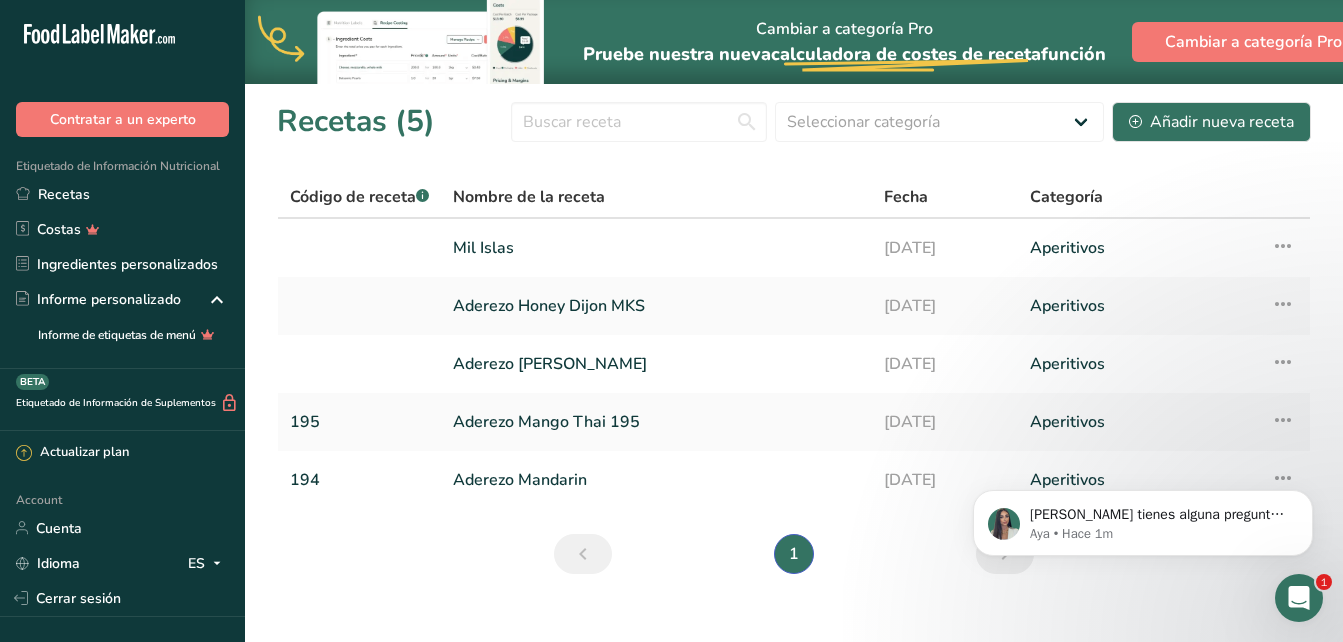 drag, startPoint x: 1341, startPoint y: 193, endPoint x: 1351, endPoint y: 272, distance: 79.630394 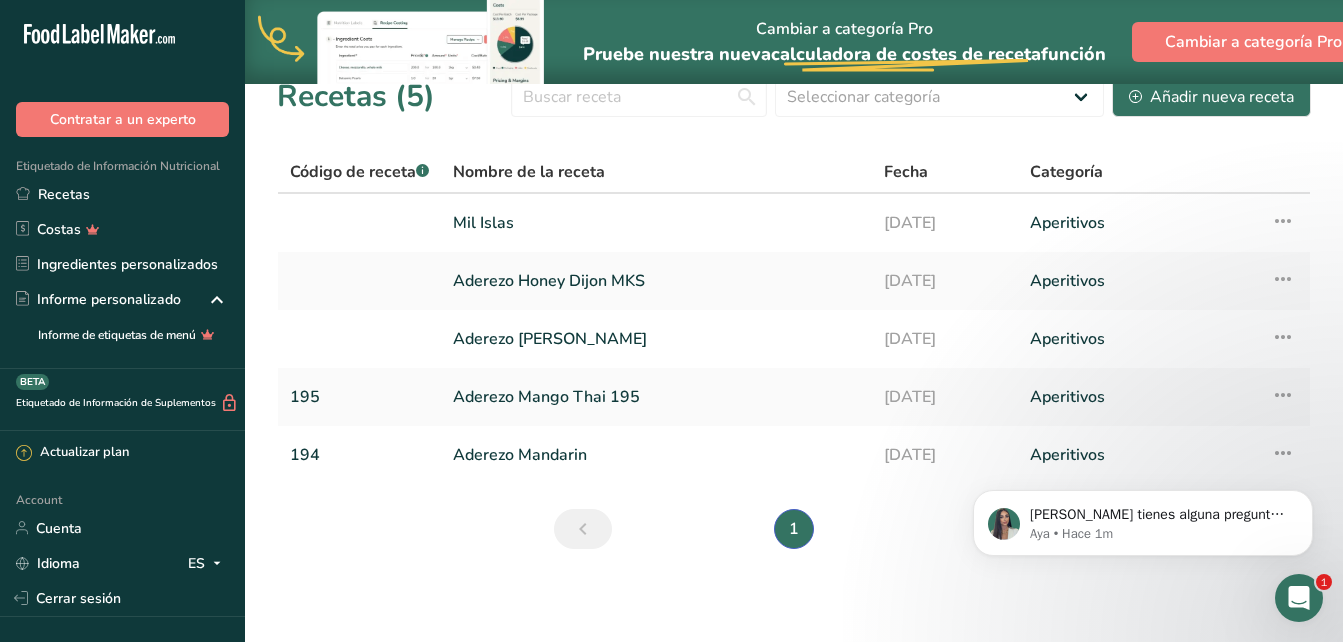 click on "Recetas (5)
Seleccionar categoría
Todos
Productos de panadería
Bebidas
Confitería
Comidas cocinadas, ensaladas y salsas
Lácteos
Aperitivos
Añadir nueva receta
Código de receta
.a-a{fill:#347362;}.b-a{fill:#fff;}          Nombre de la receta   Fecha   Categoría
Mil Islas
[DATE]
Aperitivos
Configuración de receta       Eliminar receta           Duplicar receta             Escalar receta             Guardar como subreceta   .a-a{fill:#347362;}.b-a{fill:#fff;}                               Desglose nutricional                   Tarjeta de la receta
Novedad
Informe de patrón de aminoácidos" at bounding box center (794, 319) 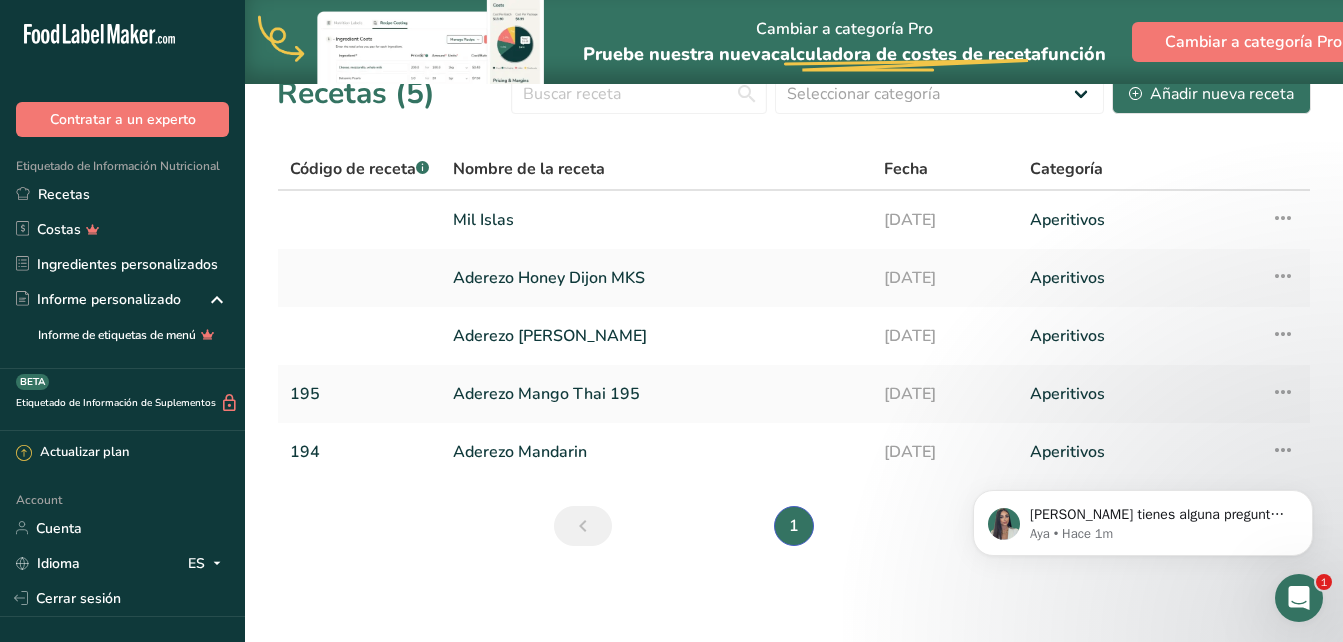 click on "Recetas (5)
Seleccionar categoría
Todos
Productos de panadería
Bebidas
Confitería
Comidas cocinadas, ensaladas y salsas
Lácteos
Aperitivos
Añadir nueva receta
Código de receta
.a-a{fill:#347362;}.b-a{fill:#fff;}          Nombre de la receta   Fecha   Categoría
Mil Islas
[DATE]
Aperitivos
Configuración de receta       Eliminar receta           Duplicar receta             Escalar receta             Guardar como subreceta   .a-a{fill:#347362;}.b-a{fill:#fff;}                               Desglose nutricional                   Tarjeta de la receta
Novedad
Informe de patrón de aminoácidos" at bounding box center [794, 316] 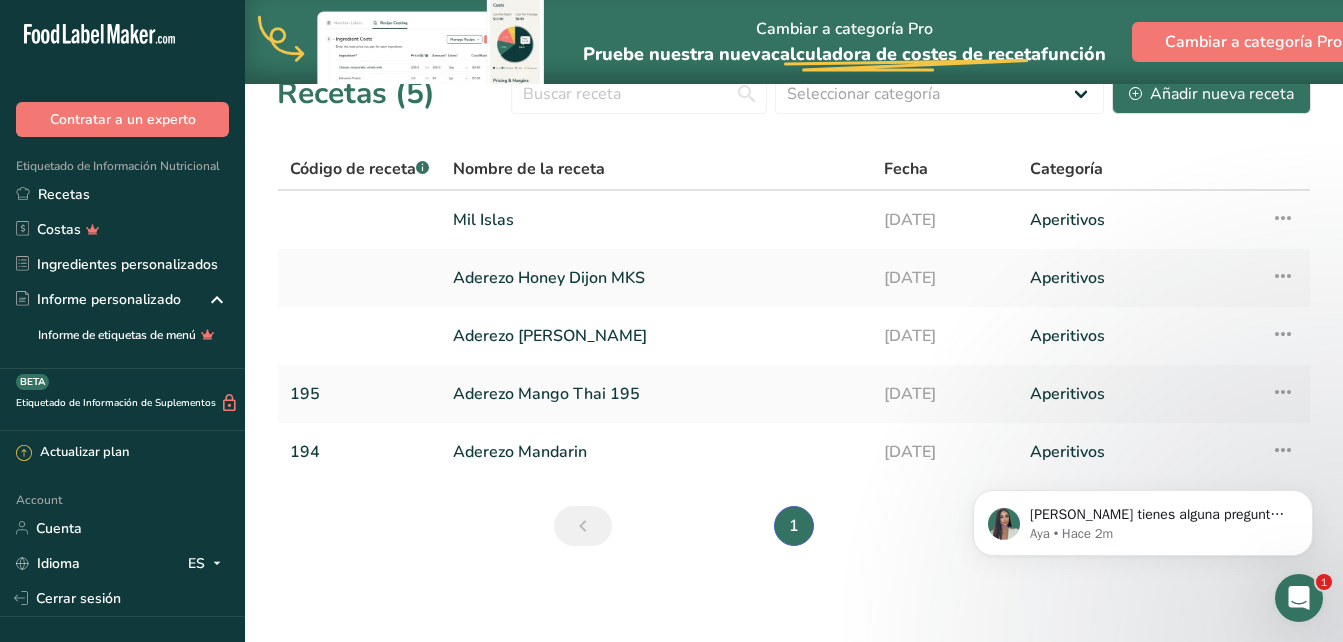 scroll, scrollTop: 0, scrollLeft: 0, axis: both 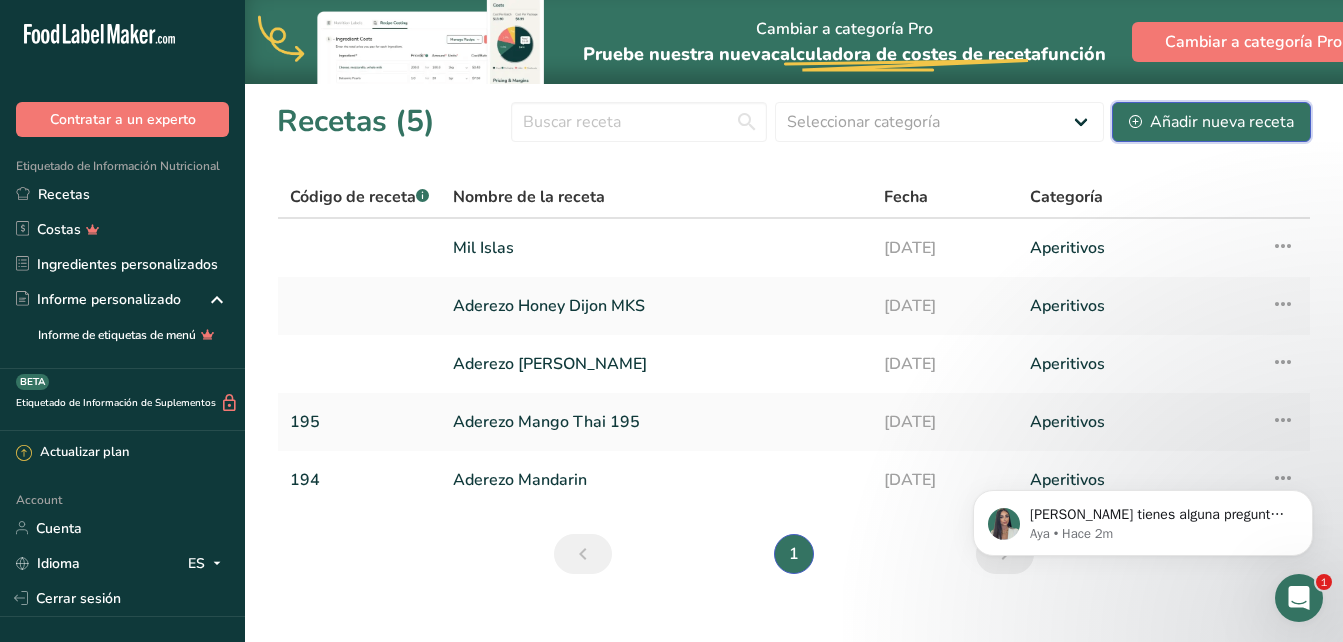 click on "Añadir nueva receta" at bounding box center (1211, 122) 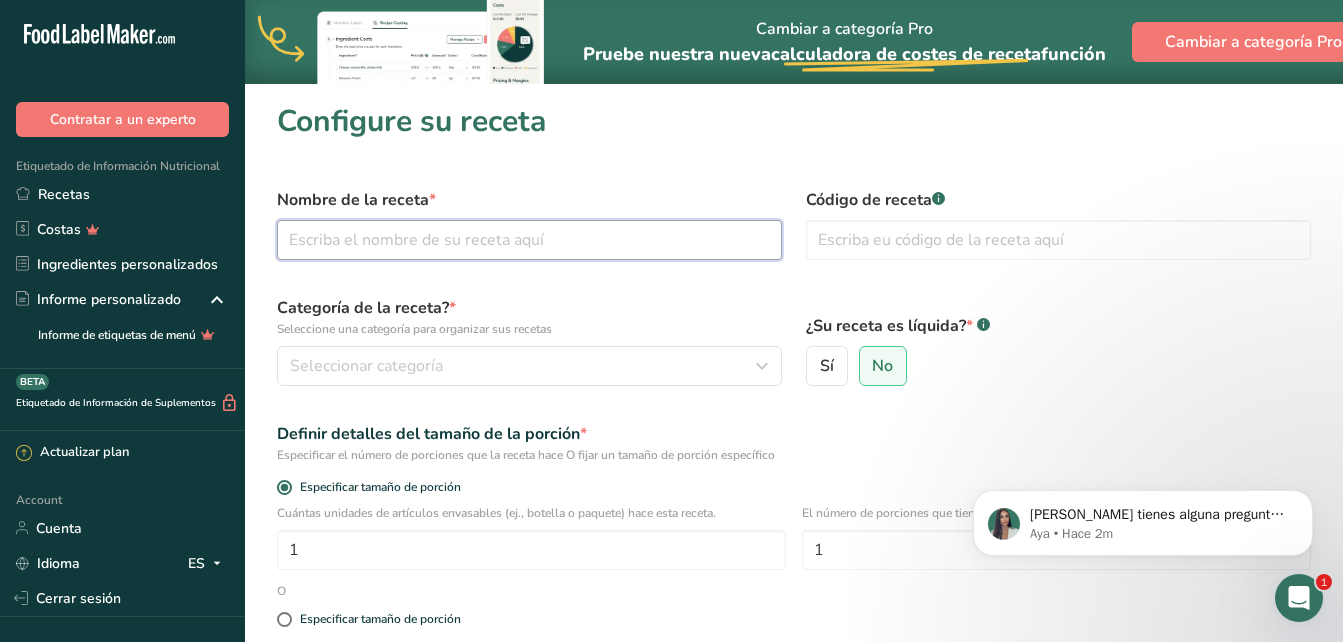 click at bounding box center (529, 240) 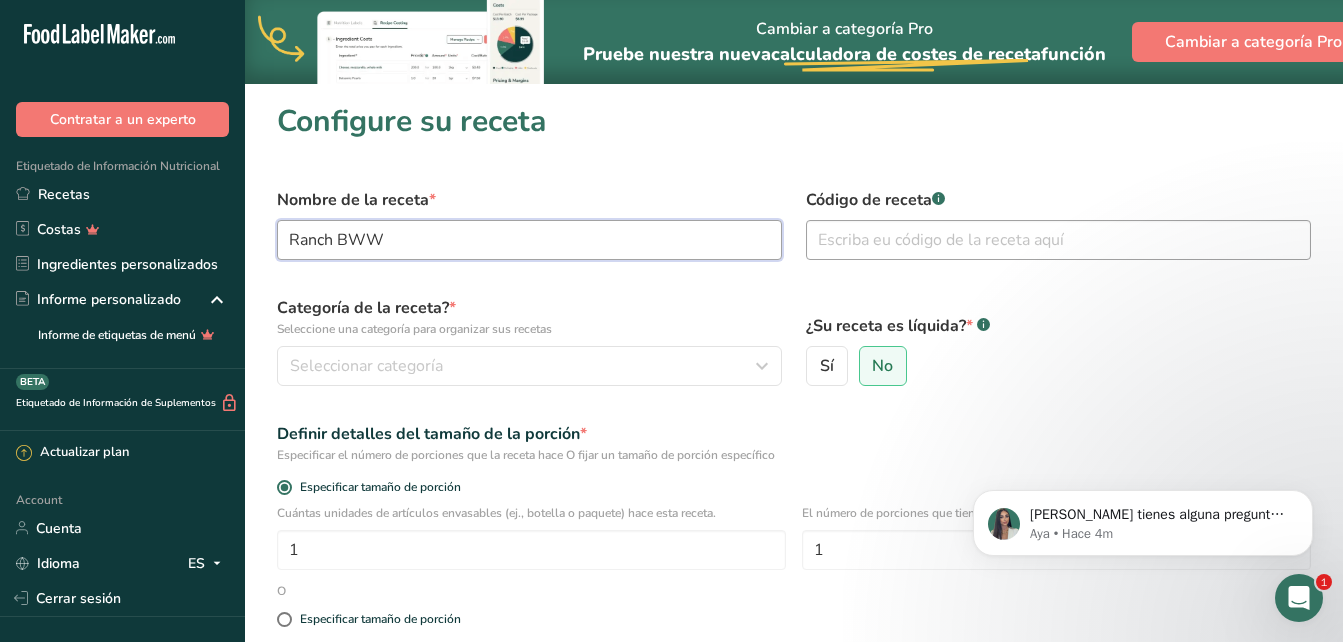 type on "Ranch BWW" 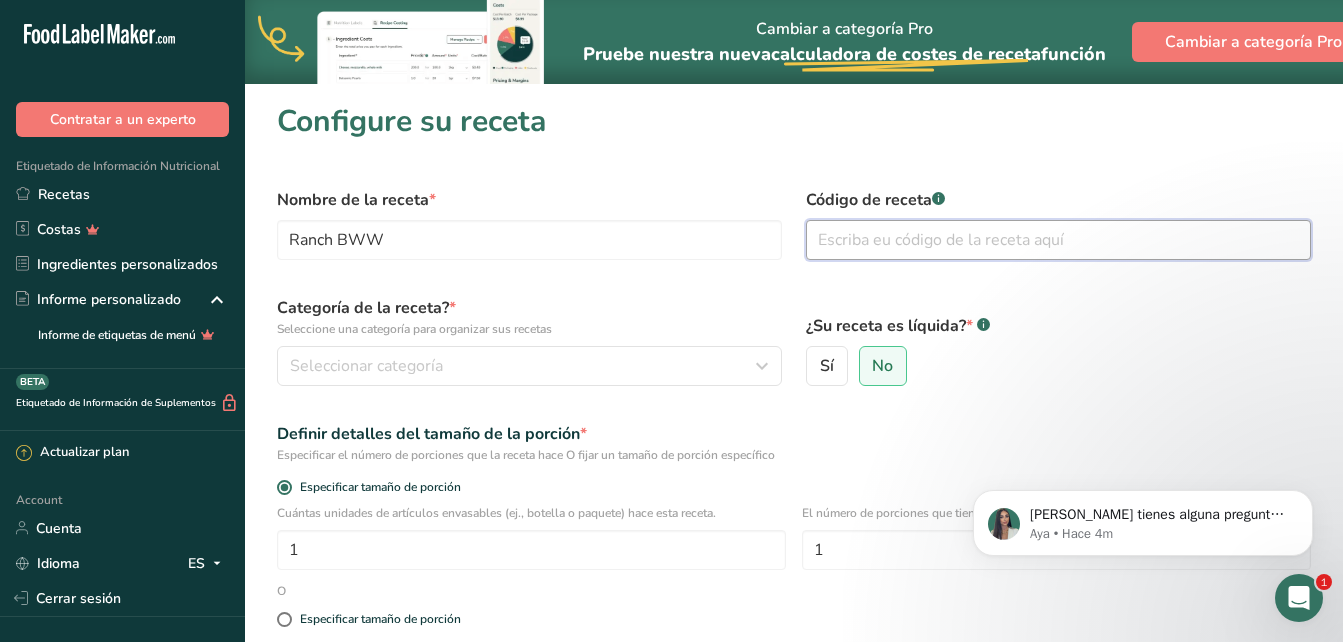 click at bounding box center (1058, 240) 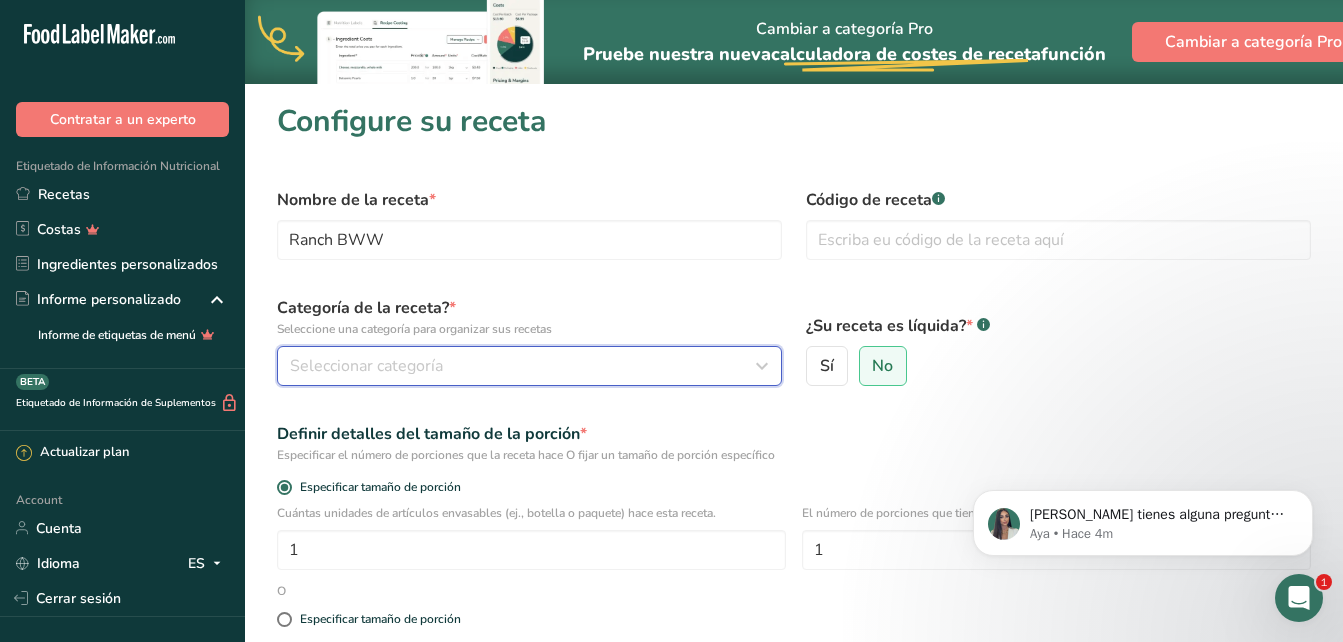 click on "Seleccionar categoría" at bounding box center (523, 366) 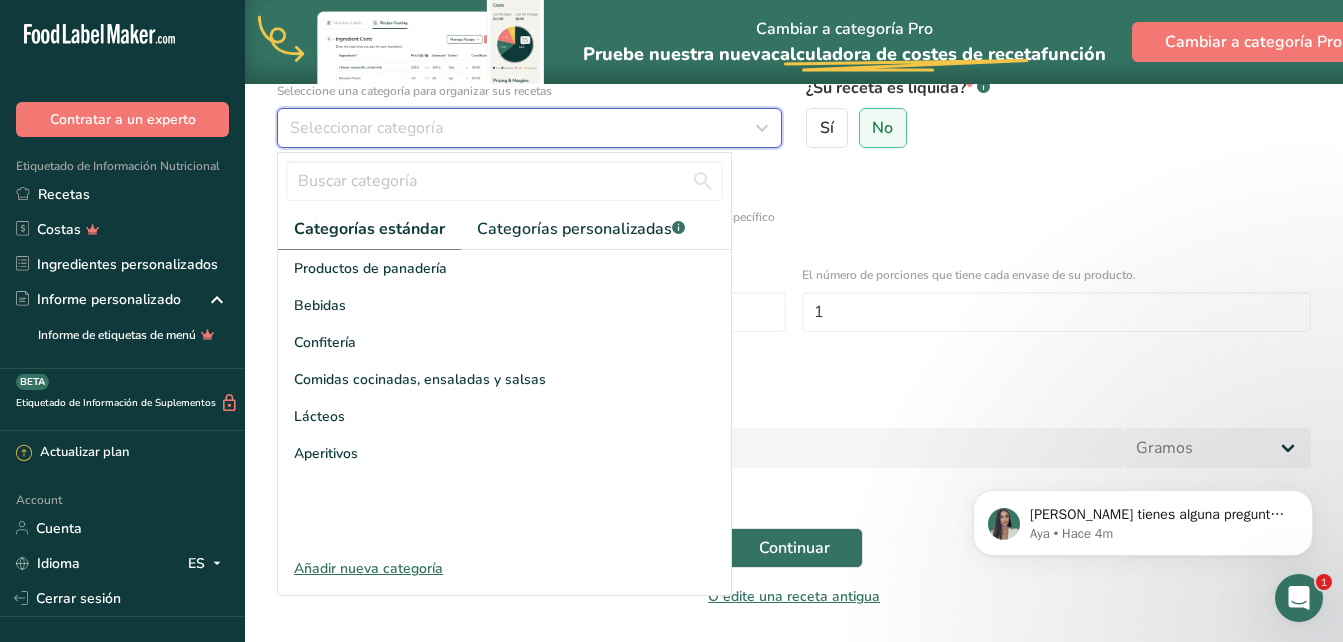 scroll, scrollTop: 240, scrollLeft: 0, axis: vertical 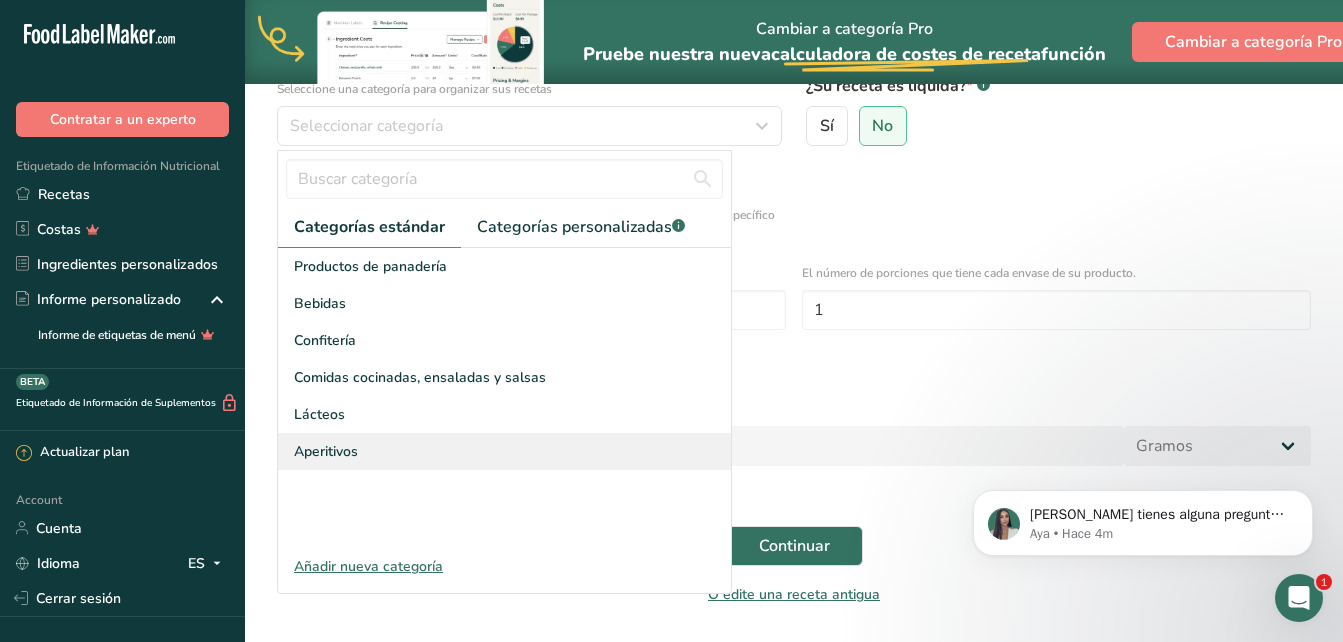click on "Aperitivos" at bounding box center [326, 451] 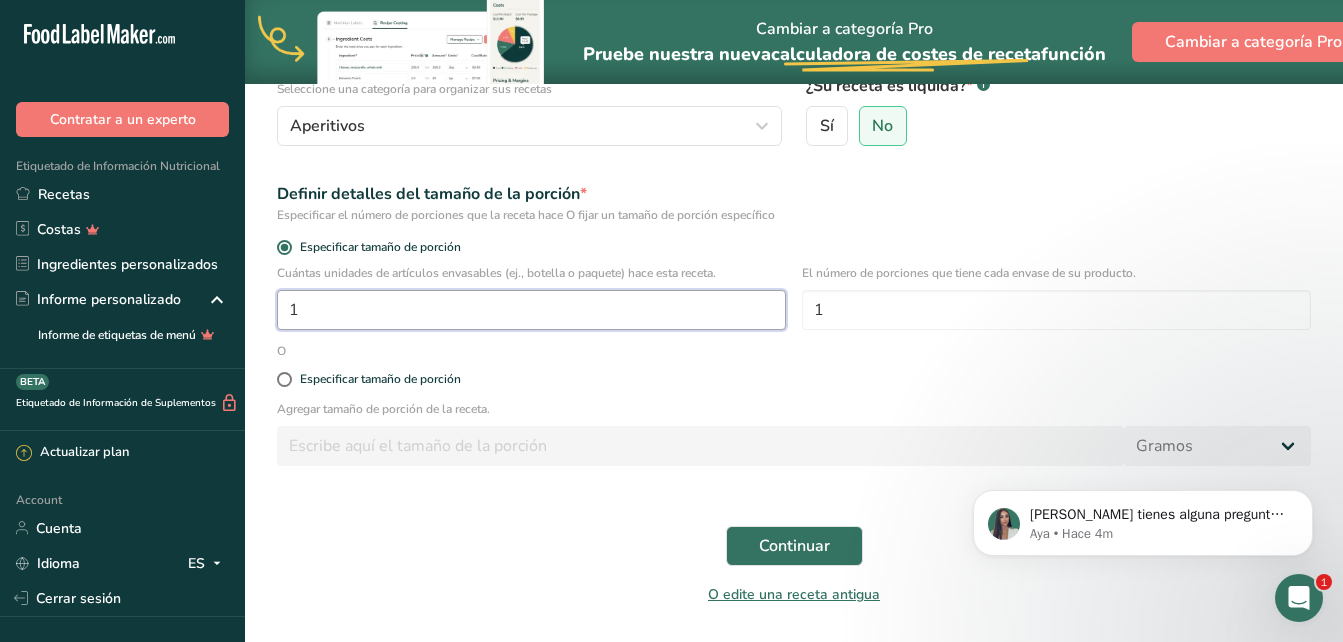 click on "1" at bounding box center (531, 310) 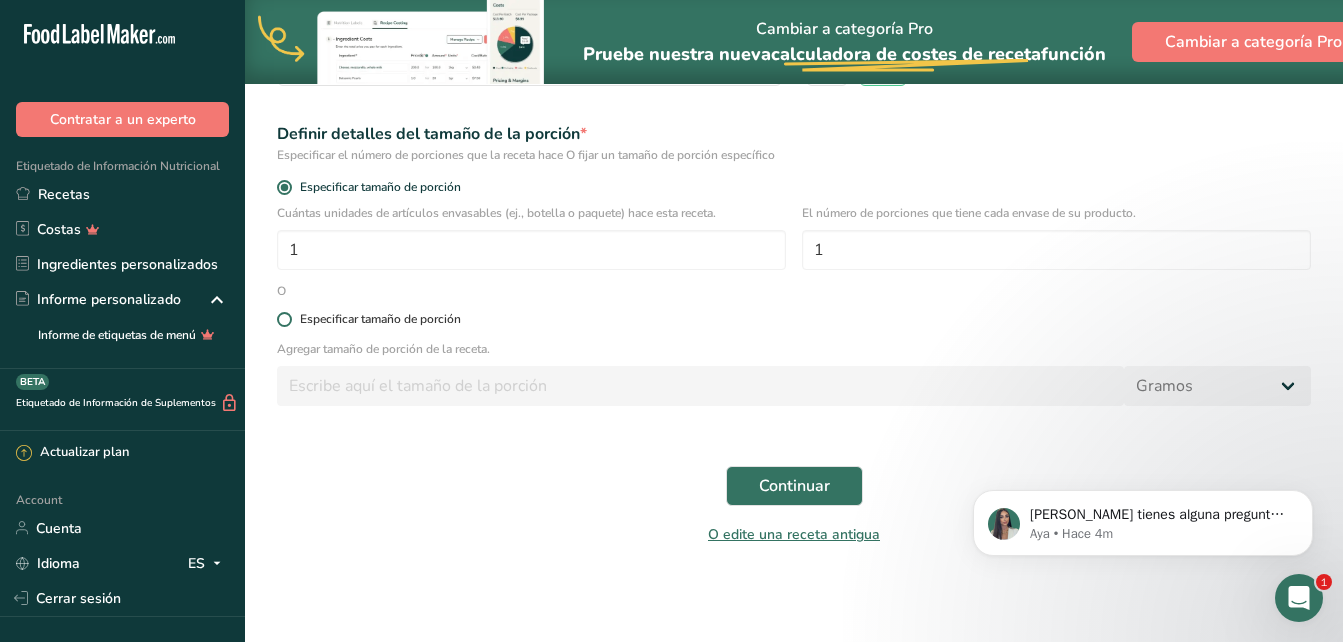 click on "Especificar tamaño de porción" at bounding box center [380, 319] 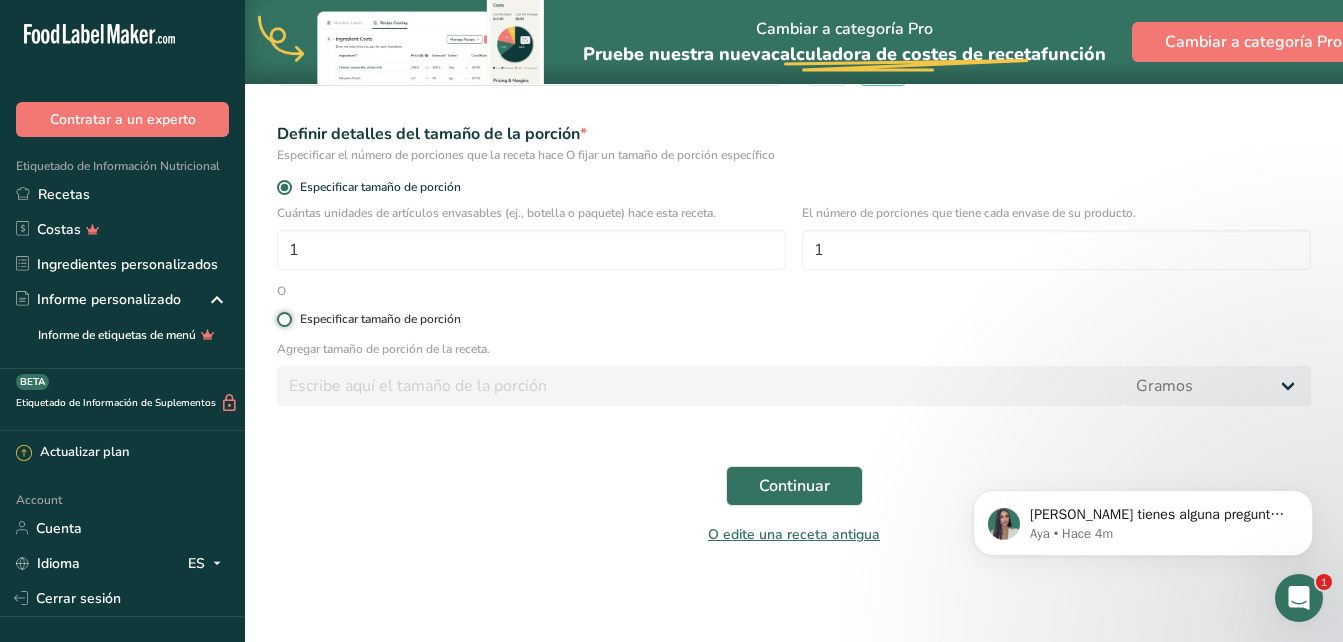 click on "Especificar tamaño de porción" at bounding box center [283, 319] 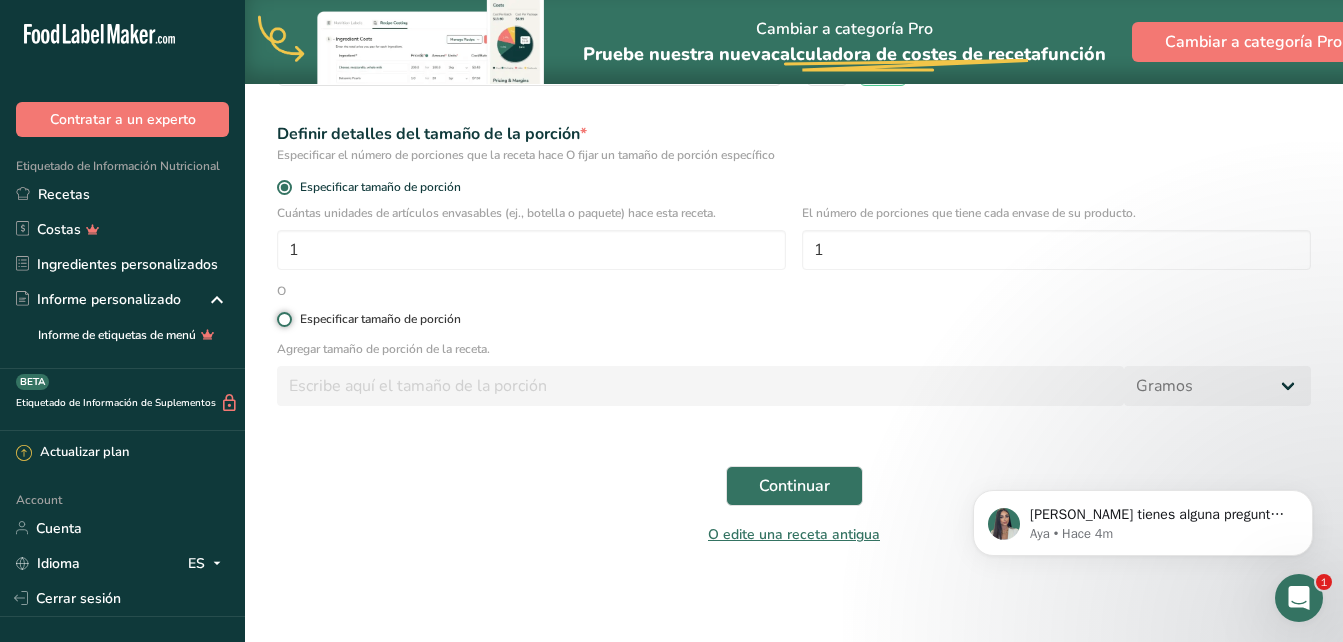 radio on "true" 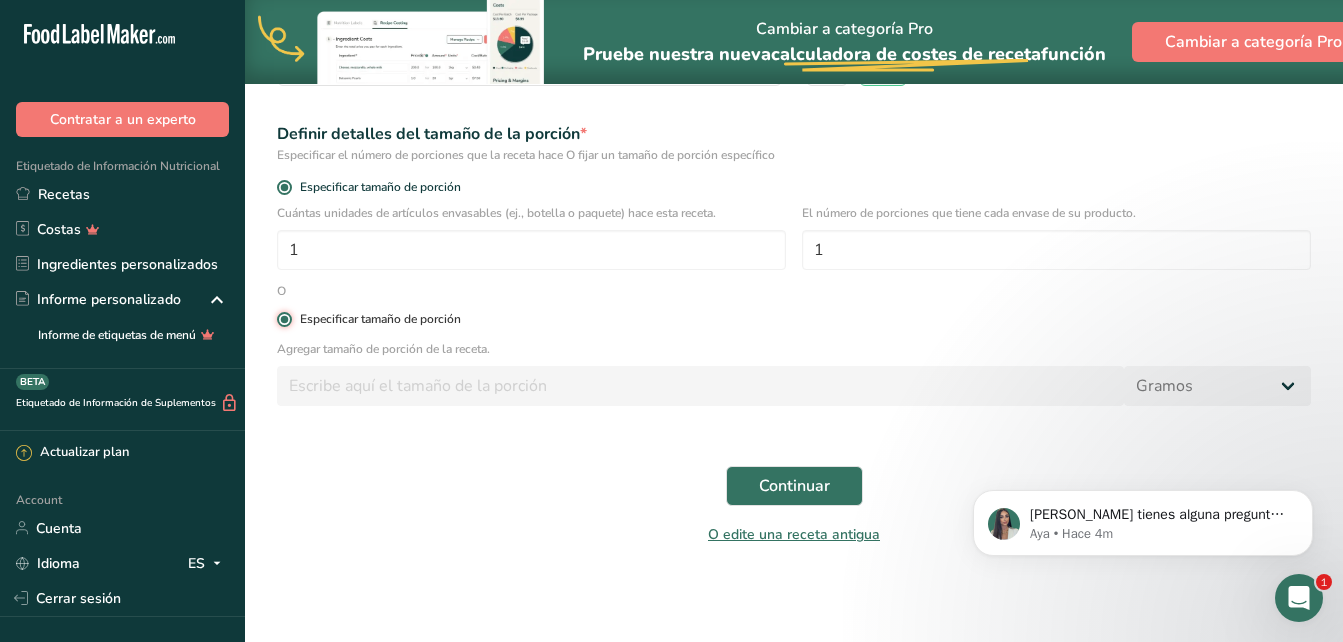 radio on "false" 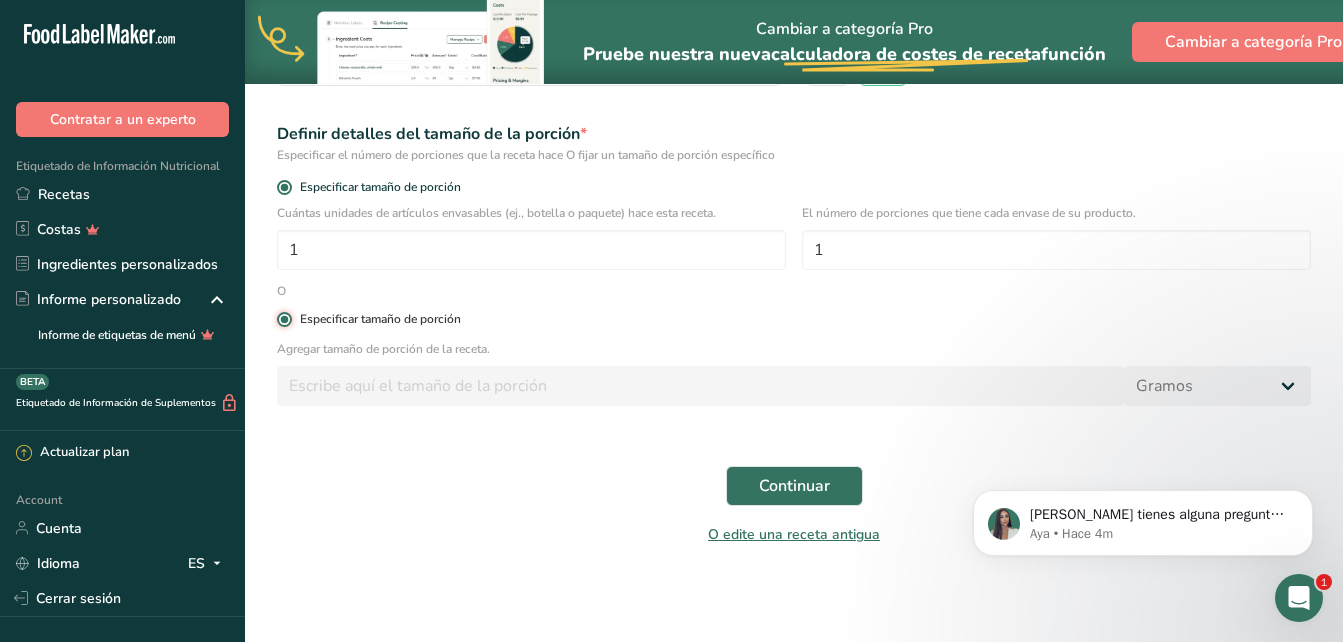 type 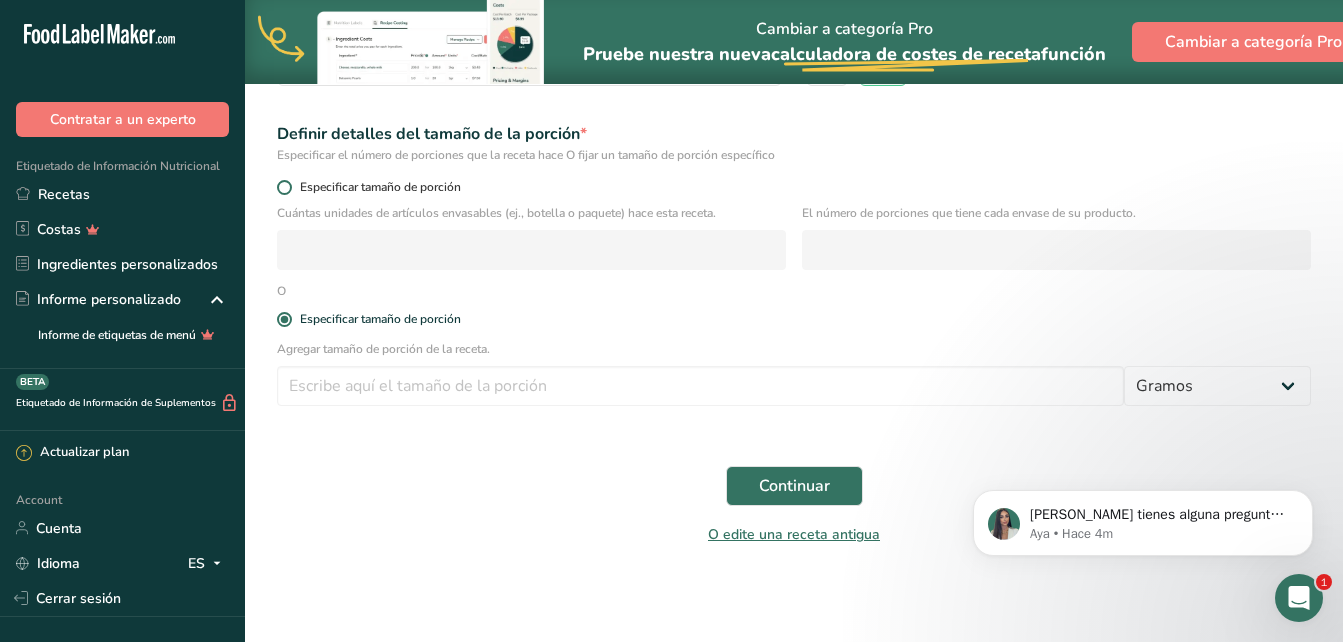 click on "Especificar tamaño de porción" at bounding box center [376, 187] 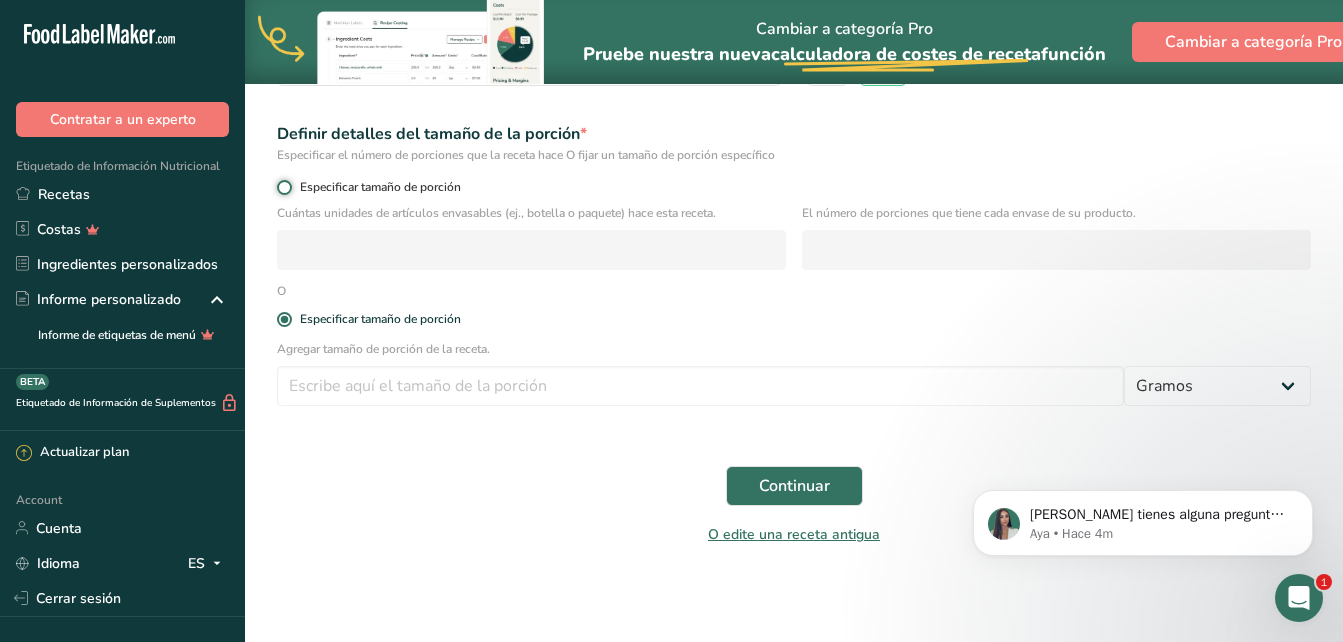 click on "Especificar tamaño de porción" at bounding box center (283, 187) 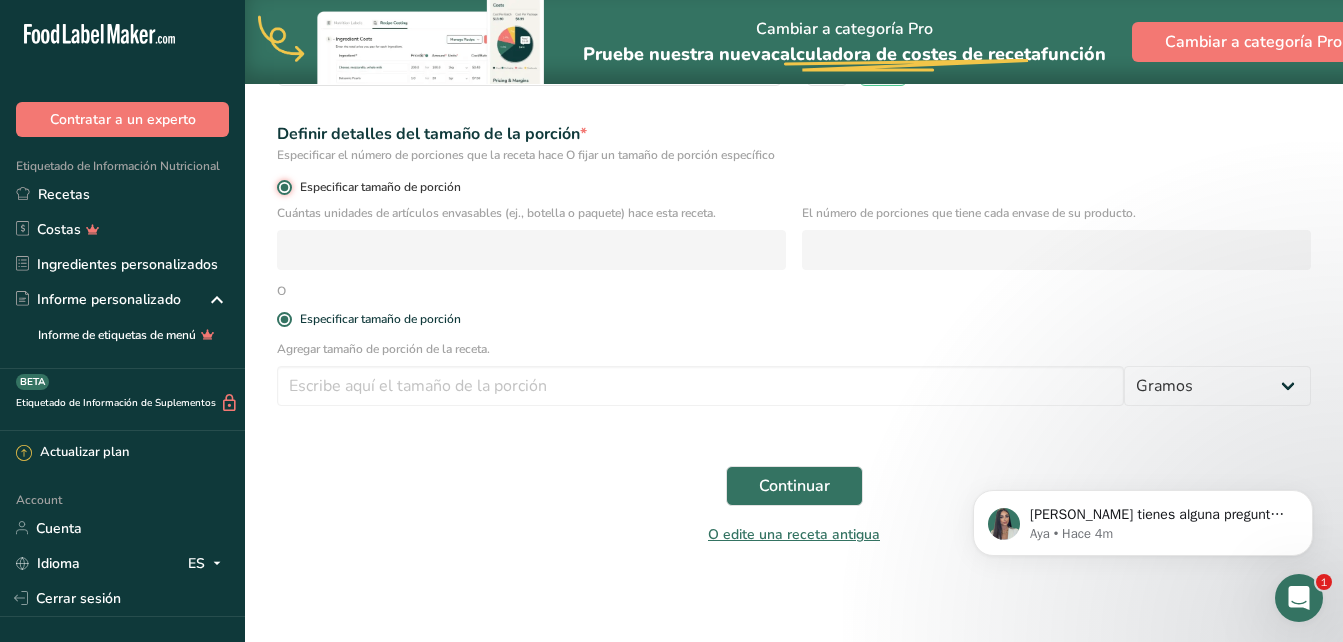 radio on "false" 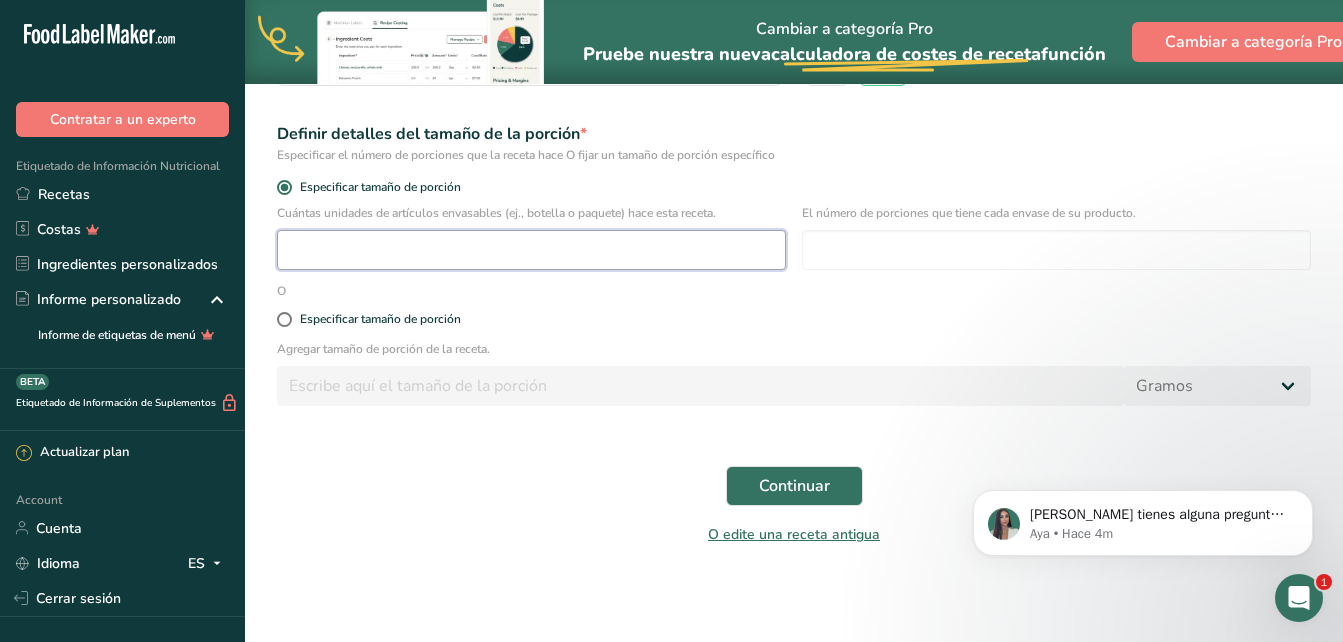 click at bounding box center (531, 250) 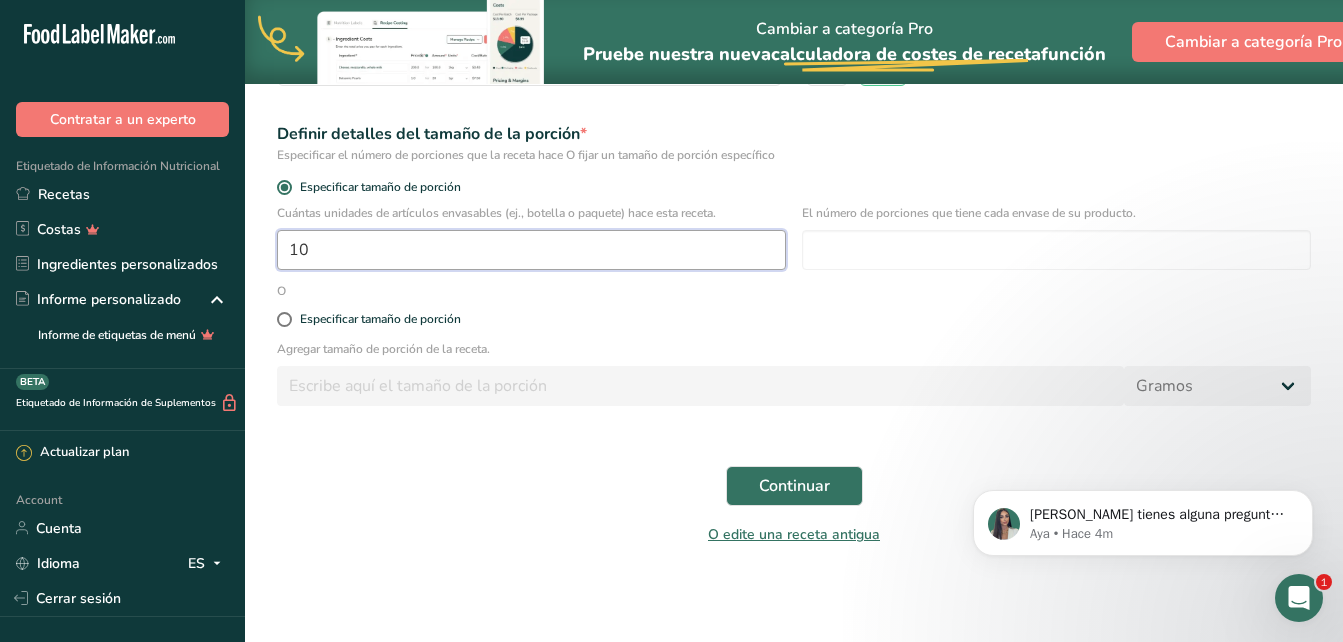 type on "1" 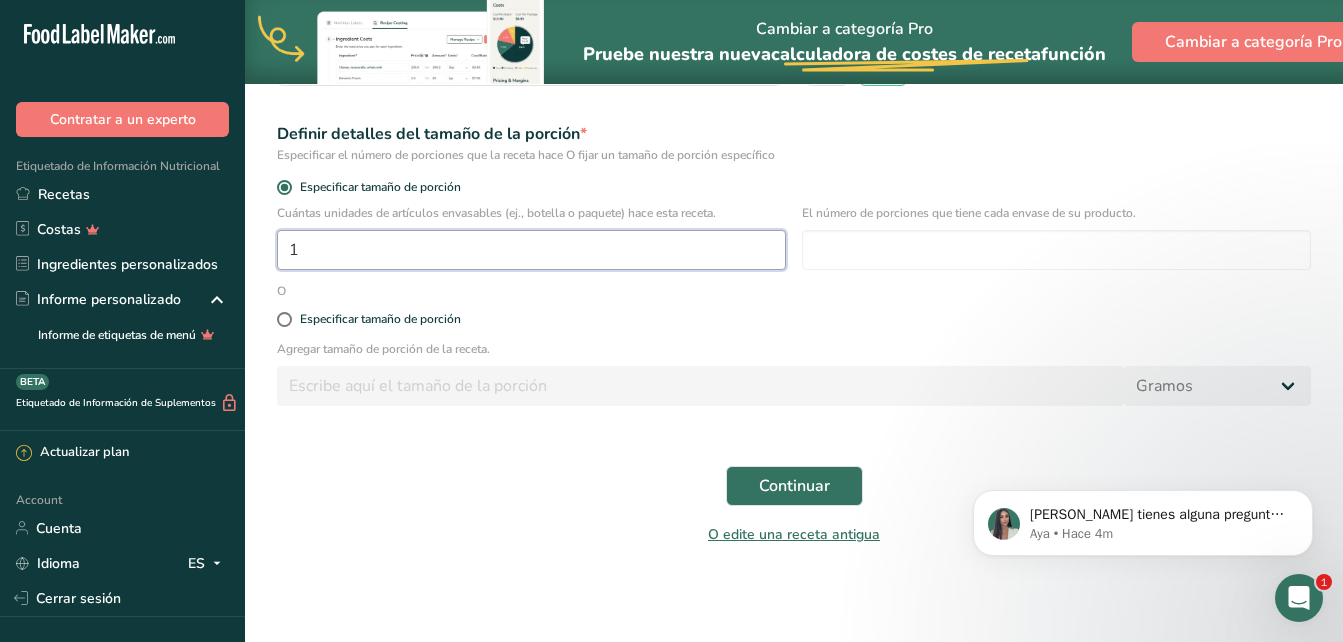 type 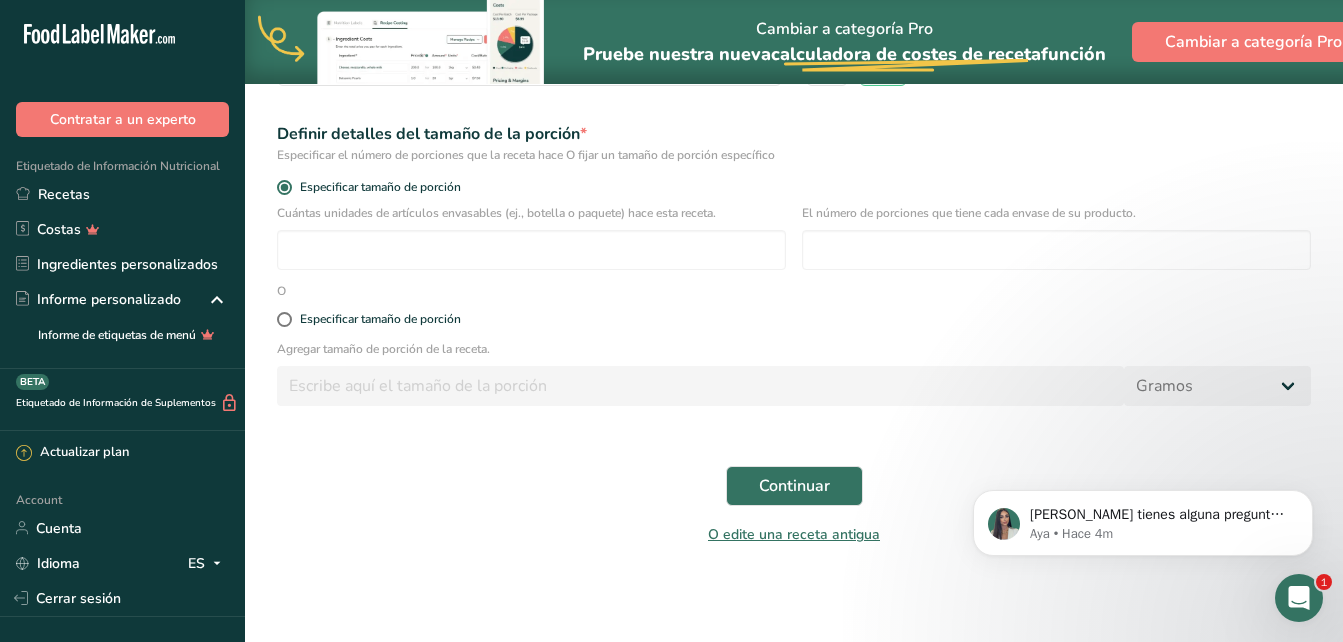 click on "Agregar tamaño de porción de la receta." at bounding box center (794, 349) 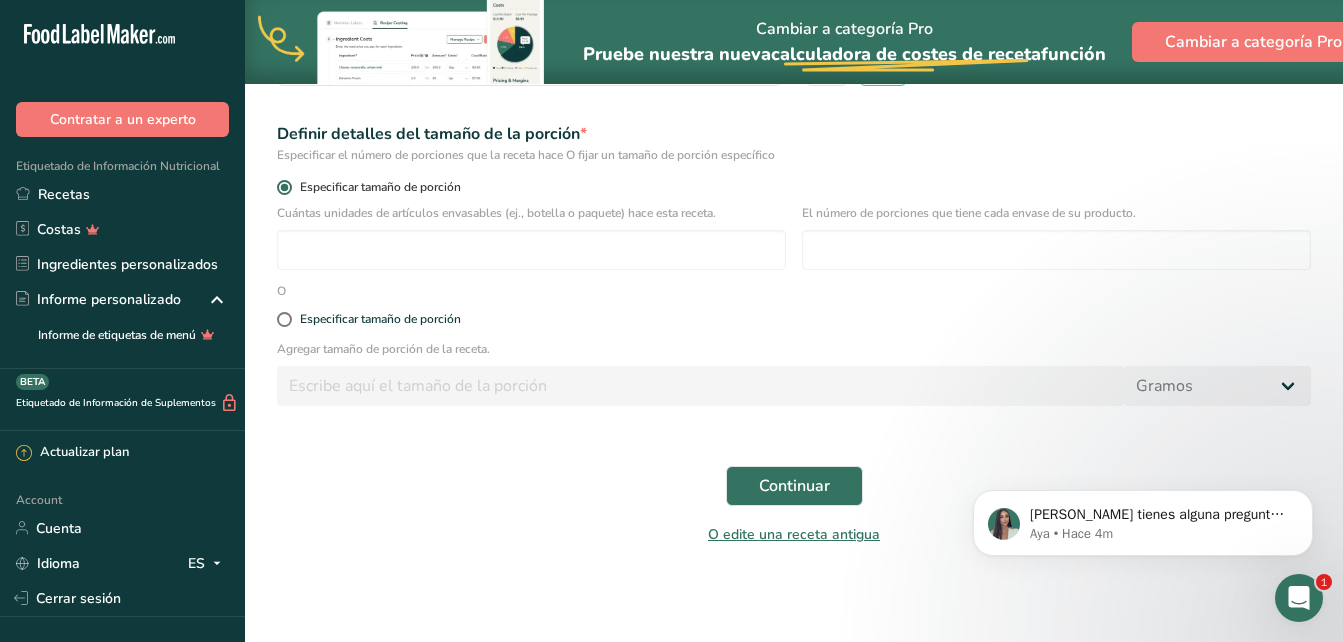 click at bounding box center (284, 187) 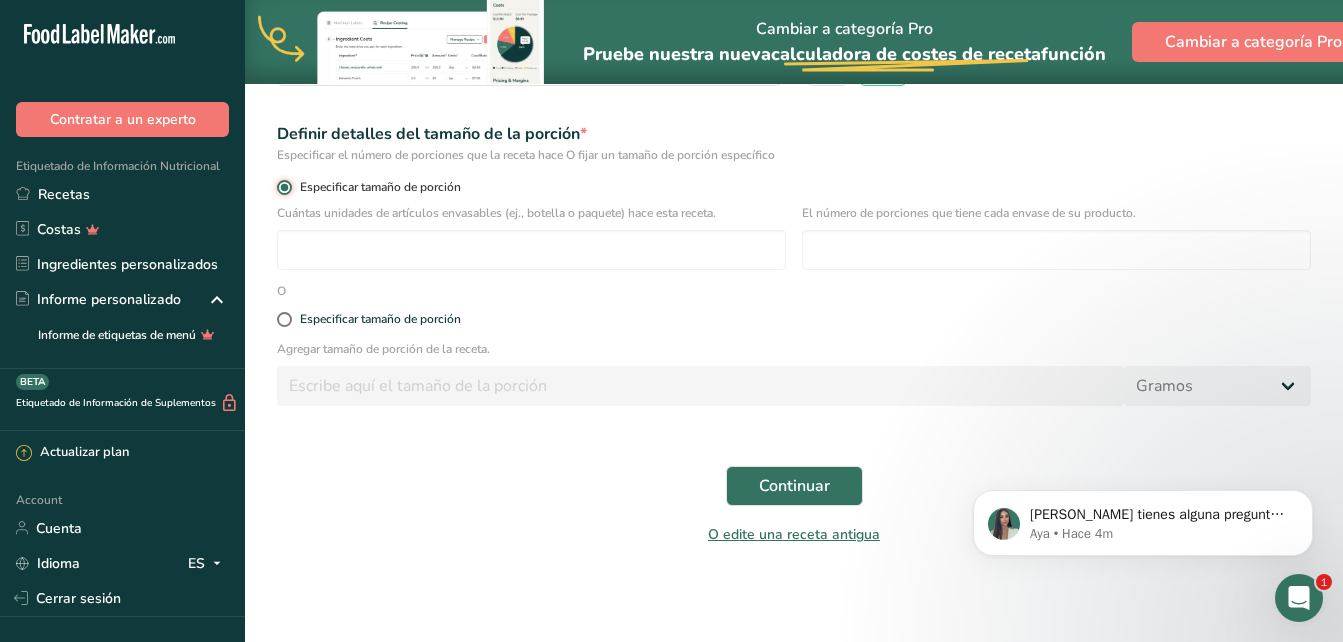 click on "Especificar tamaño de porción" at bounding box center (283, 187) 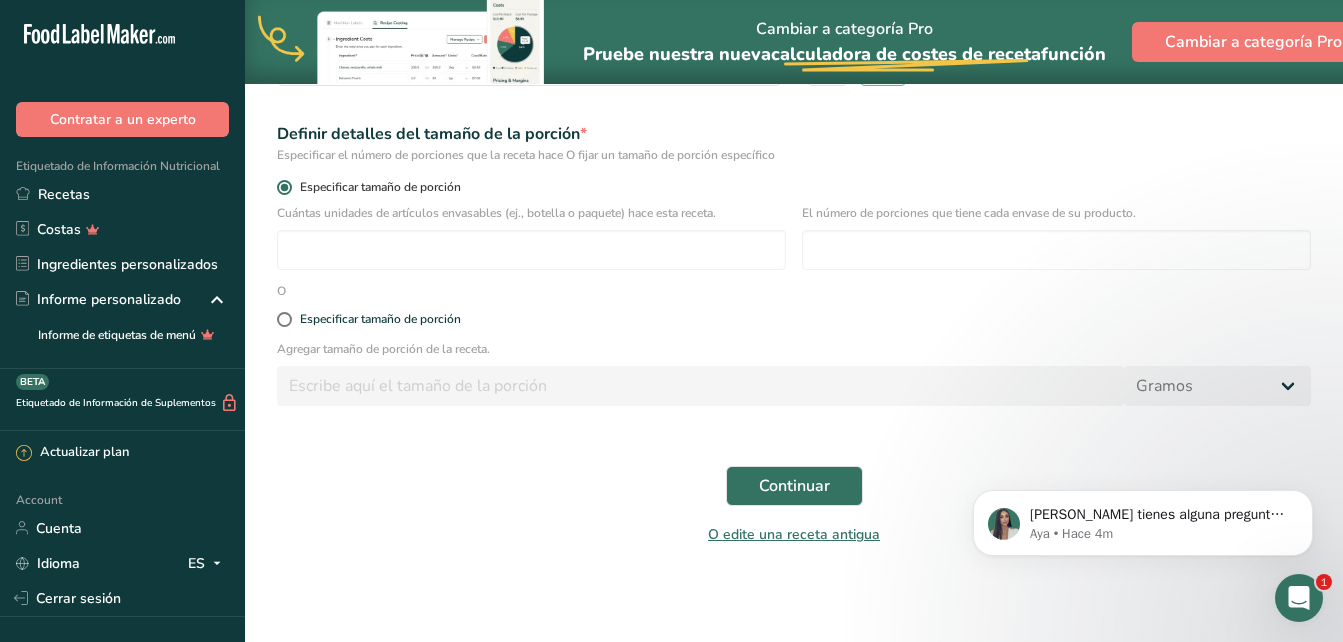click at bounding box center [284, 187] 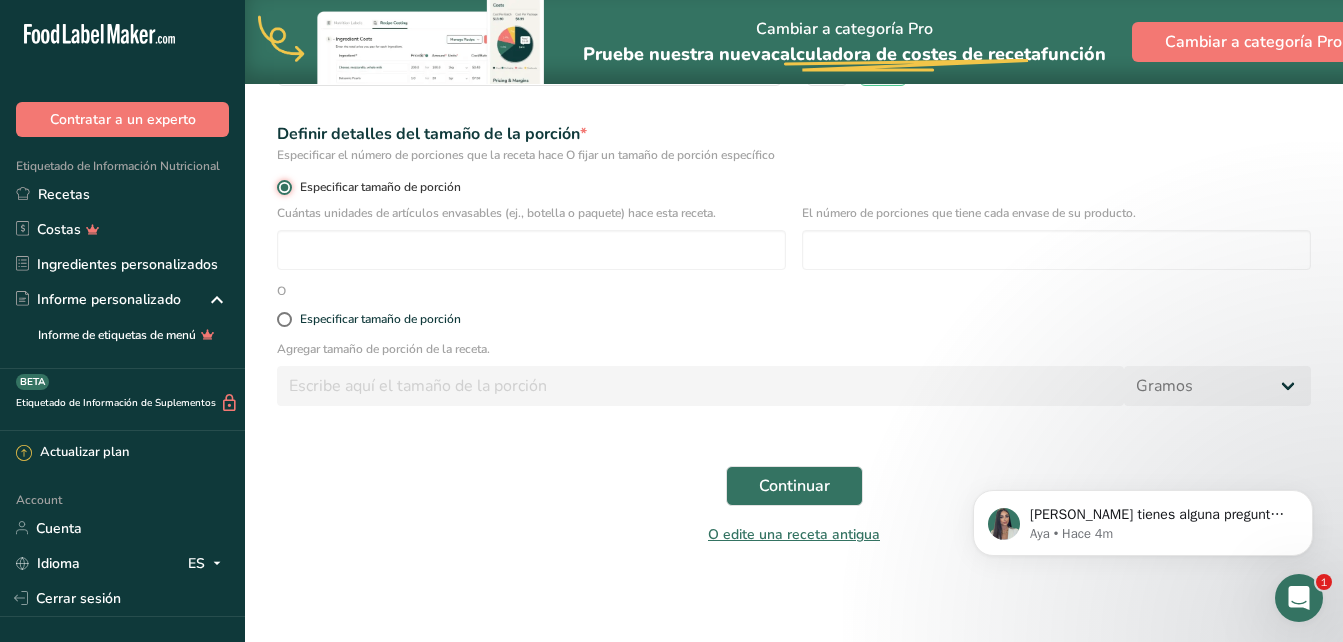 click on "Especificar tamaño de porción" at bounding box center [283, 187] 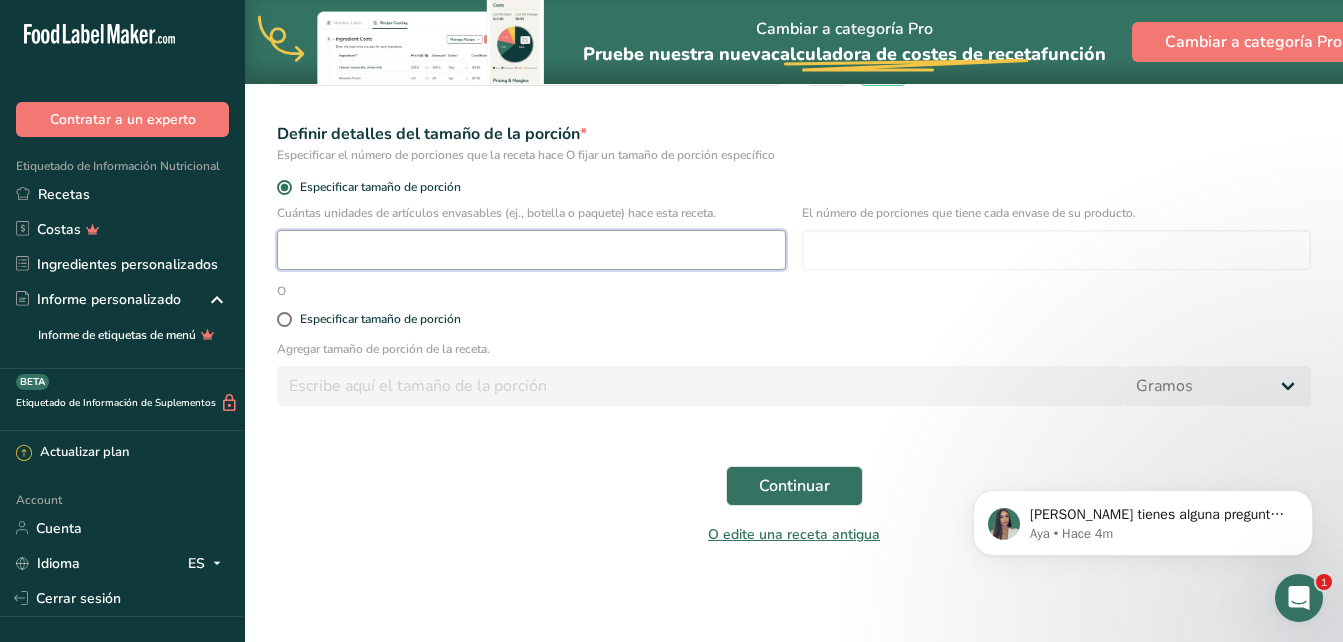 click at bounding box center [531, 250] 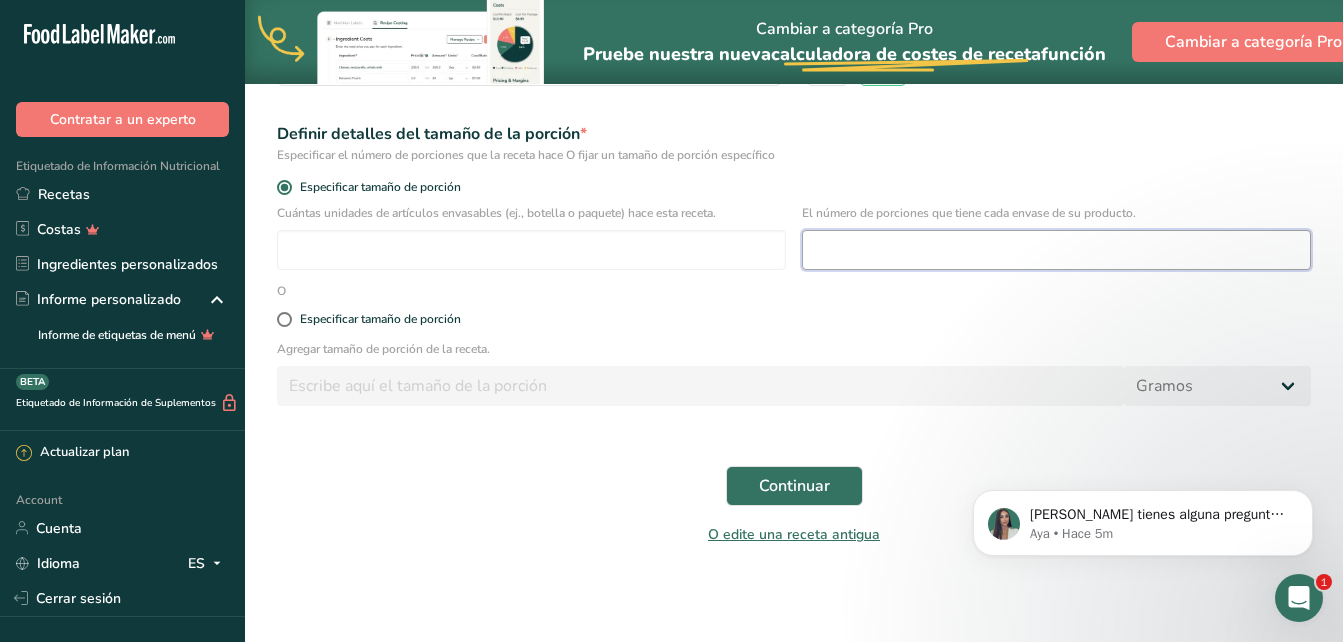 click at bounding box center (1056, 250) 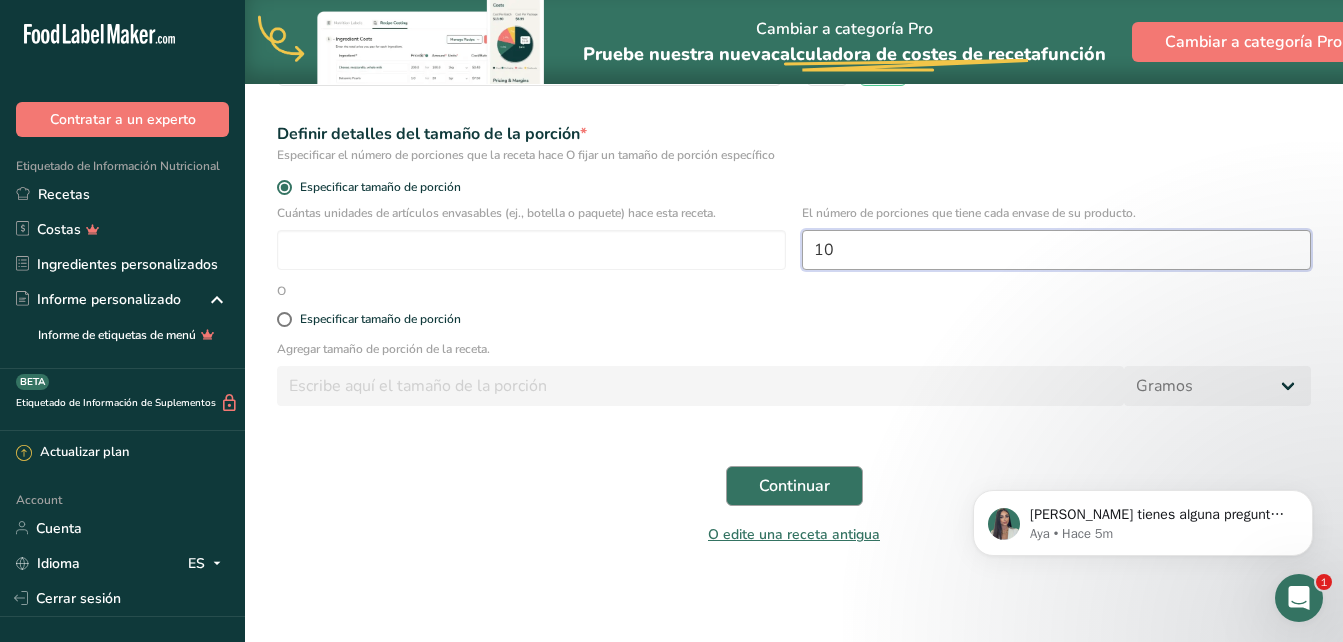 type on "10" 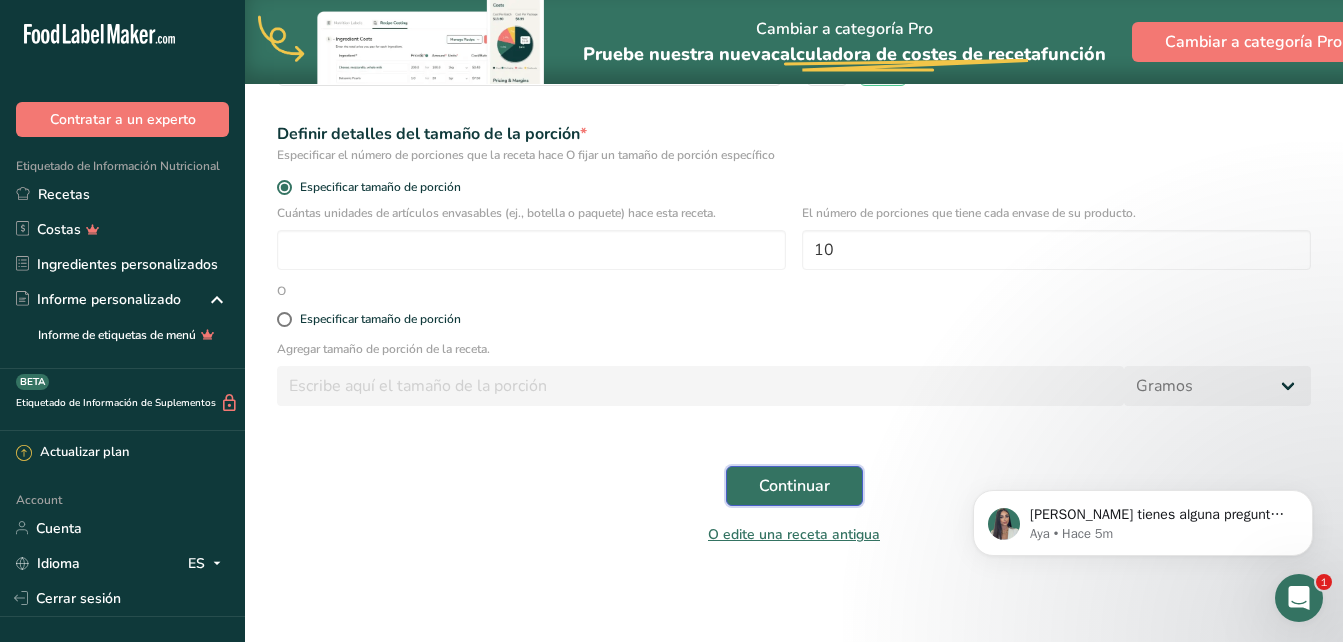 click on "Continuar" at bounding box center [794, 486] 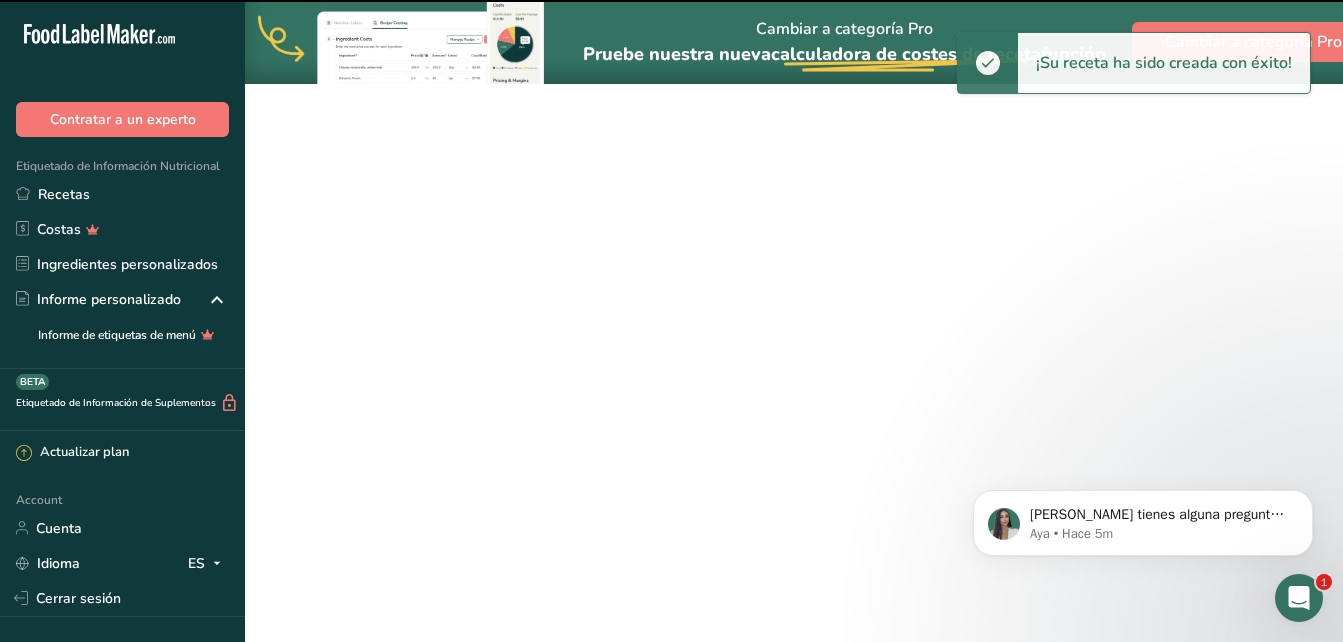 scroll, scrollTop: 0, scrollLeft: 0, axis: both 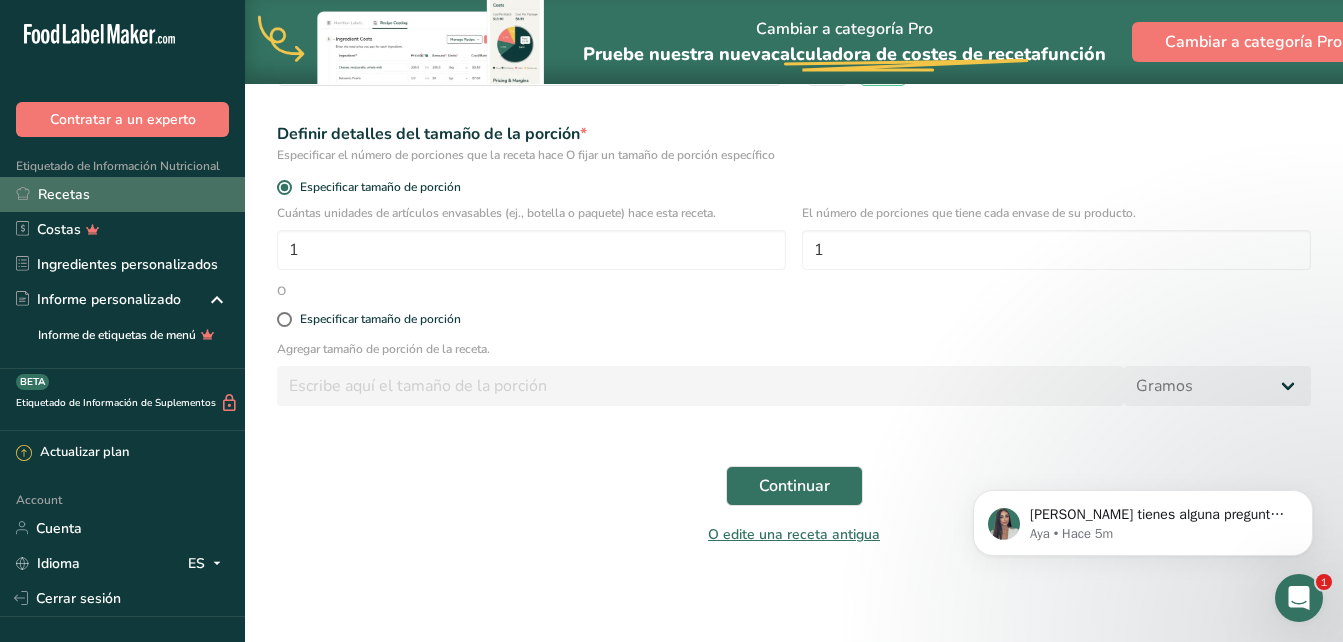 click on "Recetas" at bounding box center [122, 194] 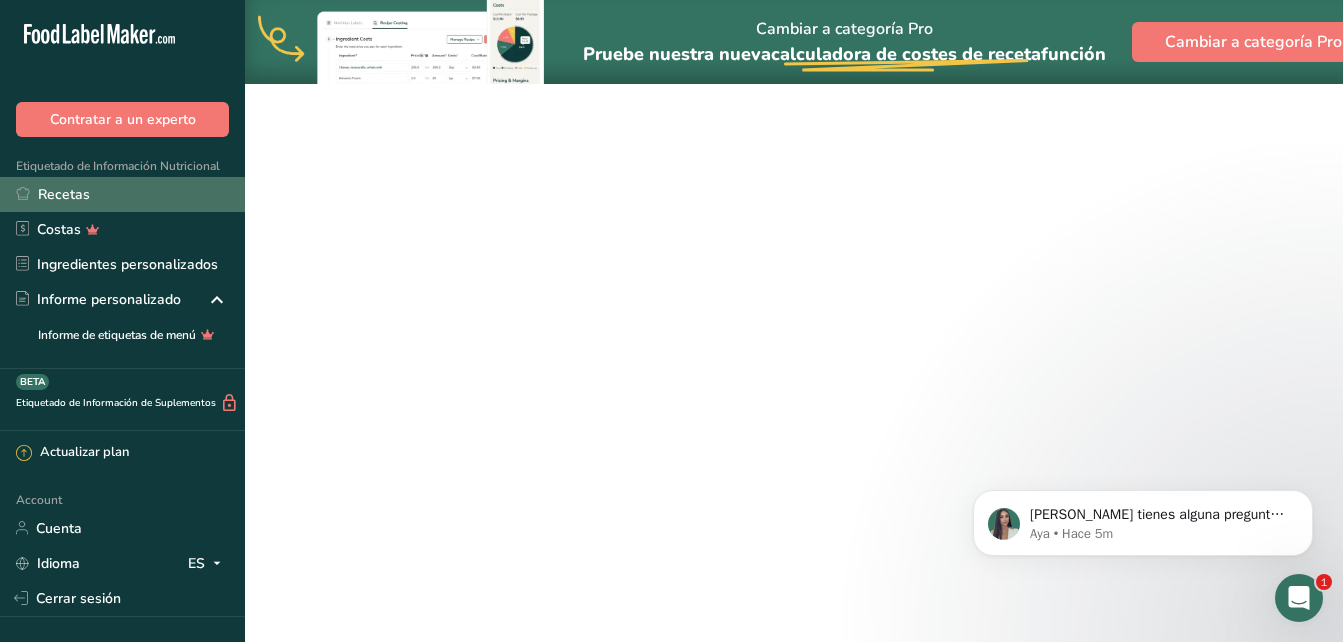 scroll, scrollTop: 0, scrollLeft: 0, axis: both 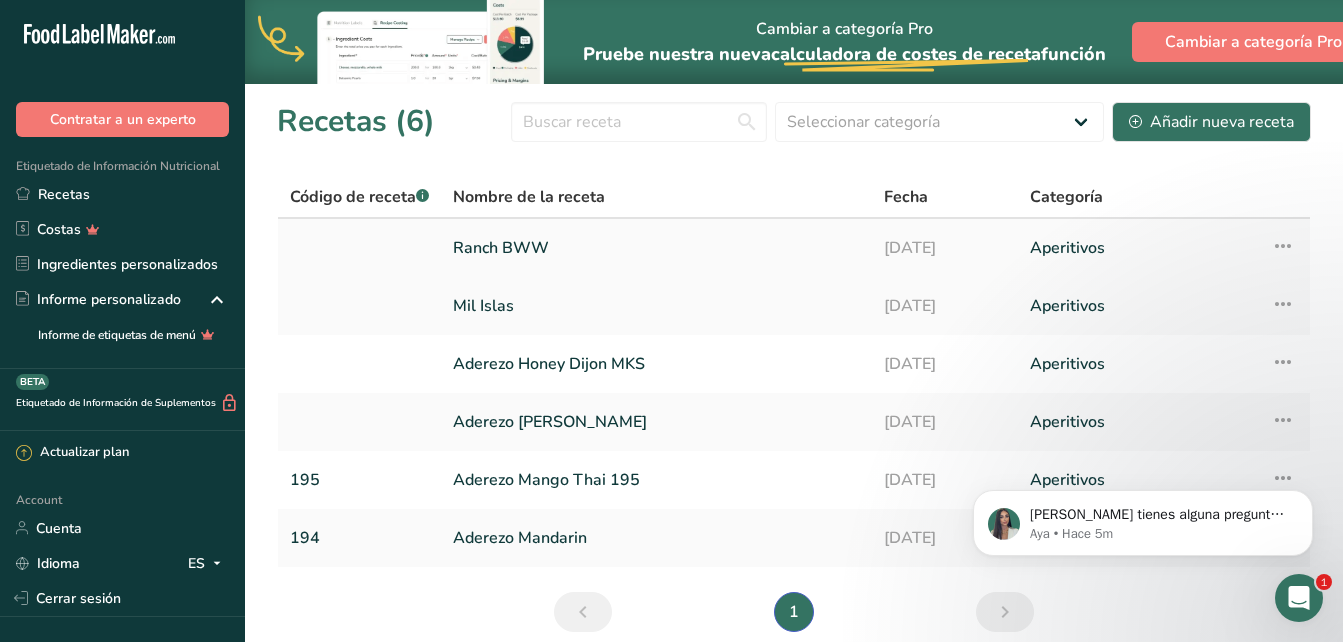 click on "Ranch BWW" at bounding box center (656, 248) 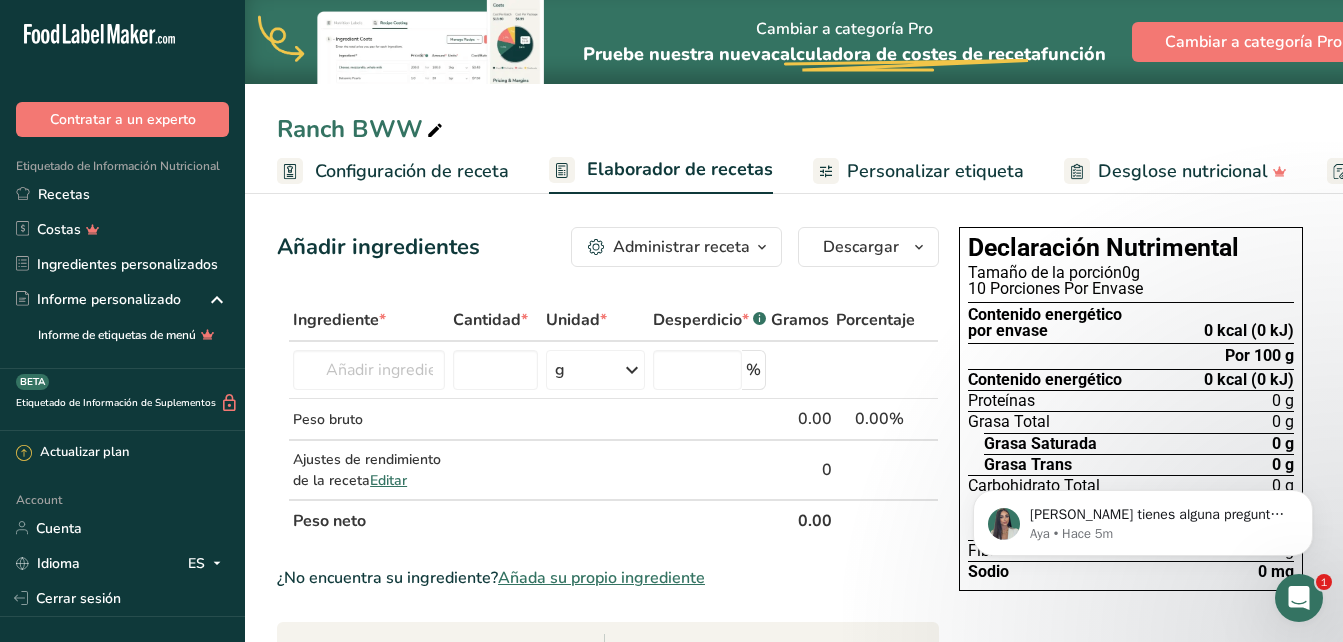 click on "Configuración de receta" at bounding box center (412, 171) 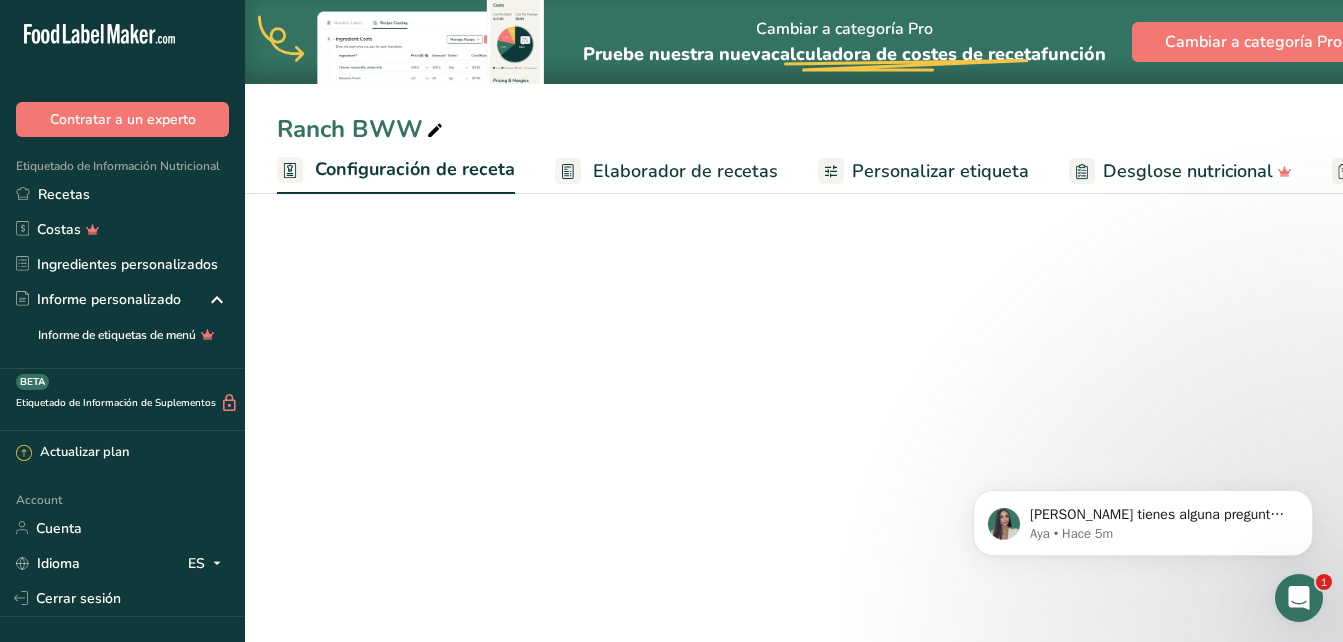 scroll, scrollTop: 0, scrollLeft: 7, axis: horizontal 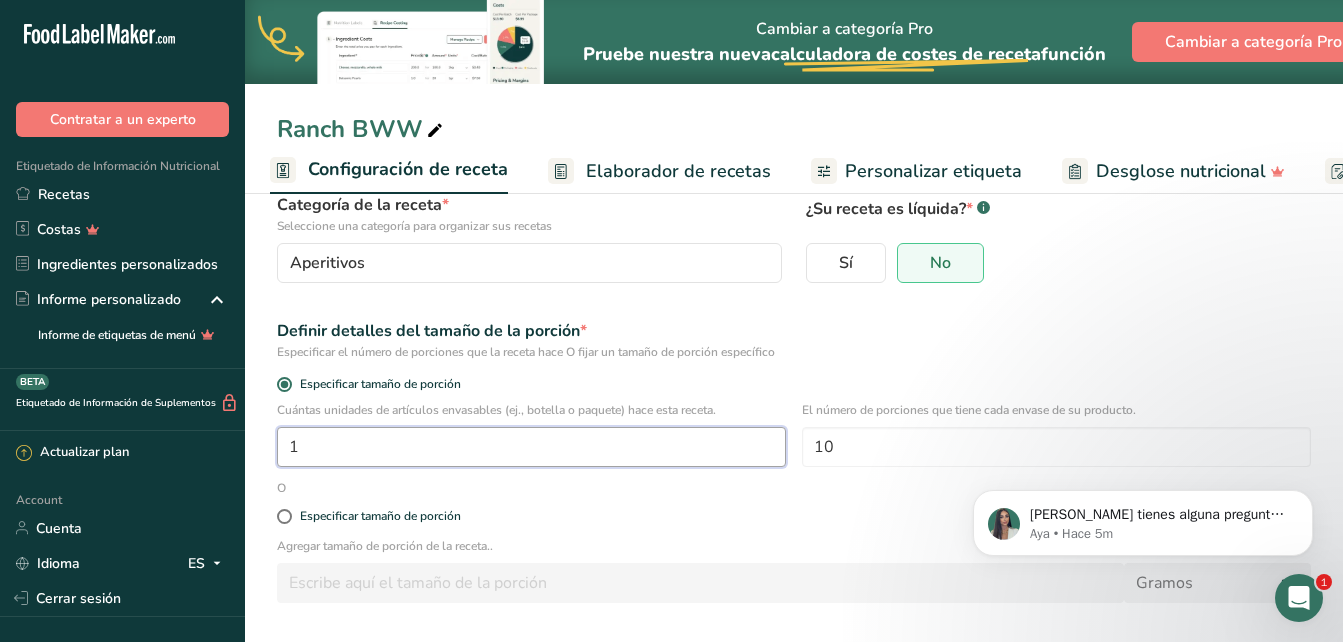 click on "1" at bounding box center (531, 447) 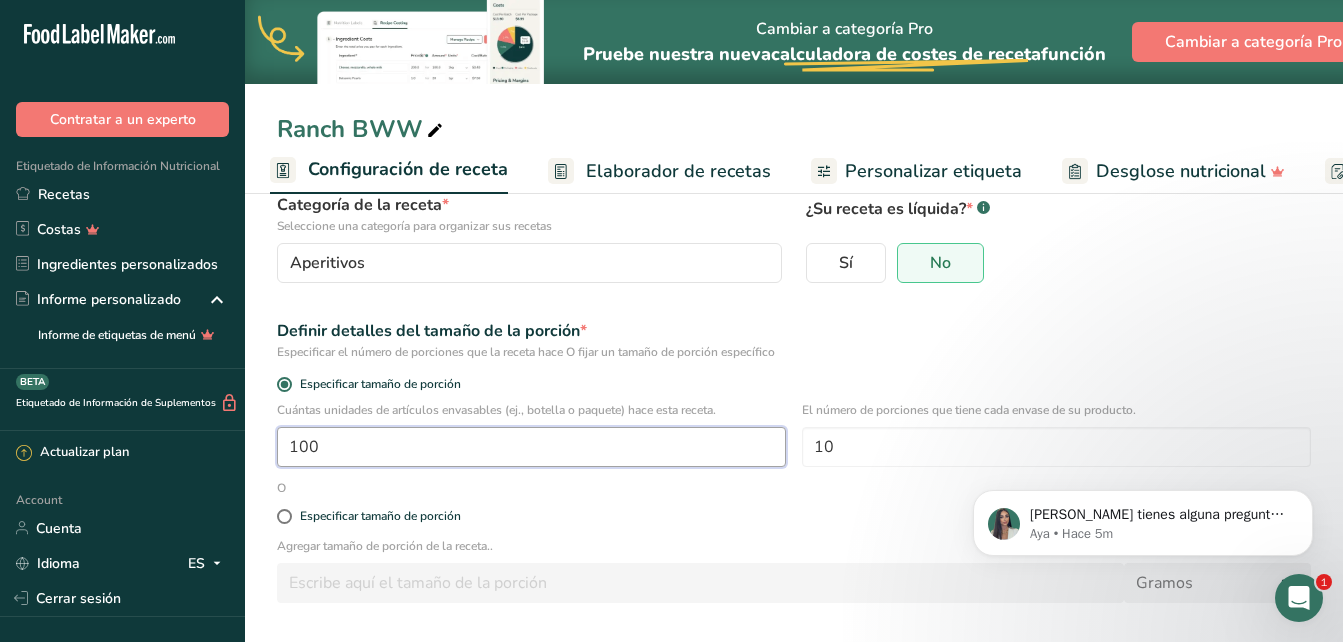 type on "100" 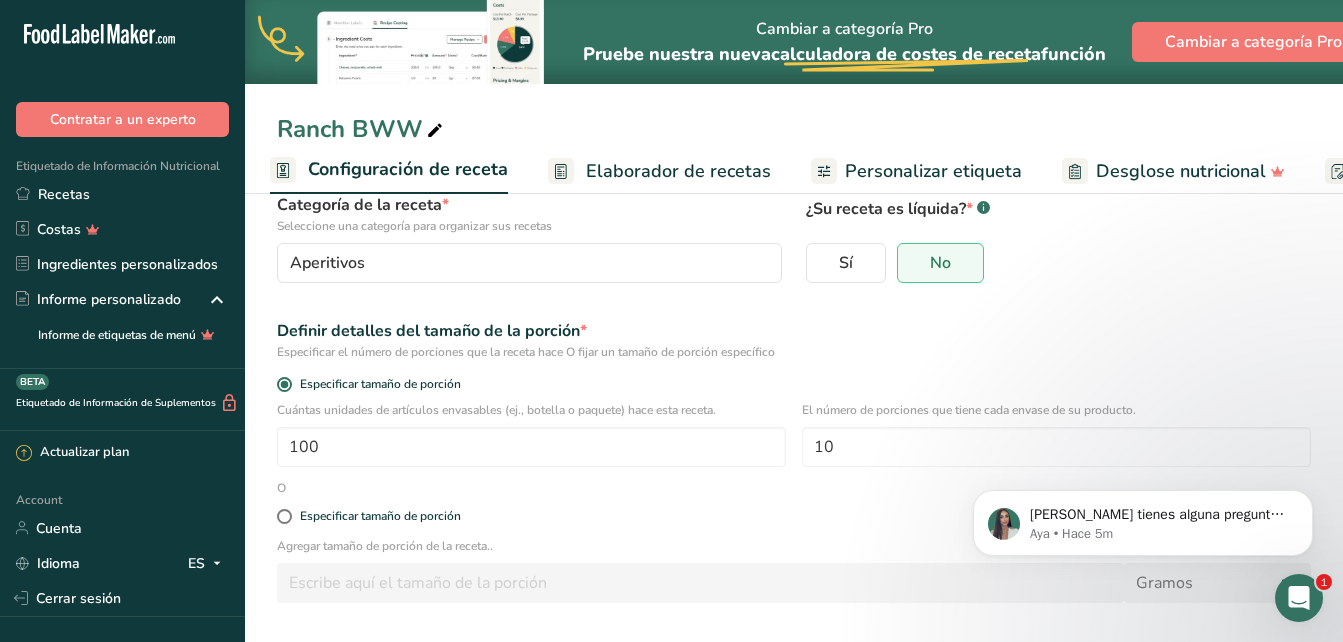 click on "Elaborador de recetas" at bounding box center [678, 171] 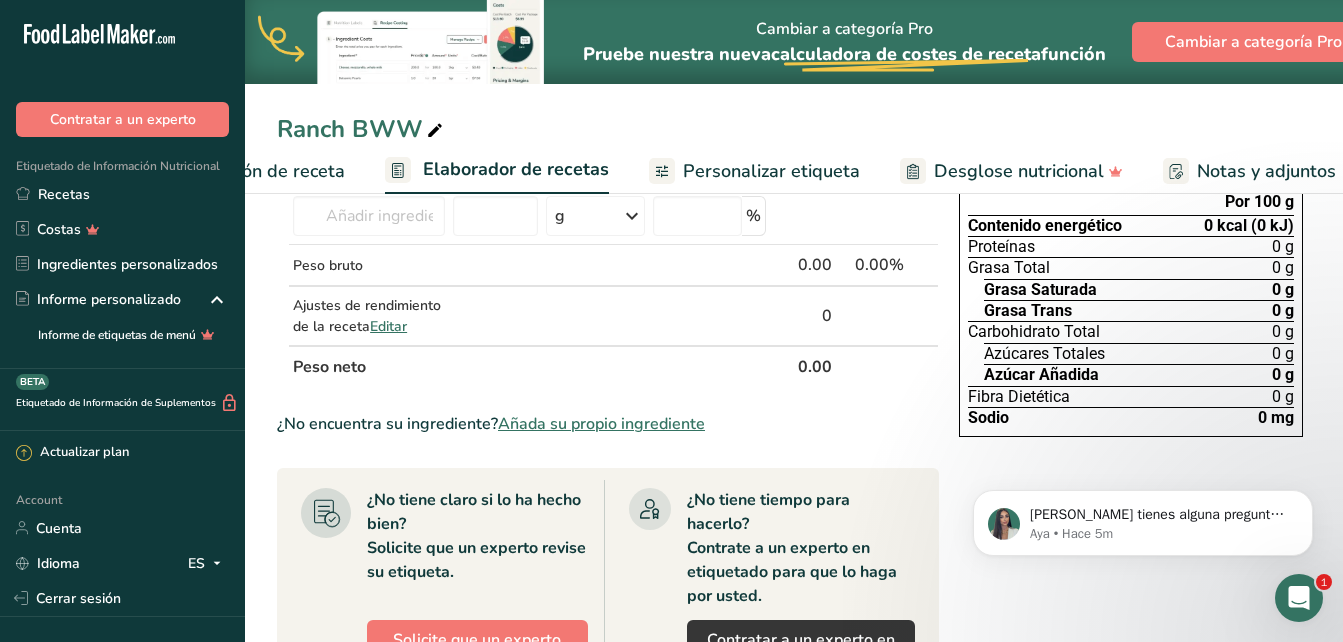scroll, scrollTop: 0, scrollLeft: 278, axis: horizontal 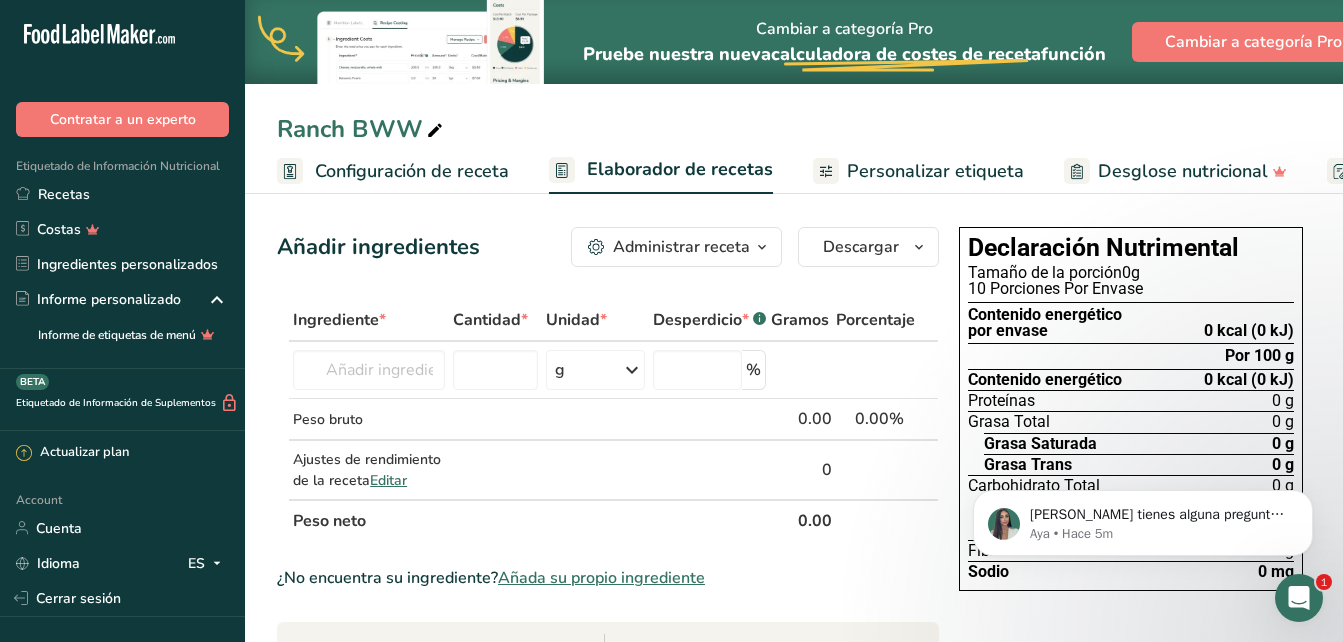 click on "Configuración de receta" at bounding box center [393, 171] 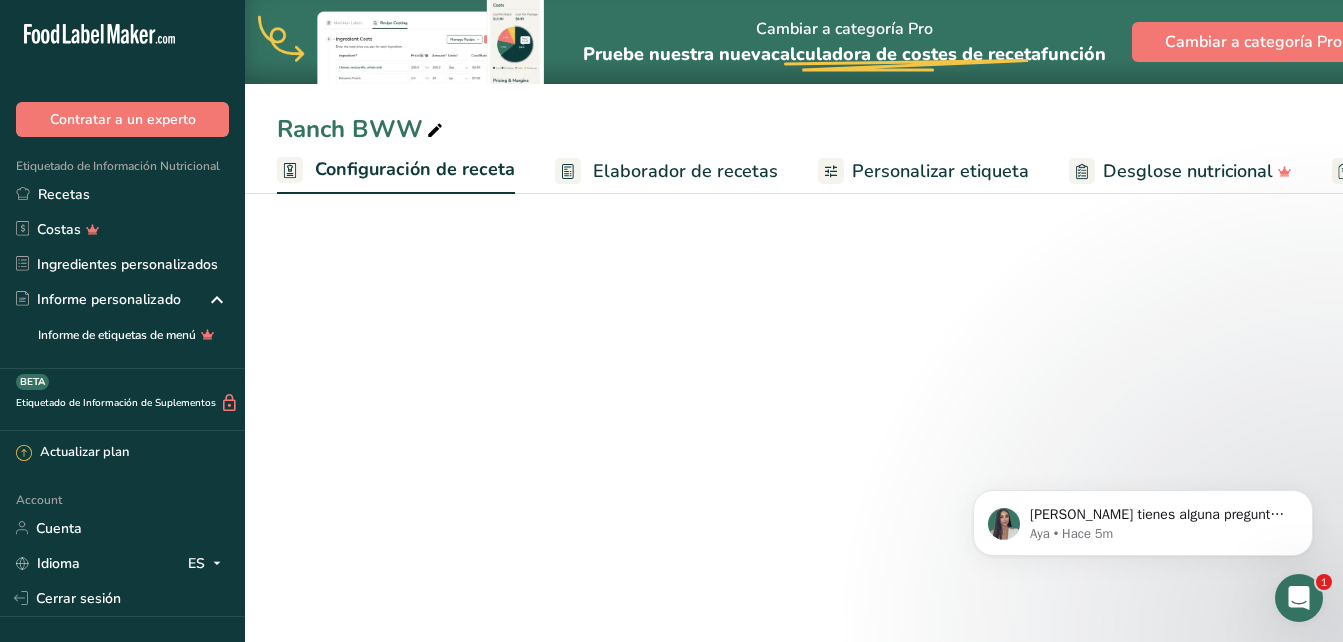 scroll, scrollTop: 0, scrollLeft: 7, axis: horizontal 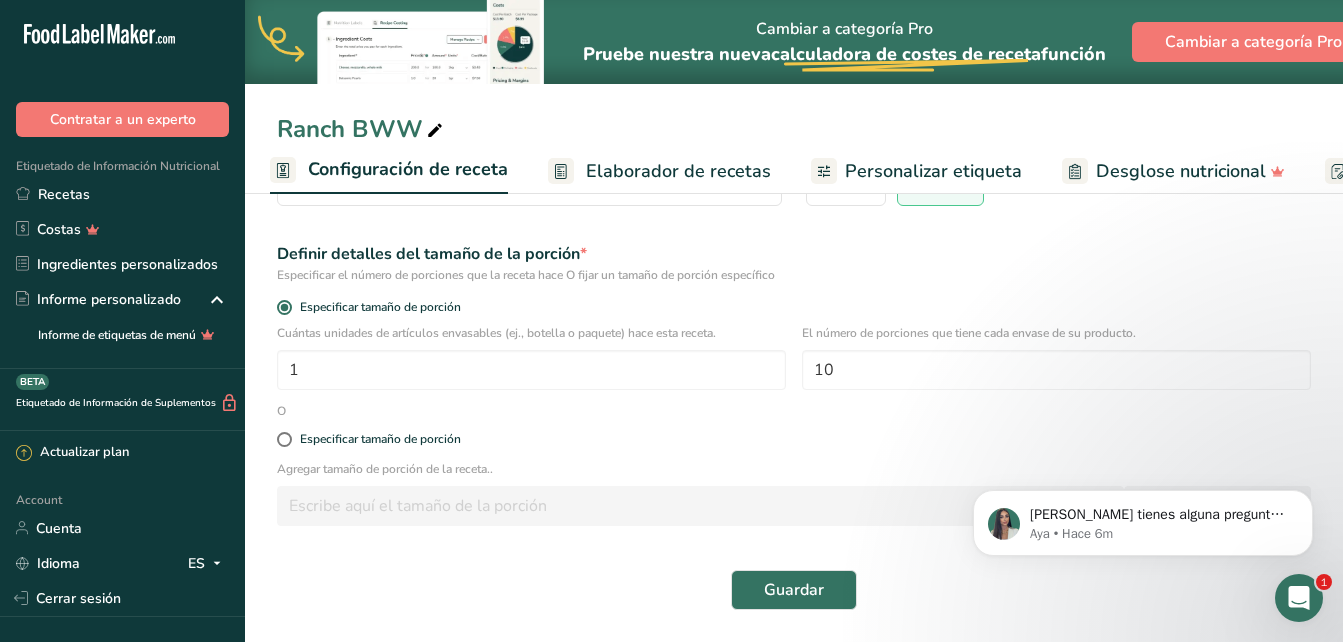 click on "Elaborador de recetas" at bounding box center (678, 171) 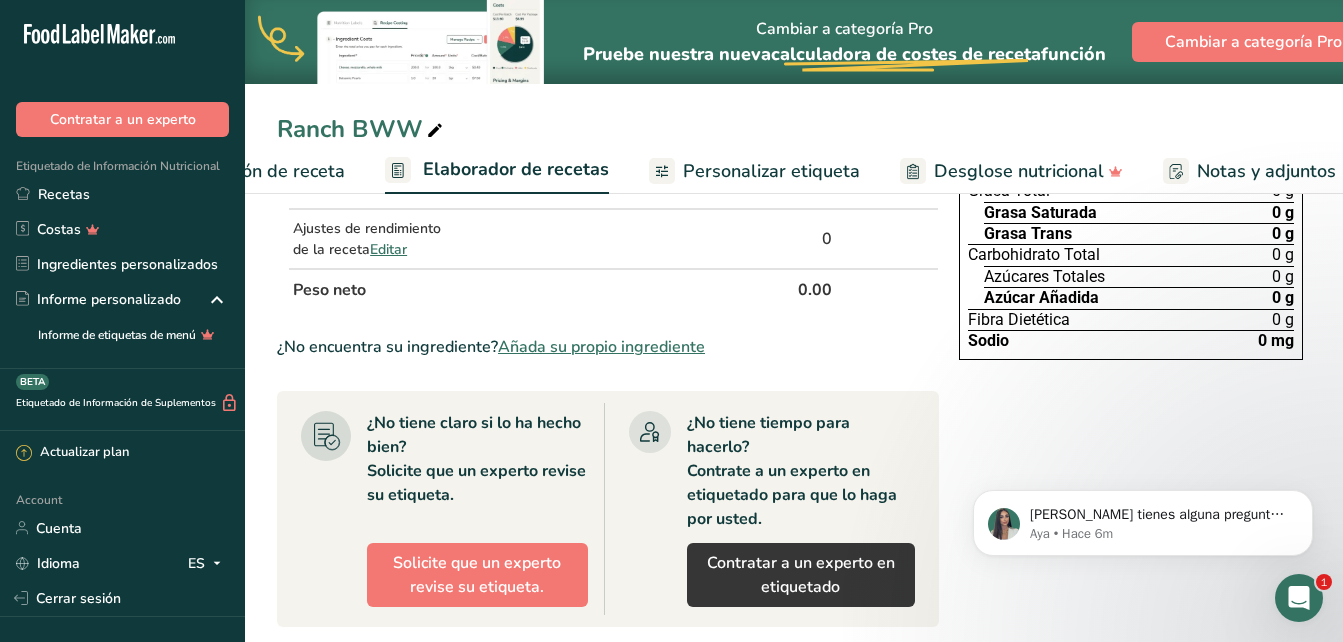 scroll, scrollTop: 0, scrollLeft: 278, axis: horizontal 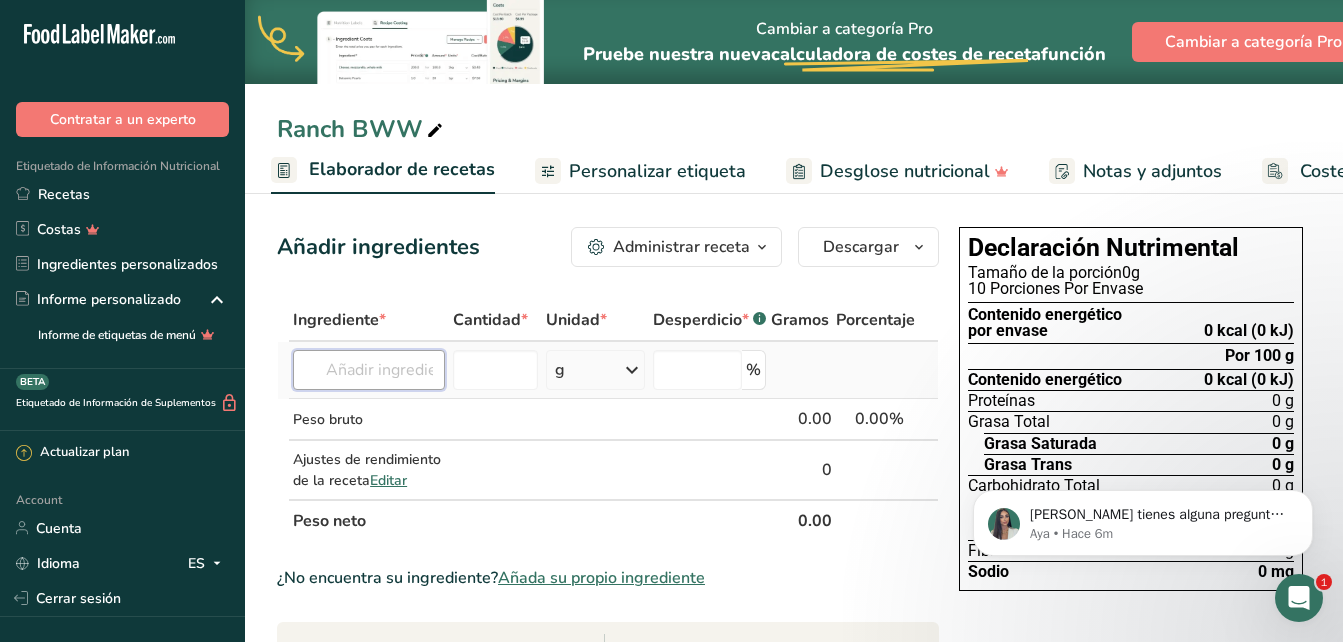 click at bounding box center [369, 370] 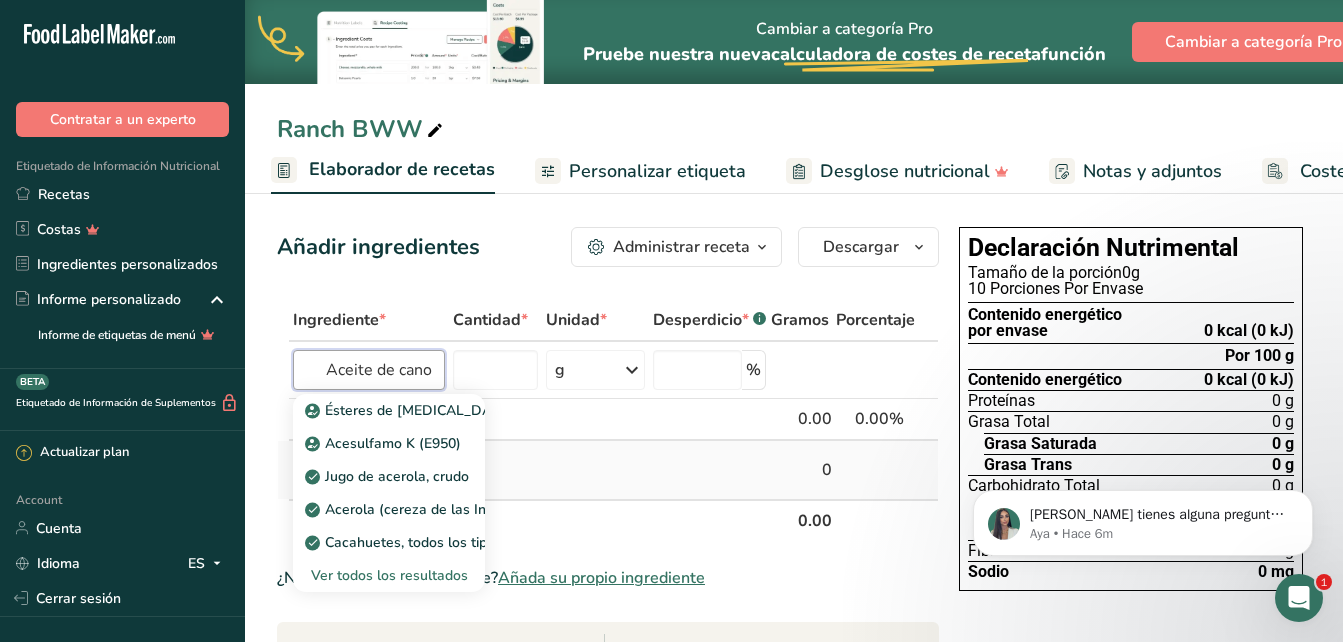 scroll, scrollTop: 0, scrollLeft: 10, axis: horizontal 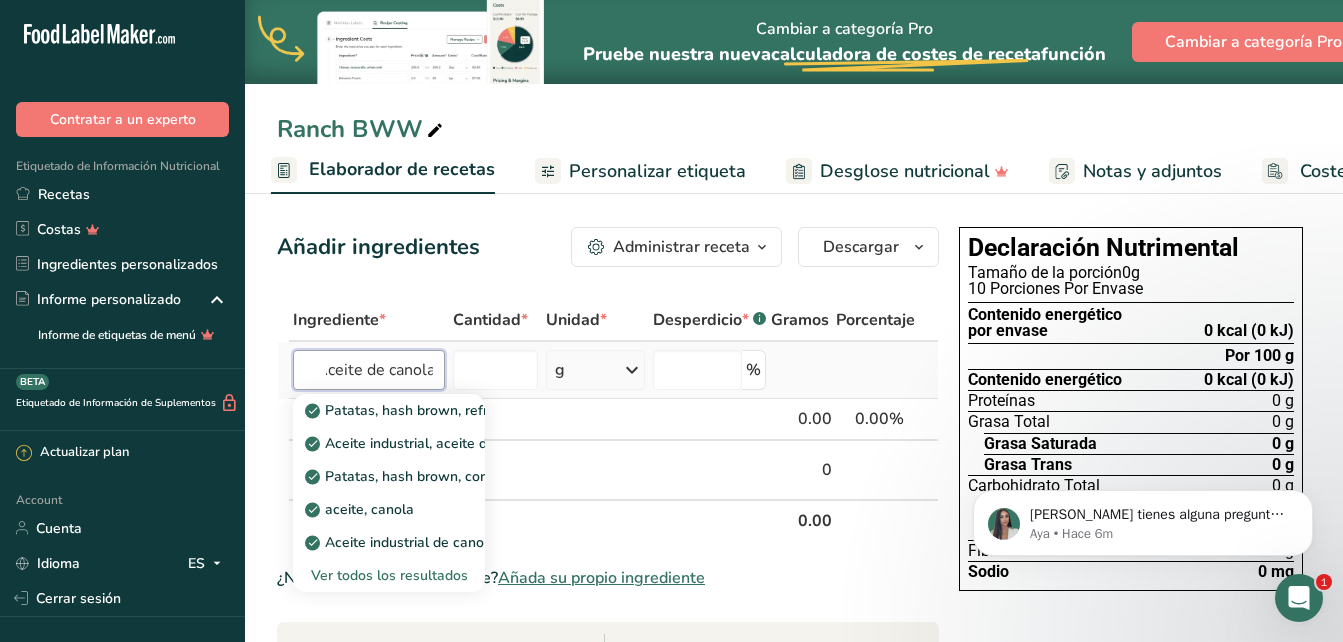 type on "Aceite de canola" 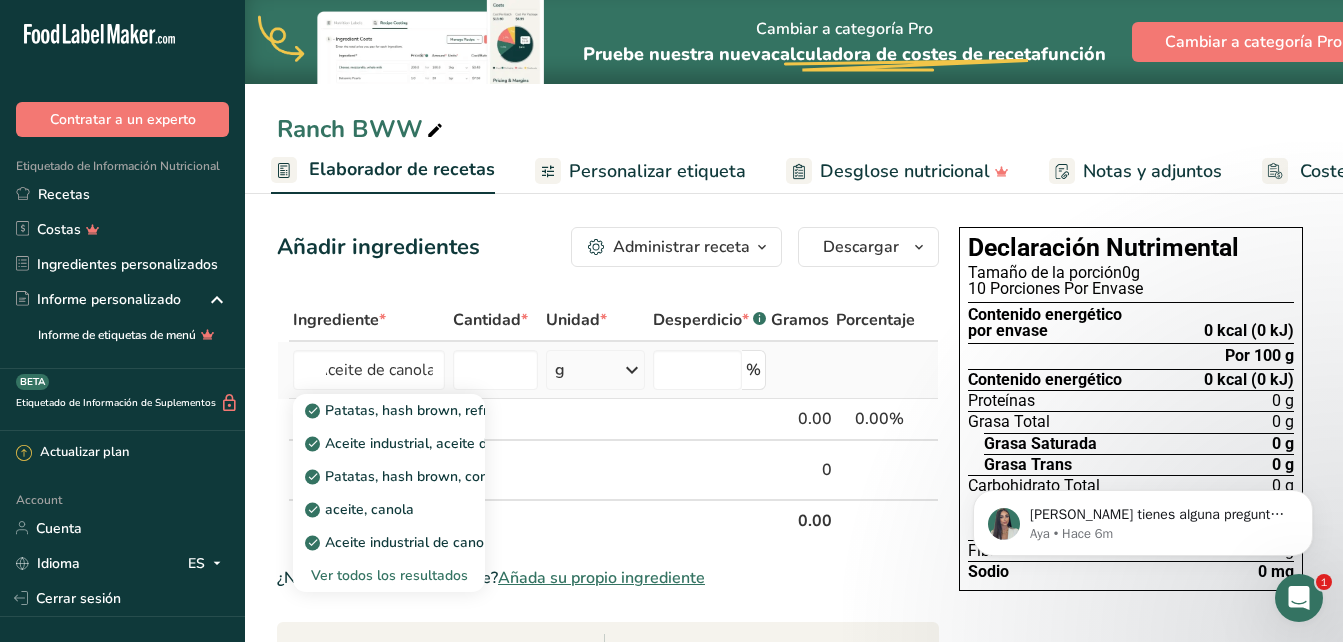 type 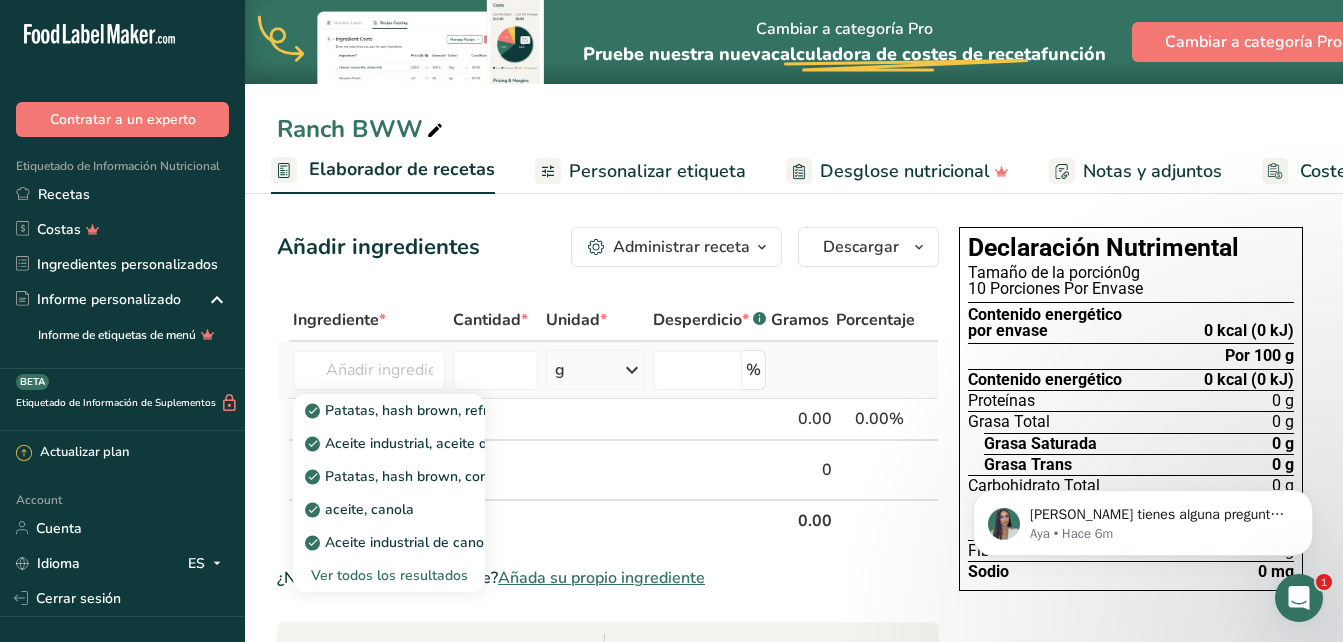 scroll, scrollTop: 0, scrollLeft: 0, axis: both 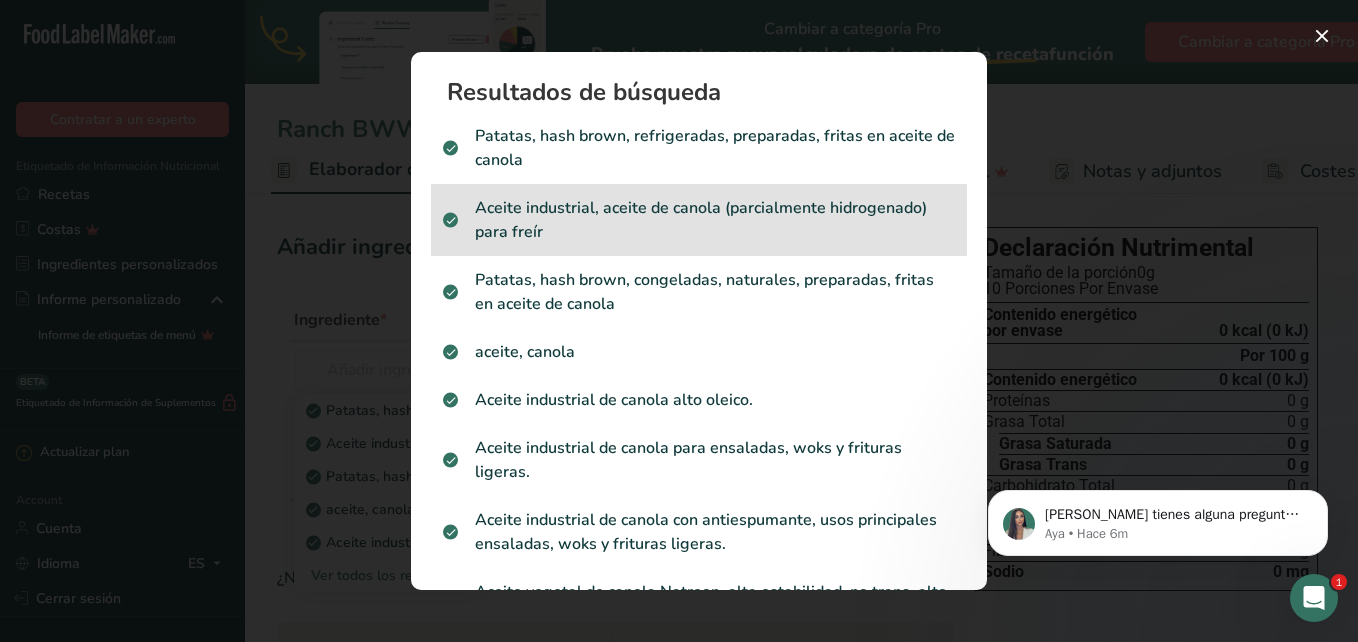 click on "Aceite industrial, aceite de canola (parcialmente hidrogenado) para freír" at bounding box center (699, 220) 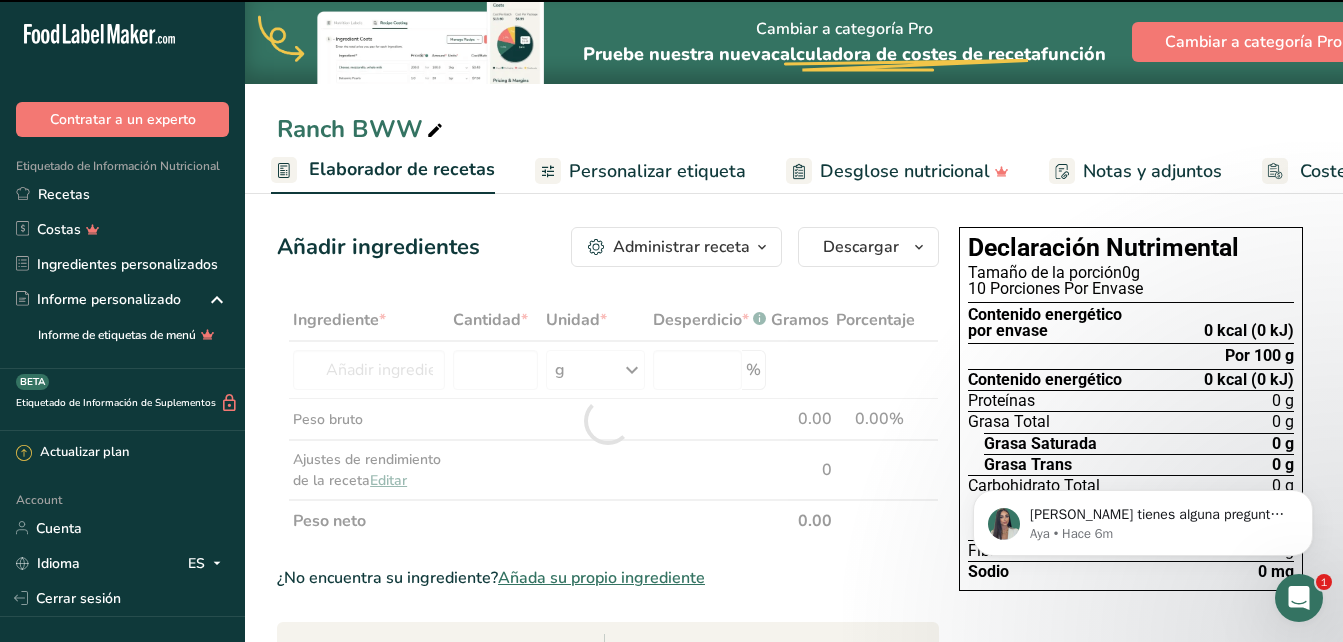 type on "0" 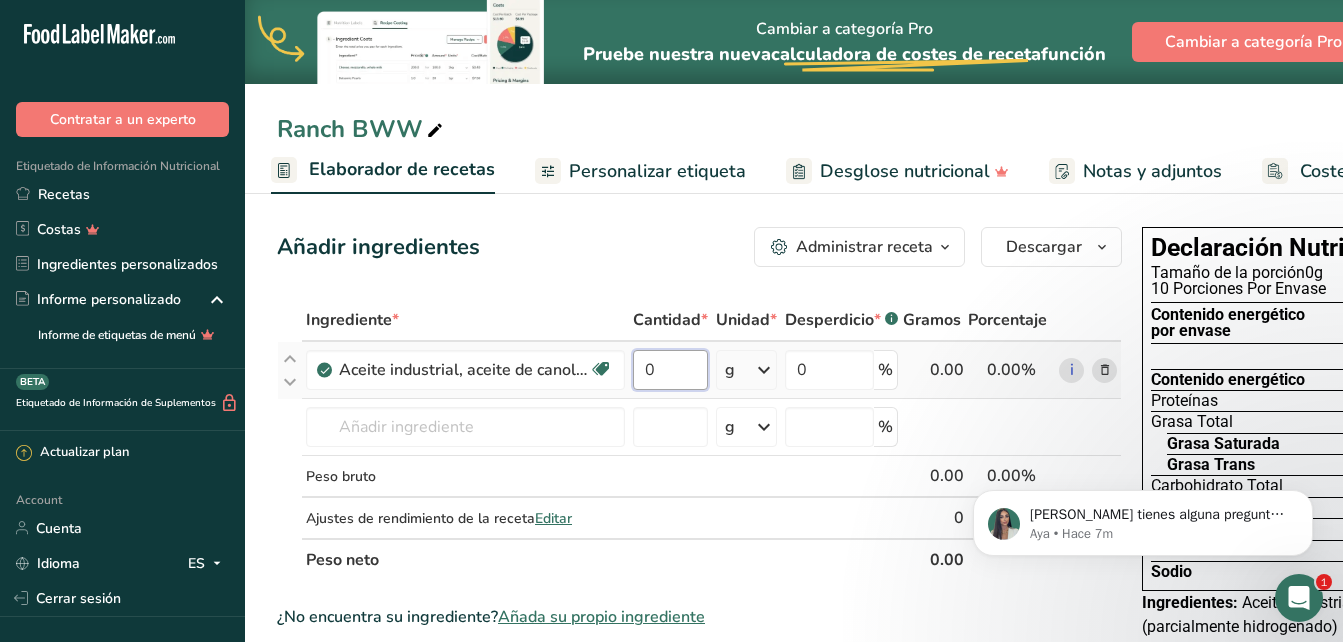 click on "0" at bounding box center (670, 370) 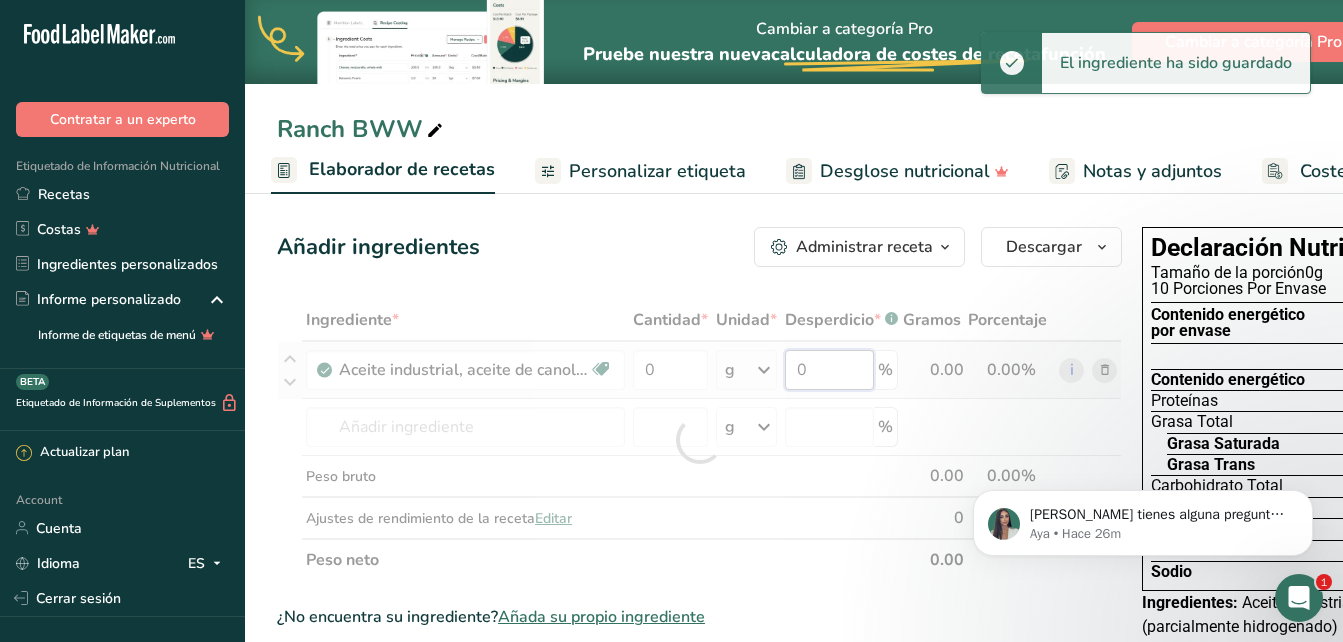 click on "Ingrediente *
Cantidad *
Unidad *
Desperdicio *   .a-a{fill:#347362;}.b-a{fill:#fff;}          Gramos
Porcentaje
Aceite industrial, aceite de canola (parcialmente hidrogenado) para freír
Libre de lácteos
Libre de gluten
[GEOGRAPHIC_DATA]
Vegetariano
Libre de soja
0
g
Porciones
1 tablespoon
1 teaspoon
1 cup
Unidades de peso
g
kg
mg
Ver más
Unidades de volumen
[GEOGRAPHIC_DATA]
Las unidades de volumen requieren una conversión de densidad. Si conoce la densidad de su ingrediente, introdúzcala a continuación. De lo contrario, haga clic en "RIA", nuestra asistente regulatoria de IA, quien podrá ayudarle.
mL" at bounding box center (699, 440) 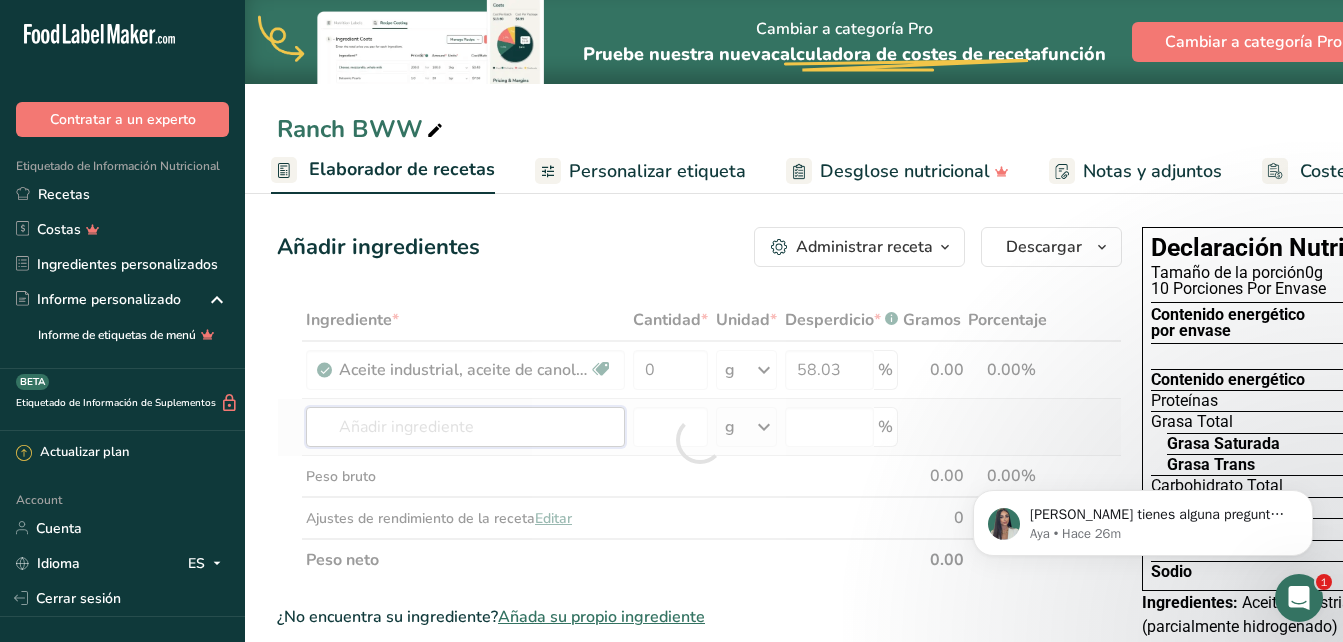 click on "Ingrediente *
Cantidad *
Unidad *
Desperdicio *   .a-a{fill:#347362;}.b-a{fill:#fff;}          Gramos
Porcentaje
Aceite industrial, aceite de canola (parcialmente hidrogenado) para freír
Libre de lácteos
Libre de gluten
[GEOGRAPHIC_DATA]
Vegetariano
Libre de soja
0
g
Porciones
1 tablespoon
1 teaspoon
1 cup
Unidades de peso
g
kg
mg
Ver más
Unidades de volumen
[GEOGRAPHIC_DATA]
Las unidades de volumen requieren una conversión de densidad. Si conoce la densidad de su ingrediente, introdúzcala a continuación. De lo contrario, haga clic en "RIA", nuestra asistente regulatoria de IA, quien podrá ayudarle.
mL" at bounding box center (699, 440) 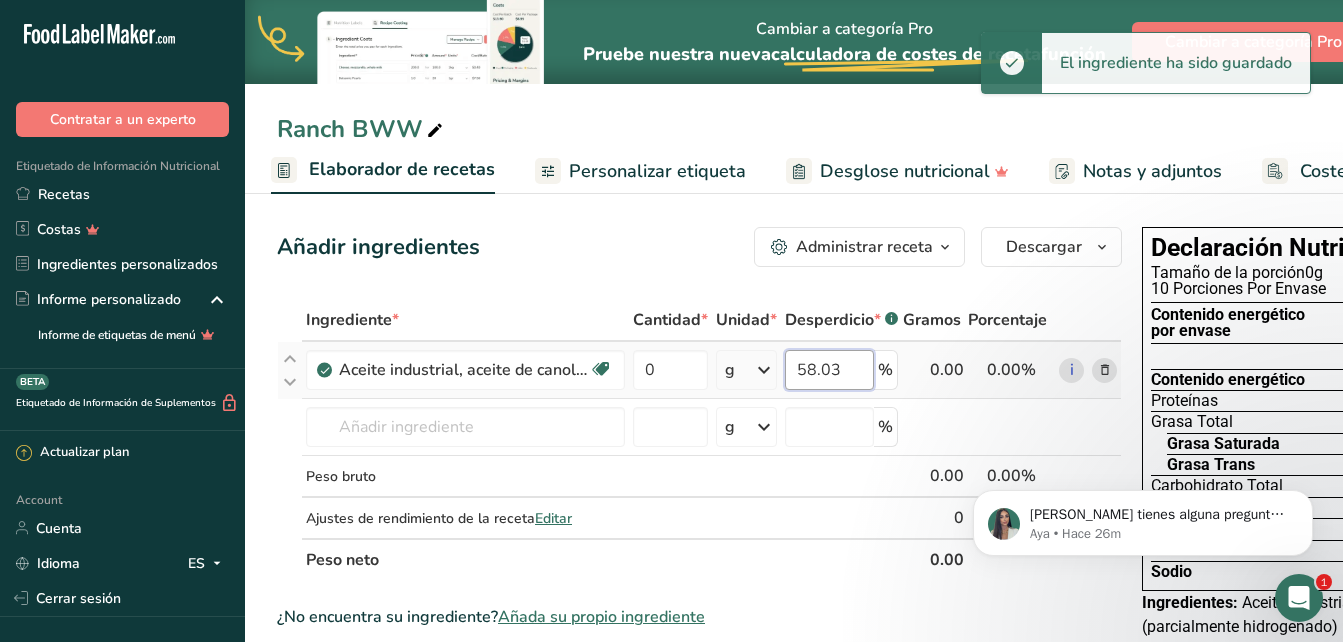click on "58.03" at bounding box center [829, 370] 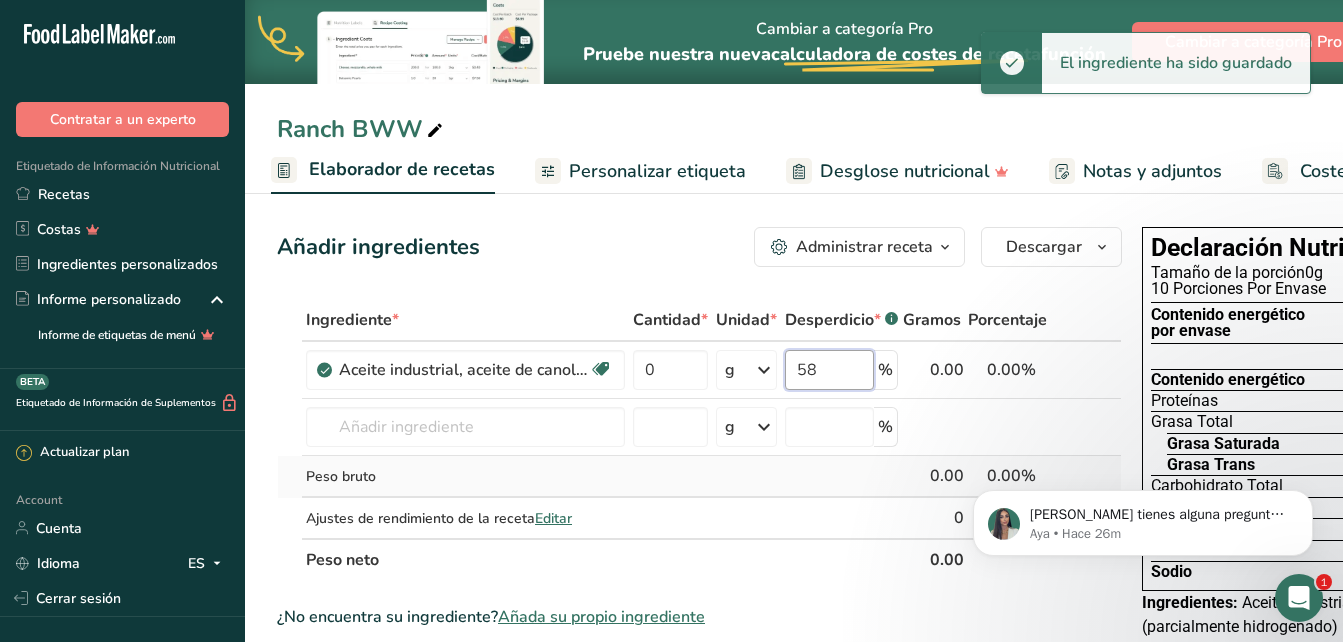 type on "5" 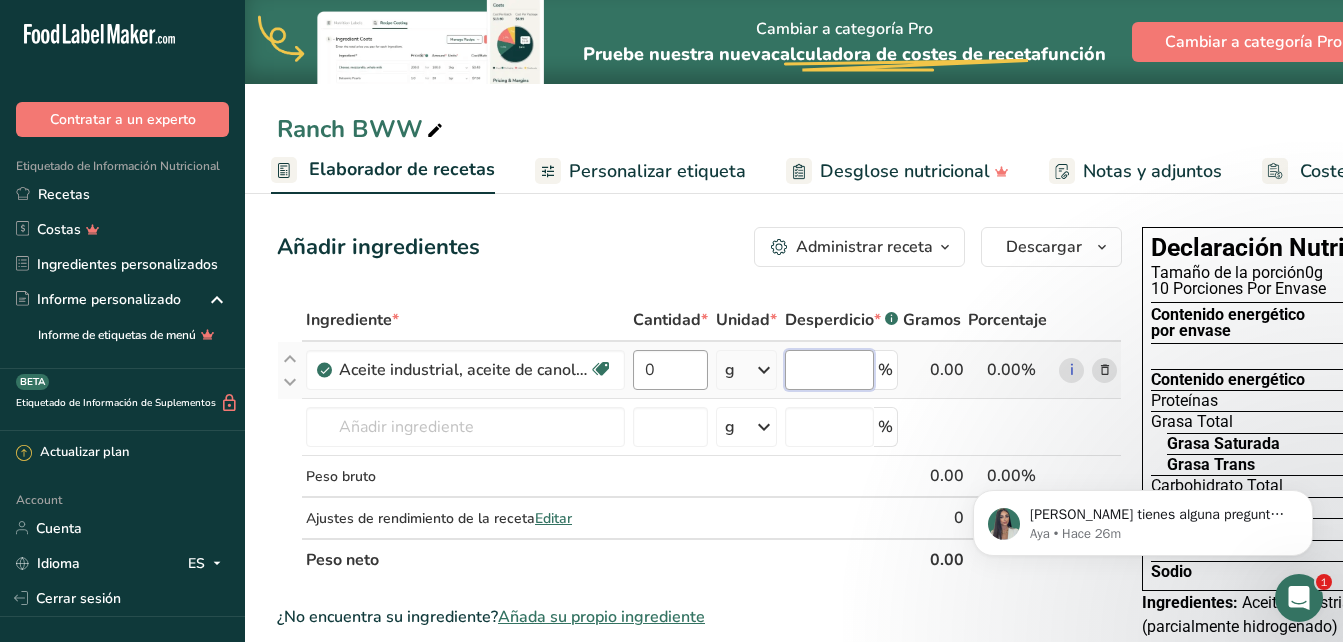 type 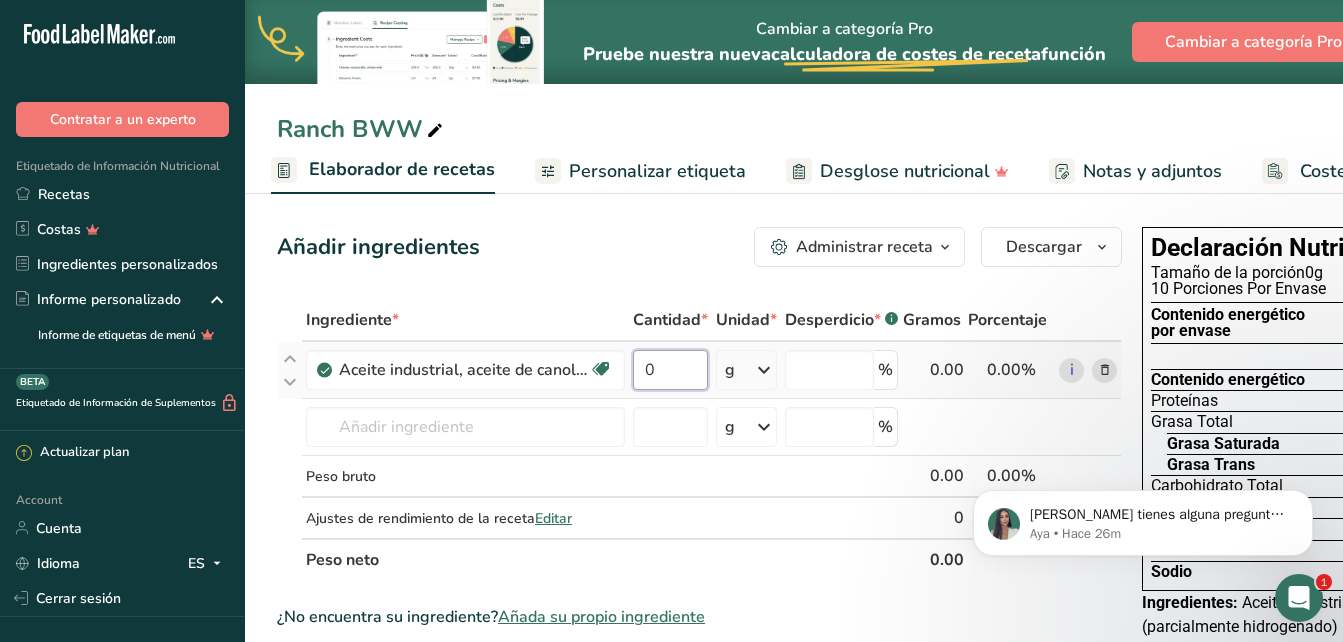 click on "Ingrediente *
Cantidad *
Unidad *
Desperdicio *   .a-a{fill:#347362;}.b-a{fill:#fff;}          Gramos
Porcentaje
Aceite industrial, aceite de canola (parcialmente hidrogenado) para freír
Libre de lácteos
Libre de gluten
[GEOGRAPHIC_DATA]
Vegetariano
Libre de soja
0
g
Porciones
1 tablespoon
1 teaspoon
1 cup
Unidades de peso
g
kg
mg
Ver más
Unidades de volumen
[GEOGRAPHIC_DATA]
Las unidades de volumen requieren una conversión de densidad. Si conoce la densidad de su ingrediente, introdúzcala a continuación. De lo contrario, haga clic en "RIA", nuestra asistente regulatoria de IA, quien podrá ayudarle.
mL" at bounding box center (699, 440) 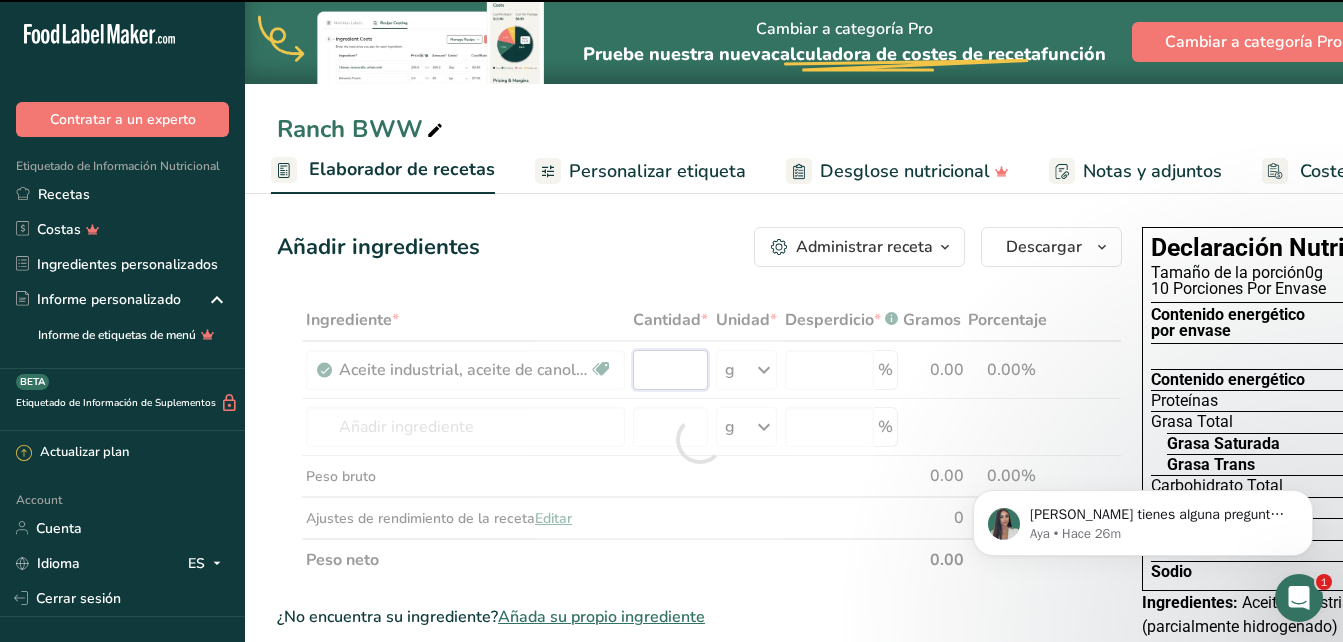 type on "0" 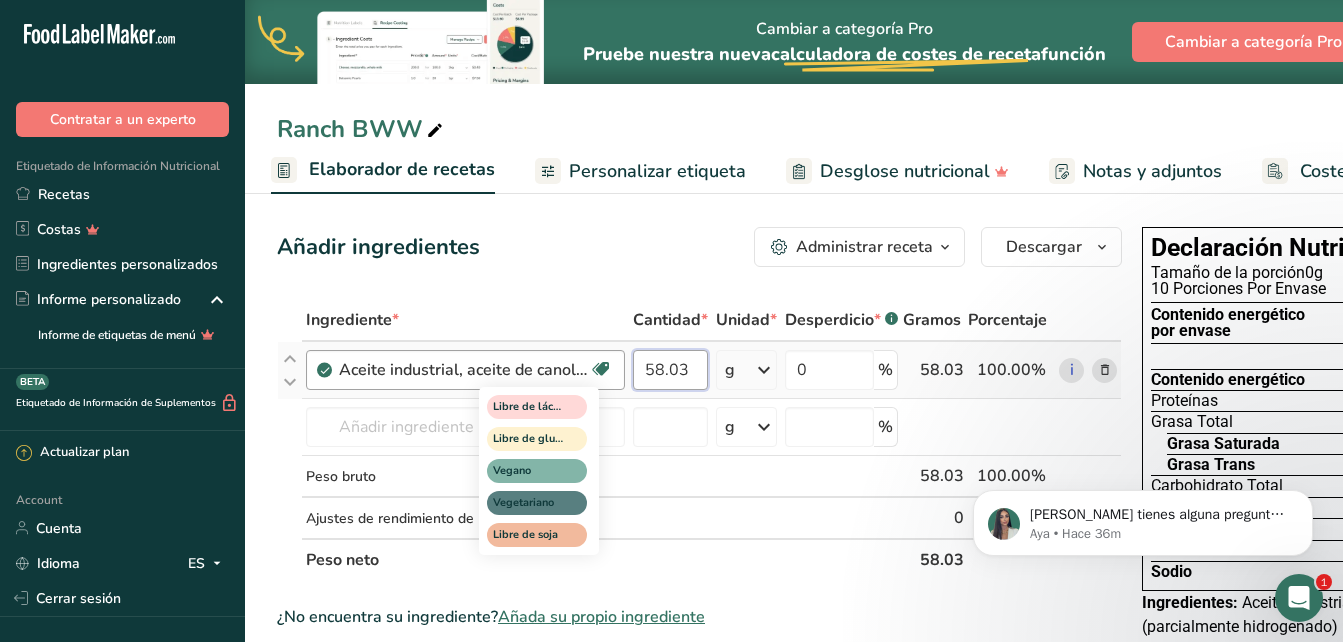 type on "58.03" 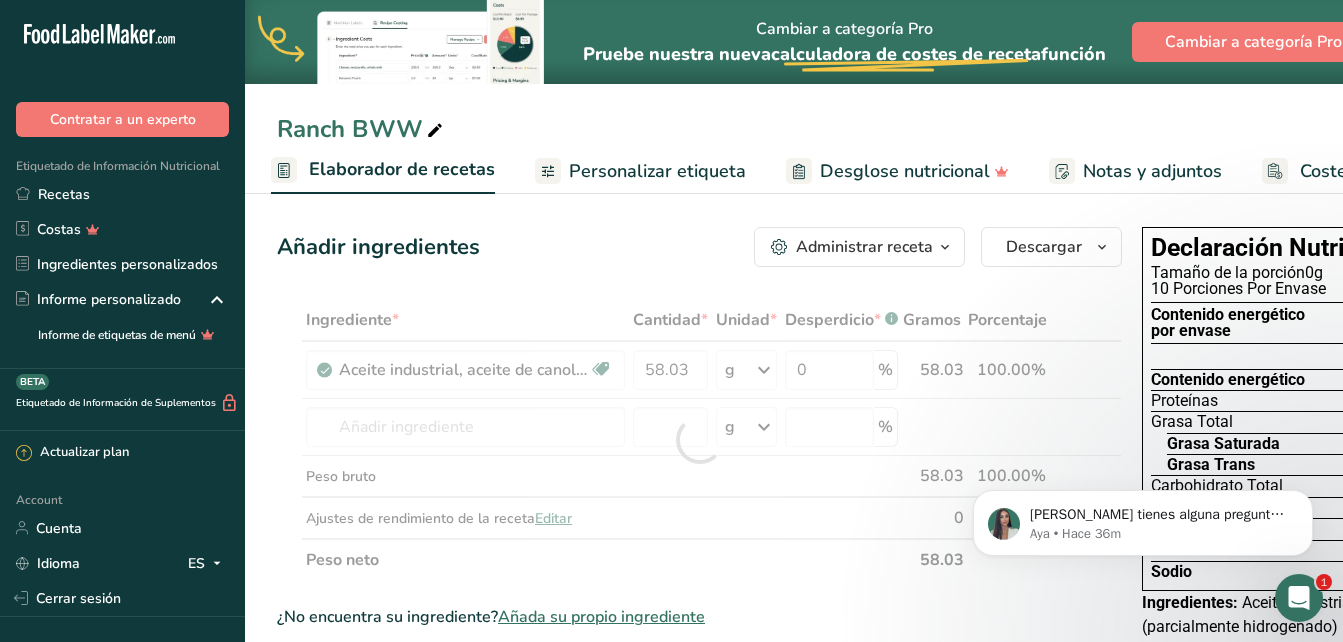 drag, startPoint x: 485, startPoint y: 416, endPoint x: 361, endPoint y: 416, distance: 124 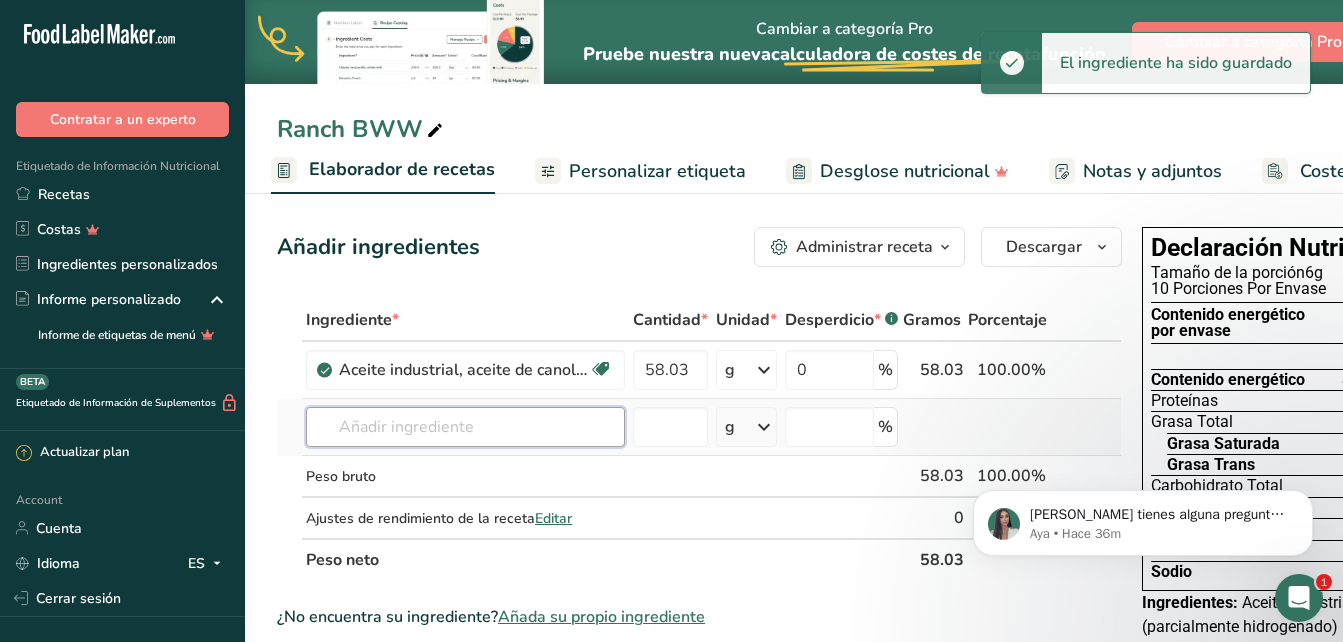 click at bounding box center [465, 427] 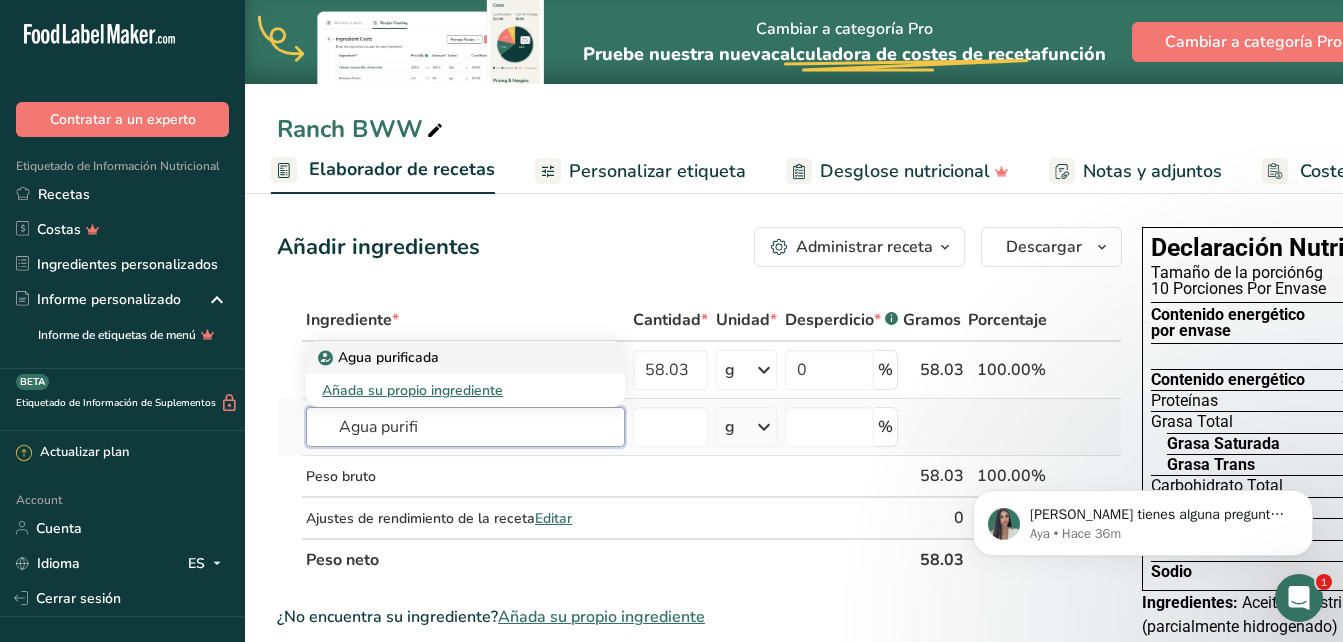 type on "Agua purifi" 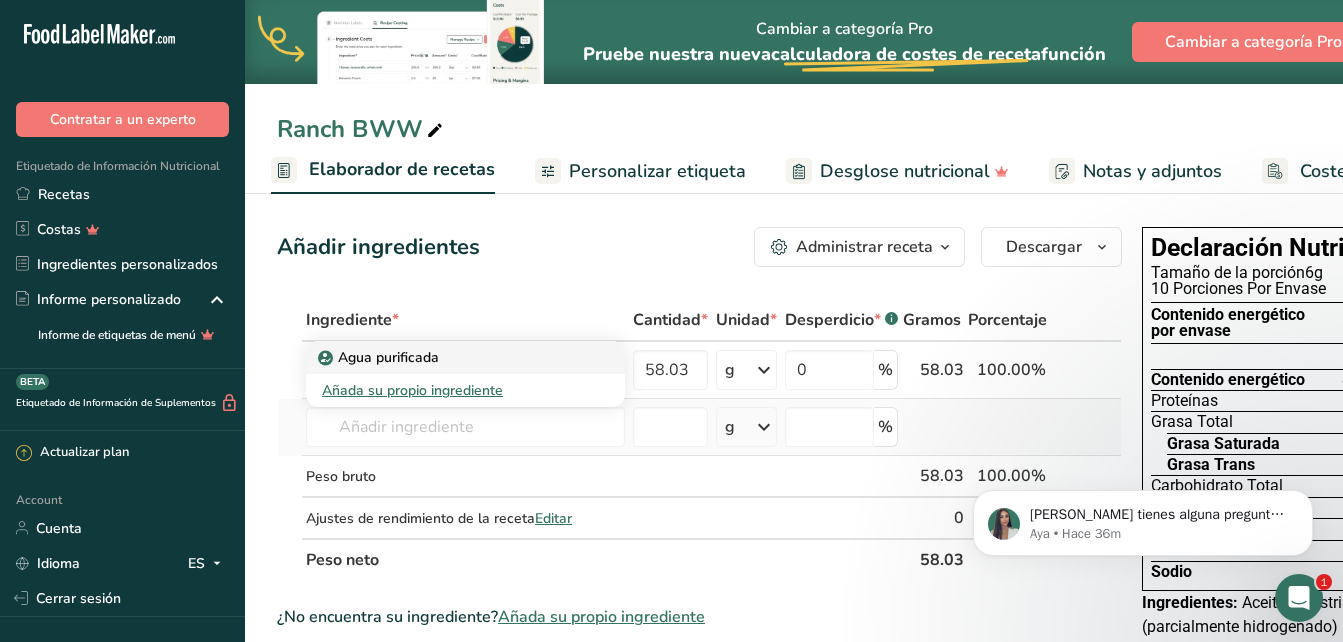 click on "Agua purificada" at bounding box center [380, 357] 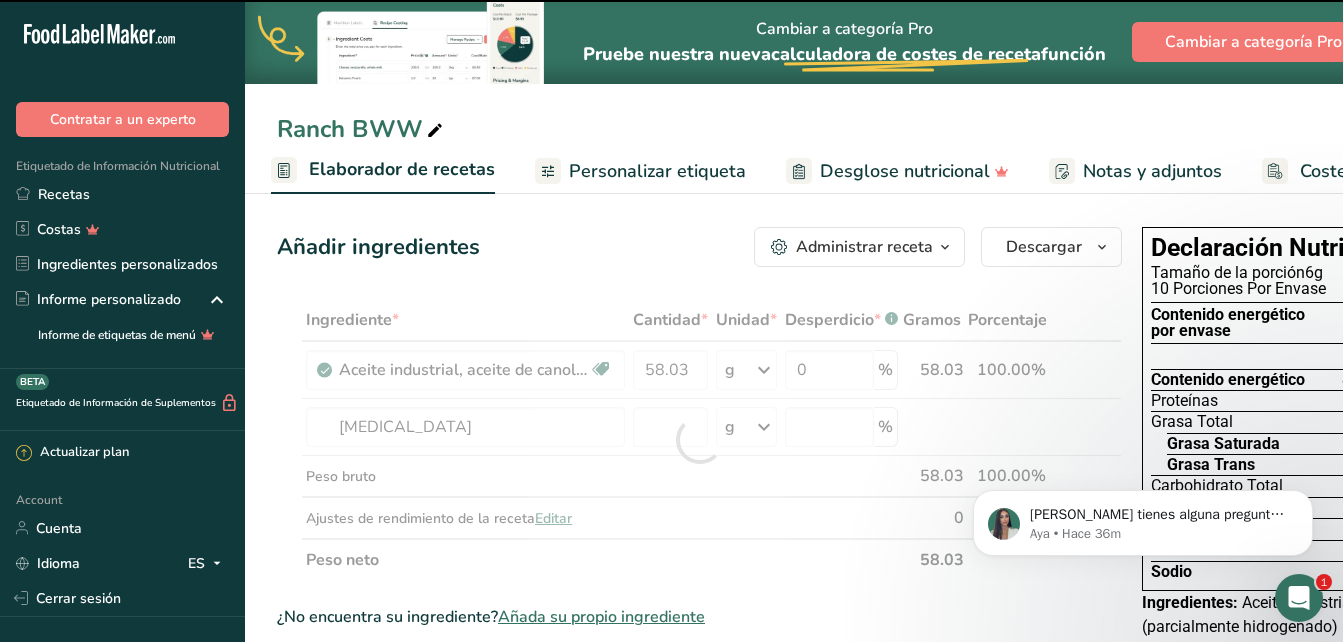 type on "0" 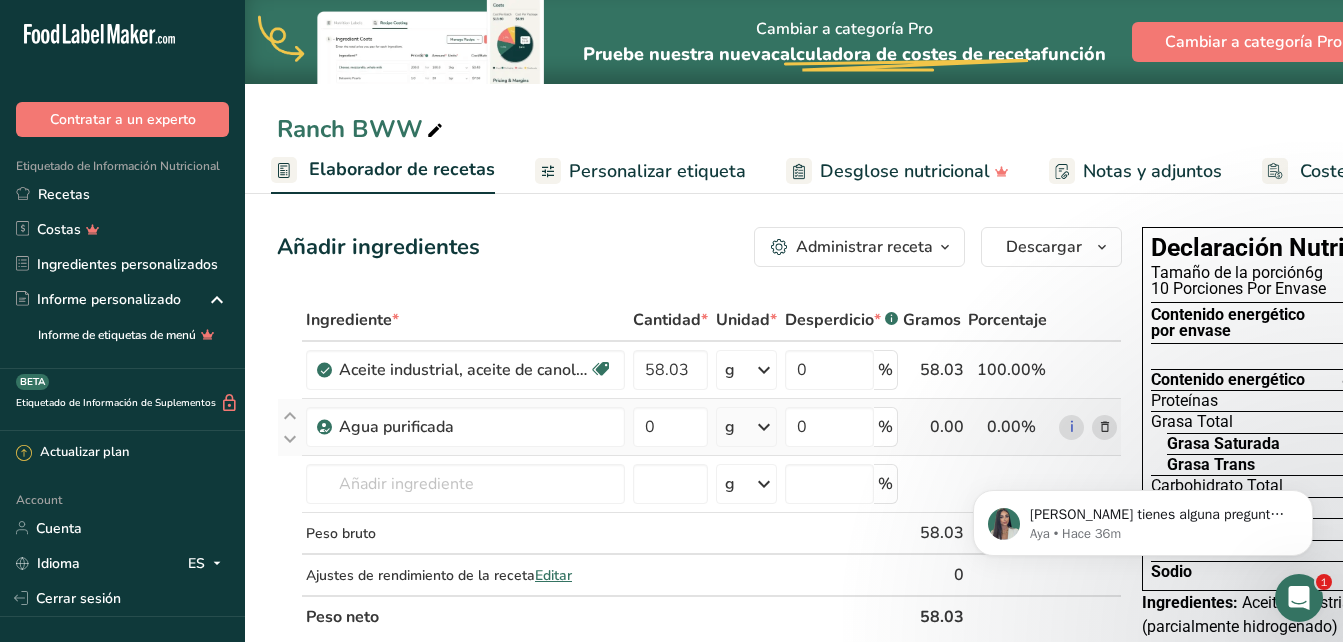 click on "0" at bounding box center [670, 427] 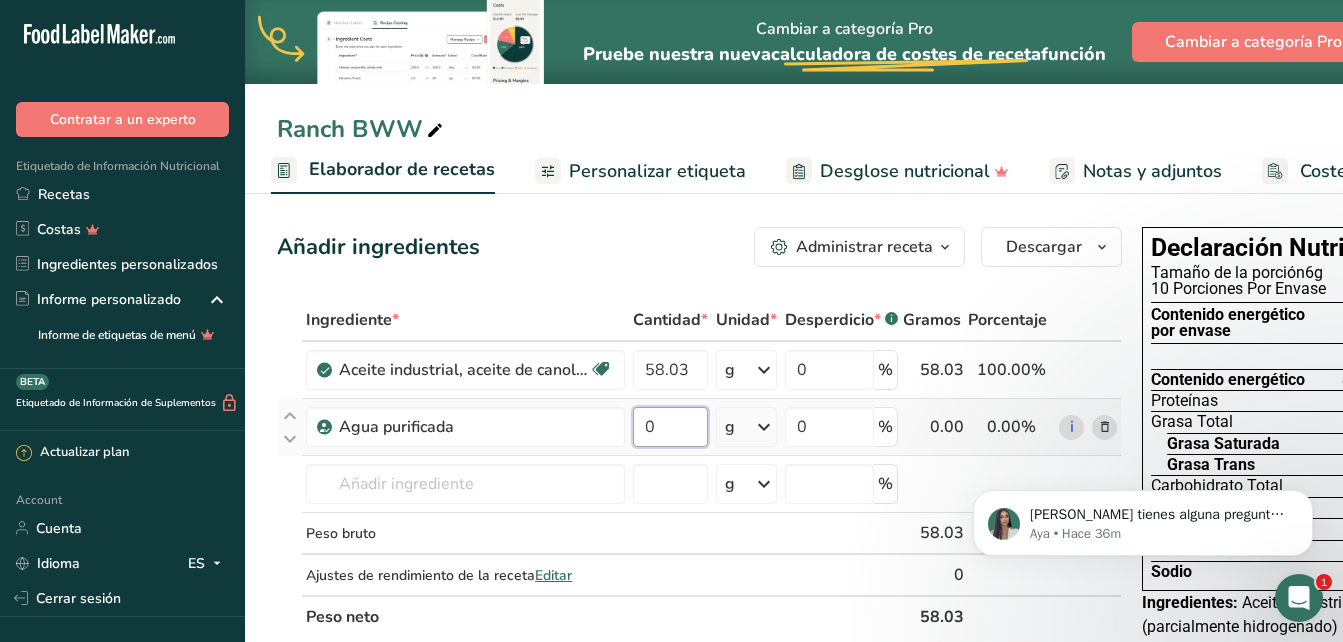 click on "0" at bounding box center [670, 427] 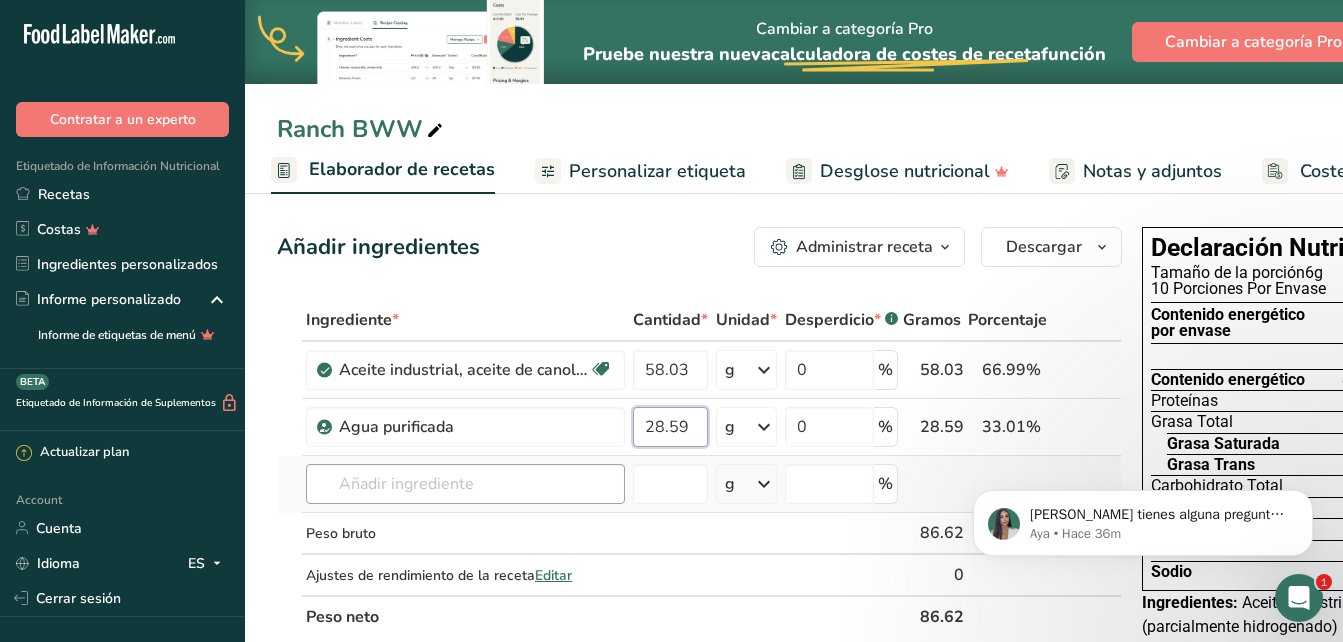 type on "28.59" 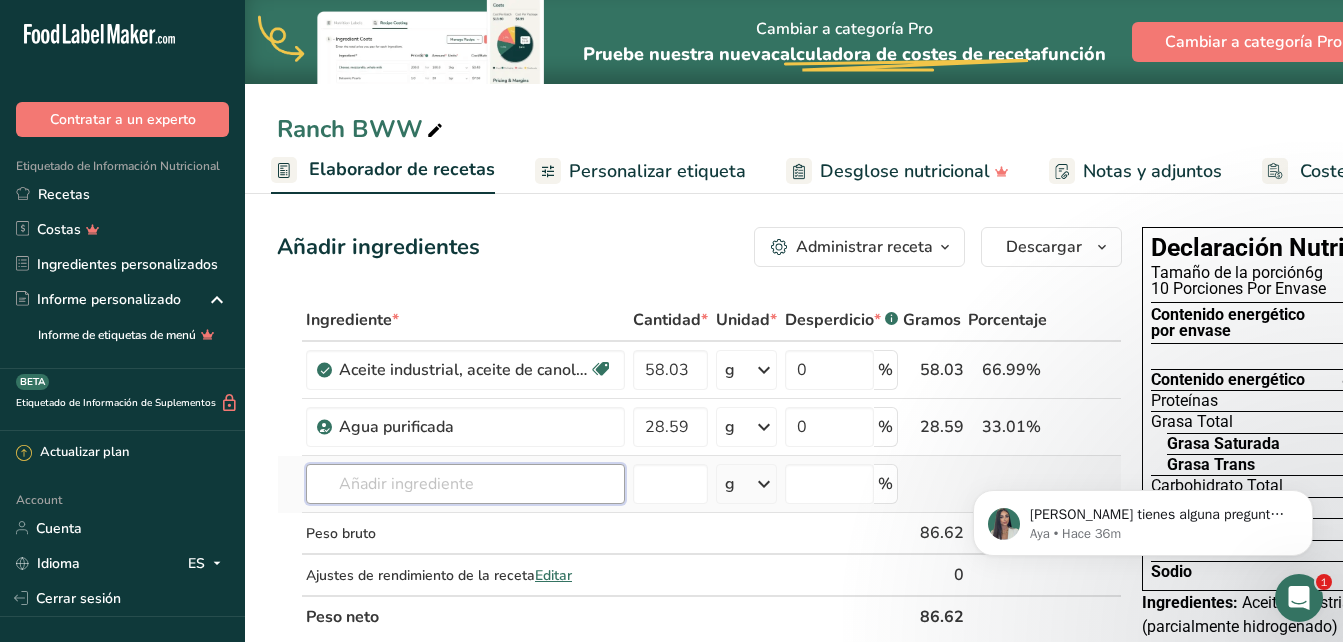 click on "Ingrediente *
Cantidad *
Unidad *
Desperdicio *   .a-a{fill:#347362;}.b-a{fill:#fff;}          Gramos
Porcentaje
Aceite industrial, aceite de canola (parcialmente hidrogenado) para freír
Libre de lácteos
Libre de gluten
[GEOGRAPHIC_DATA]
Vegetariano
Libre de soja
58.03
g
Porciones
1 tablespoon
1 teaspoon
1 cup
Unidades de peso
g
kg
mg
Ver más
Unidades de volumen
[GEOGRAPHIC_DATA]
Las unidades de volumen requieren una conversión de densidad. Si conoce la densidad de su ingrediente, introdúzcala a continuación. De lo contrario, haga clic en "RIA", nuestra asistente regulatoria de IA, quien podrá ayudarle.
mL" at bounding box center (699, 468) 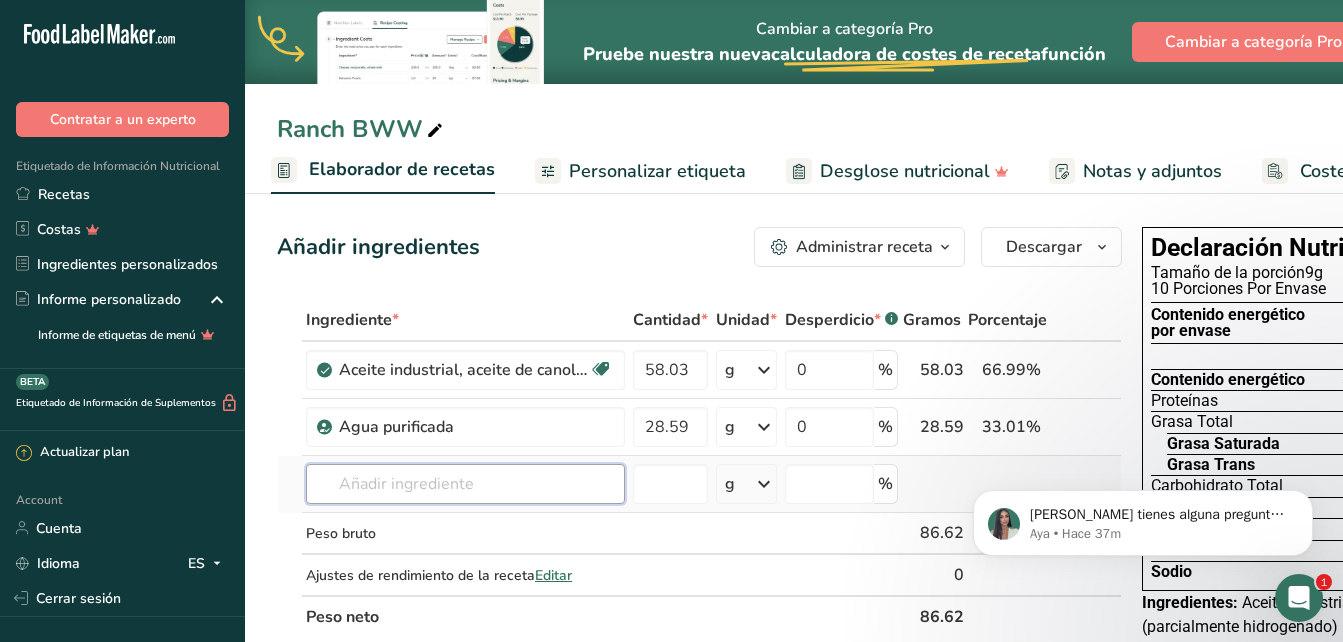 click at bounding box center (465, 484) 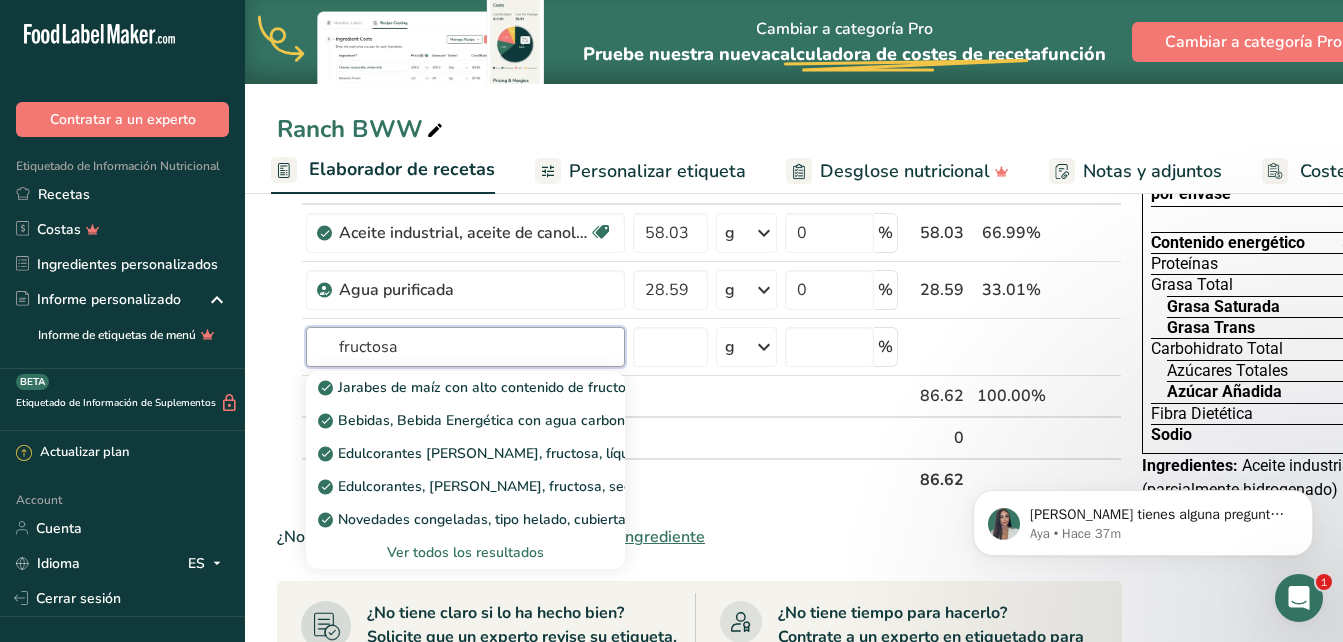 scroll, scrollTop: 146, scrollLeft: 0, axis: vertical 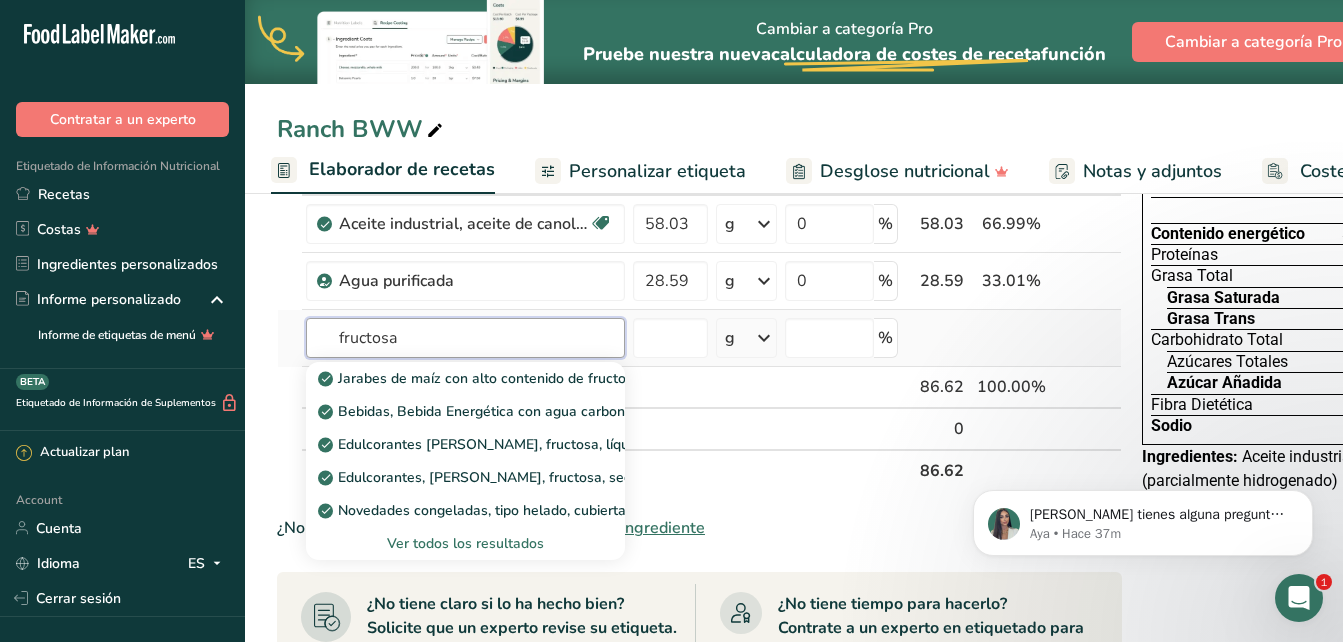 type on "fructosa" 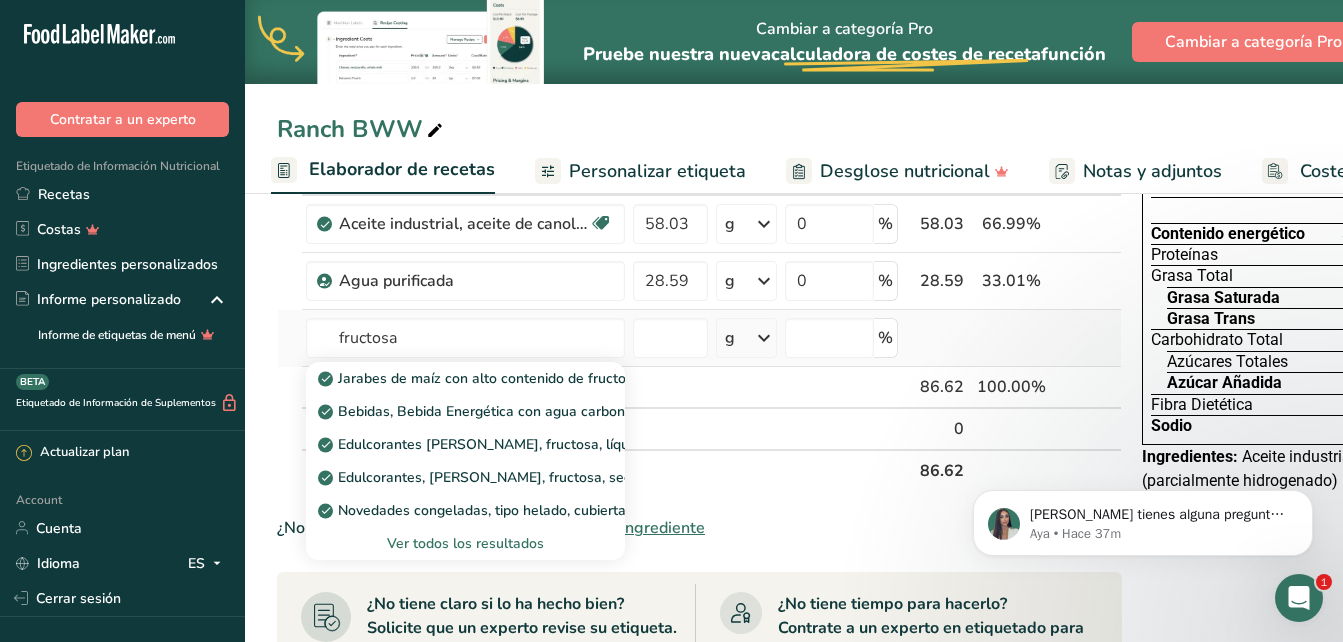 type 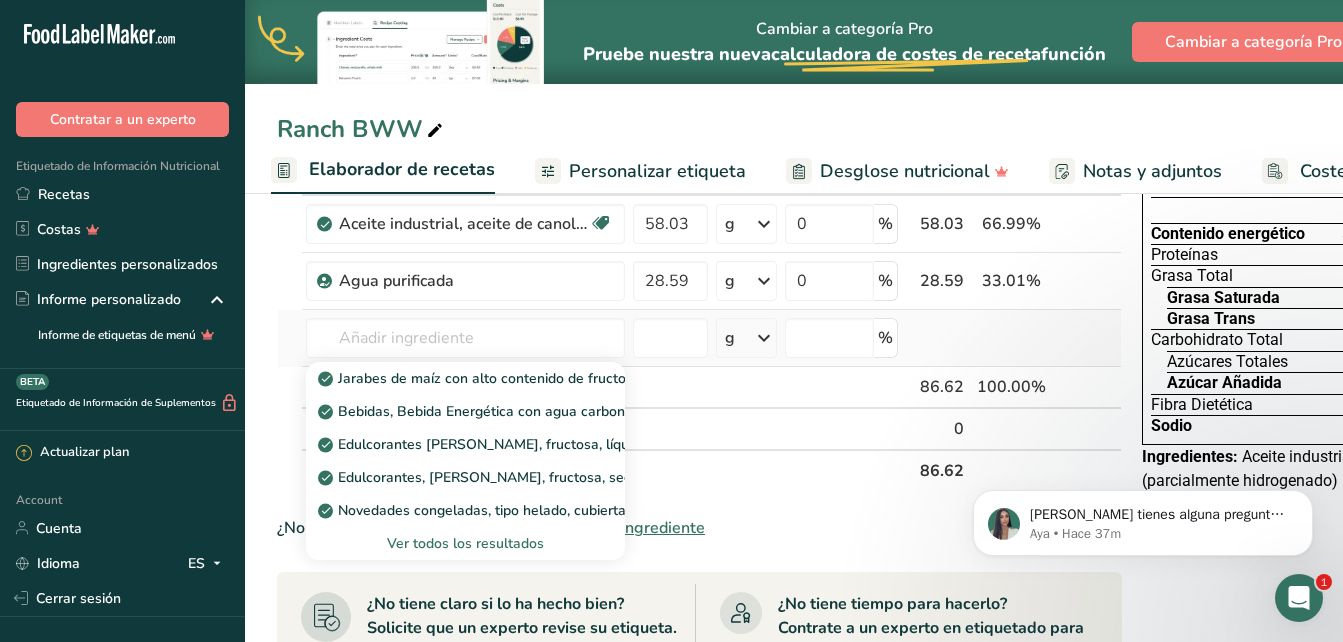 drag, startPoint x: 496, startPoint y: 556, endPoint x: 495, endPoint y: 529, distance: 27.018513 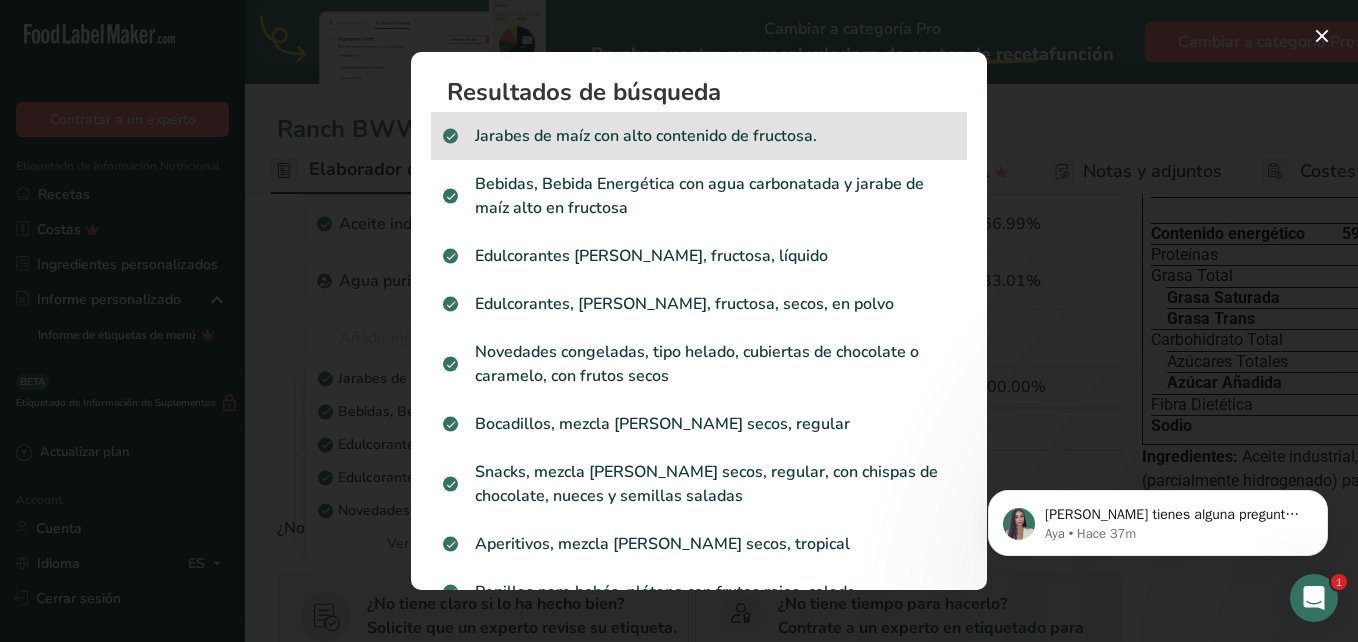 click on "Jarabes de maíz con alto contenido de fructosa." at bounding box center (699, 136) 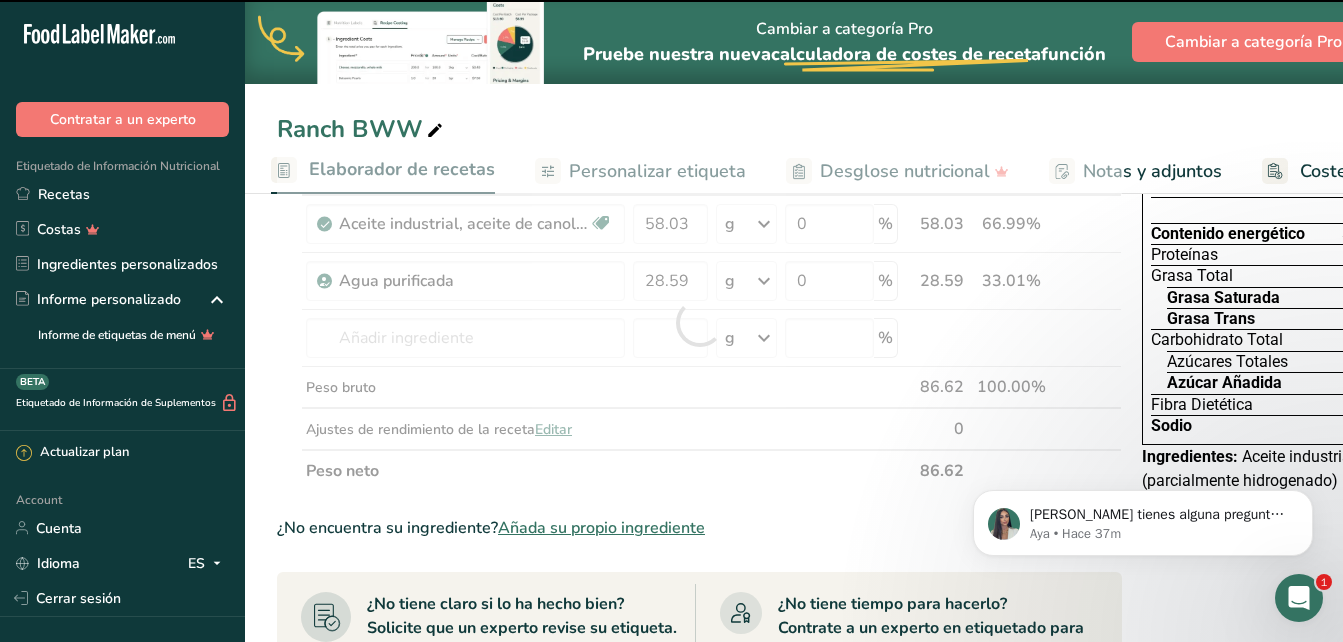 type on "0" 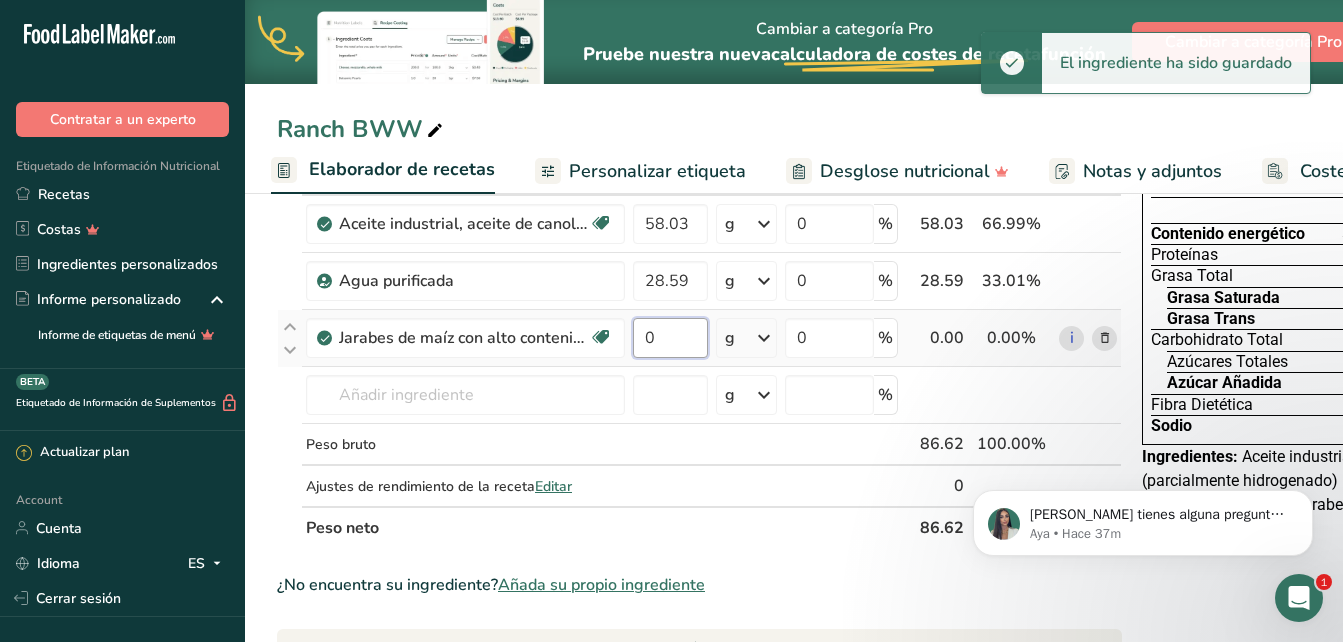click on "0" at bounding box center (670, 338) 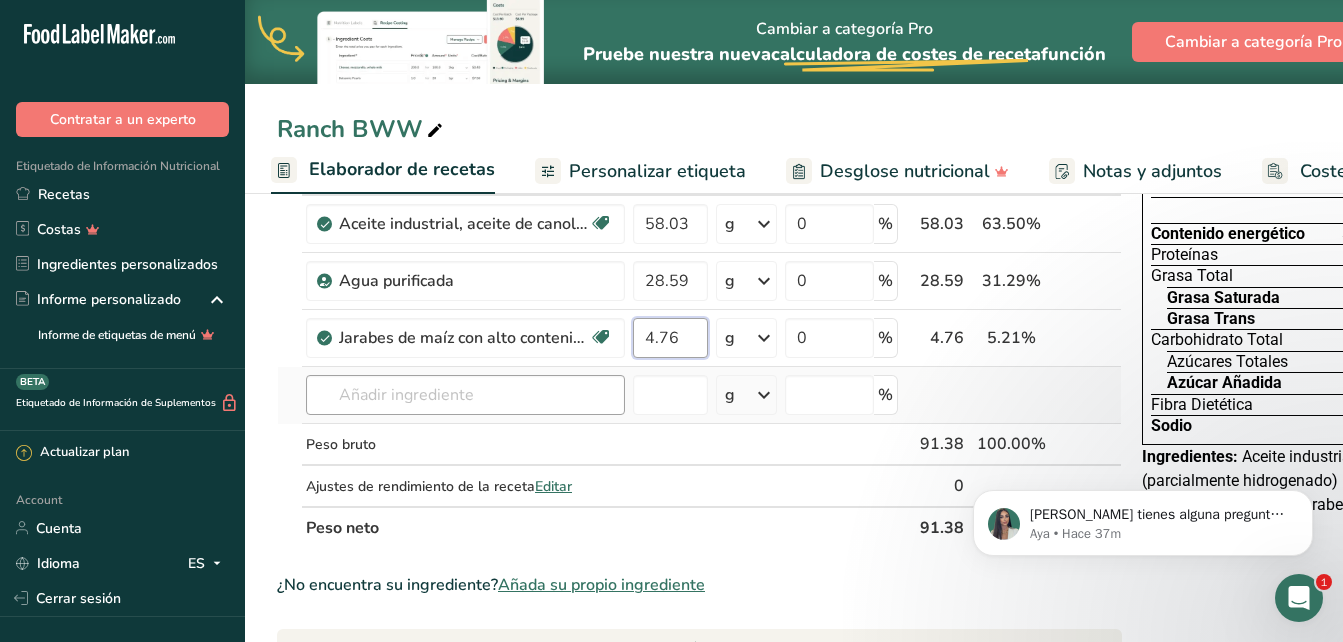 type on "4.76" 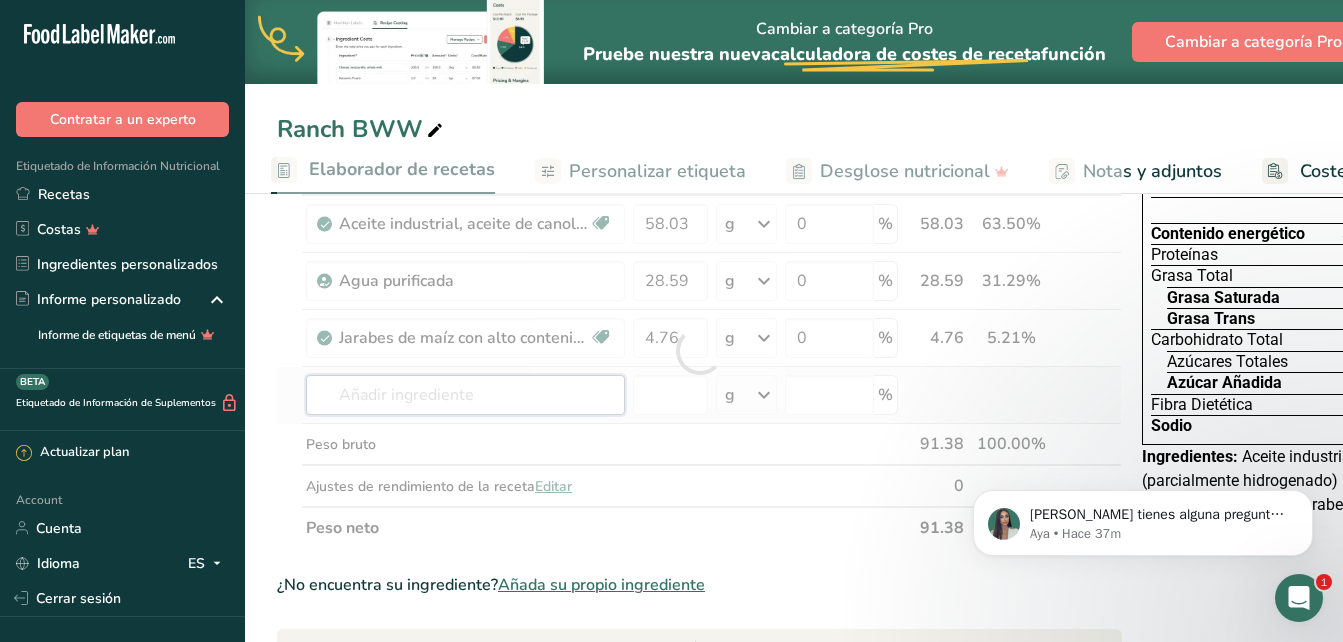 click on "Ingrediente *
Cantidad *
Unidad *
Desperdicio *   .a-a{fill:#347362;}.b-a{fill:#fff;}          Gramos
Porcentaje
Aceite industrial, aceite de canola (parcialmente hidrogenado) para freír
Libre de lácteos
Libre de gluten
[GEOGRAPHIC_DATA]
Vegetariano
Libre de soja
58.03
g
Porciones
1 tablespoon
1 teaspoon
1 cup
Unidades de peso
g
kg
mg
Ver más
Unidades de volumen
[GEOGRAPHIC_DATA]
Las unidades de volumen requieren una conversión de densidad. Si conoce la densidad de su ingrediente, introdúzcala a continuación. De lo contrario, haga clic en "RIA", nuestra asistente regulatoria de IA, quien podrá ayudarle.
mL" at bounding box center (699, 351) 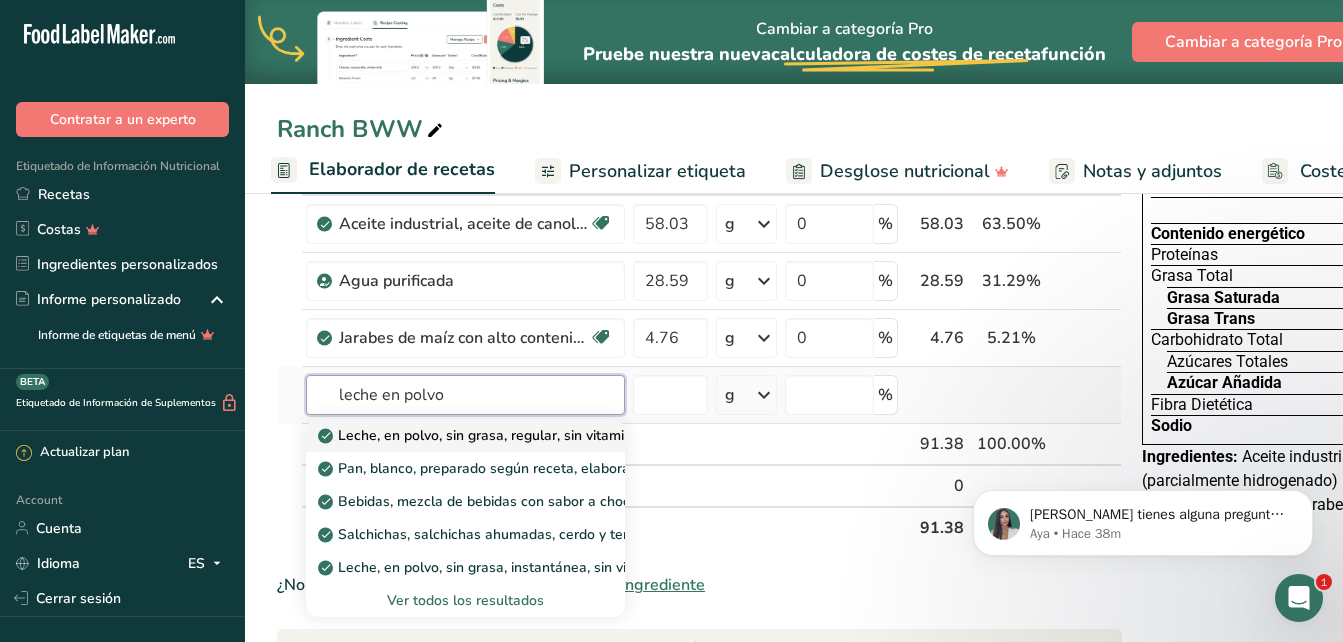 type on "leche en polvo" 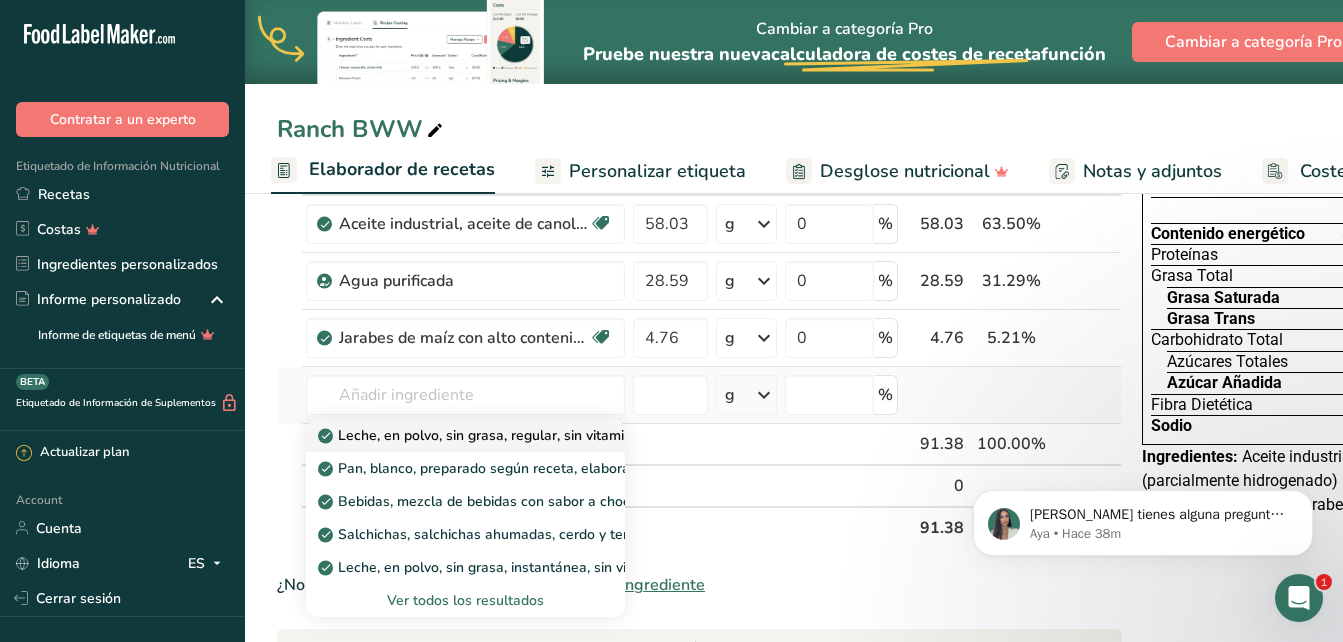 click on "Leche, en polvo, sin grasa, regular, sin vitamina A ni vitamina D añadidas" at bounding box center [563, 435] 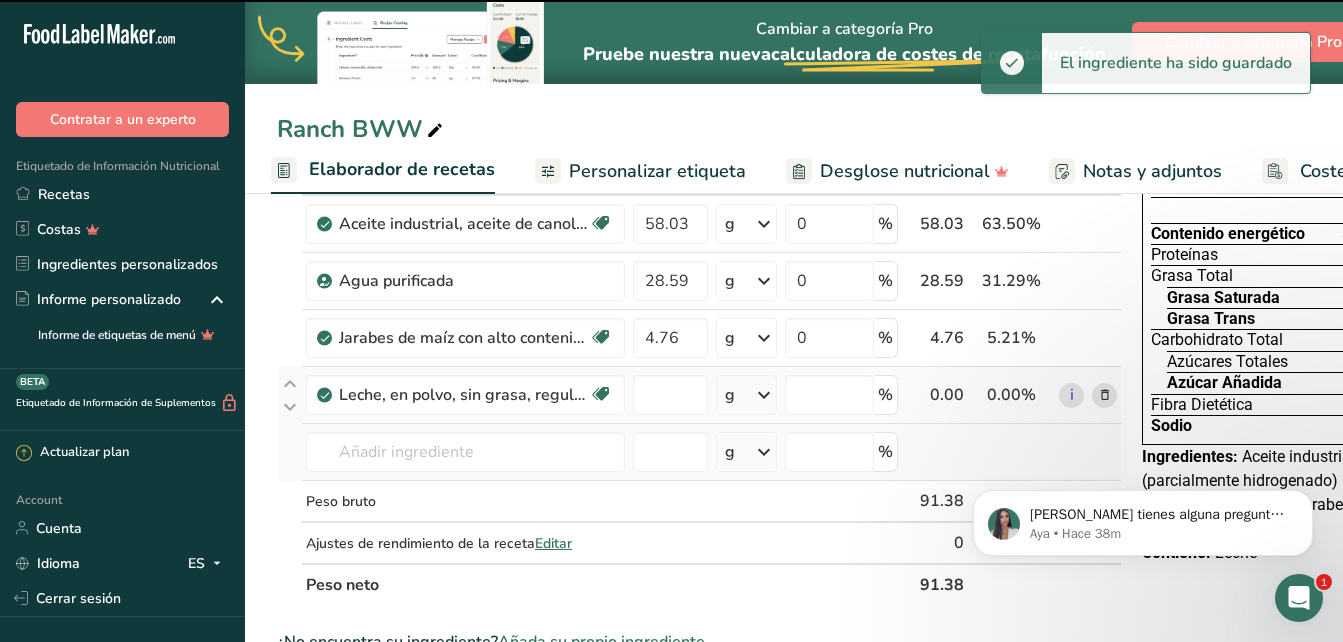 type on "0" 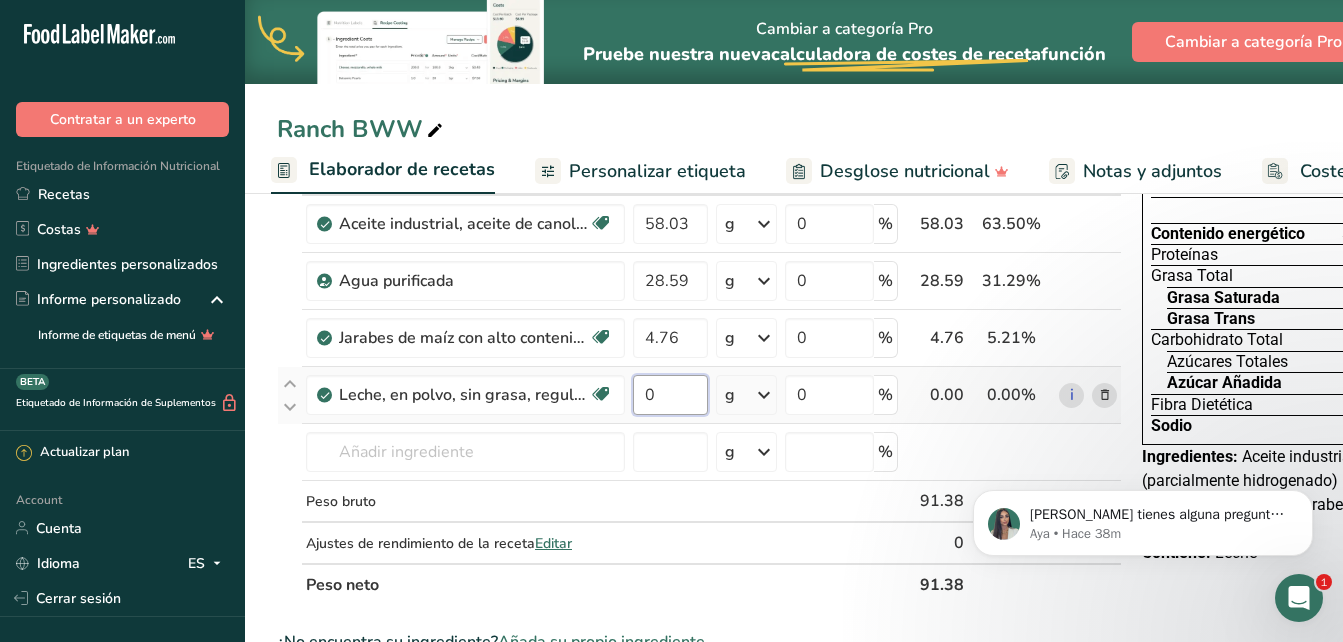 click on "0" at bounding box center (670, 395) 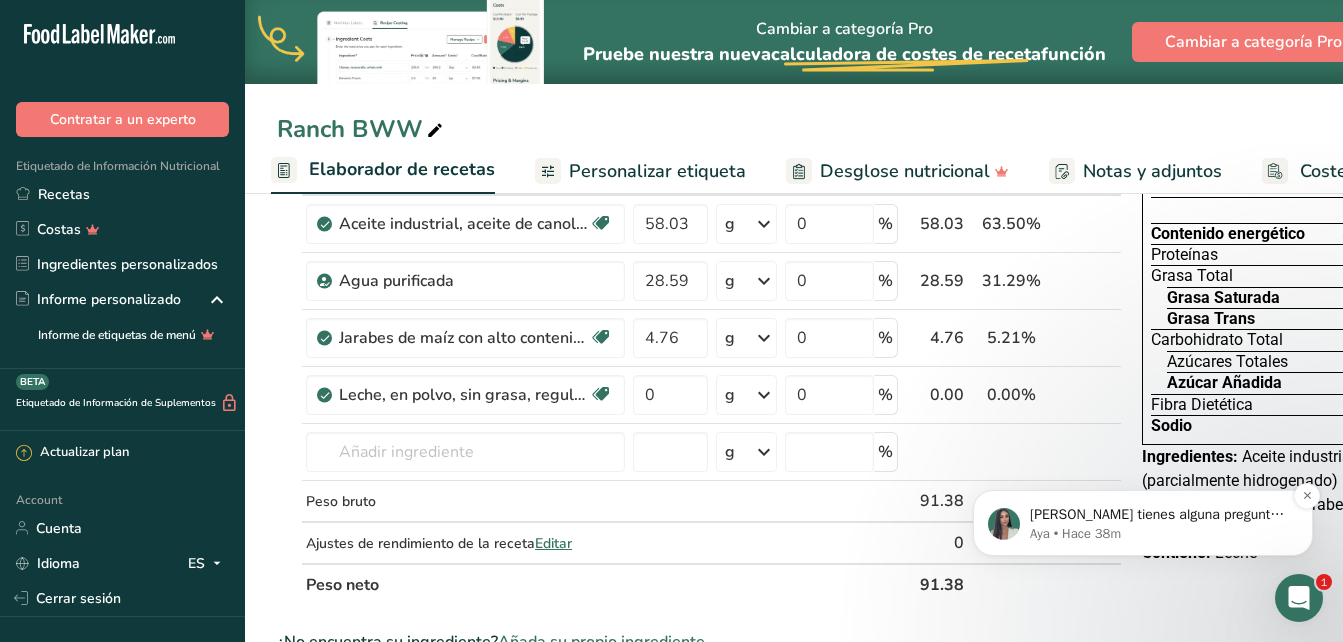 click on "[PERSON_NAME] tienes alguna pregunta no dudes en consultarnos. ¡Estamos aquí para ayudarte! 😊 Aya • Hace 38m" at bounding box center (1143, 523) 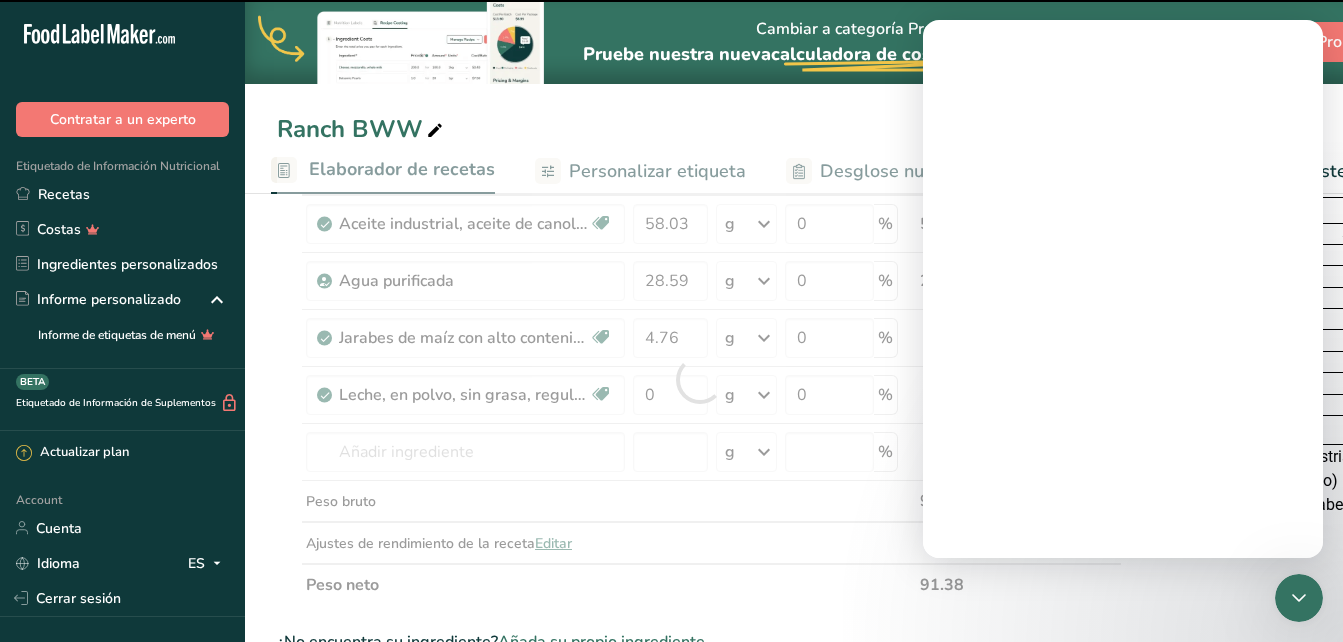 scroll, scrollTop: 0, scrollLeft: 0, axis: both 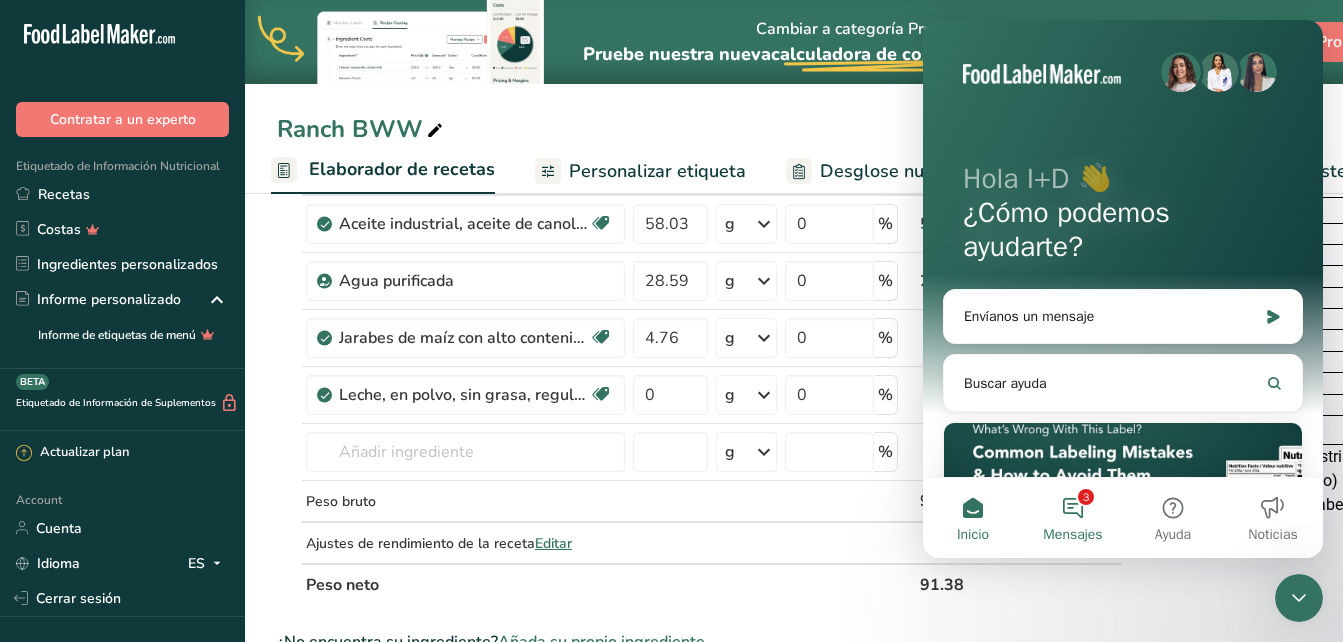 click on "3 Mensajes" at bounding box center (1073, 518) 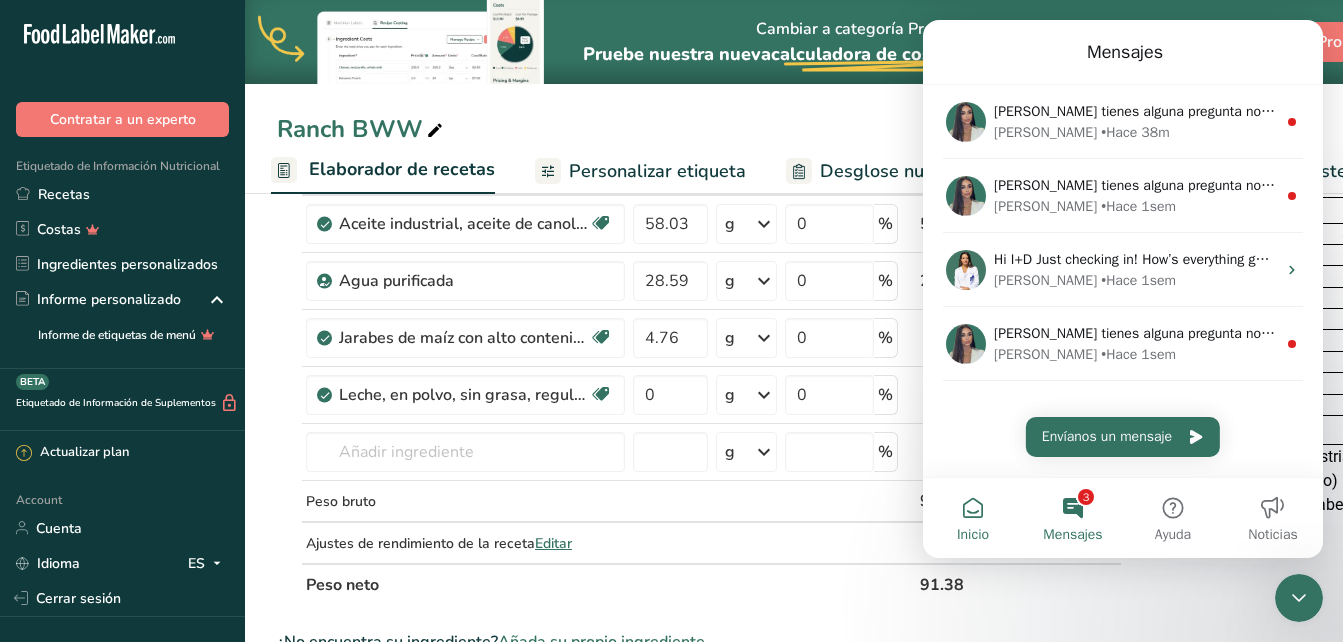 click on "Inicio" at bounding box center [973, 518] 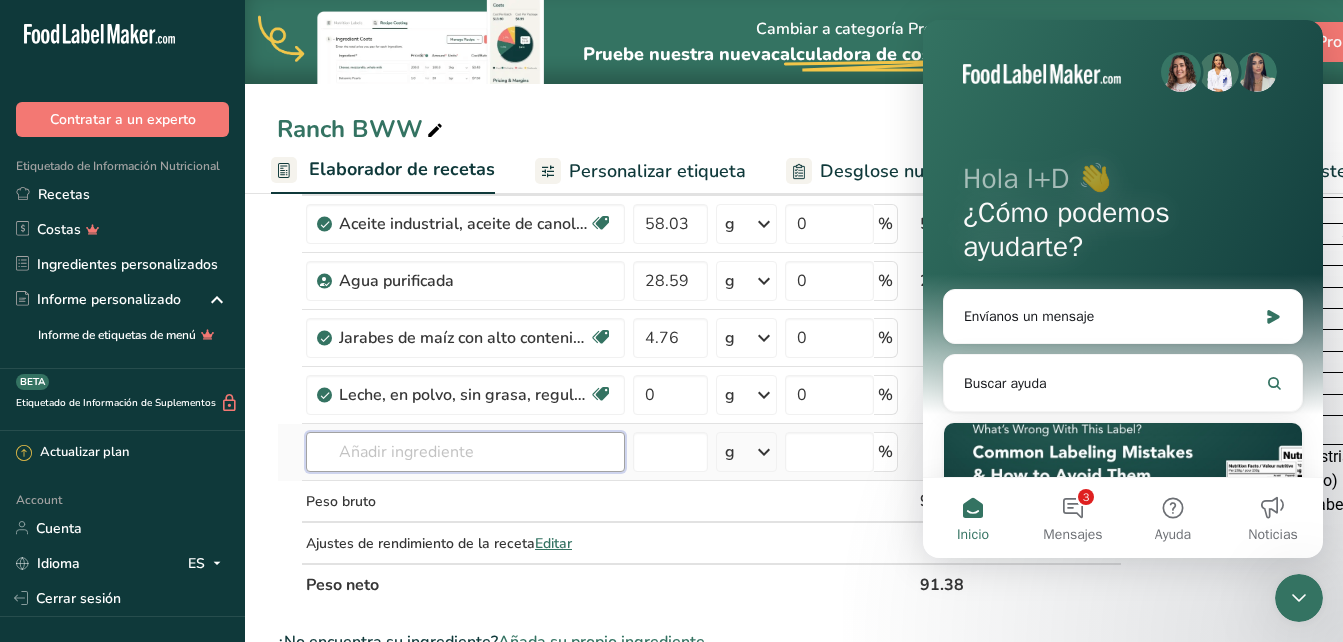 click at bounding box center [465, 452] 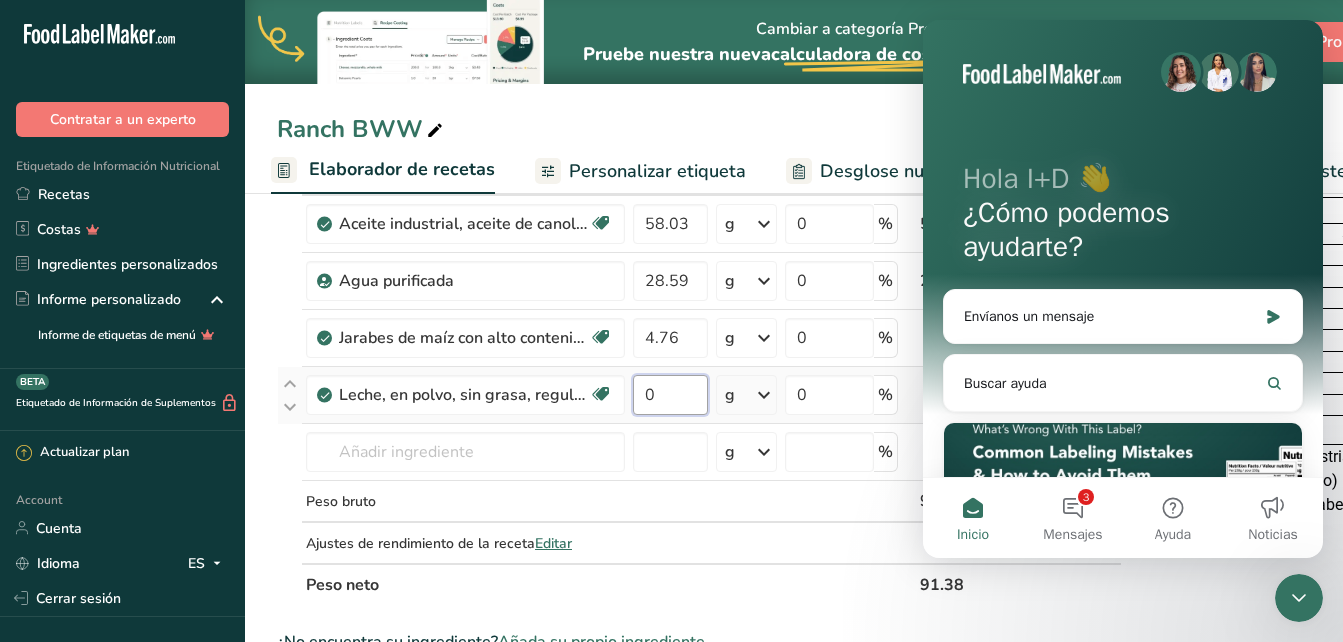 click on "0" at bounding box center [670, 395] 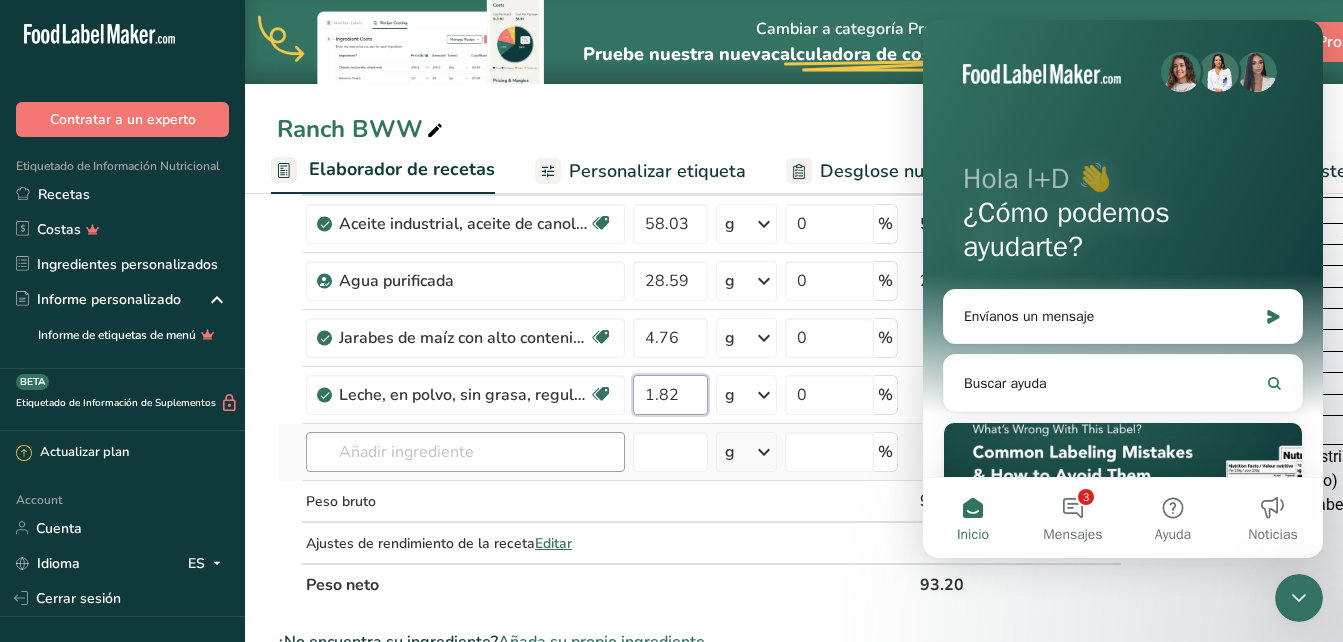 type on "1.82" 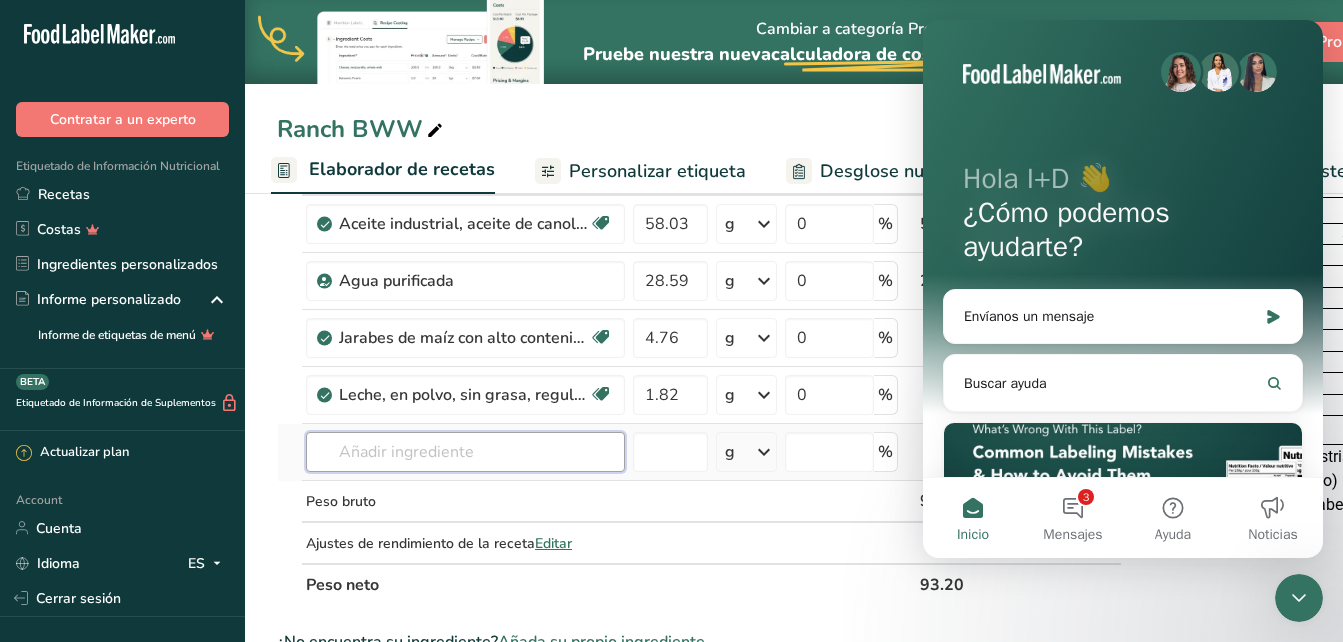 click on "Ingrediente *
Cantidad *
Unidad *
Desperdicio *   .a-a{fill:#347362;}.b-a{fill:#fff;}          Gramos
Porcentaje
Aceite industrial, aceite de canola (parcialmente hidrogenado) para freír
Libre de lácteos
Libre de gluten
[GEOGRAPHIC_DATA]
Vegetariano
Libre de soja
58.03
g
Porciones
1 tablespoon
1 teaspoon
1 cup
Unidades de peso
g
kg
mg
Ver más
Unidades de volumen
[GEOGRAPHIC_DATA]
Las unidades de volumen requieren una conversión de densidad. Si conoce la densidad de su ingrediente, introdúzcala a continuación. De lo contrario, haga clic en "RIA", nuestra asistente regulatoria de IA, quien podrá ayudarle.
mL" at bounding box center (699, 379) 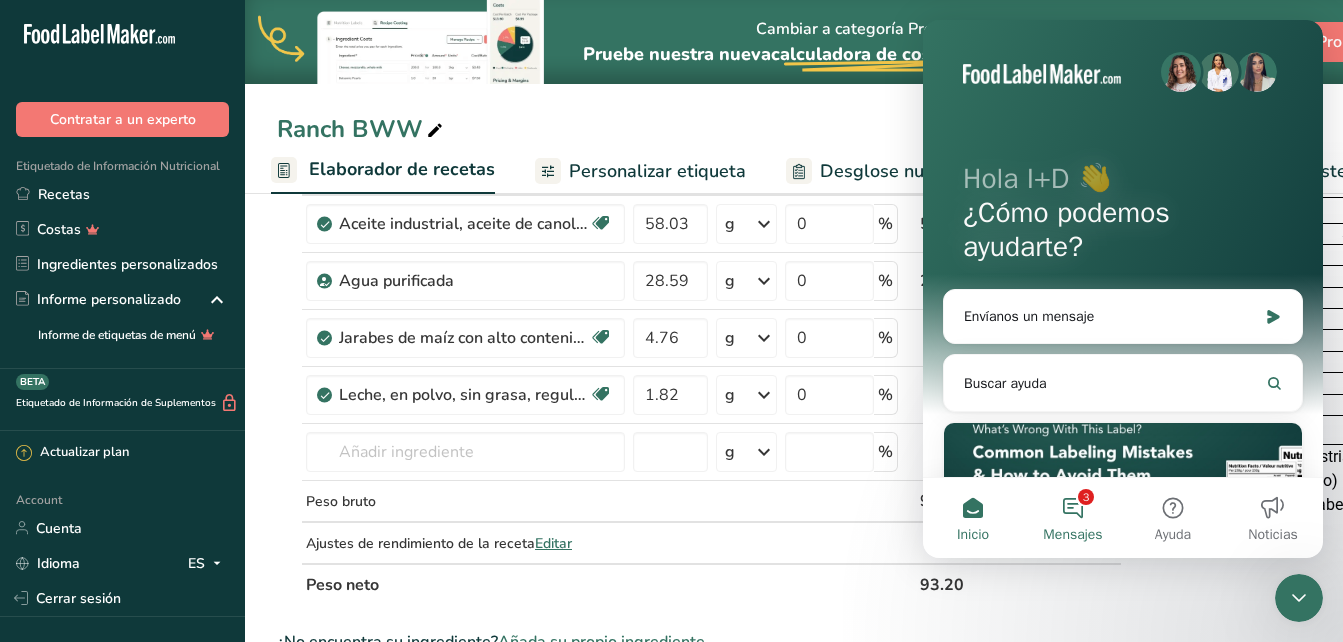 click on "3 Mensajes" at bounding box center (1073, 518) 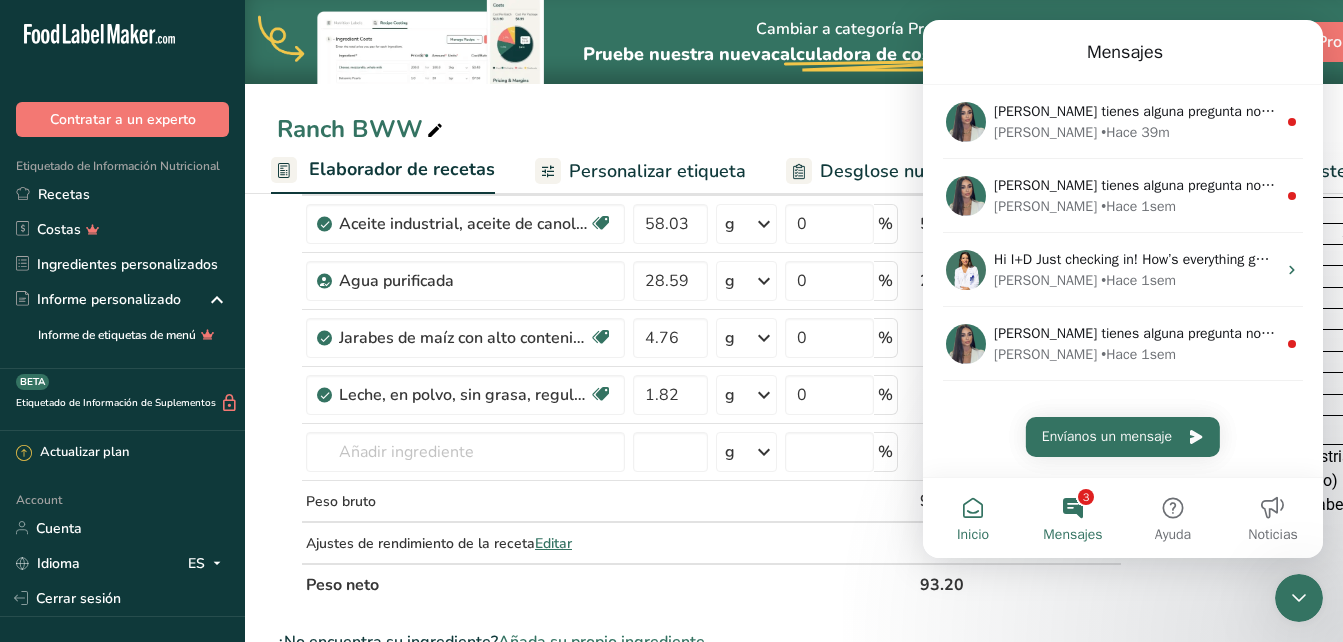 click on "Inicio" at bounding box center [973, 518] 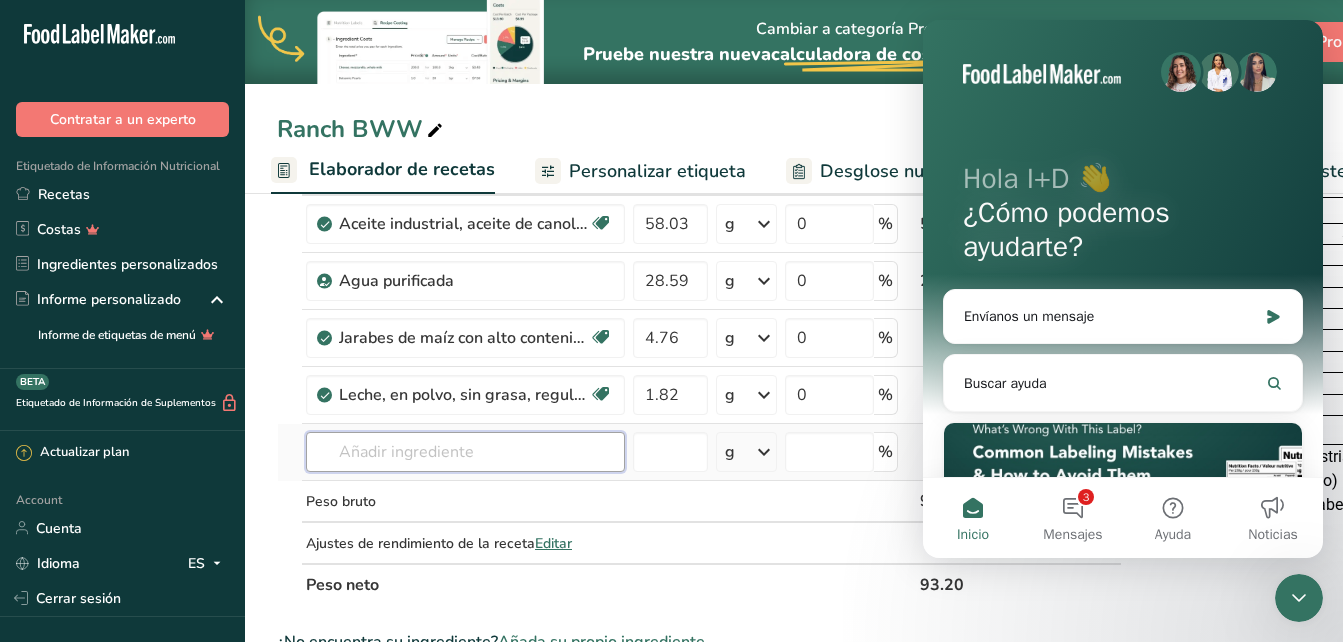 click at bounding box center (465, 452) 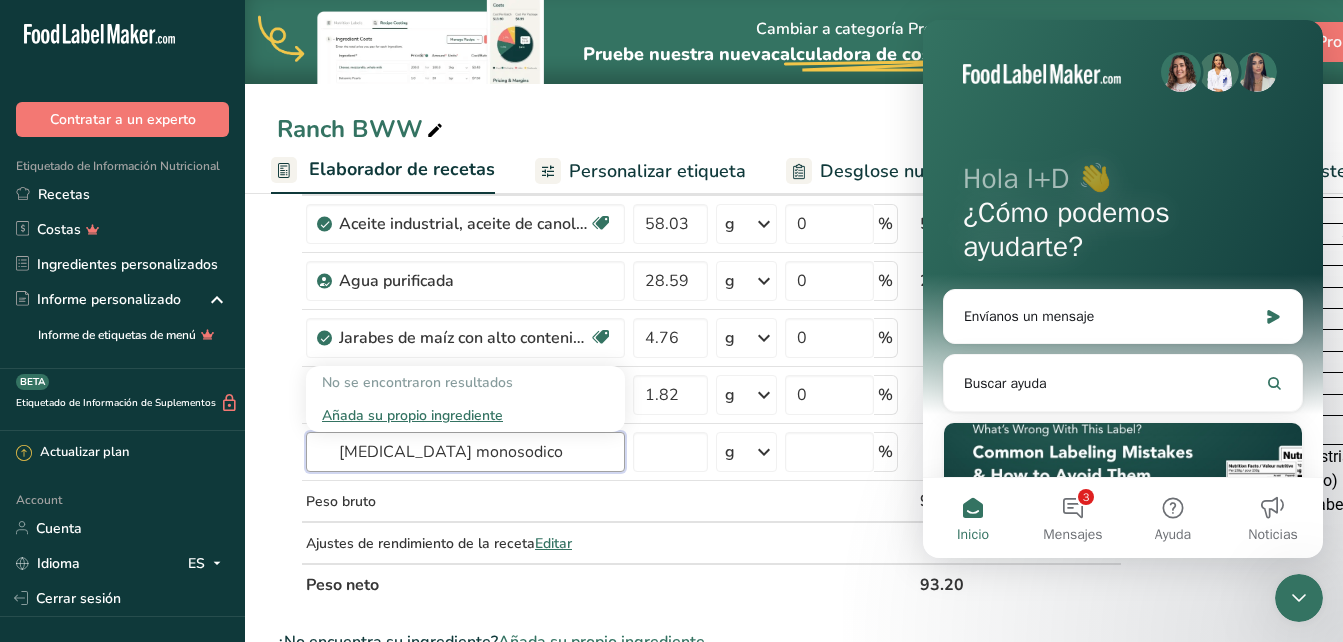 type on "[MEDICAL_DATA] monosodico" 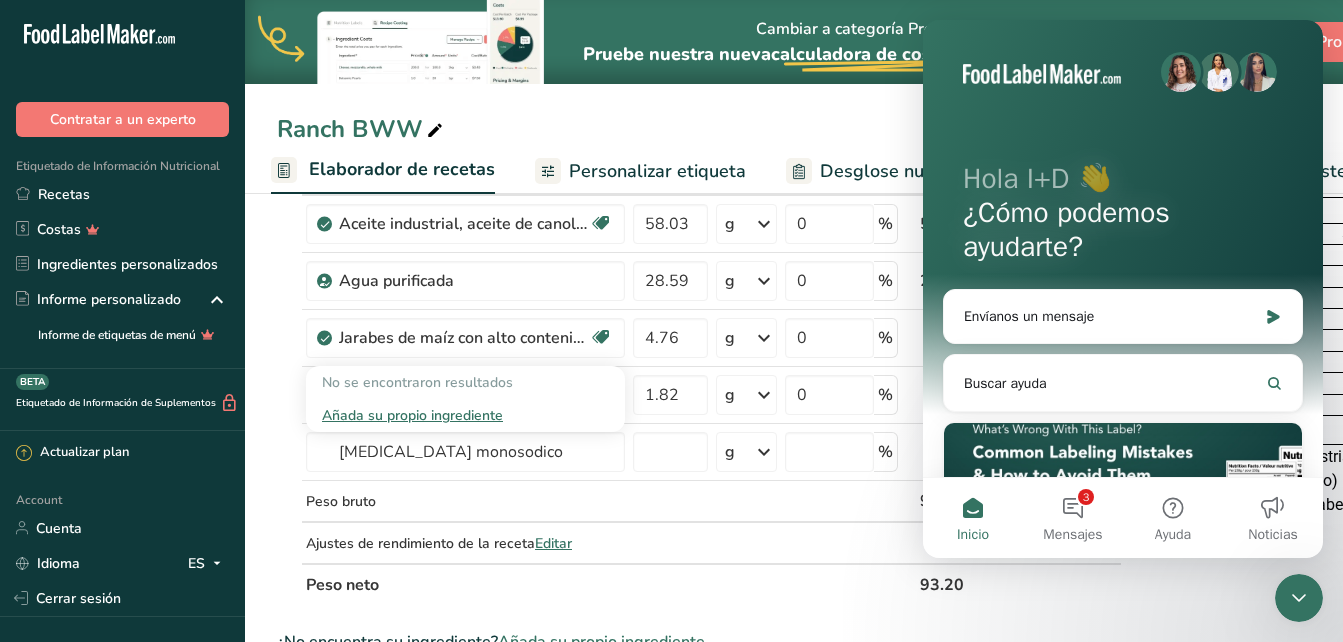 type 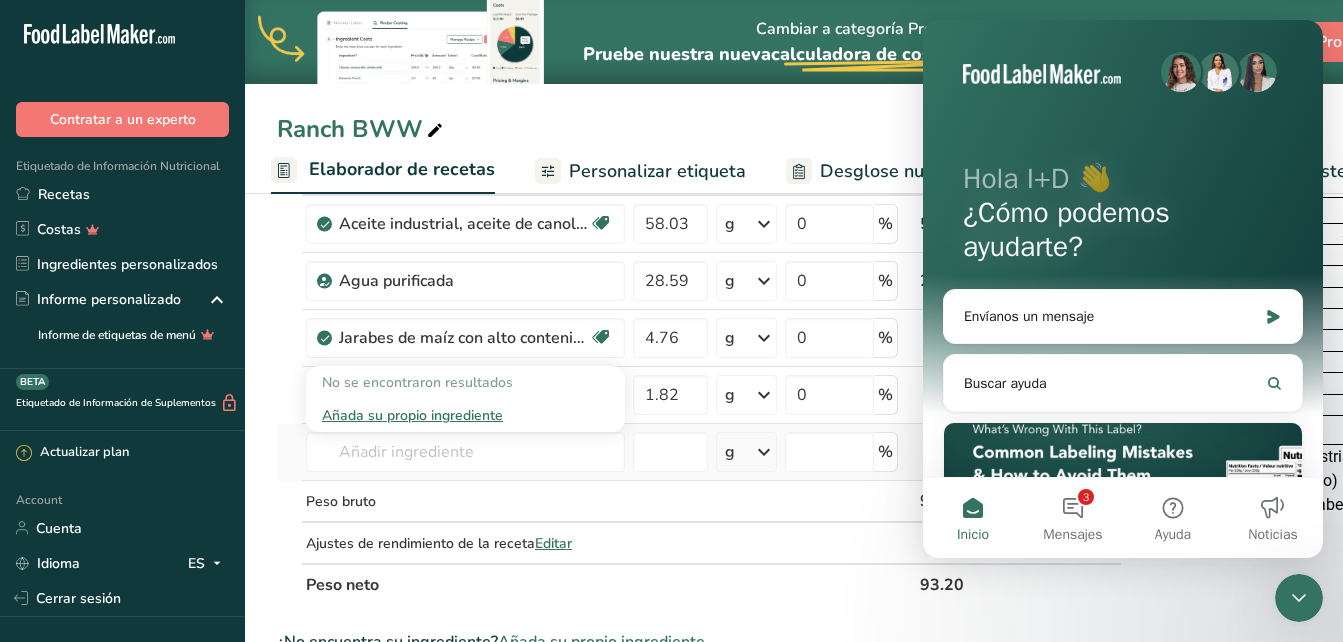 click on "Añada su propio ingrediente" at bounding box center (465, 415) 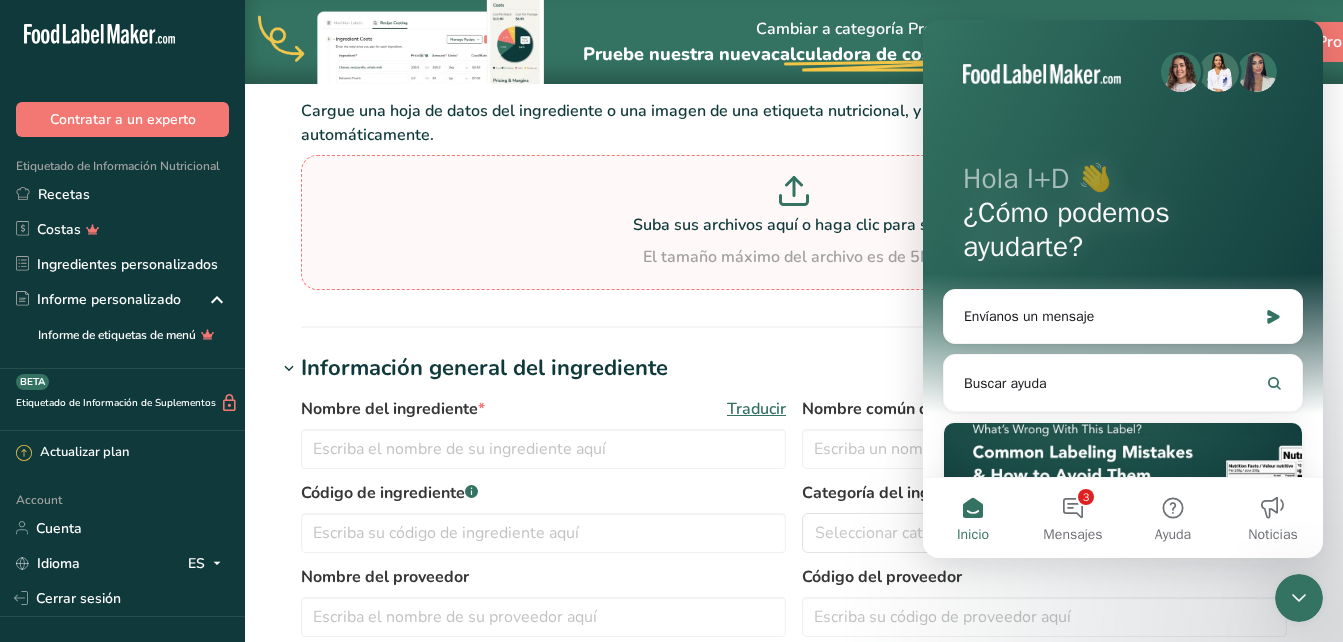 scroll, scrollTop: 0, scrollLeft: 0, axis: both 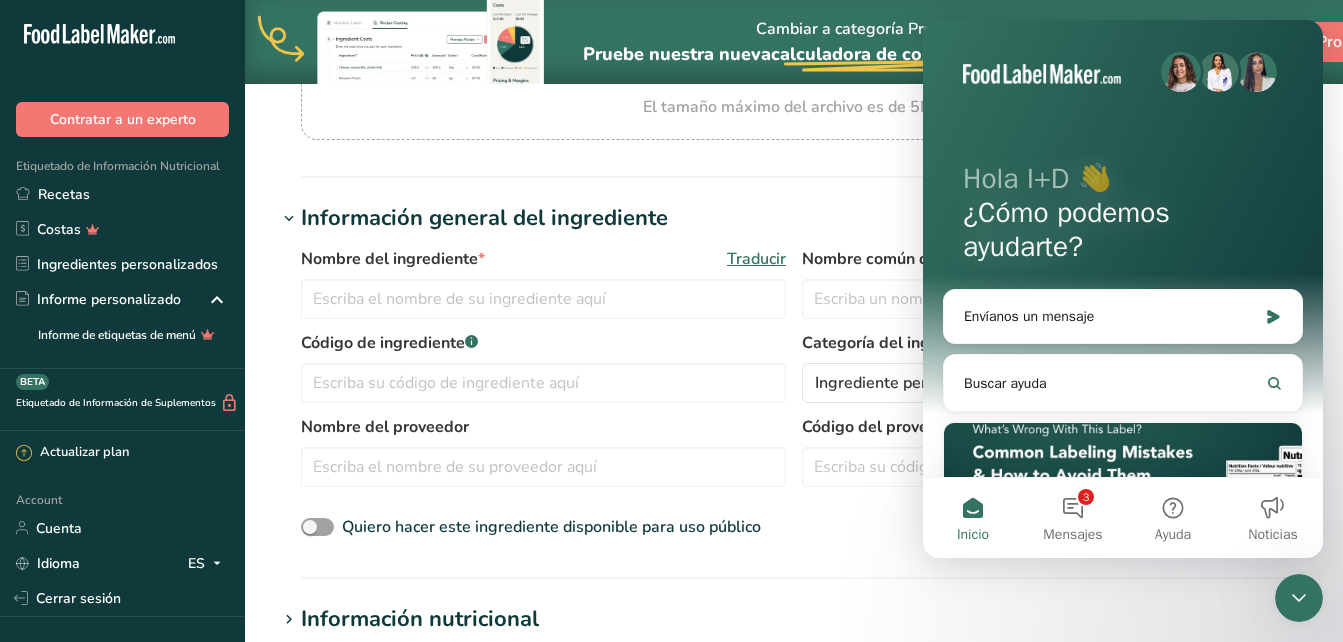 click on "Añadir nuevo ingrediente
Volver a la receta
Hoja de datos del ingrediente
.a-a{fill:#347362;}.b-a{fill:#fff;}
Cargue una hoja de datos del ingrediente o una imagen de una etiqueta nutricional, y nuestro asistente de IA completará los nutrientes automáticamente.
Suba sus archivos aquí o haga clic para subir
El tamaño máximo del archivo es de 5MB
Información general del ingrediente
Nombre del ingrediente *
Traducir
Nombre común del ingrediente
.a-a{fill:#347362;}.b-a{fill:#fff;}
Traducir
Código de ingrediente
.a-a{fill:#347362;}.b-a{fill:#fff;}
Categoría del ingrediente *
Categorías estándar" at bounding box center (794, 521) 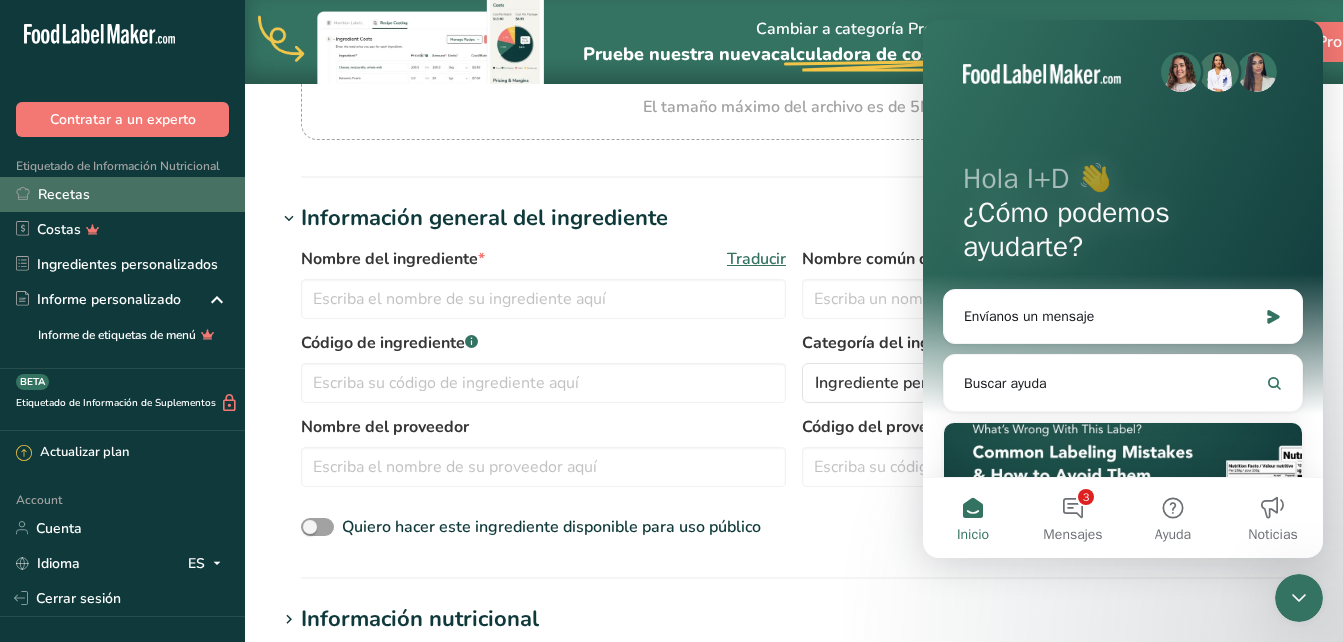 click on "Recetas" at bounding box center [122, 194] 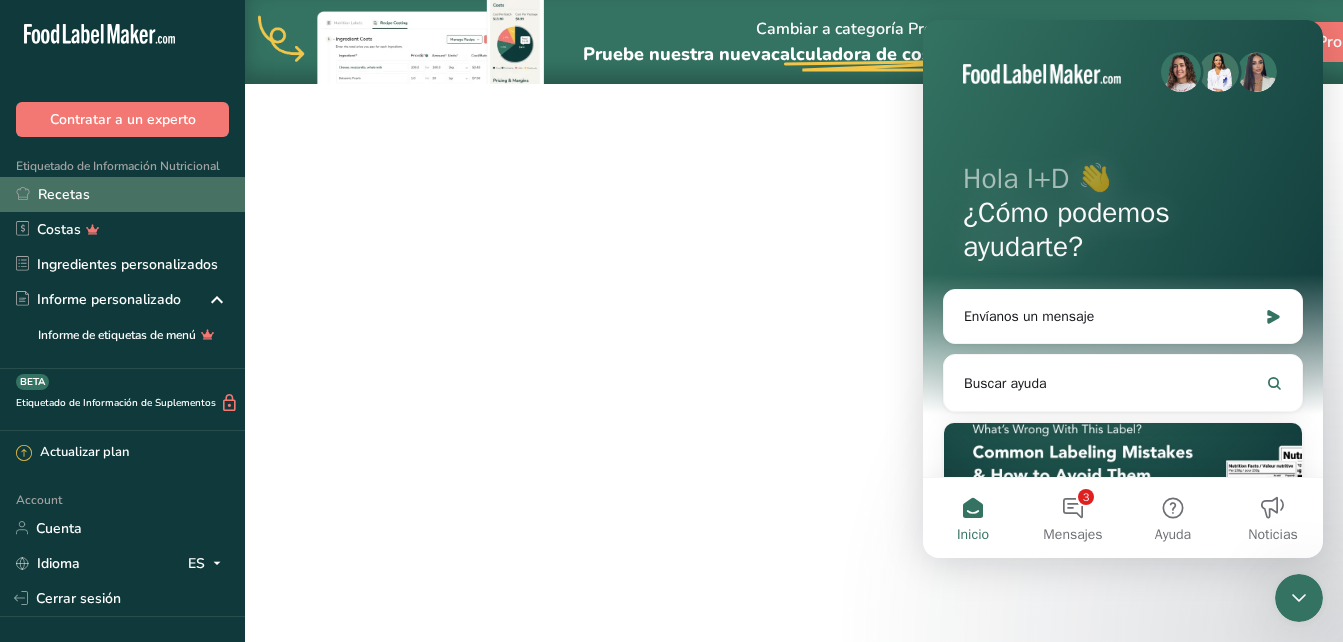 scroll, scrollTop: 0, scrollLeft: 0, axis: both 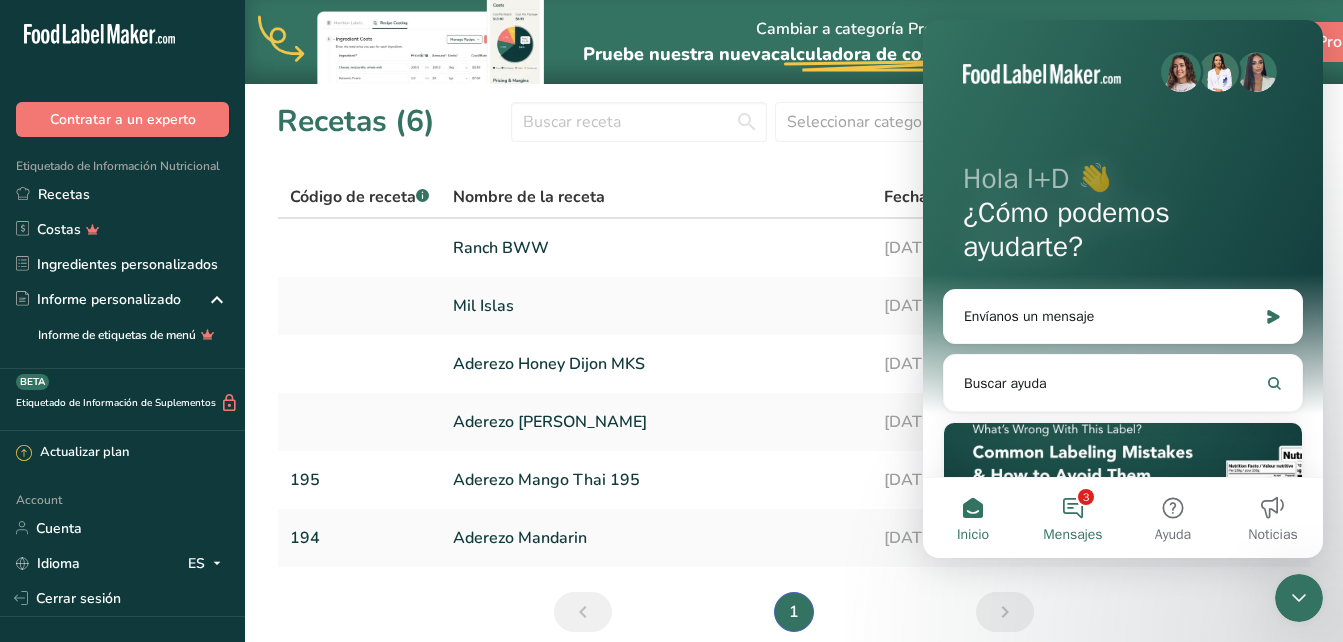 click on "3 Mensajes" at bounding box center [1073, 518] 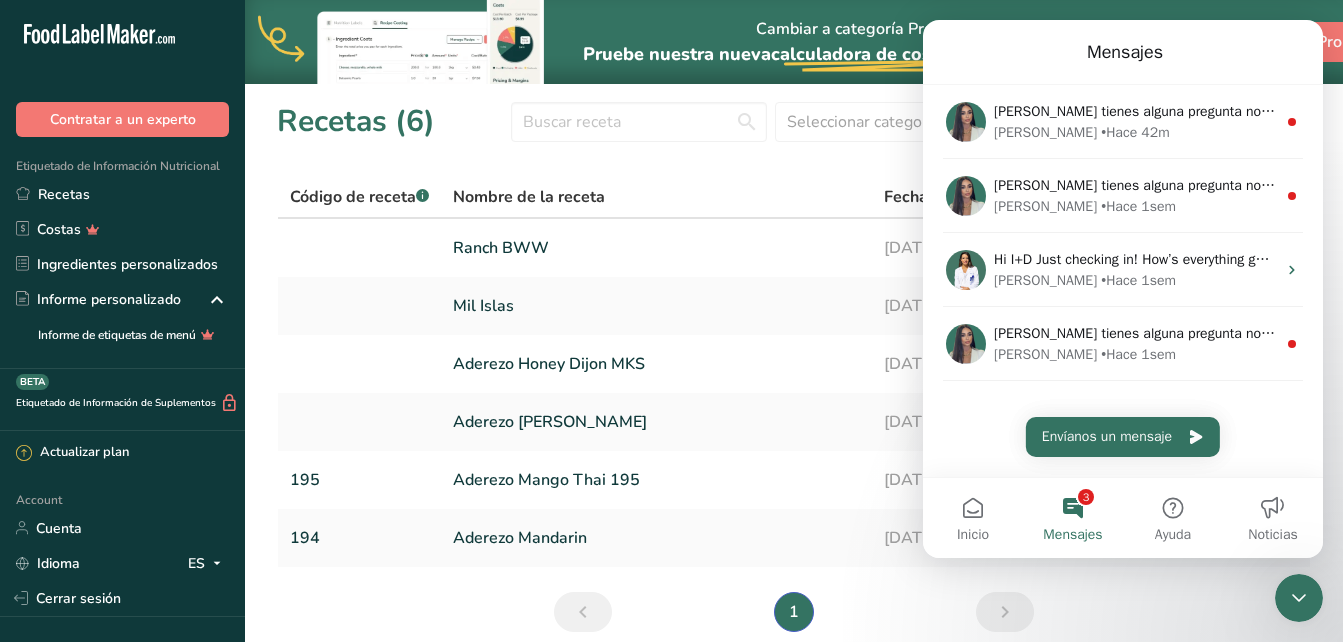 click on "3 Mensajes" at bounding box center [1073, 518] 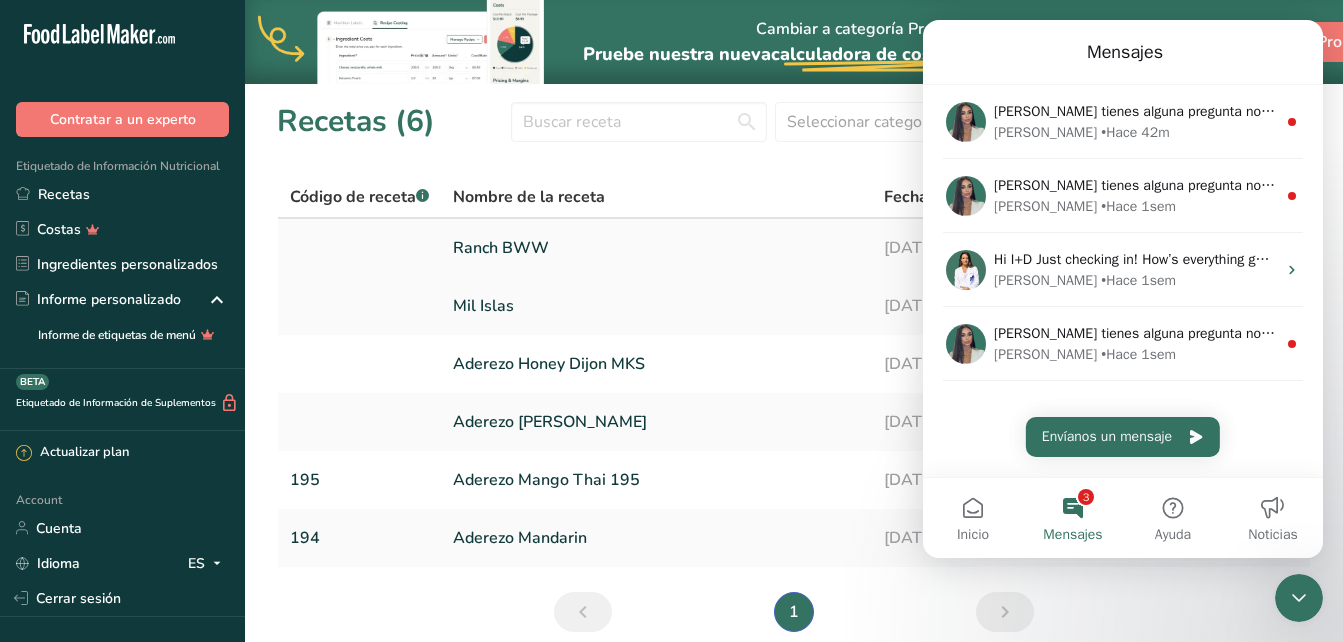 click on "Ranch BWW" at bounding box center [656, 248] 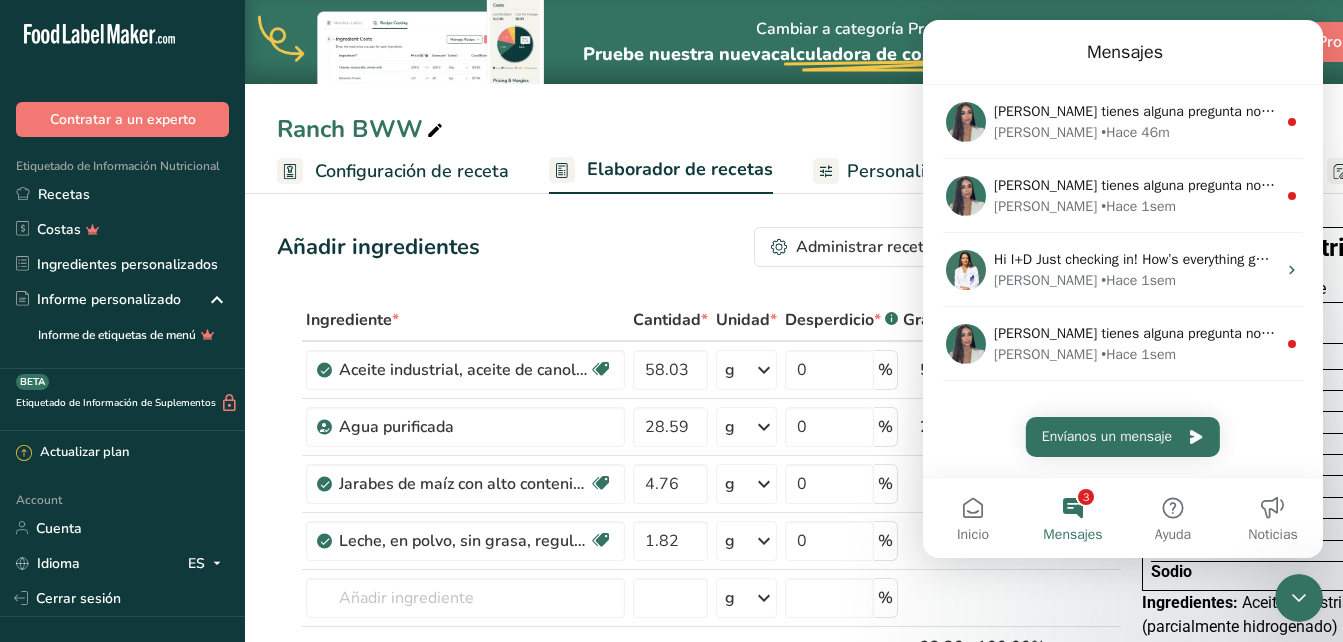 click on "Añadir ingredientes
Administrar receta         Eliminar receta           Duplicar receta             Escalar receta             Guardar como subreceta   .a-a{fill:#347362;}.b-a{fill:#fff;}                               Desglose nutricional                   Tarjeta de la receta
Novedad
Informe de patrón de aminoácidos             Historial de actividad
Descargar
Elija su estilo de etiqueta preferido
Etiqueta estándar FDA
Etiqueta estándar FDA
El formato más común para etiquetas de información nutricional en cumplimiento con el tipo de letra, estilo y requisitos de la FDA.
Etiqueta tabular FDA
Un formato de etiqueta conforme a las regulaciones de la FDA presentado en una disposición tabular (horizontal).
Etiqueta lineal FDA" at bounding box center [794, 815] 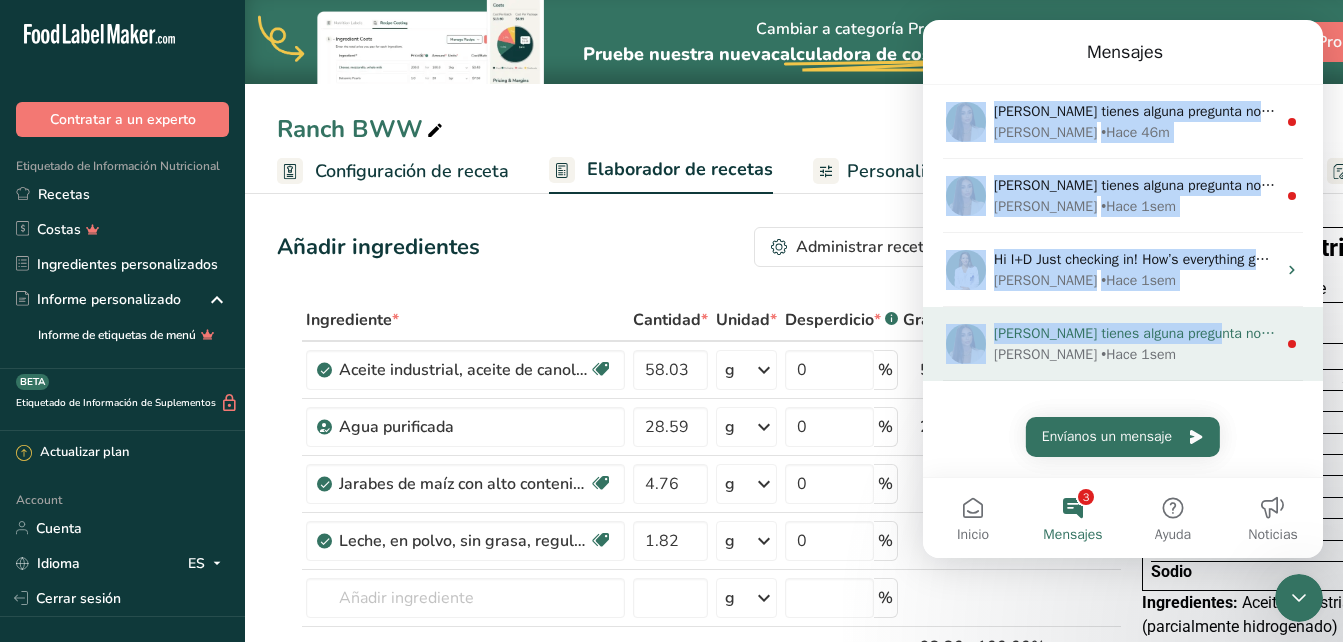 drag, startPoint x: 1229, startPoint y: 54, endPoint x: 1216, endPoint y: 326, distance: 272.3105 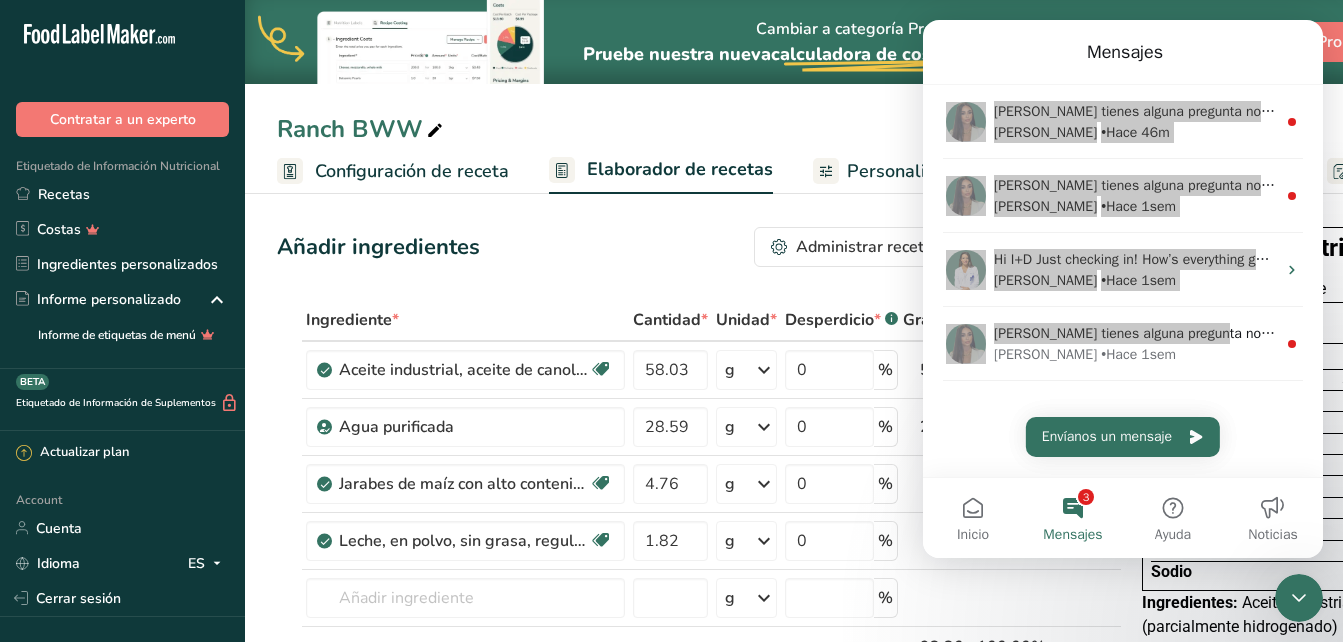 click on "Añadir ingredientes
Administrar receta         Eliminar receta           Duplicar receta             Escalar receta             Guardar como subreceta   .a-a{fill:#347362;}.b-a{fill:#fff;}                               Desglose nutricional                   Tarjeta de la receta
Novedad
Informe de patrón de aminoácidos             Historial de actividad
Descargar
Elija su estilo de etiqueta preferido
Etiqueta estándar FDA
Etiqueta estándar FDA
El formato más común para etiquetas de información nutricional en cumplimiento con el tipo de letra, estilo y requisitos de la FDA.
Etiqueta tabular FDA
Un formato de etiqueta conforme a las regulaciones de la FDA presentado en una disposición tabular (horizontal).
Etiqueta lineal FDA" at bounding box center (794, 815) 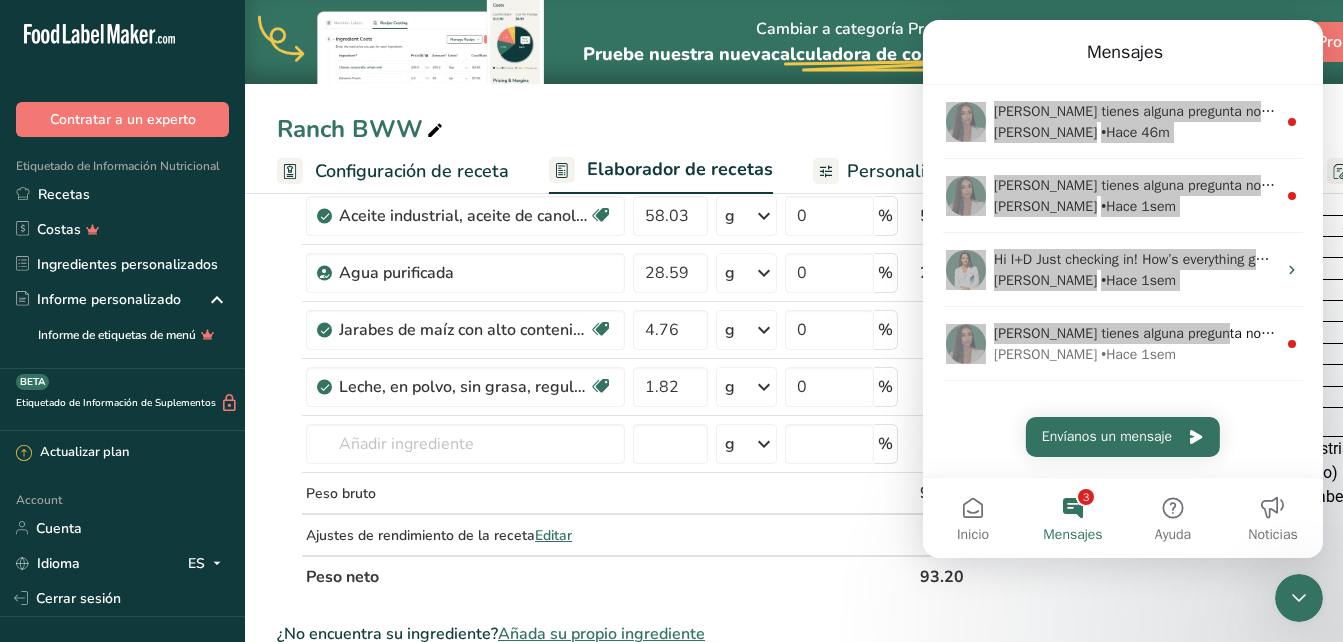 scroll, scrollTop: 247, scrollLeft: 0, axis: vertical 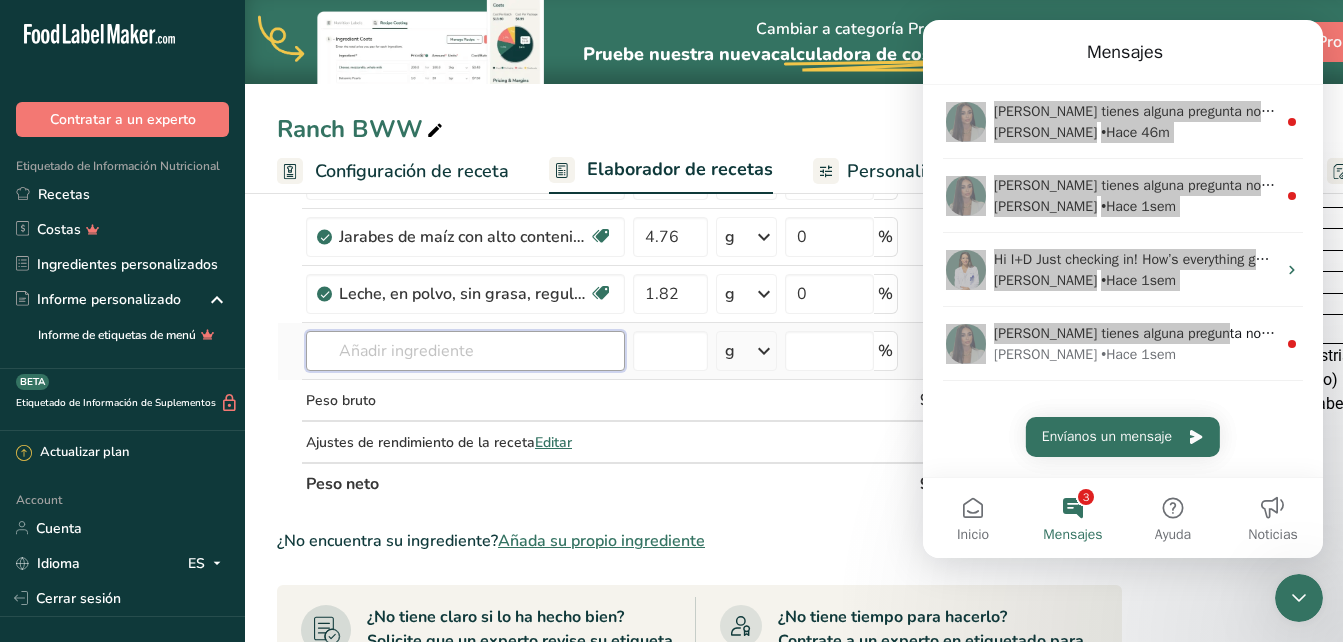 click at bounding box center [465, 351] 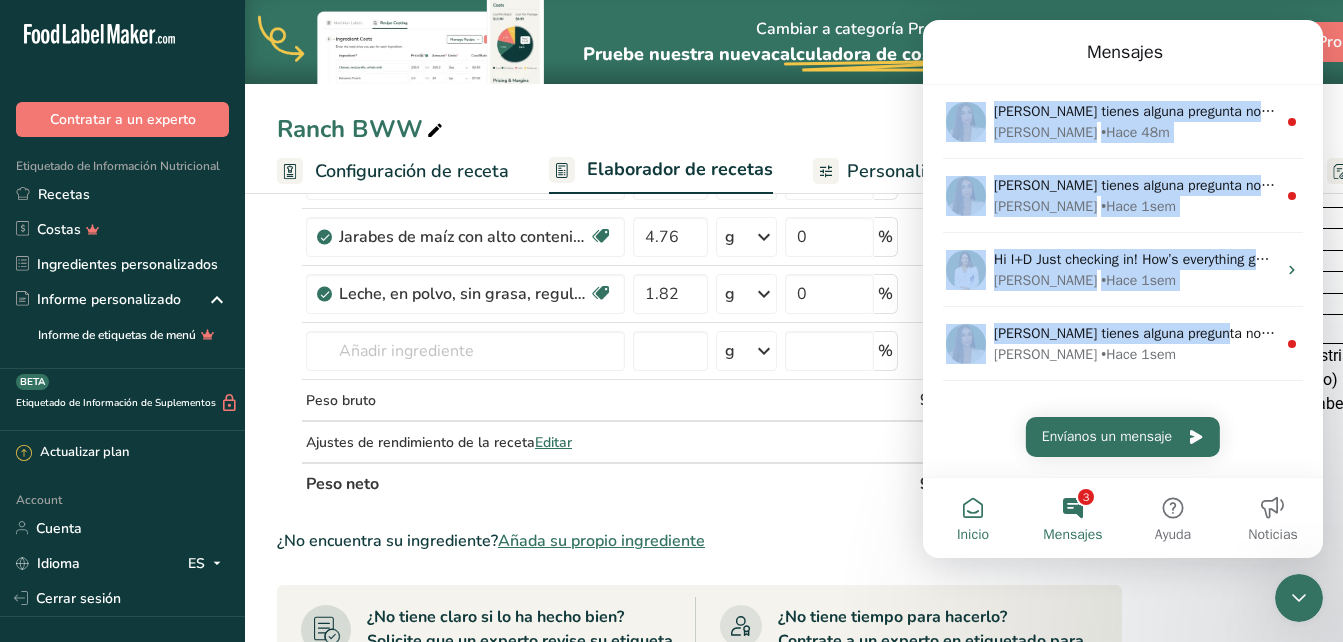 click on "Inicio" at bounding box center [973, 535] 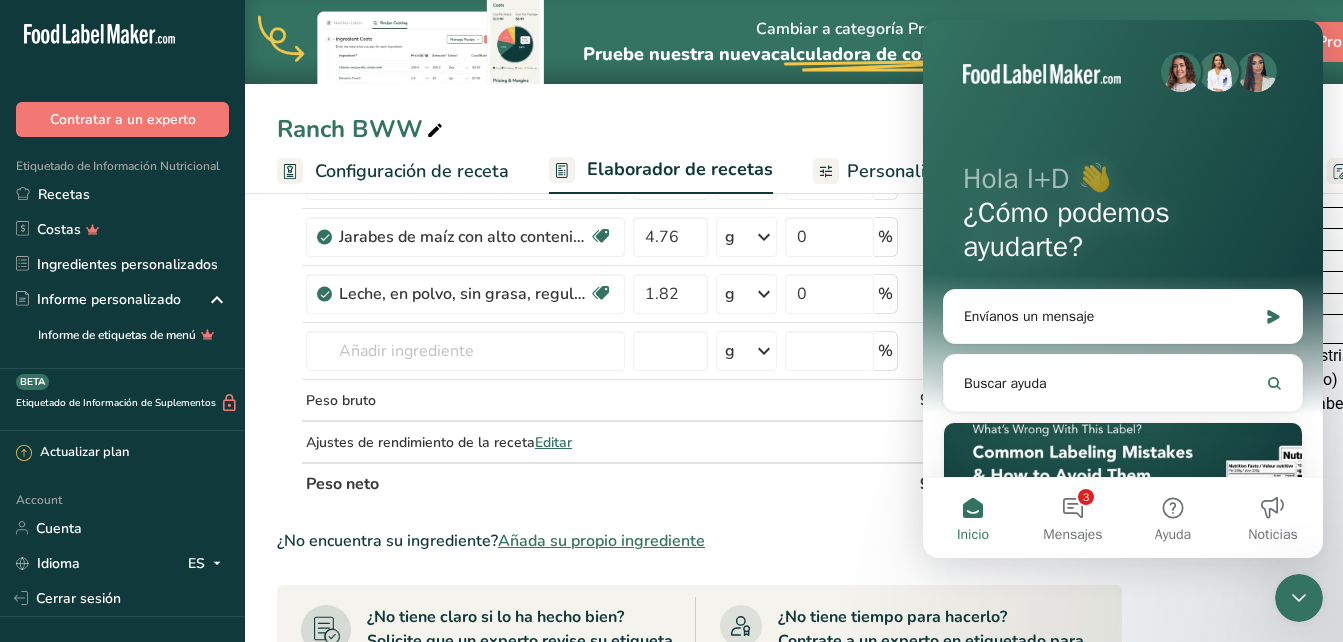 click on "Declaración Nutrimental
Tamaño de la porción
9g
10 Porciones Por Envase
Contenido energético   por envase
50 kcal (220 kJ)
Por 100 g
Contenido energético
570 kcal (2390 kJ)
Proteínas
1 g
Grasa Total
62.3 g
Grasa Saturada
6.3 g
Grasa Trans
16.8 g
Carbohidrato Total
5 g
Azúcares Totales
5 g
Azúcar Añadida
4 g
Fibra Dietética
0 g
Sodio
10 mg
Ingredientes:      Contiene:" at bounding box center (1314, 568) 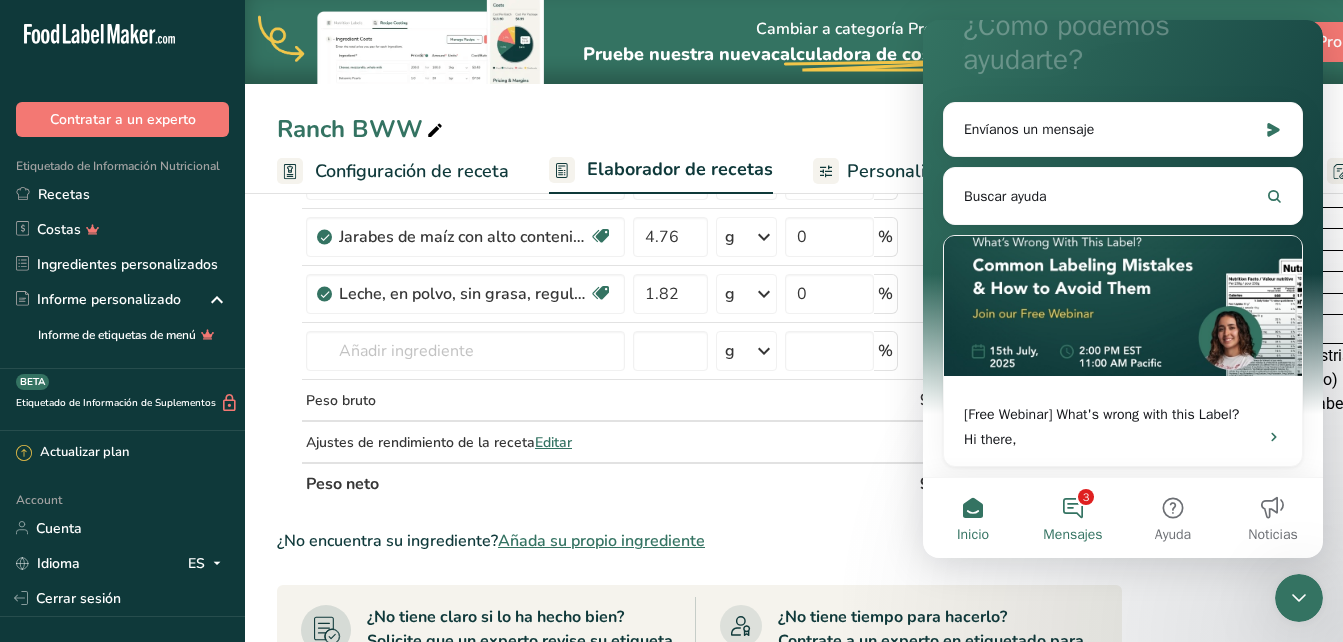click on "3 Mensajes" at bounding box center (1073, 518) 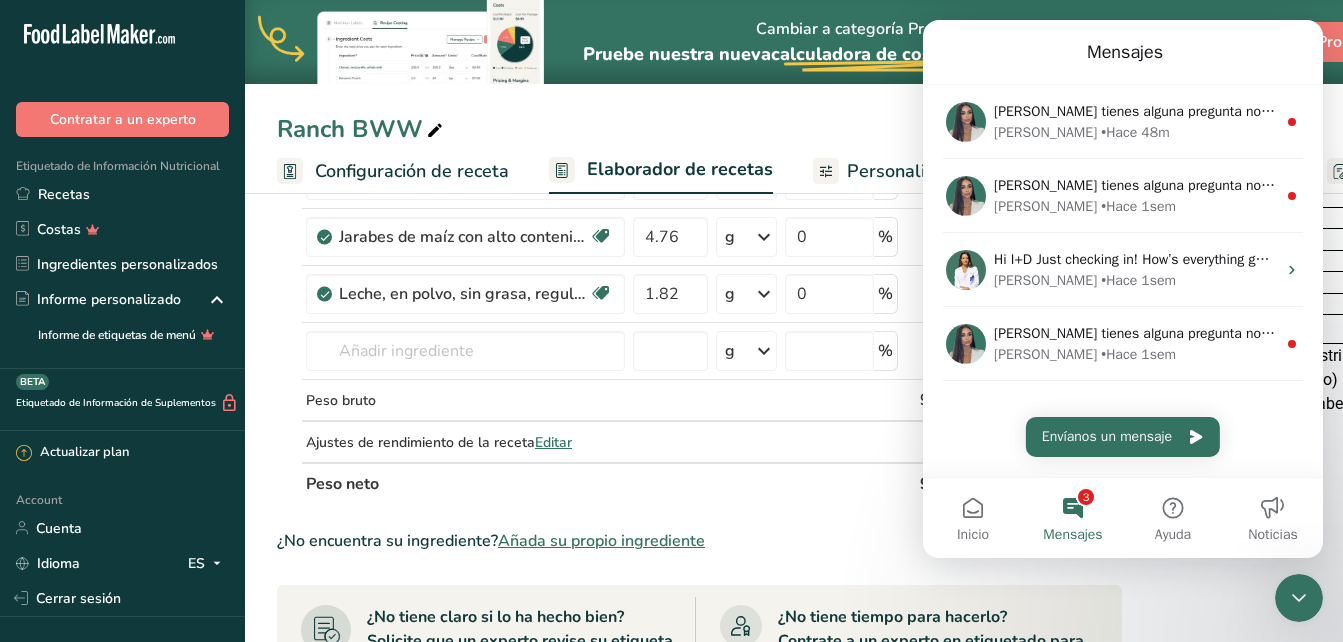 click on "3 Mensajes" at bounding box center (1073, 518) 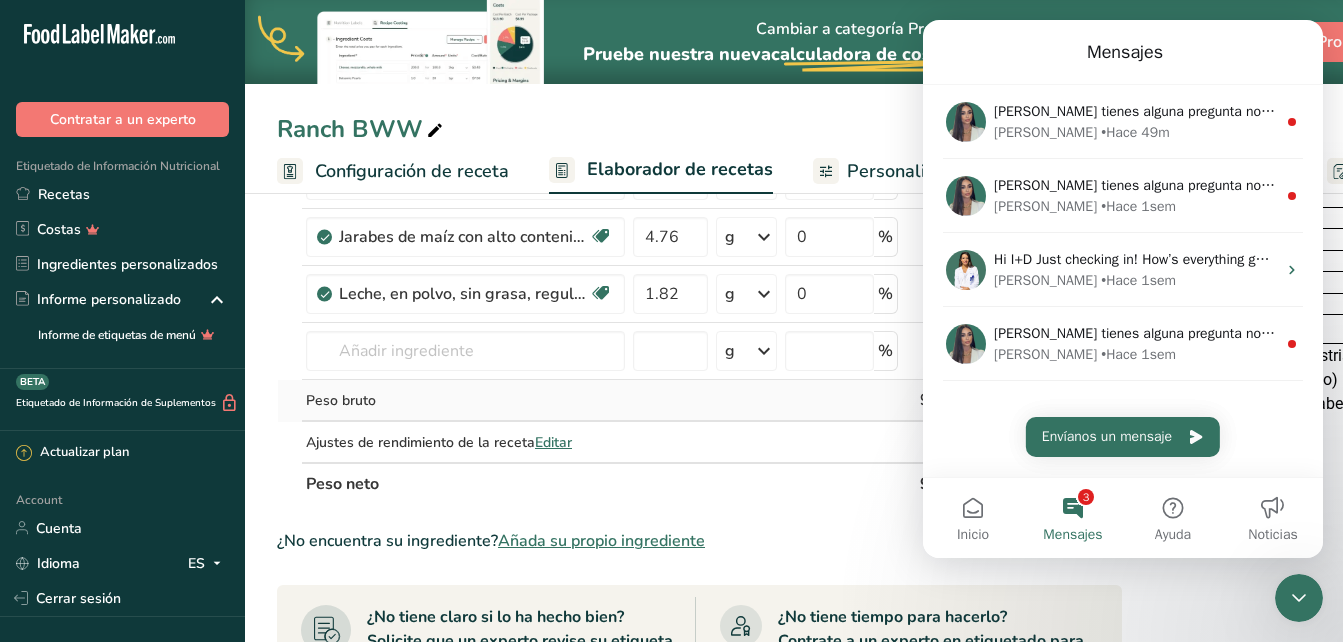 click at bounding box center (746, 401) 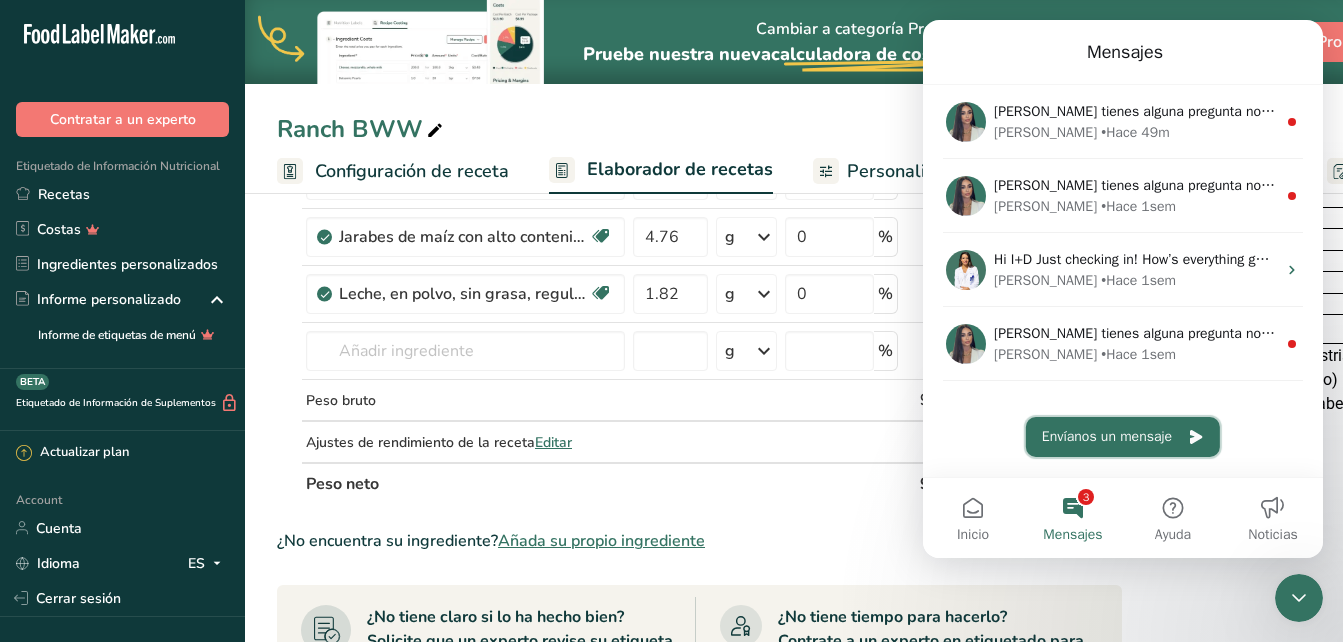 click on "Envíanos un mensaje" at bounding box center [1123, 437] 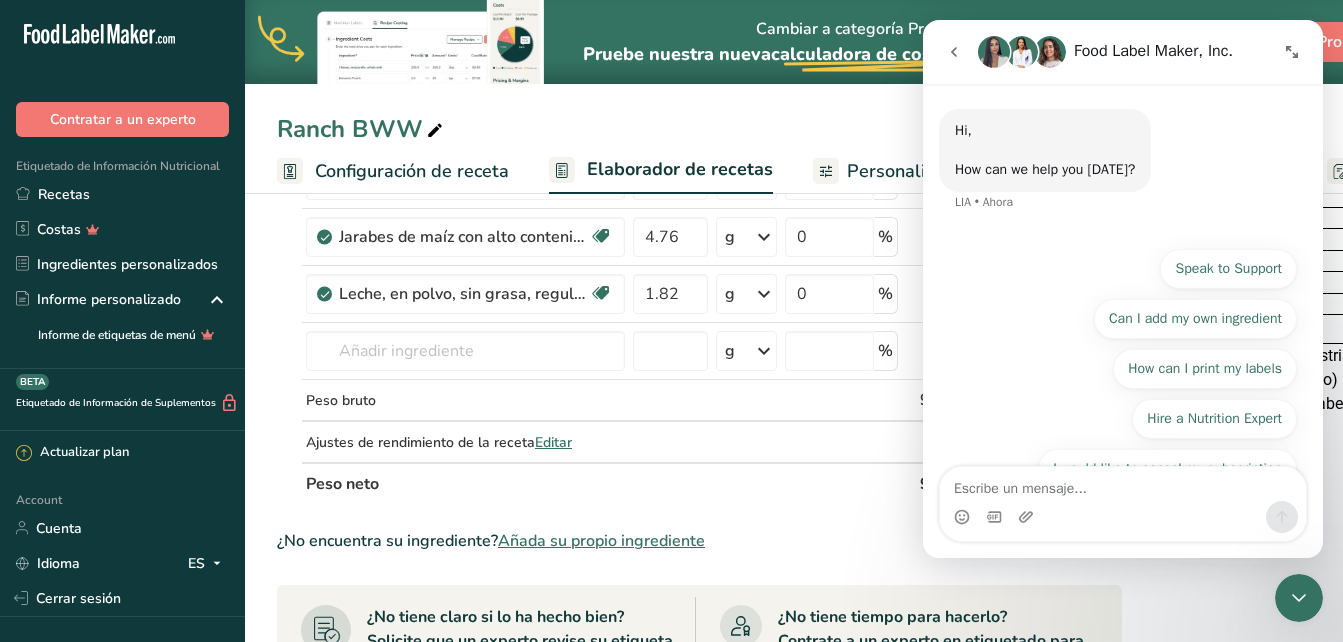 click at bounding box center [1292, 52] 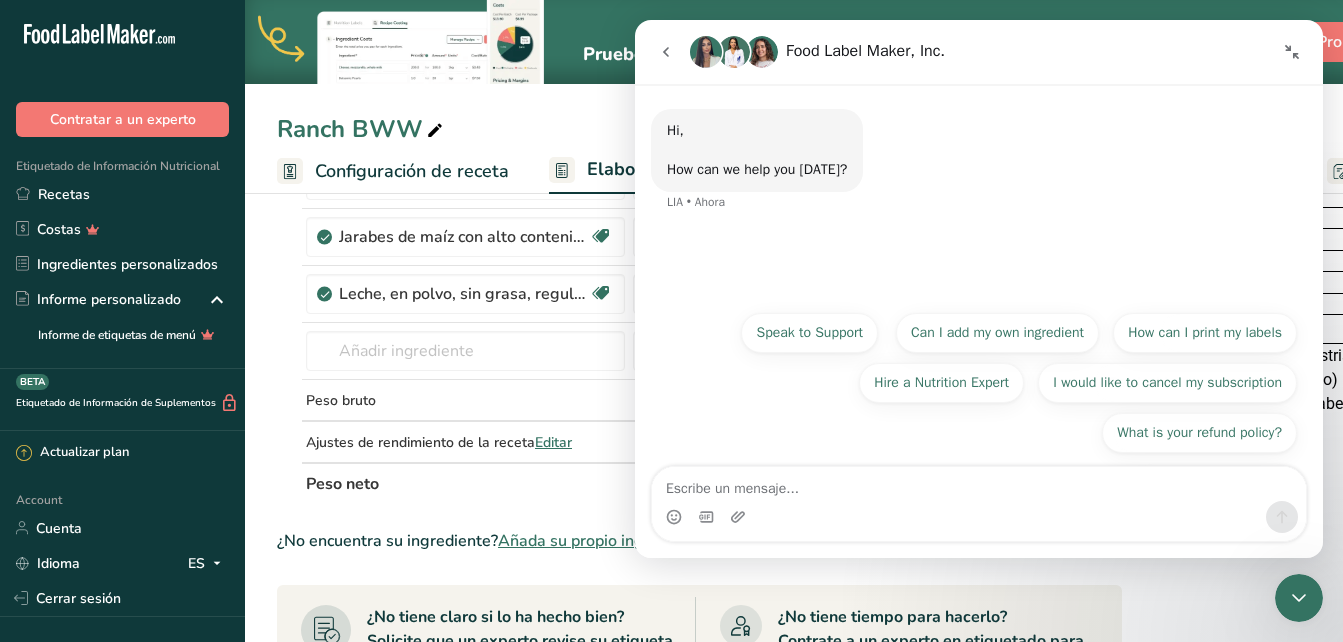 click at bounding box center [666, 52] 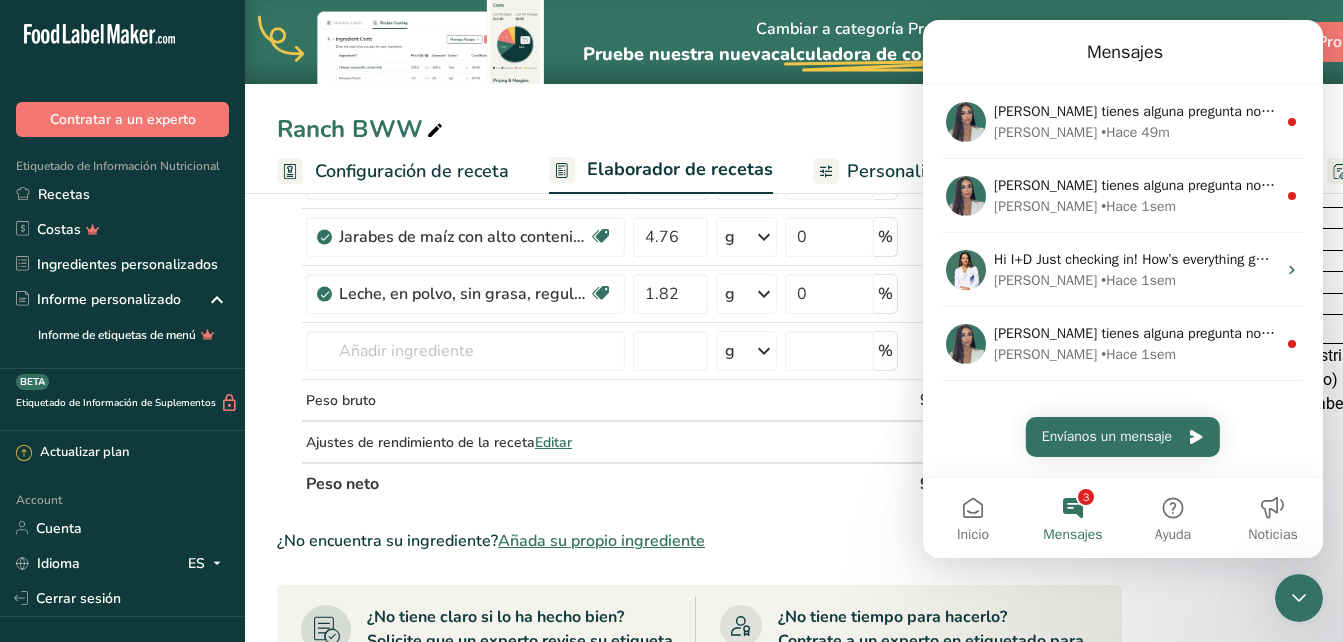 click on "Pruebe nuestra nueva
calculadora de costes de receta
.a-29{fill:none;stroke-linecap:round;stroke-width:3px;}
función" at bounding box center [844, 54] 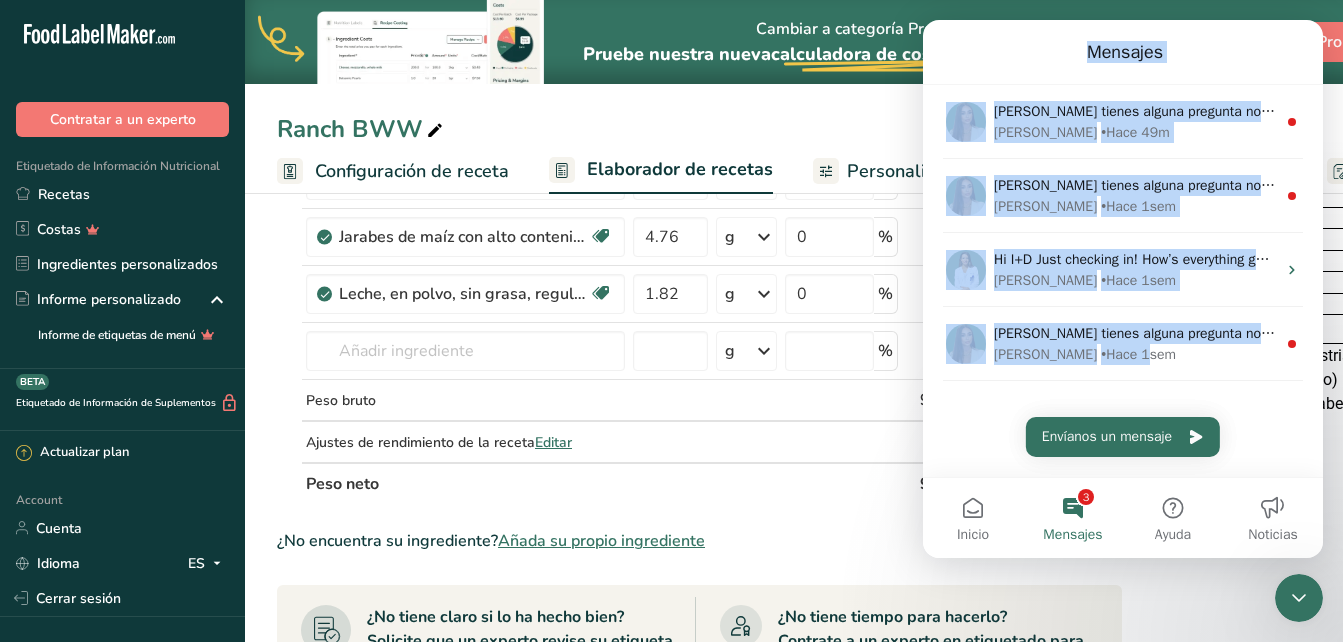 drag, startPoint x: 1006, startPoint y: 58, endPoint x: 1070, endPoint y: 403, distance: 350.88602 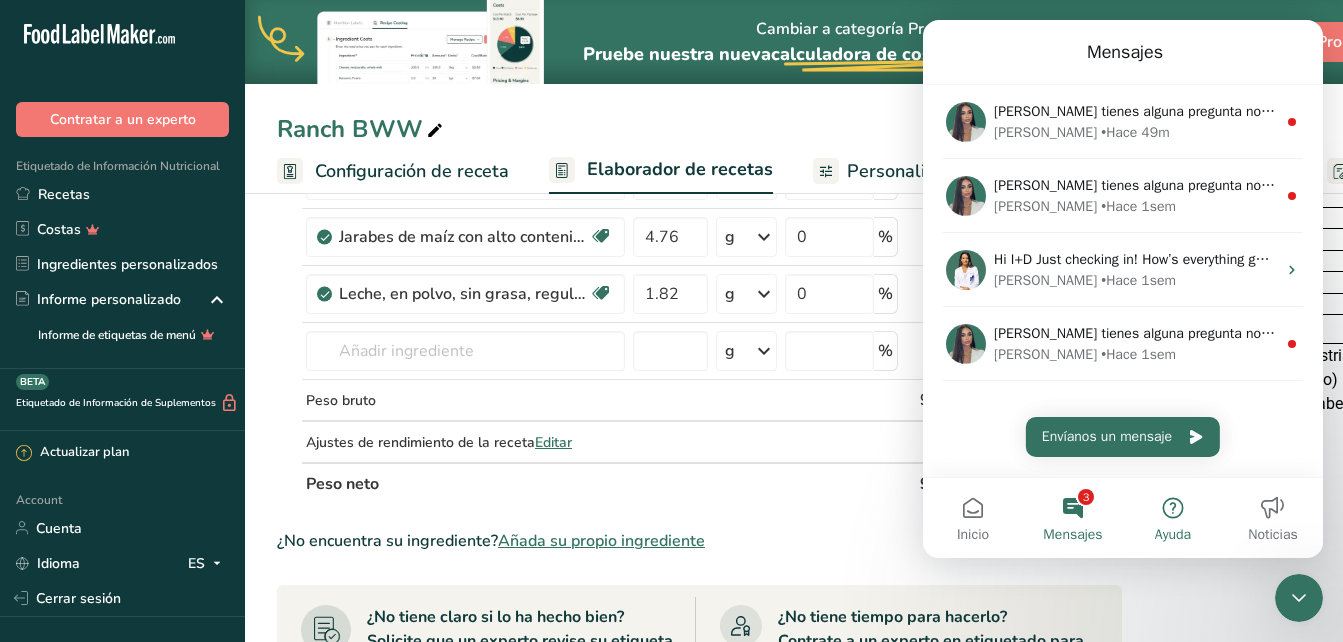 click on "Ayuda" at bounding box center (1173, 535) 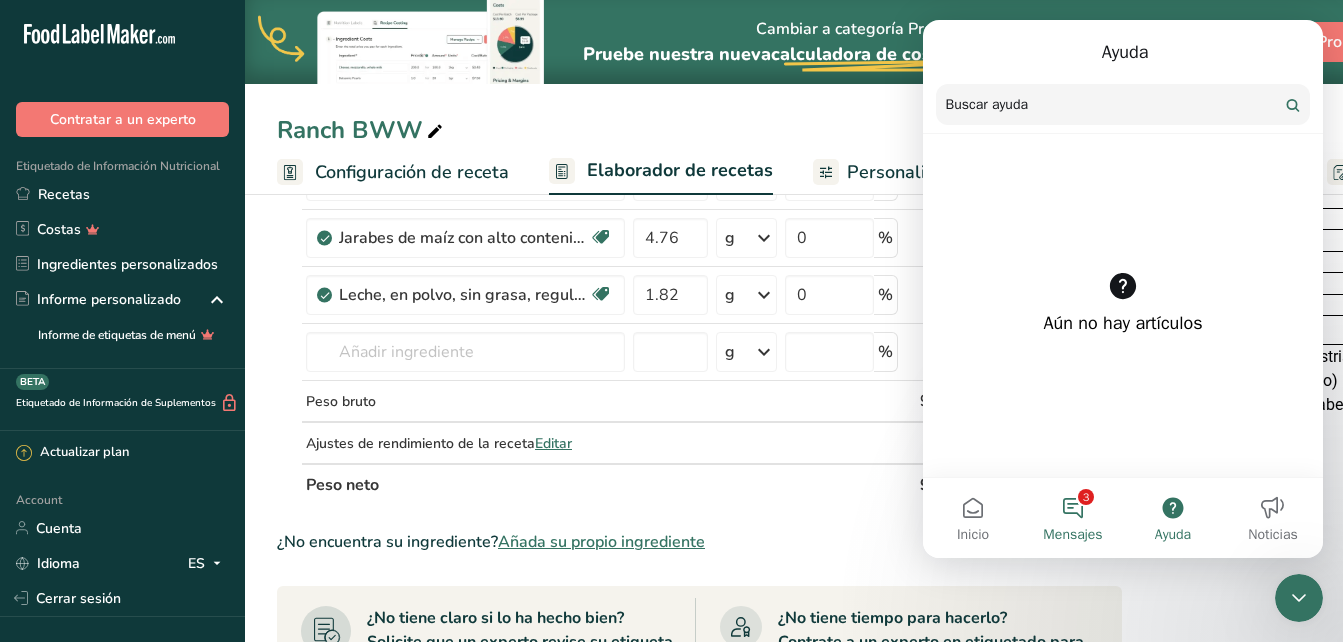 click on "3 Mensajes" at bounding box center [1073, 518] 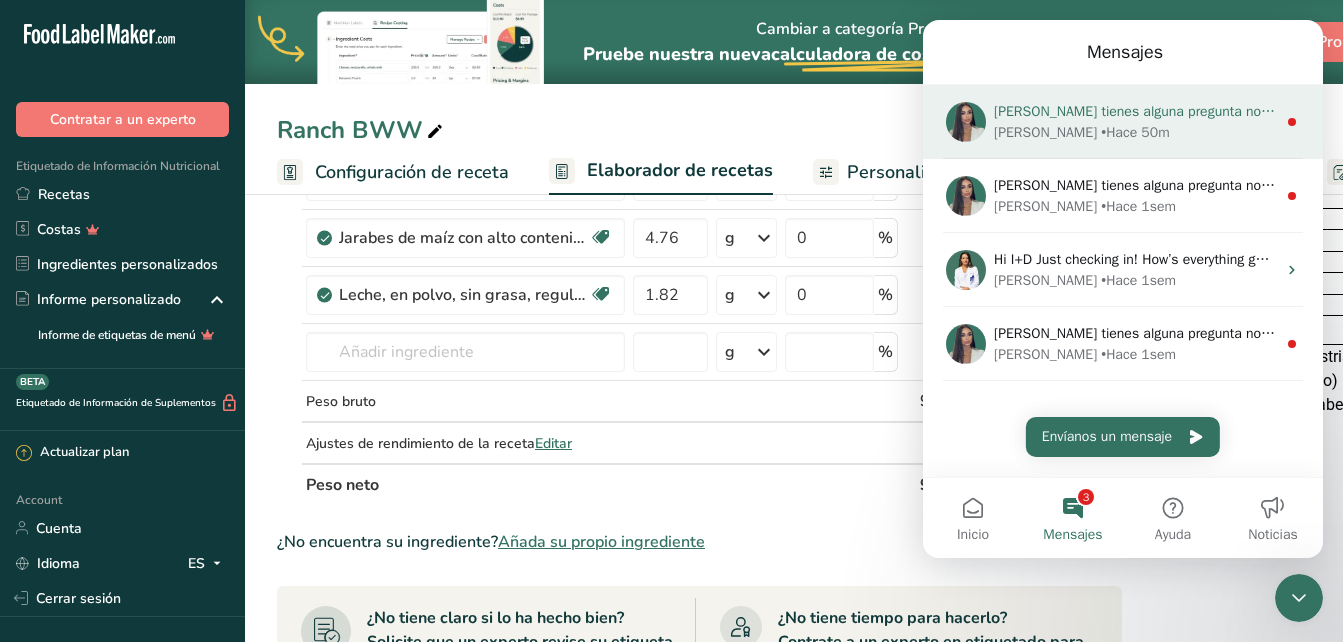 click on "[PERSON_NAME] tienes alguna pregunta no dudes en consultarnos. ¡Estamos aquí para ayudarte! 😊 Aya •  Hace 50m" at bounding box center [1123, 122] 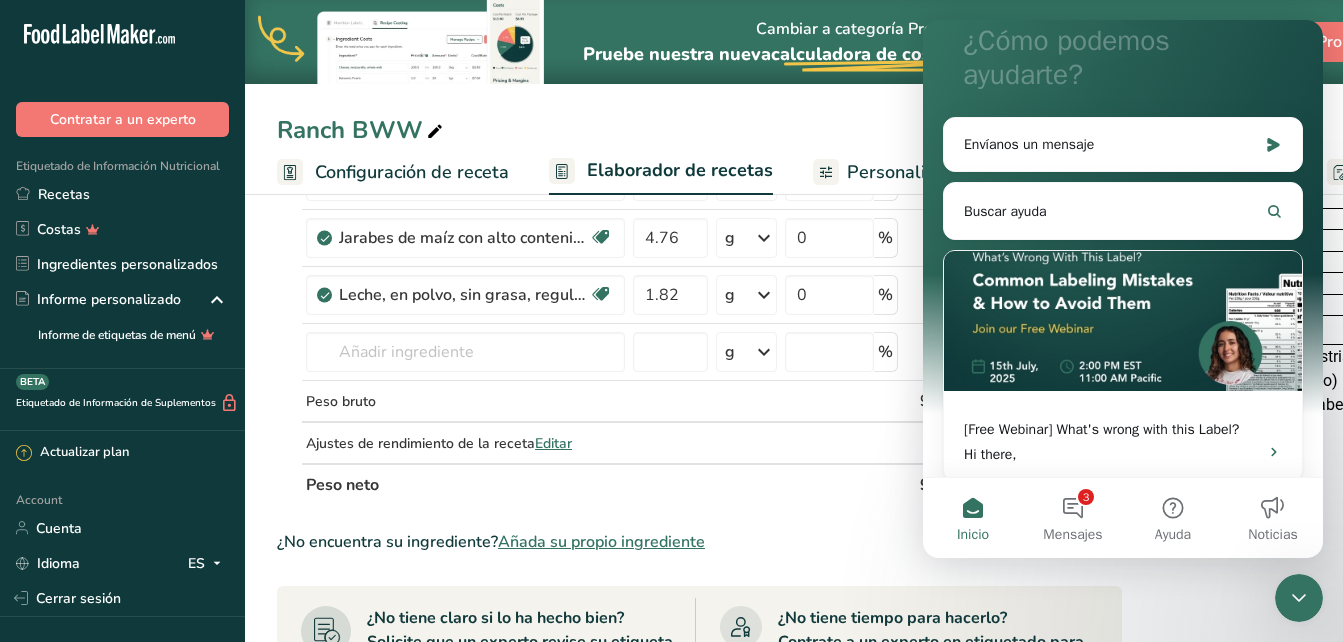 scroll, scrollTop: 208, scrollLeft: 0, axis: vertical 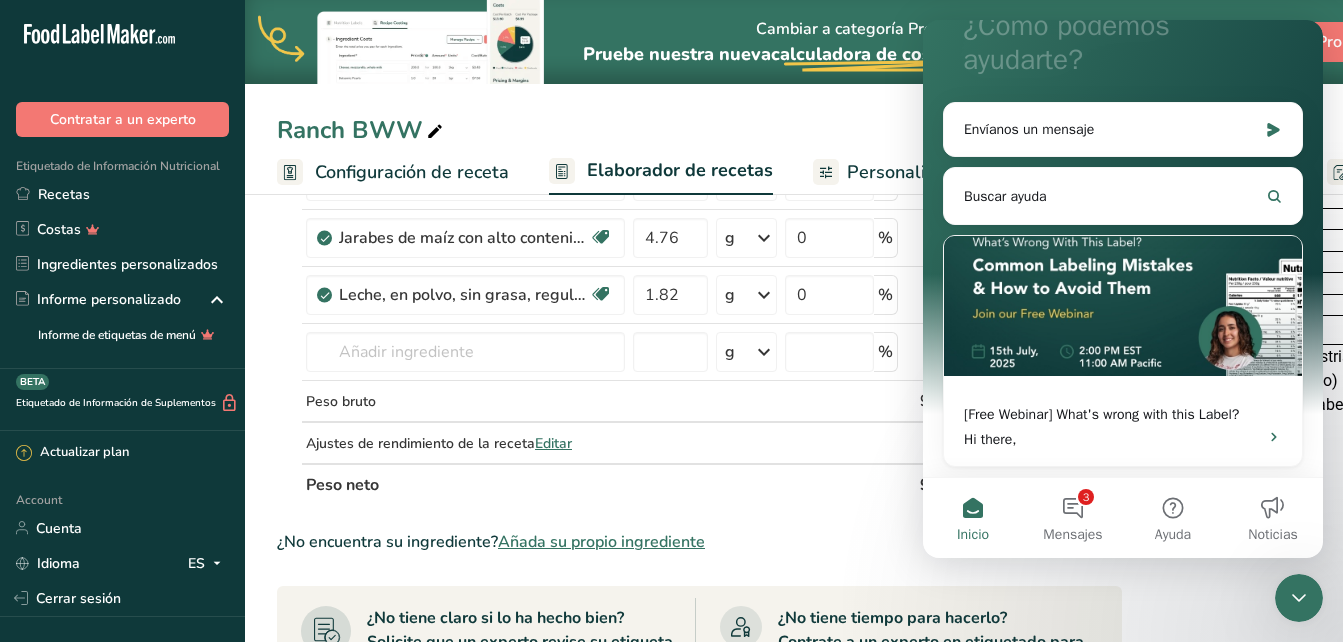 click on "Ingrediente *
Cantidad *
Unidad *
Desperdicio *   .a-a{fill:#347362;}.b-a{fill:#fff;}          Gramos
Porcentaje
Aceite industrial, aceite de canola (parcialmente hidrogenado) para freír
Libre de lácteos
Libre de gluten
[GEOGRAPHIC_DATA]
Vegetariano
Libre de soja
58.03
g
Porciones
1 tablespoon
1 teaspoon
1 cup
Unidades de peso
g
kg
mg
Ver más
Unidades de volumen
[GEOGRAPHIC_DATA]
Las unidades de volumen requieren una conversión de densidad. Si conoce la densidad de su ingrediente, introdúzcala a continuación. De lo contrario, haga clic en "RIA", nuestra asistente regulatoria de IA, quien podrá ayudarle." at bounding box center (699, 593) 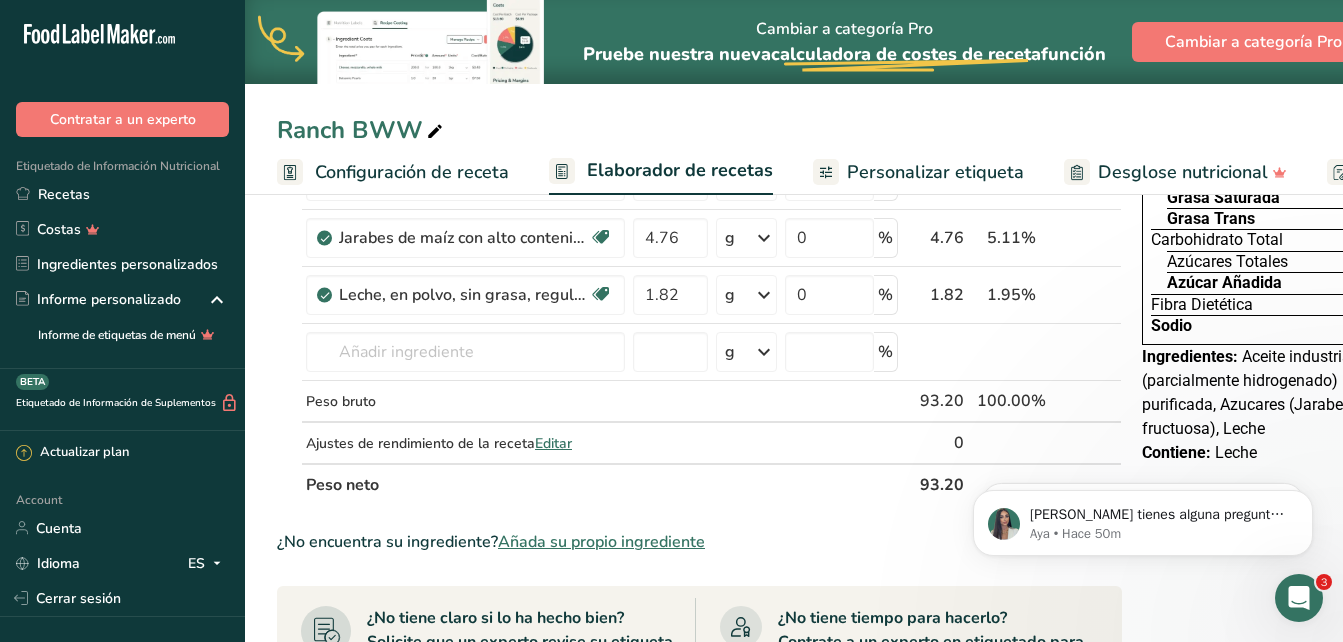 scroll, scrollTop: 0, scrollLeft: 0, axis: both 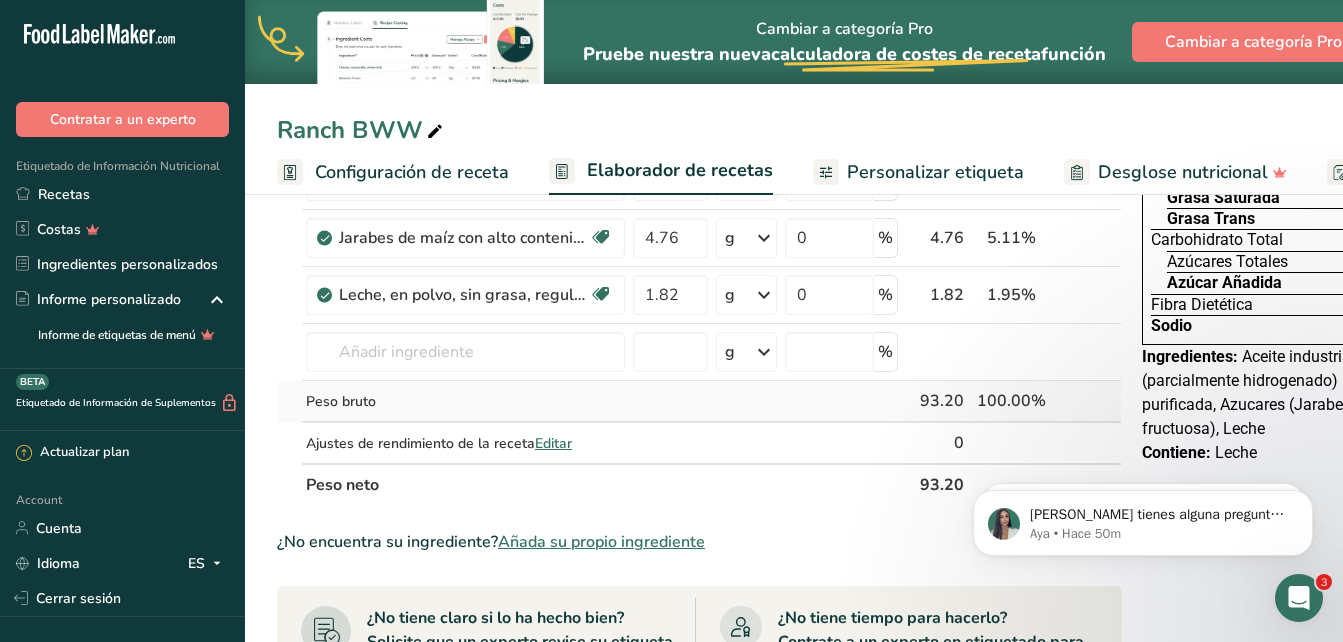 click at bounding box center (670, 402) 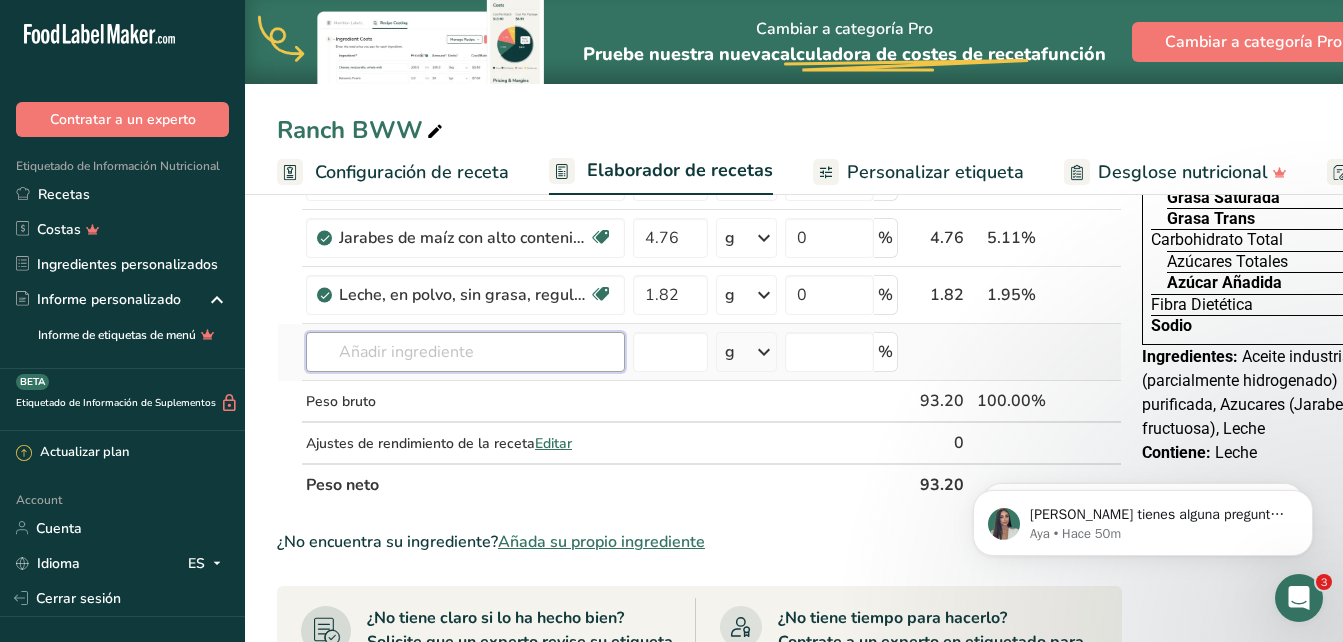 click at bounding box center (465, 352) 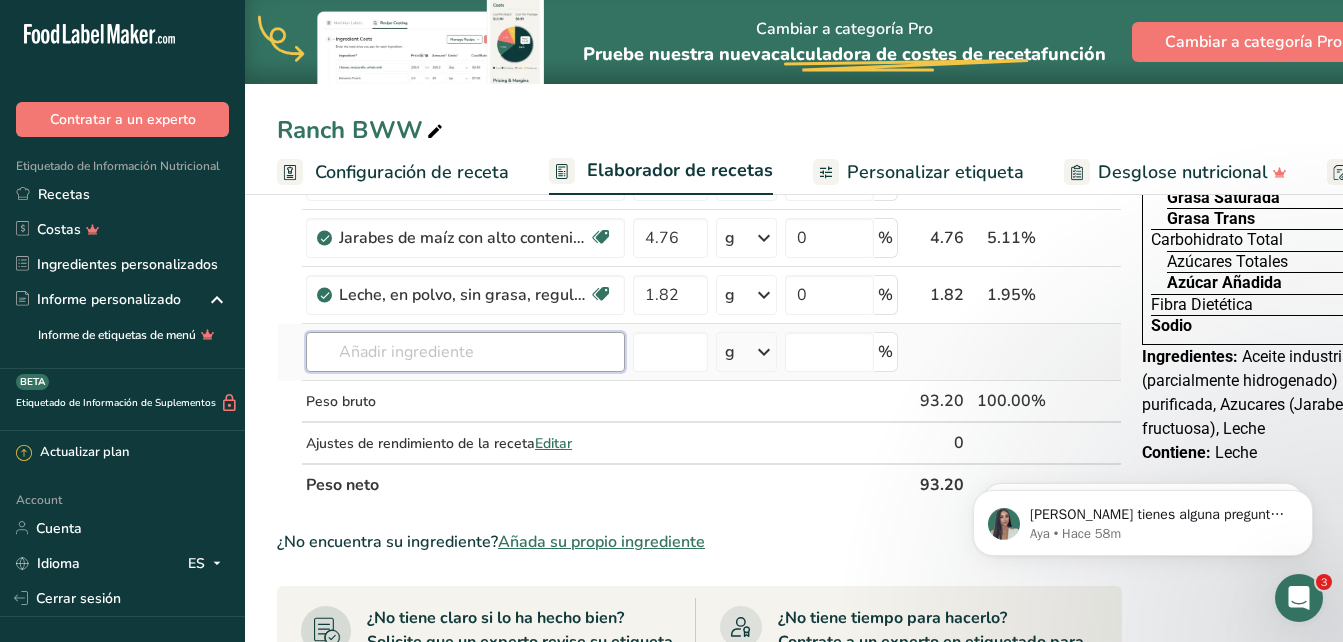 click at bounding box center [465, 352] 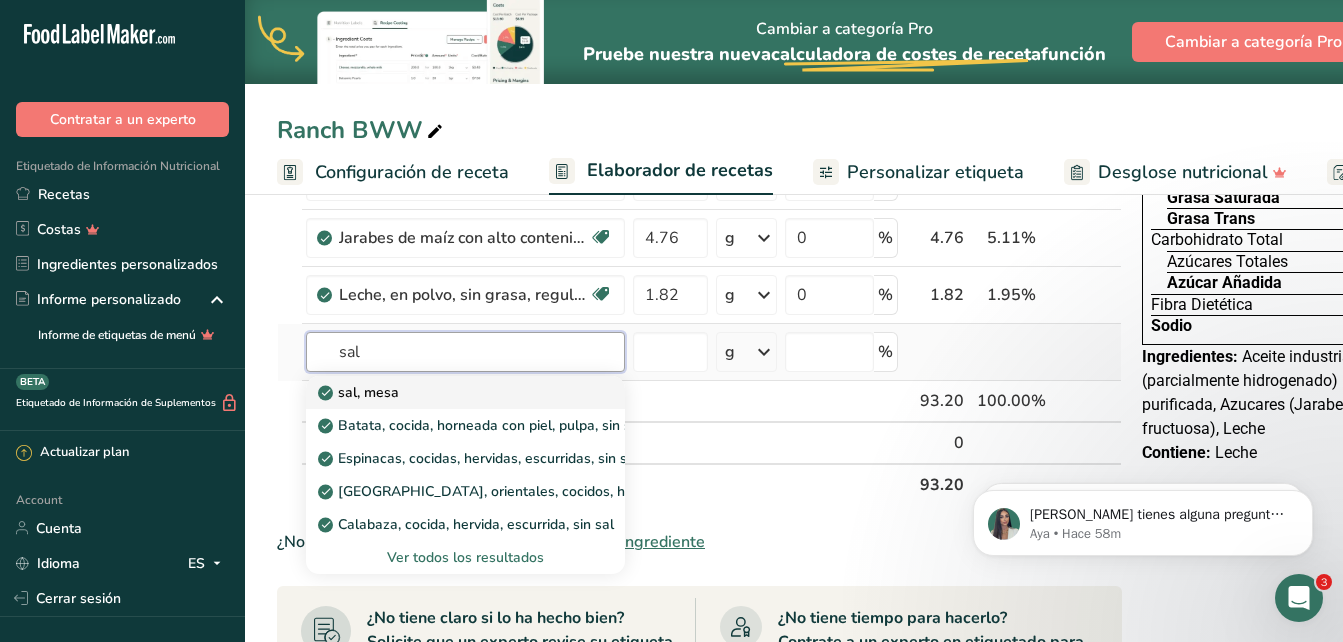 type on "sal" 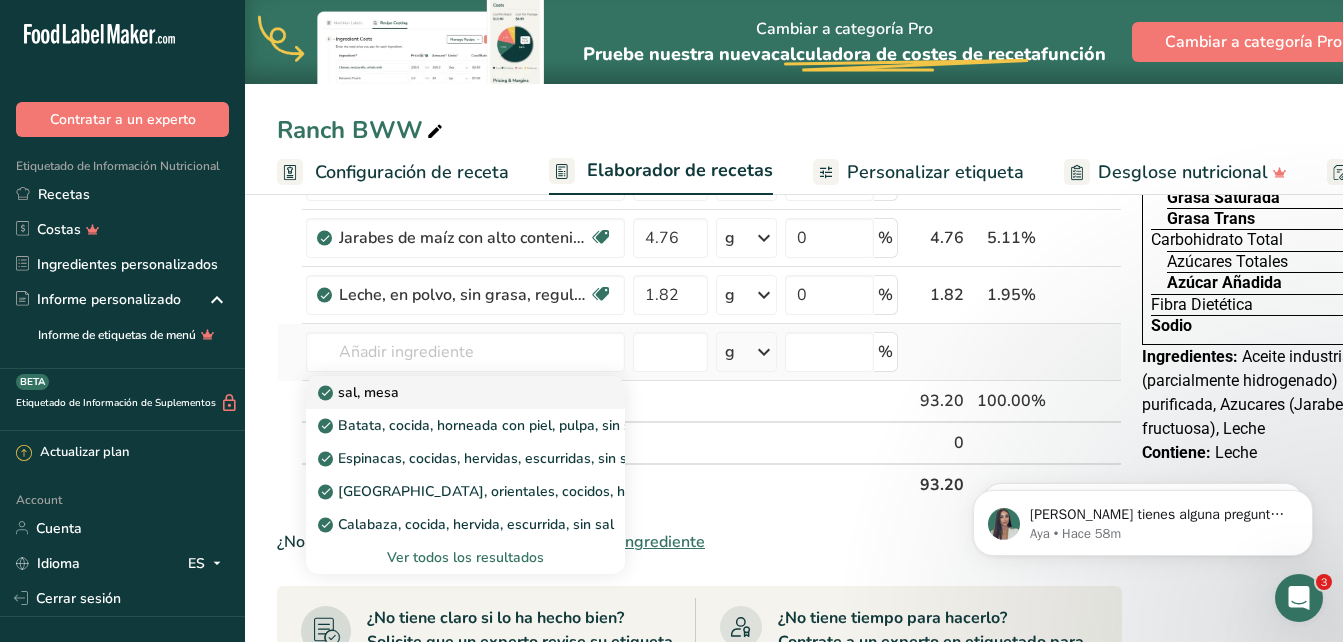 click on "sal, mesa" at bounding box center [449, 392] 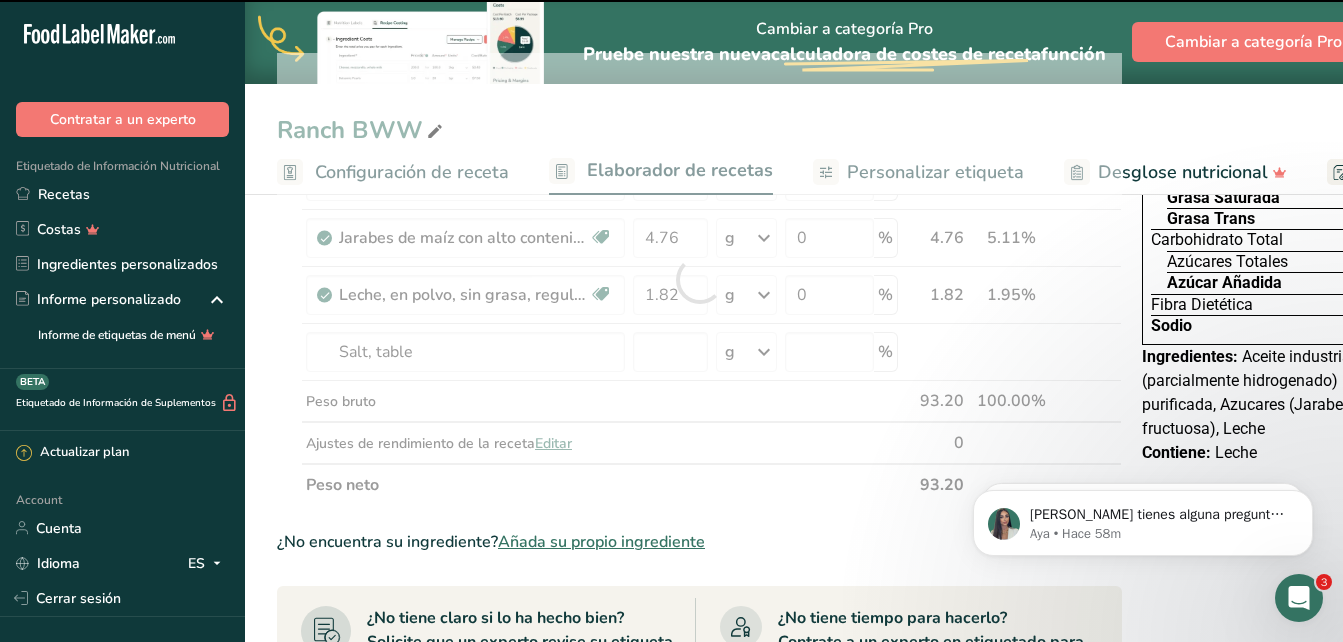 type on "0" 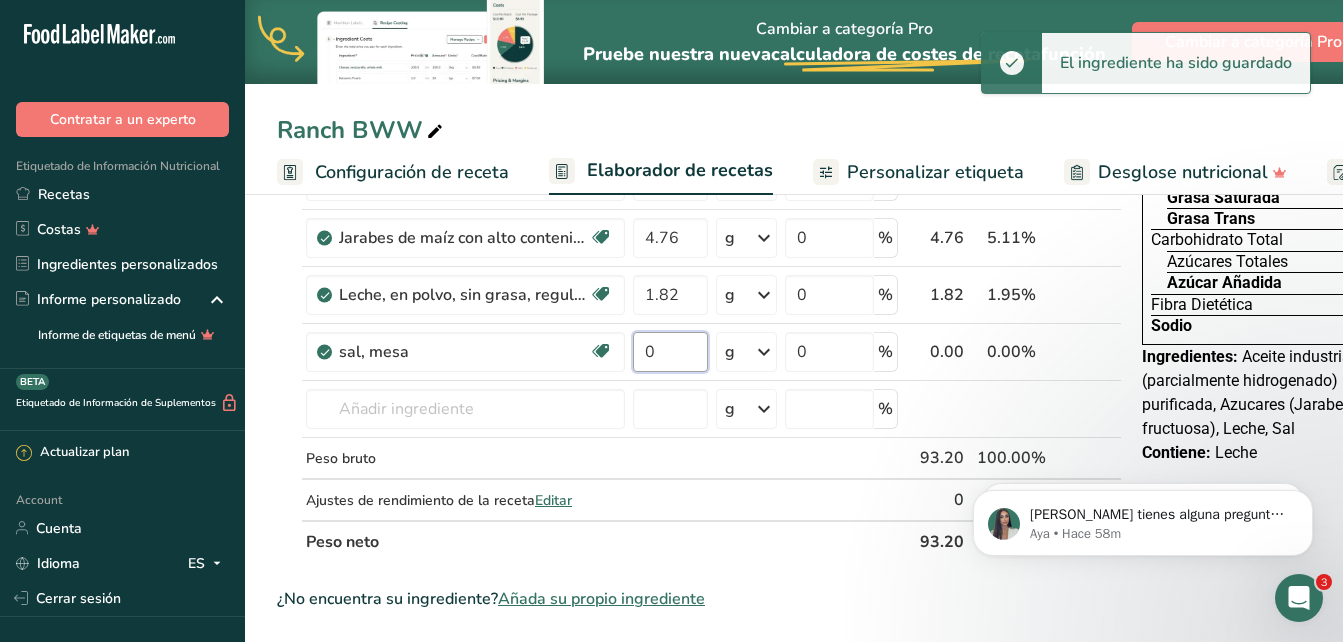 click on "0" at bounding box center [670, 352] 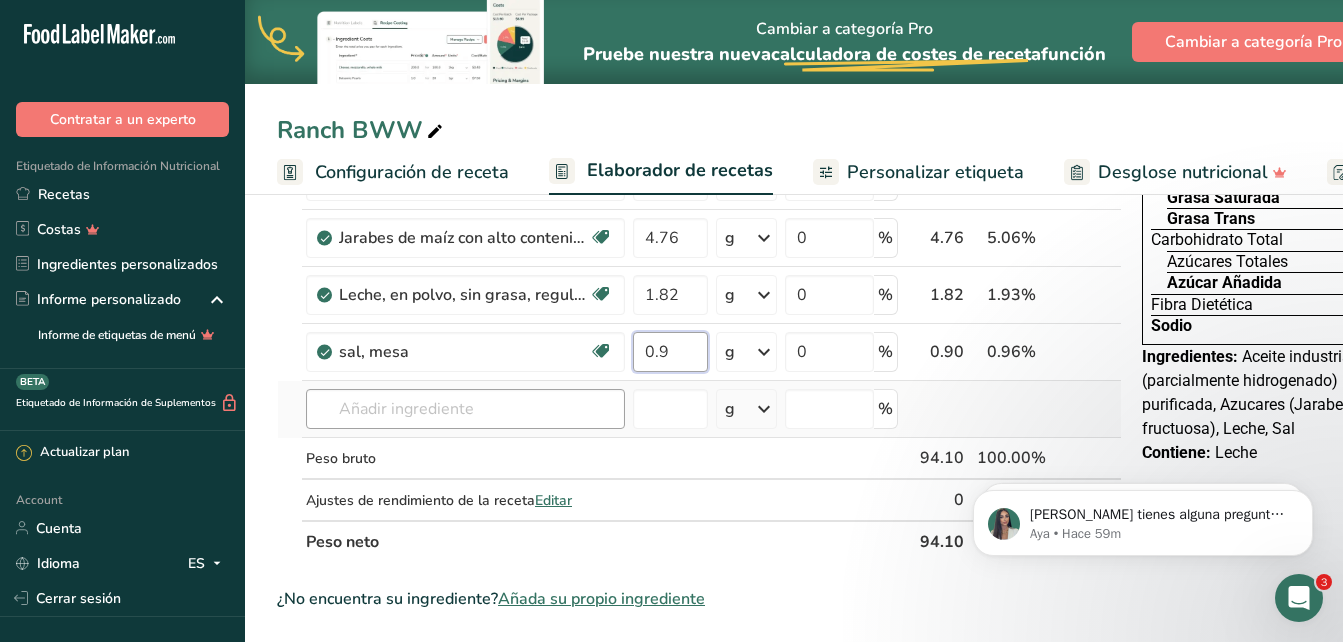 type on "0" 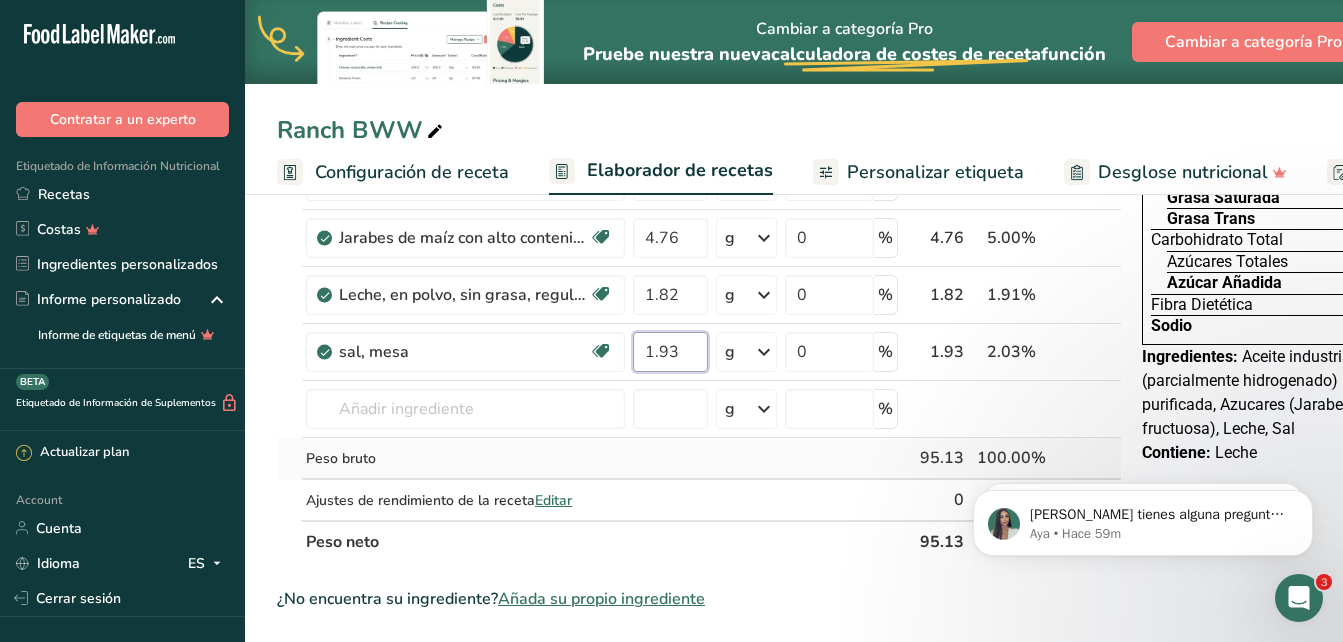 type on "1.93" 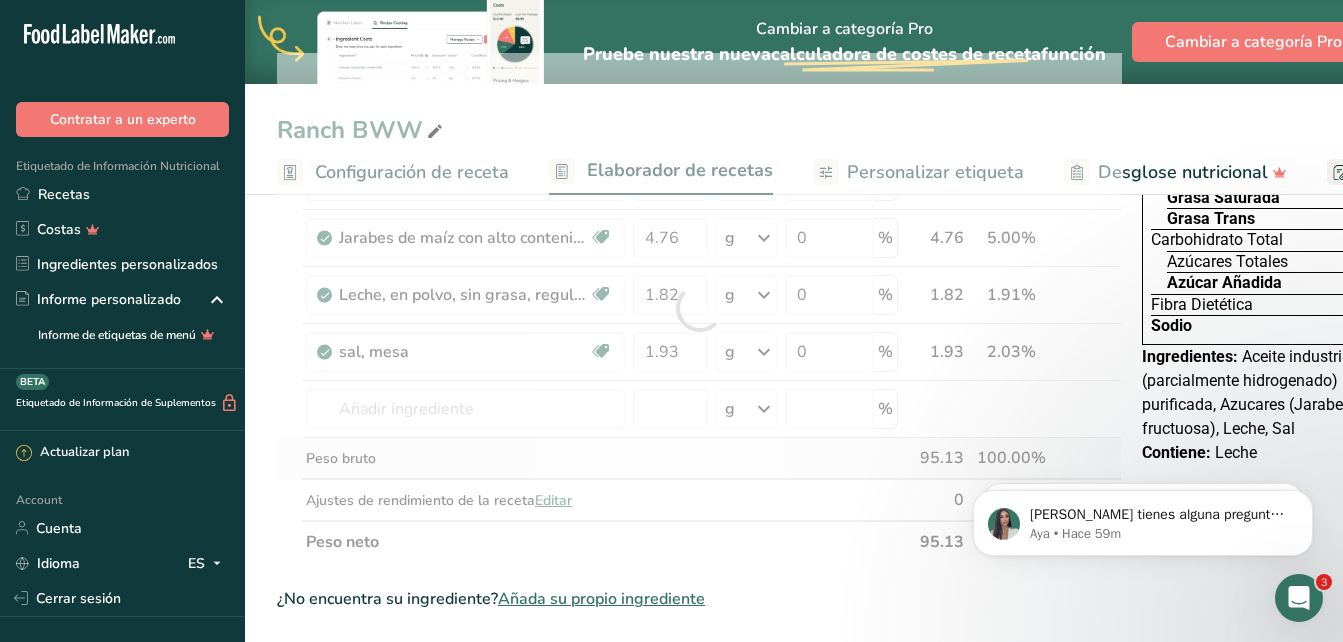 click on "Ingrediente *
Cantidad *
Unidad *
Desperdicio *   .a-a{fill:#347362;}.b-a{fill:#fff;}          Gramos
Porcentaje
Aceite industrial, aceite de canola (parcialmente hidrogenado) para freír
Libre de lácteos
Libre de gluten
[GEOGRAPHIC_DATA]
Vegetariano
Libre de soja
58.03
g
Porciones
1 tablespoon
1 teaspoon
1 cup
Unidades de peso
g
kg
mg
Ver más
Unidades de volumen
[GEOGRAPHIC_DATA]
Las unidades de volumen requieren una conversión de densidad. Si conoce la densidad de su ingrediente, introdúzcala a continuación. De lo contrario, haga clic en "RIA", nuestra asistente regulatoria de IA, quien podrá ayudarle.
mL" at bounding box center (699, 308) 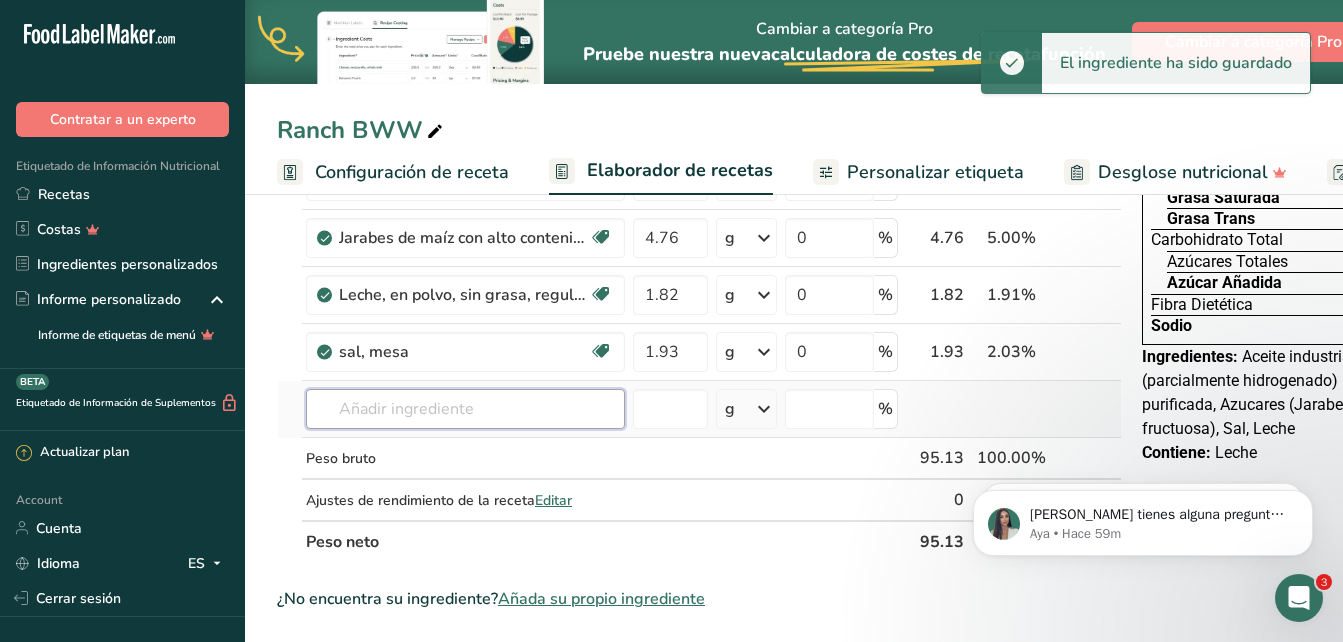 click at bounding box center (465, 409) 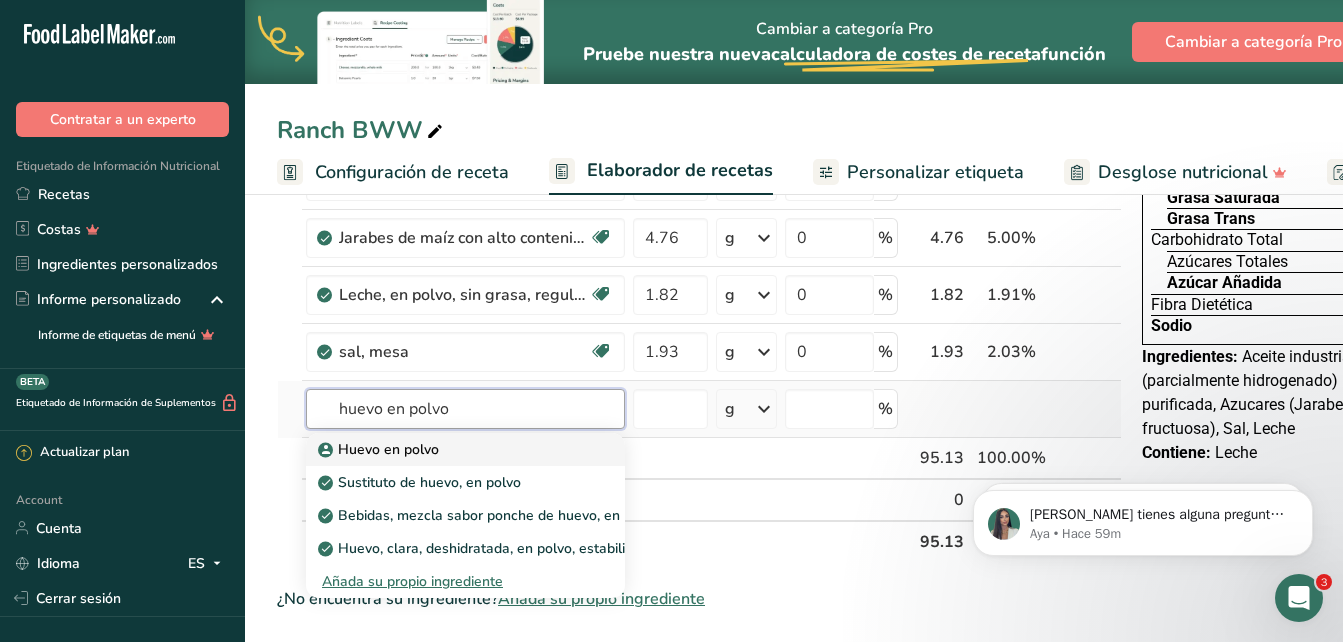 type on "huevo en polvo" 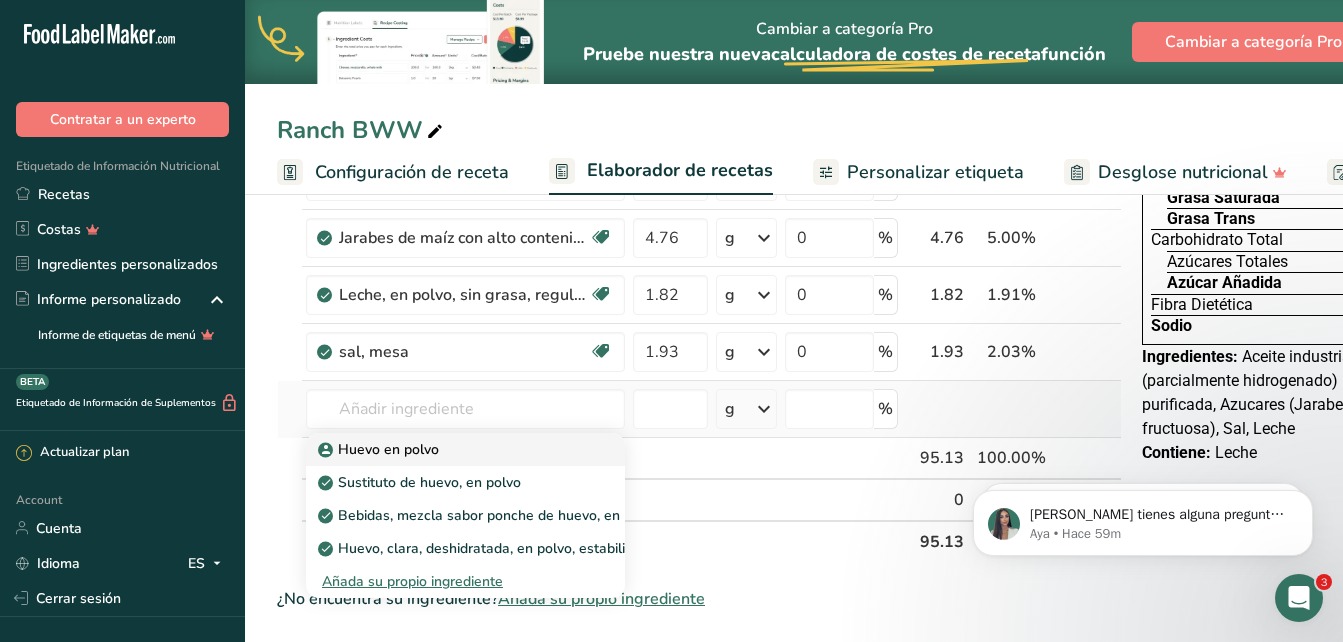 click on "Huevo en polvo" at bounding box center (449, 449) 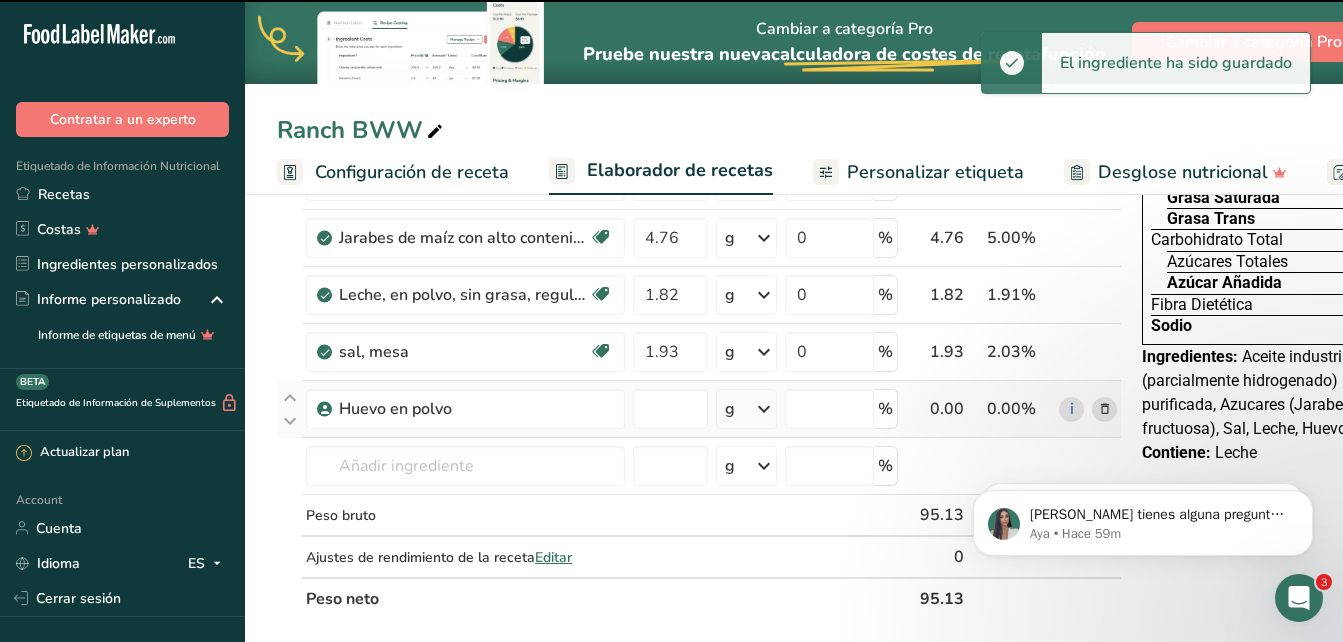 type on "0" 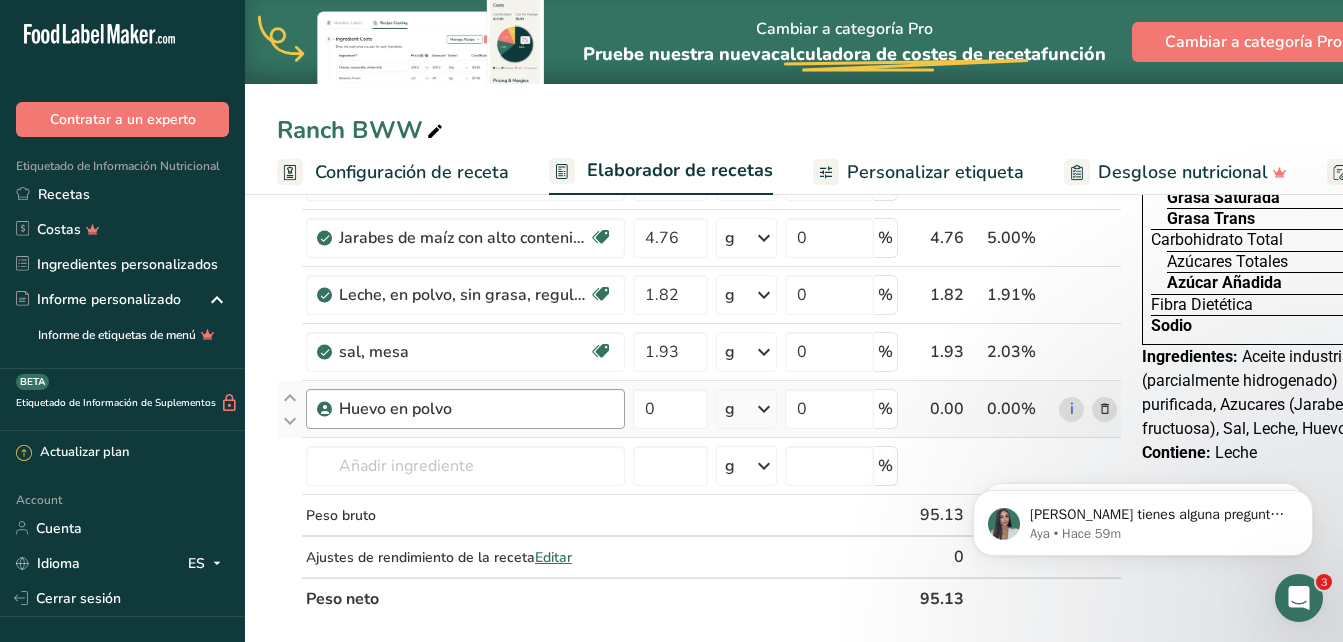 click on "Huevo en polvo" at bounding box center (465, 409) 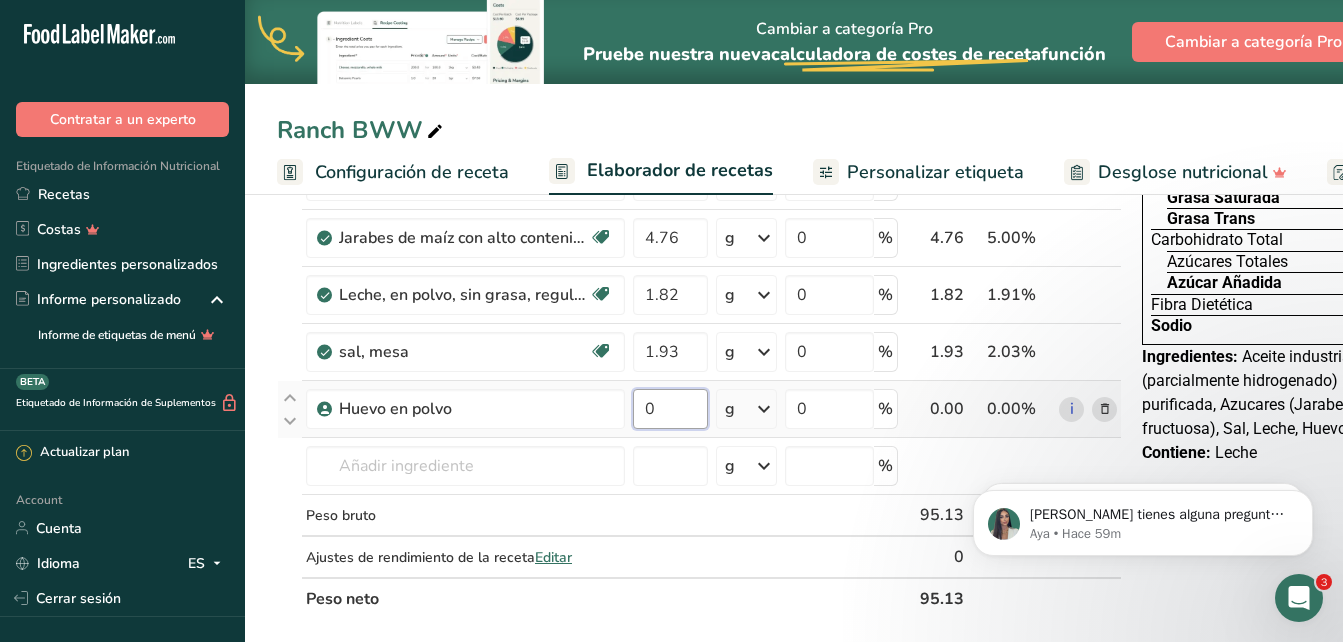 click on "0" at bounding box center [670, 409] 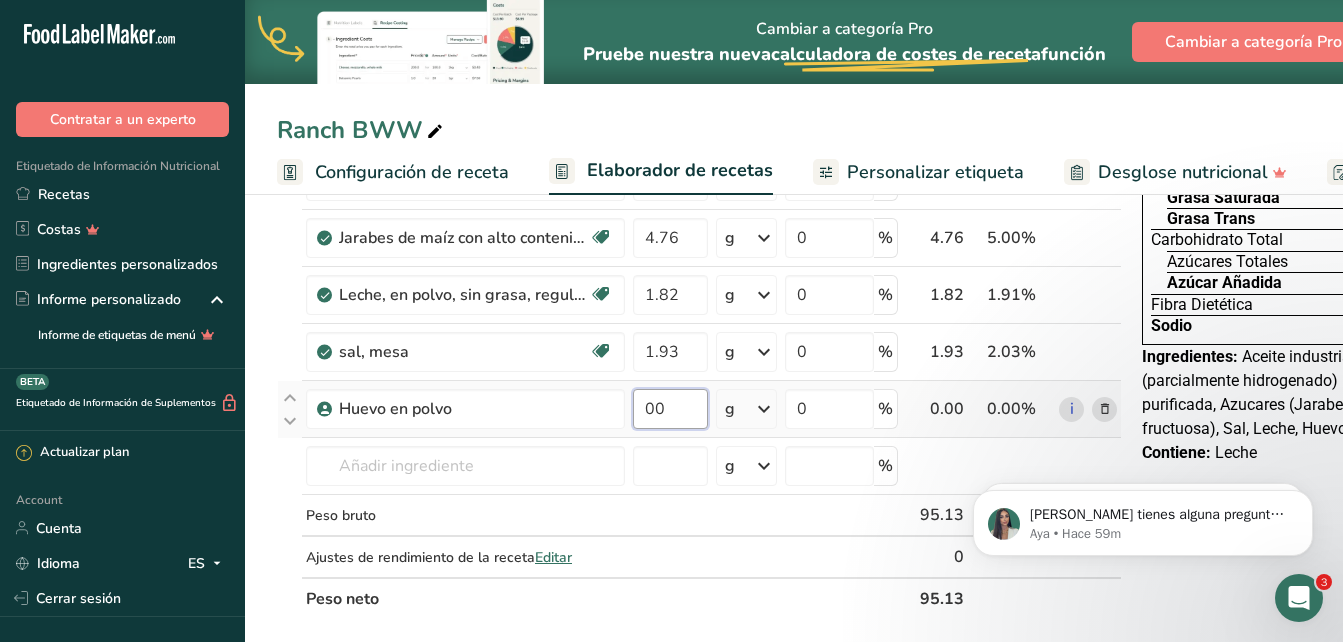 type on "9" 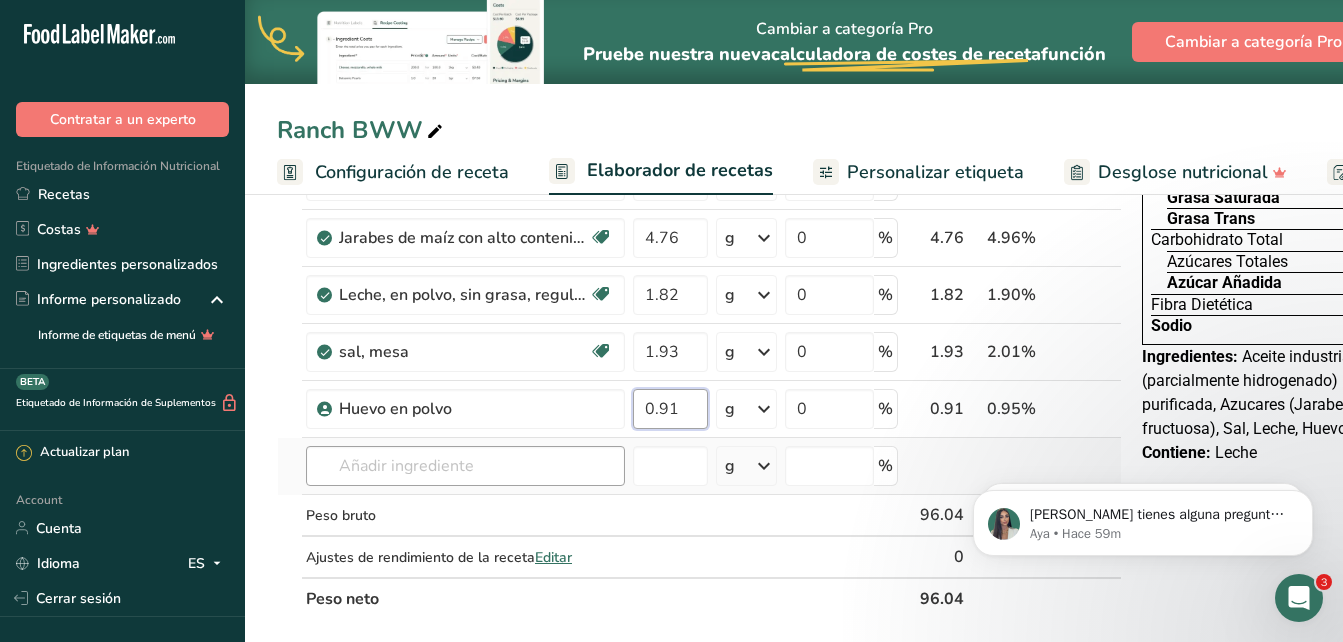 type on "0.91" 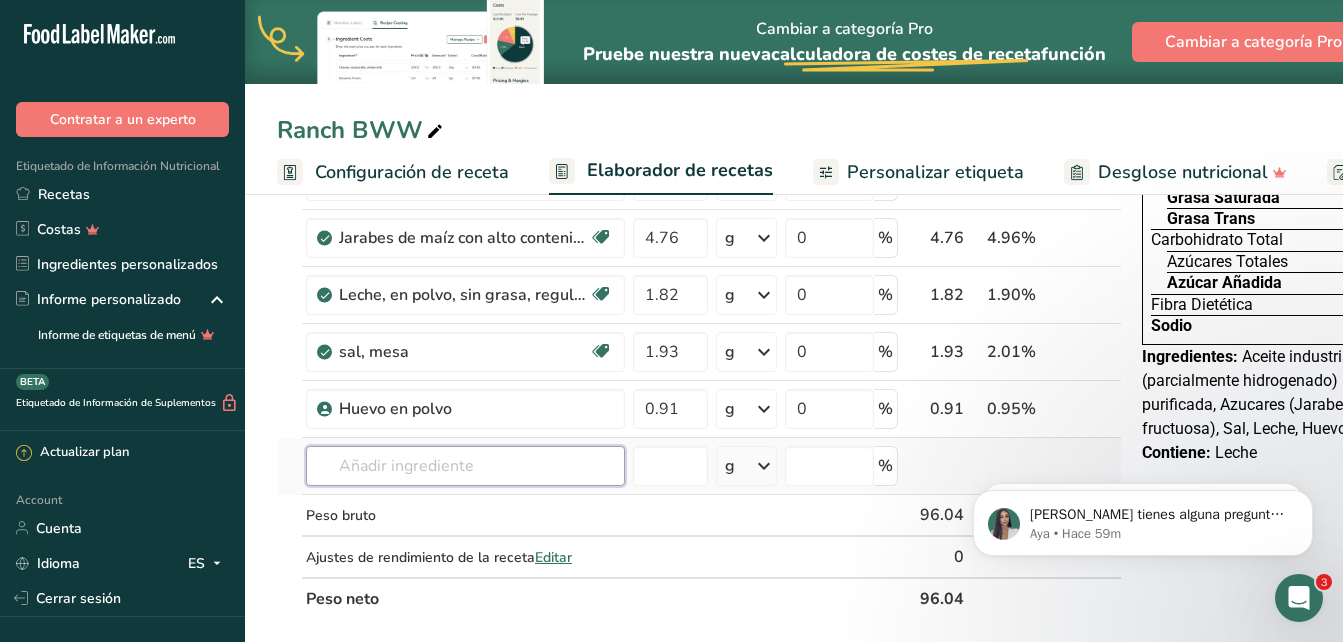 click on "Ingrediente *
Cantidad *
Unidad *
Desperdicio *   .a-a{fill:#347362;}.b-a{fill:#fff;}          Gramos
Porcentaje
Aceite industrial, aceite de canola (parcialmente hidrogenado) para freír
Libre de lácteos
Libre de gluten
[GEOGRAPHIC_DATA]
Vegetariano
Libre de soja
58.03
g
Porciones
1 tablespoon
1 teaspoon
1 cup
Unidades de peso
g
kg
mg
Ver más
Unidades de volumen
[GEOGRAPHIC_DATA]
Las unidades de volumen requieren una conversión de densidad. Si conoce la densidad de su ingrediente, introdúzcala a continuación. De lo contrario, haga clic en "RIA", nuestra asistente regulatoria de IA, quien podrá ayudarle.
mL" at bounding box center [699, 336] 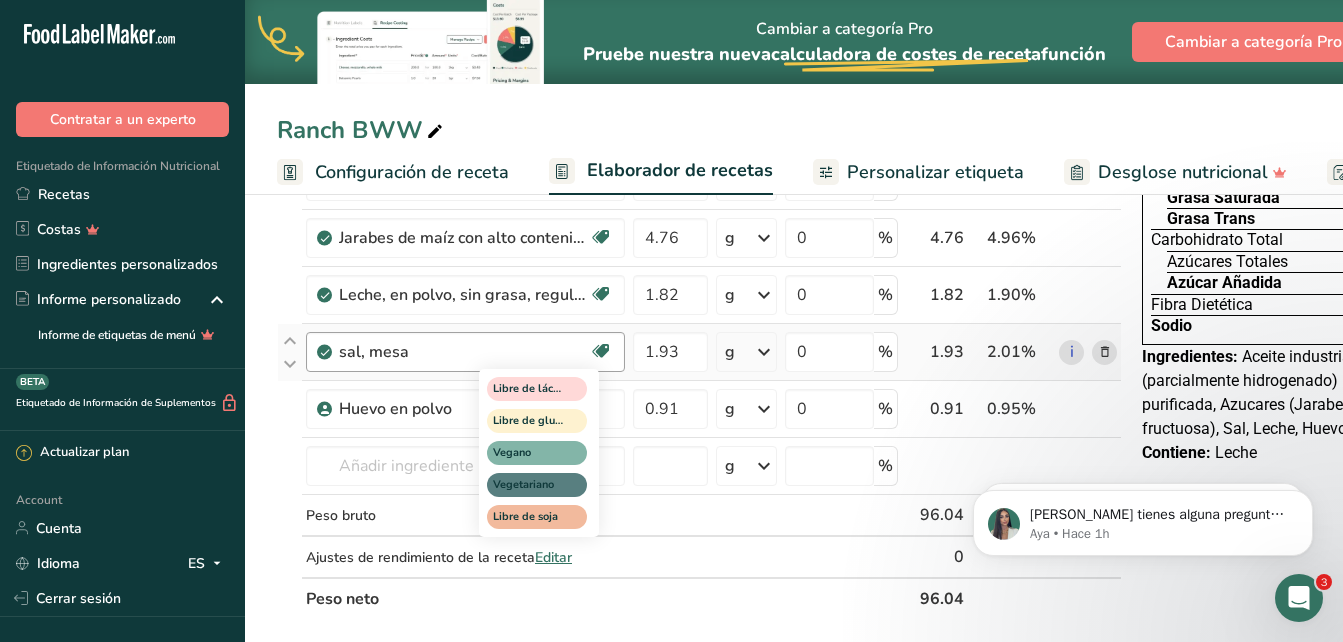 click on "Libre de lácteos
Libre de gluten
[GEOGRAPHIC_DATA]
Vegetariano
Libre de soja" at bounding box center [575, 451] 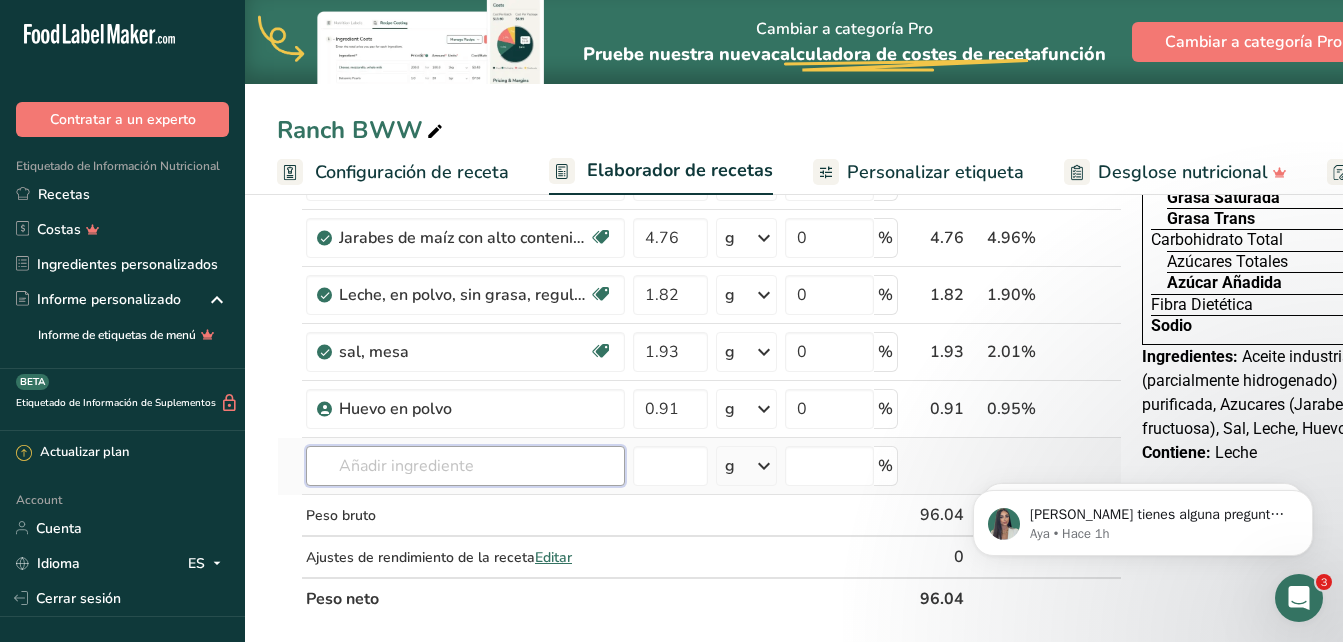 click at bounding box center (465, 466) 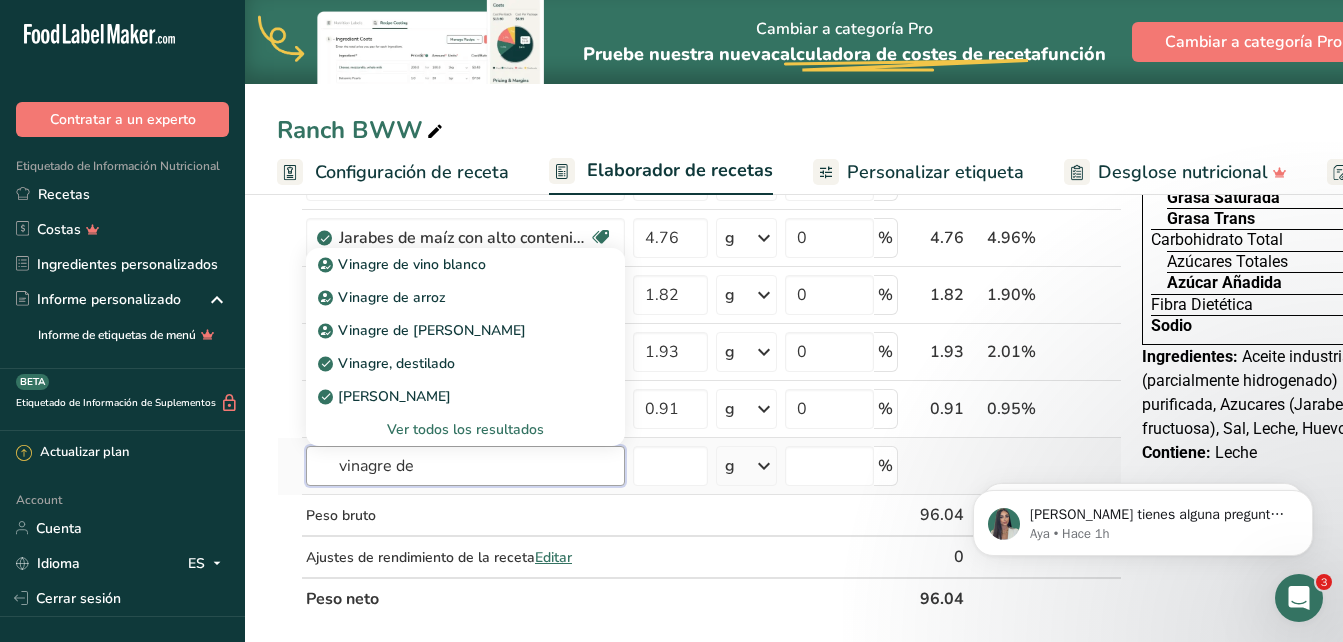 type on "vinagre de" 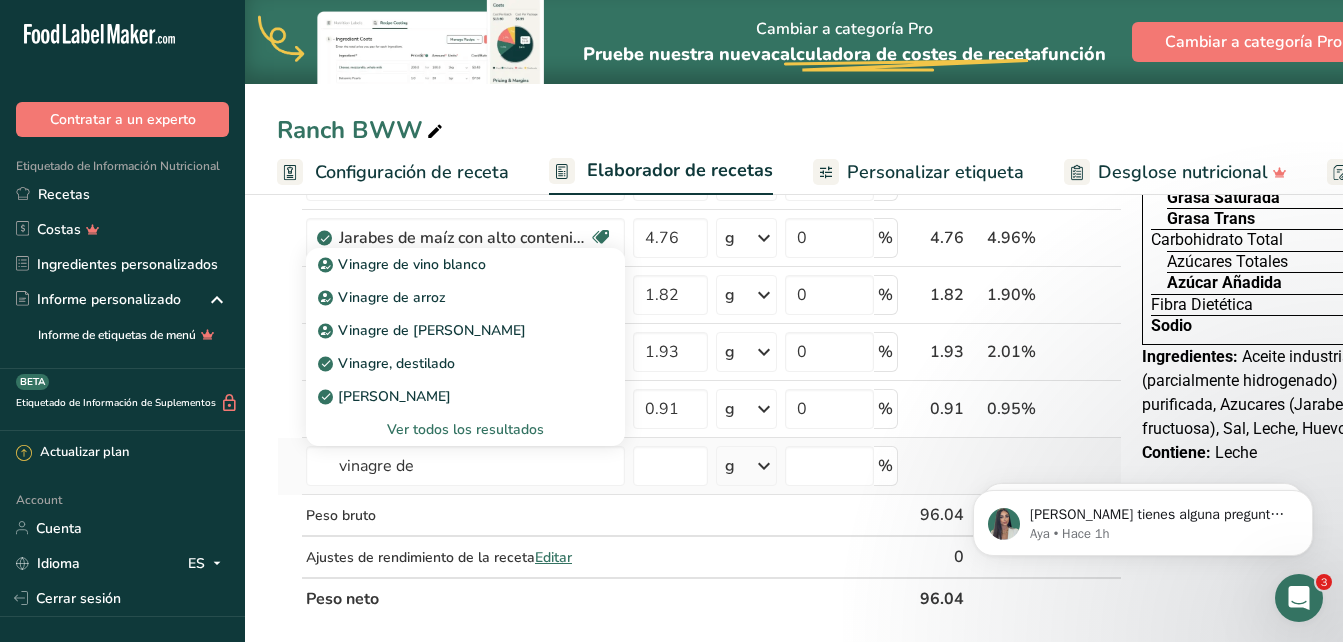 type 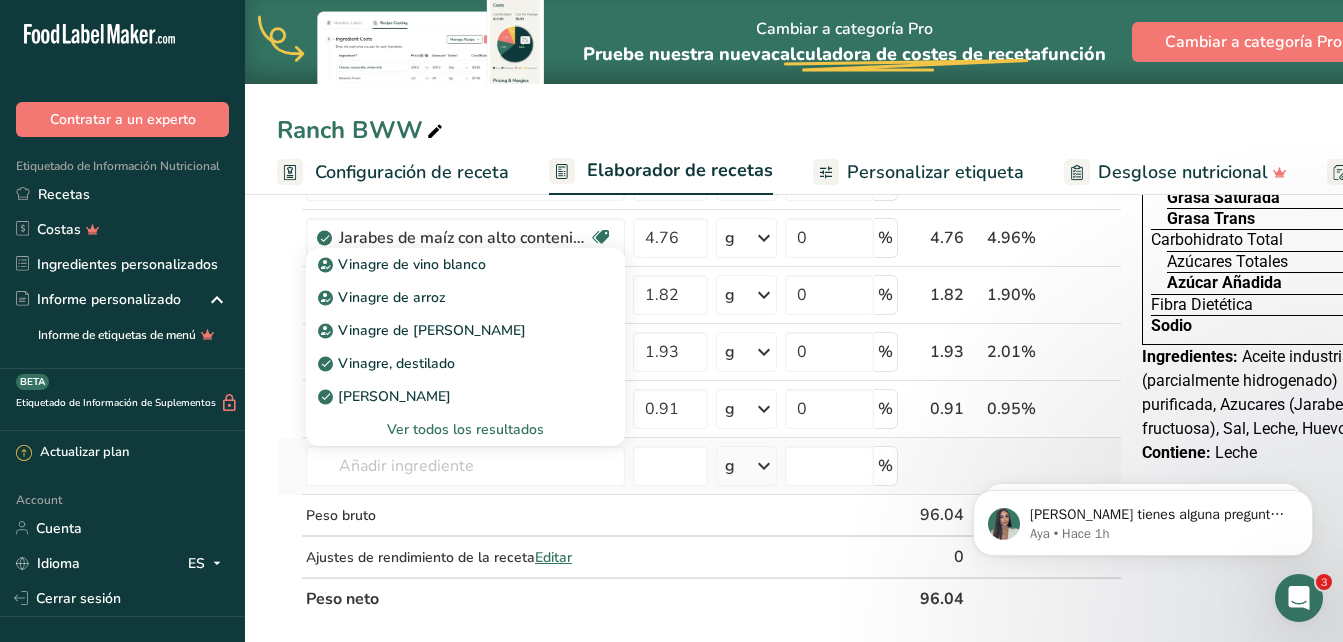 click on "Ver todos los resultados" at bounding box center (465, 429) 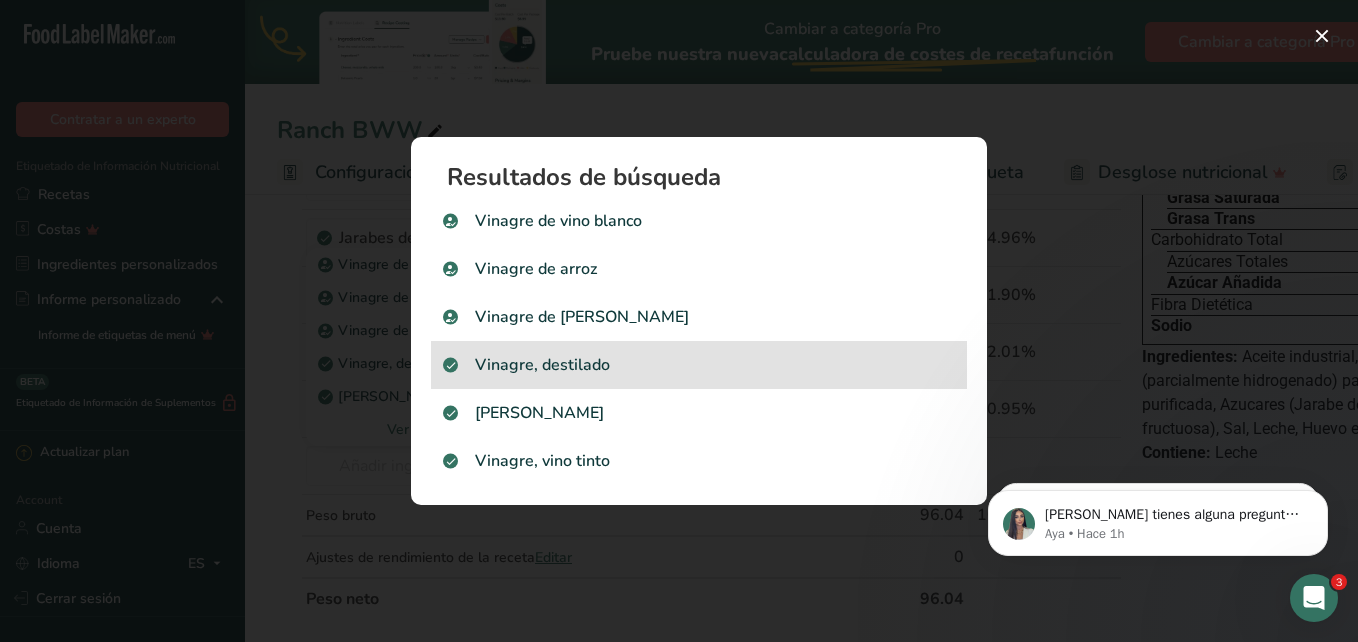 click on "Vinagre, destilado" at bounding box center (699, 365) 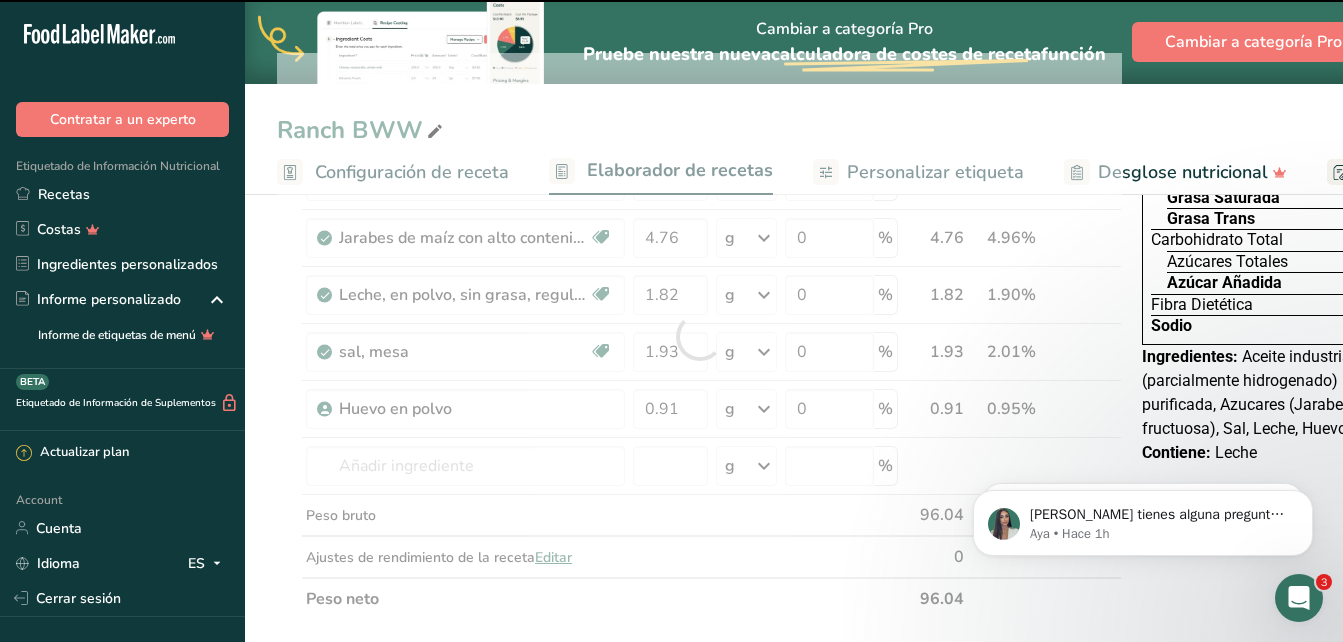 type on "0" 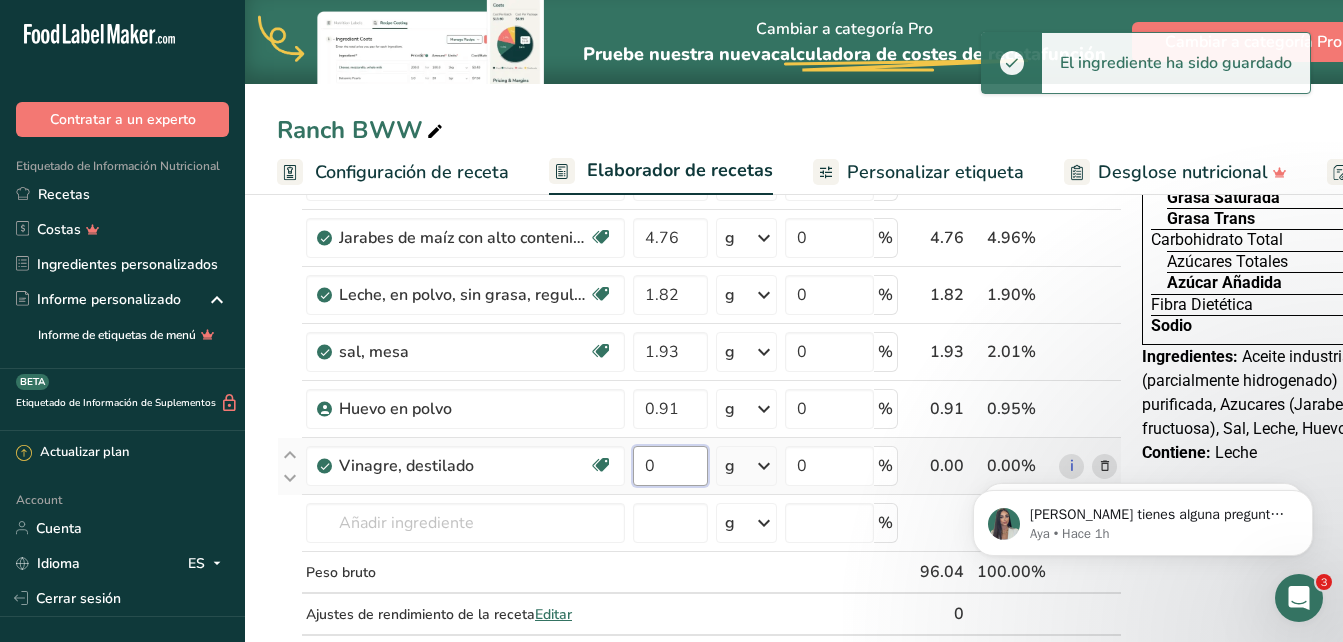 click on "0" at bounding box center (670, 466) 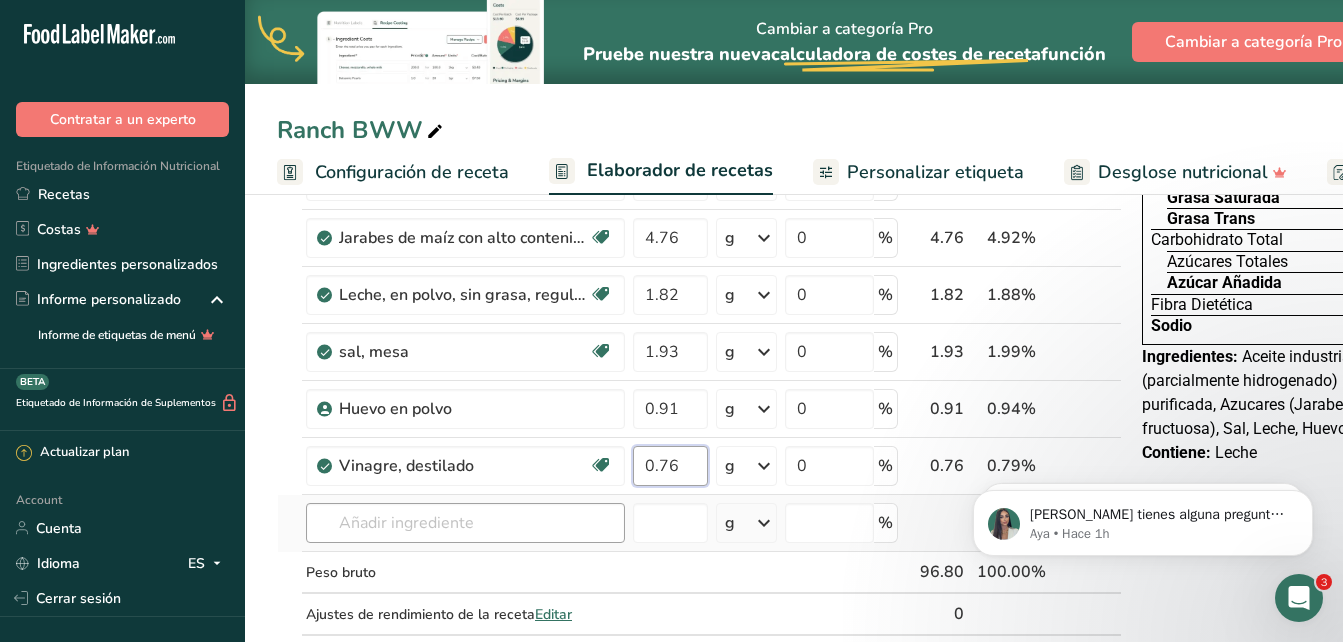 type on "0.76" 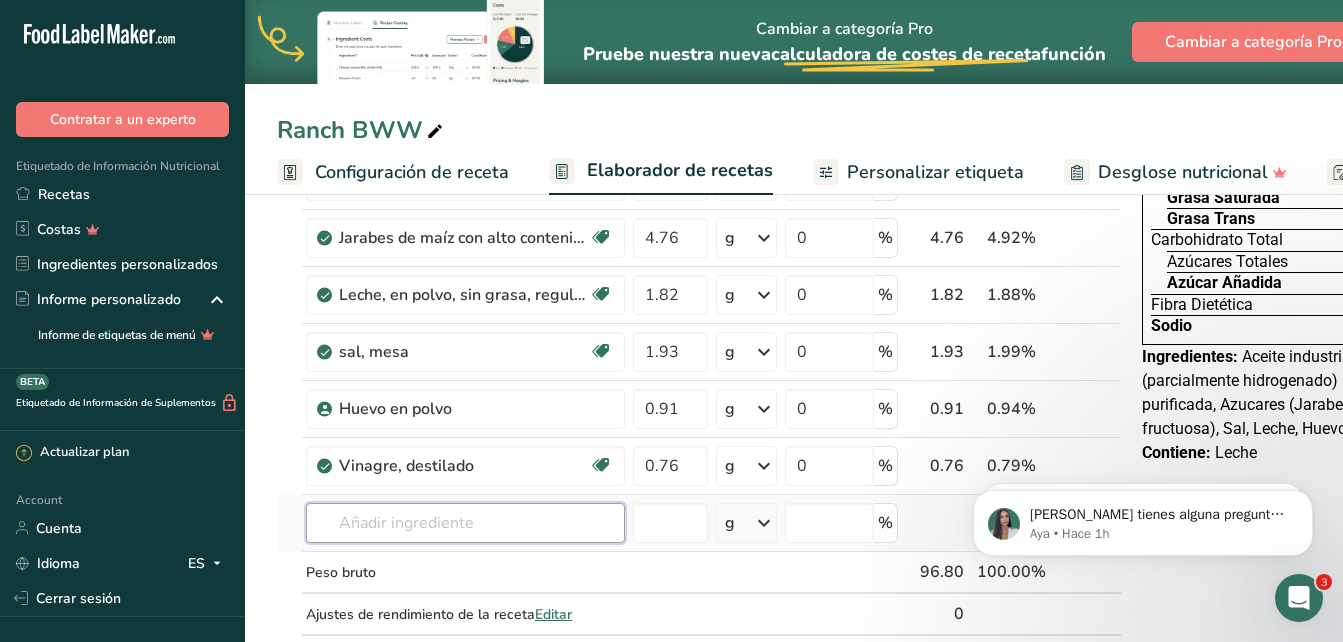 click on "Ingrediente *
Cantidad *
Unidad *
Desperdicio *   .a-a{fill:#347362;}.b-a{fill:#fff;}          Gramos
Porcentaje
Aceite industrial, aceite de canola (parcialmente hidrogenado) para freír
Libre de lácteos
Libre de gluten
[GEOGRAPHIC_DATA]
Vegetariano
Libre de soja
58.03
g
Porciones
1 tablespoon
1 teaspoon
1 cup
Unidades de peso
g
kg
mg
Ver más
Unidades de volumen
[GEOGRAPHIC_DATA]
Las unidades de volumen requieren una conversión de densidad. Si conoce la densidad de su ingrediente, introdúzcala a continuación. De lo contrario, haga clic en "RIA", nuestra asistente regulatoria de IA, quien podrá ayudarle.
mL" at bounding box center [699, 365] 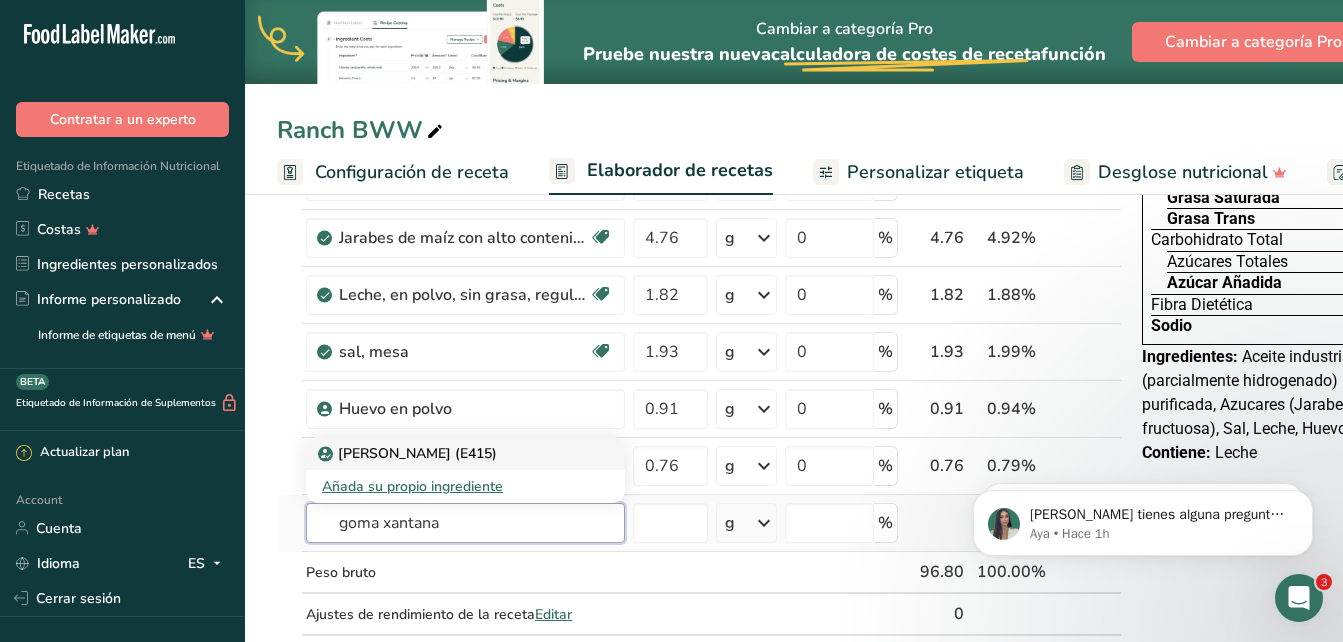 type on "goma xantana" 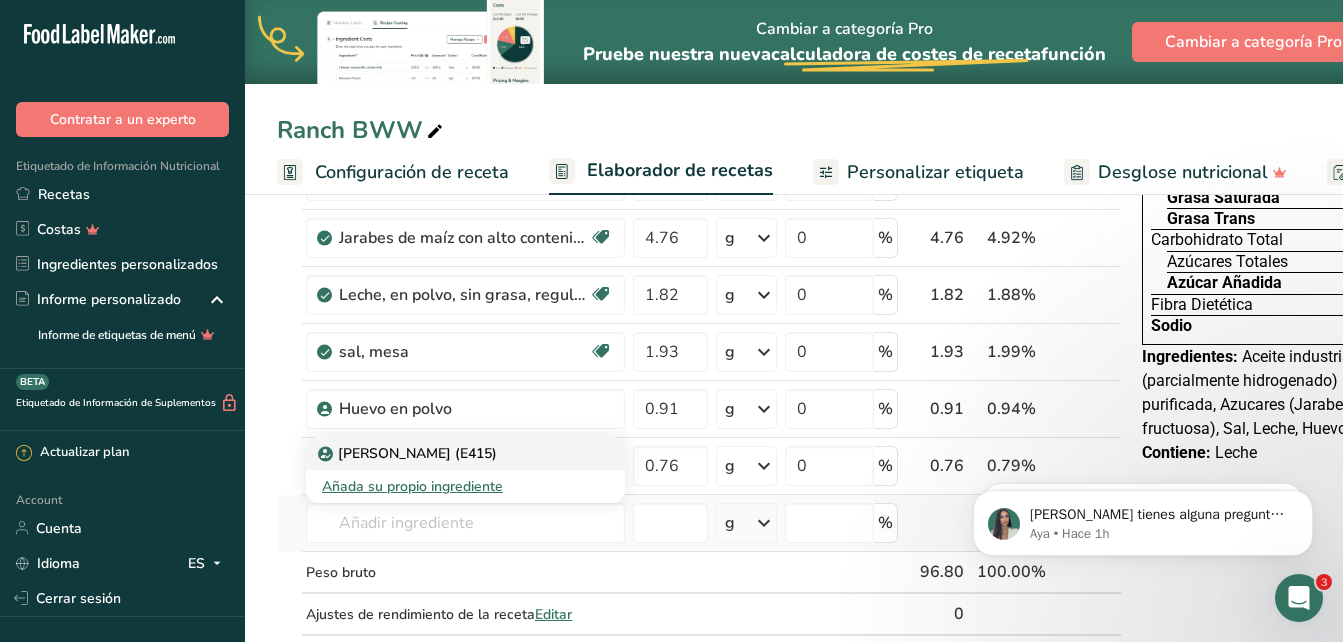 click on "[PERSON_NAME] (E415)" at bounding box center (449, 453) 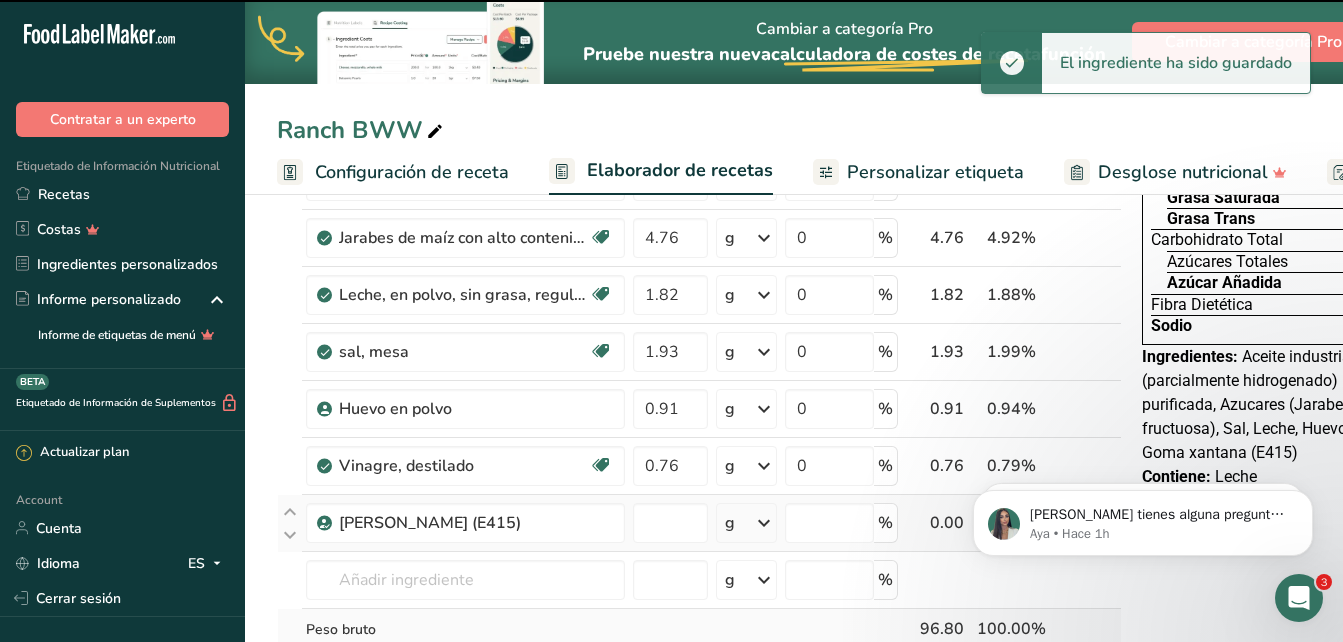 type on "0" 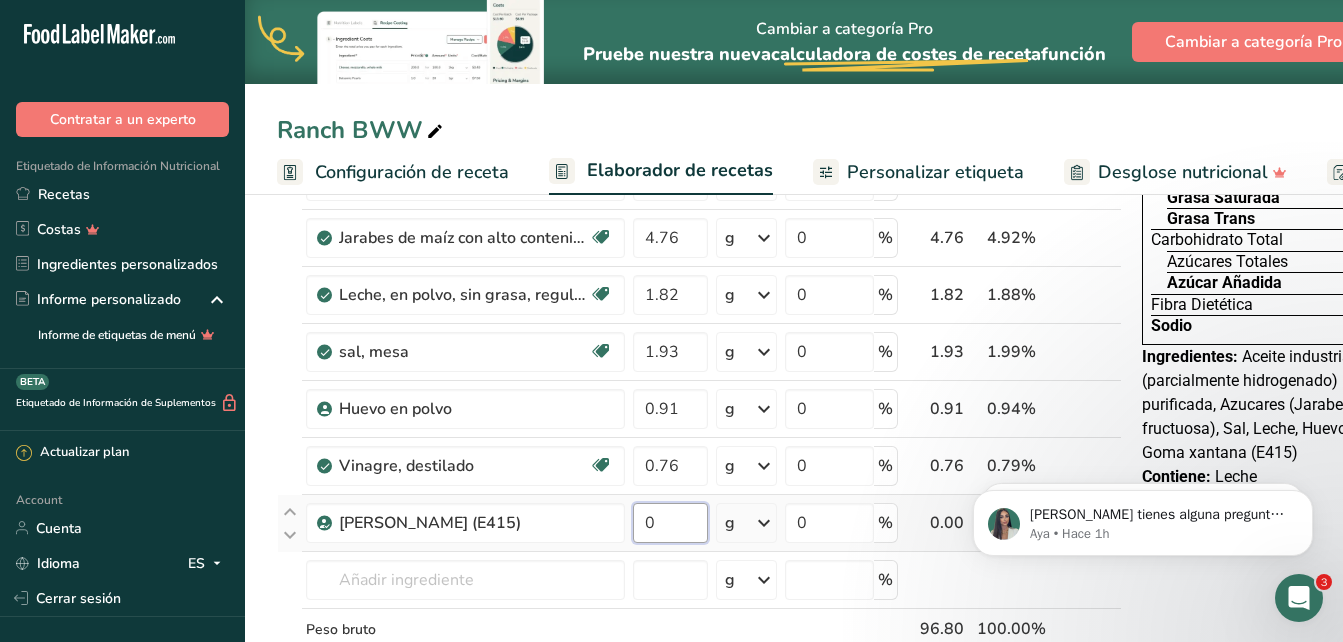 click on "0" at bounding box center [670, 523] 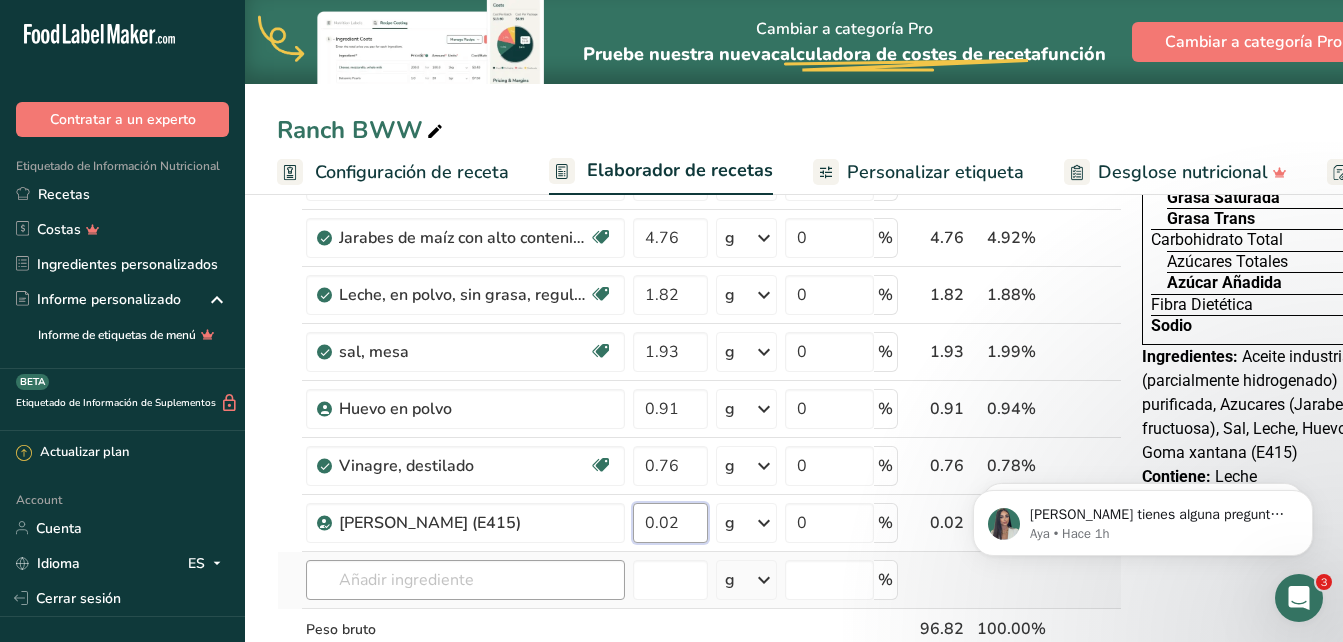 type on "0.02" 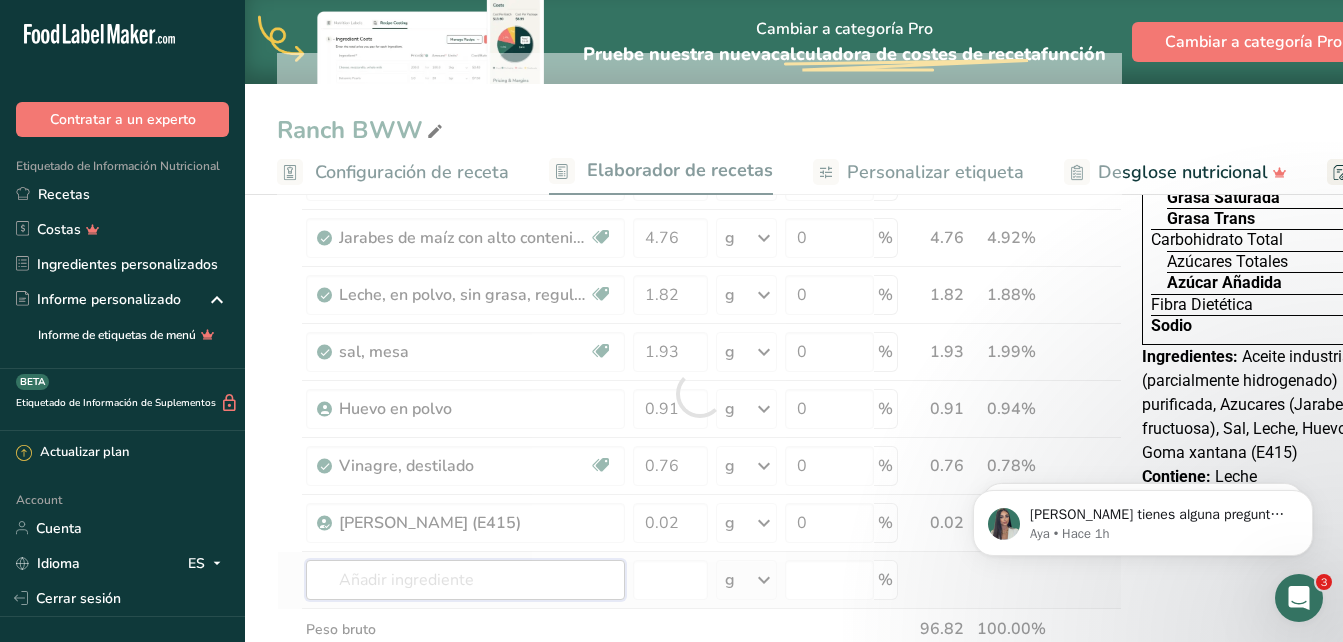 click on "Ingrediente *
Cantidad *
Unidad *
Desperdicio *   .a-a{fill:#347362;}.b-a{fill:#fff;}          Gramos
Porcentaje
Aceite industrial, aceite de canola (parcialmente hidrogenado) para freír
Libre de lácteos
Libre de gluten
[GEOGRAPHIC_DATA]
Vegetariano
Libre de soja
58.03
g
Porciones
1 tablespoon
1 teaspoon
1 cup
Unidades de peso
g
kg
mg
Ver más
Unidades de volumen
[GEOGRAPHIC_DATA]
Las unidades de volumen requieren una conversión de densidad. Si conoce la densidad de su ingrediente, introdúzcala a continuación. De lo contrario, haga clic en "RIA", nuestra asistente regulatoria de IA, quien podrá ayudarle.
mL" at bounding box center [699, 393] 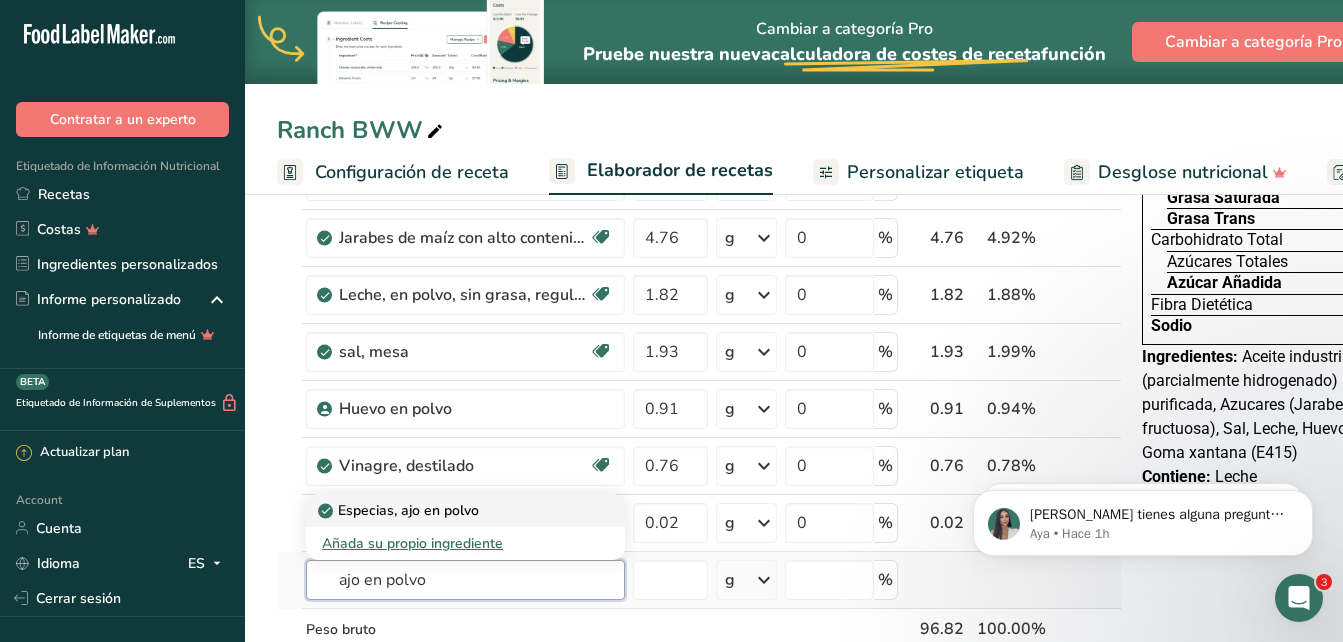 type on "ajo en polvo" 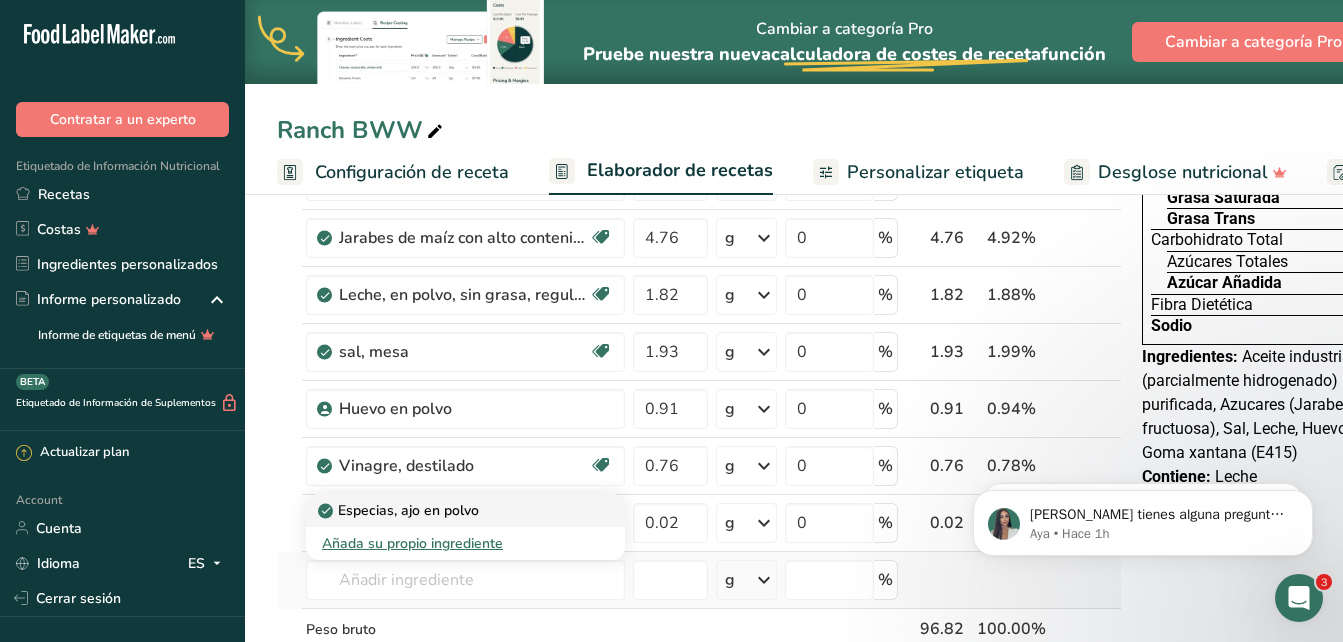 click on "Especias, ajo en polvo" at bounding box center (449, 510) 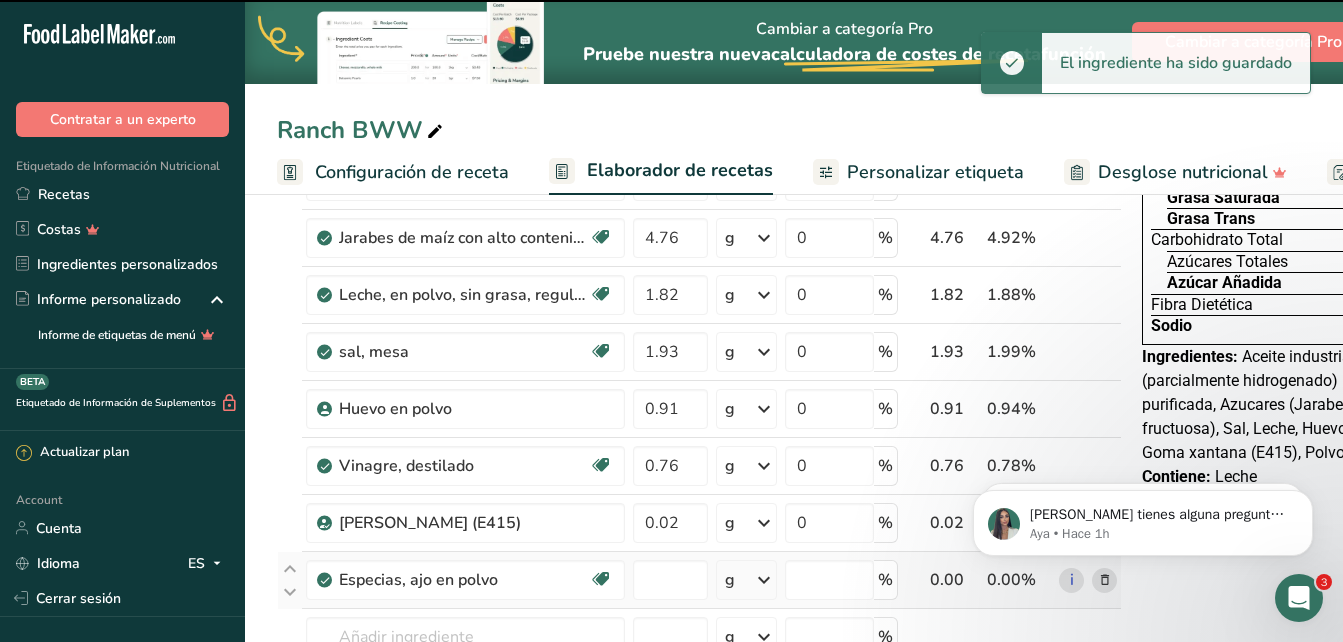 type on "0" 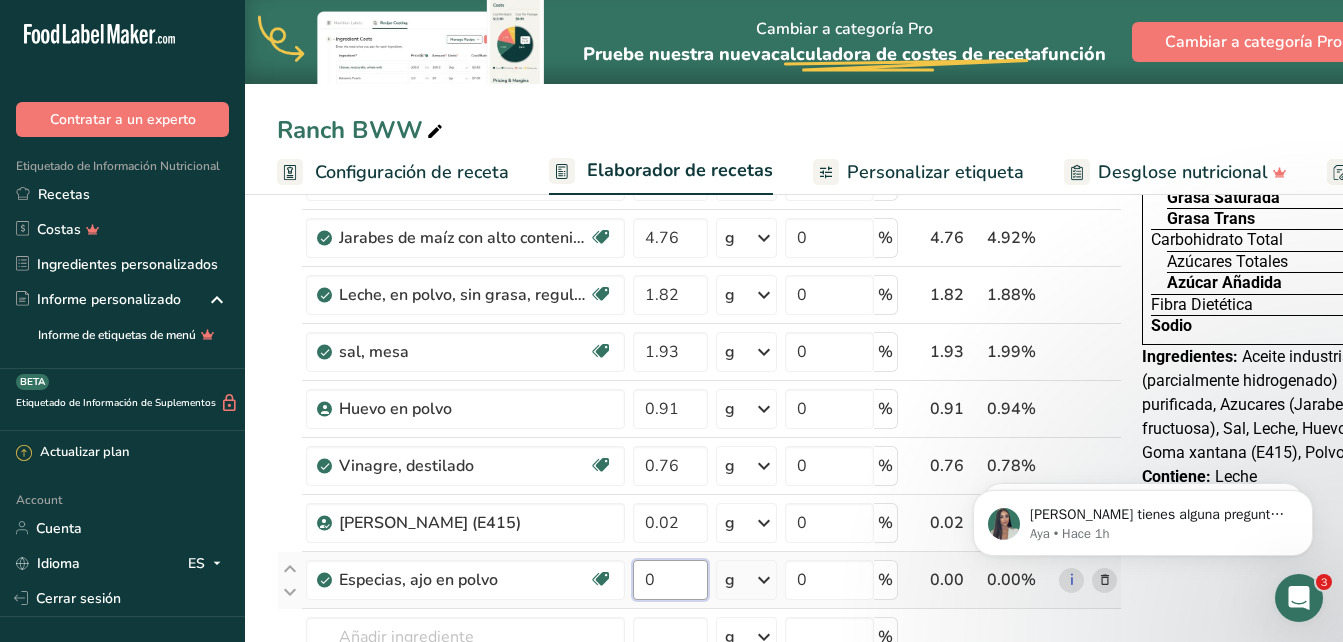click on "0" at bounding box center [670, 580] 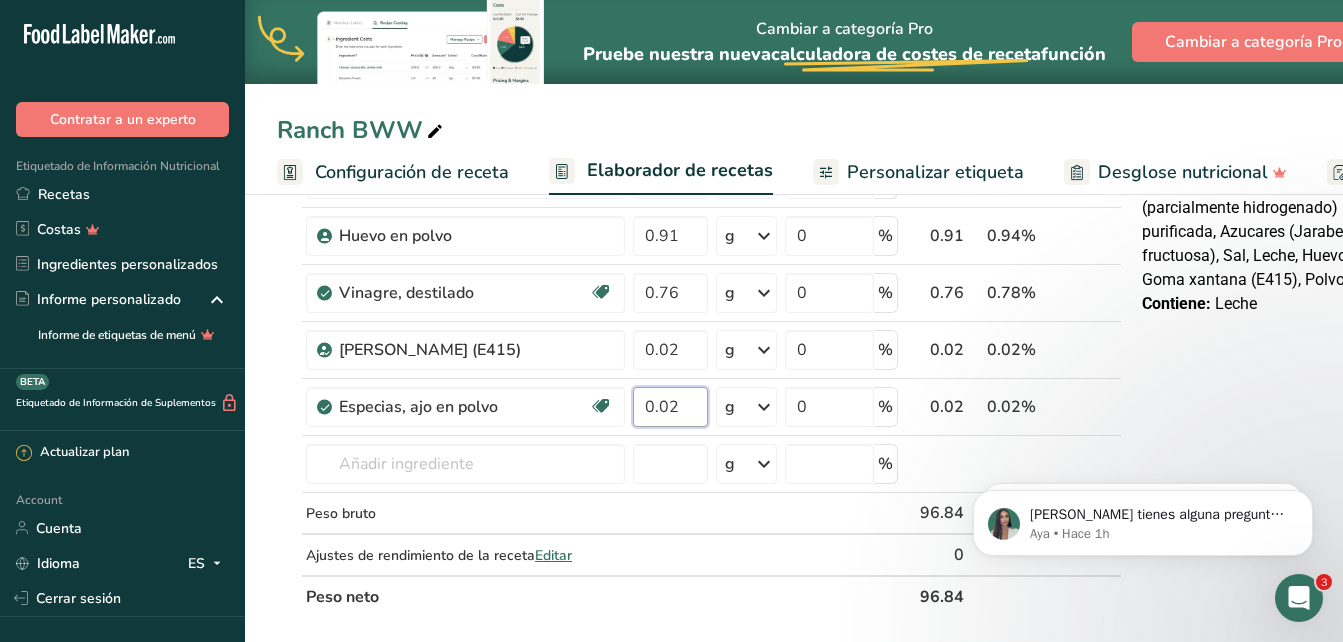 scroll, scrollTop: 423, scrollLeft: 0, axis: vertical 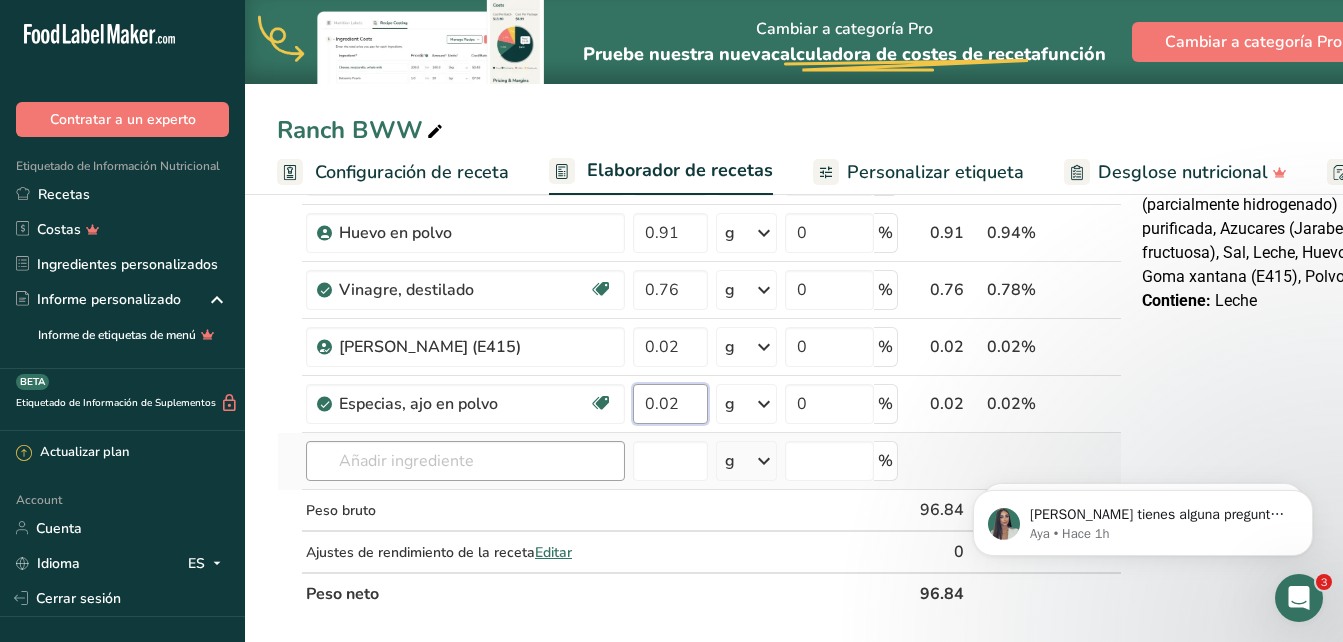 type on "0.02" 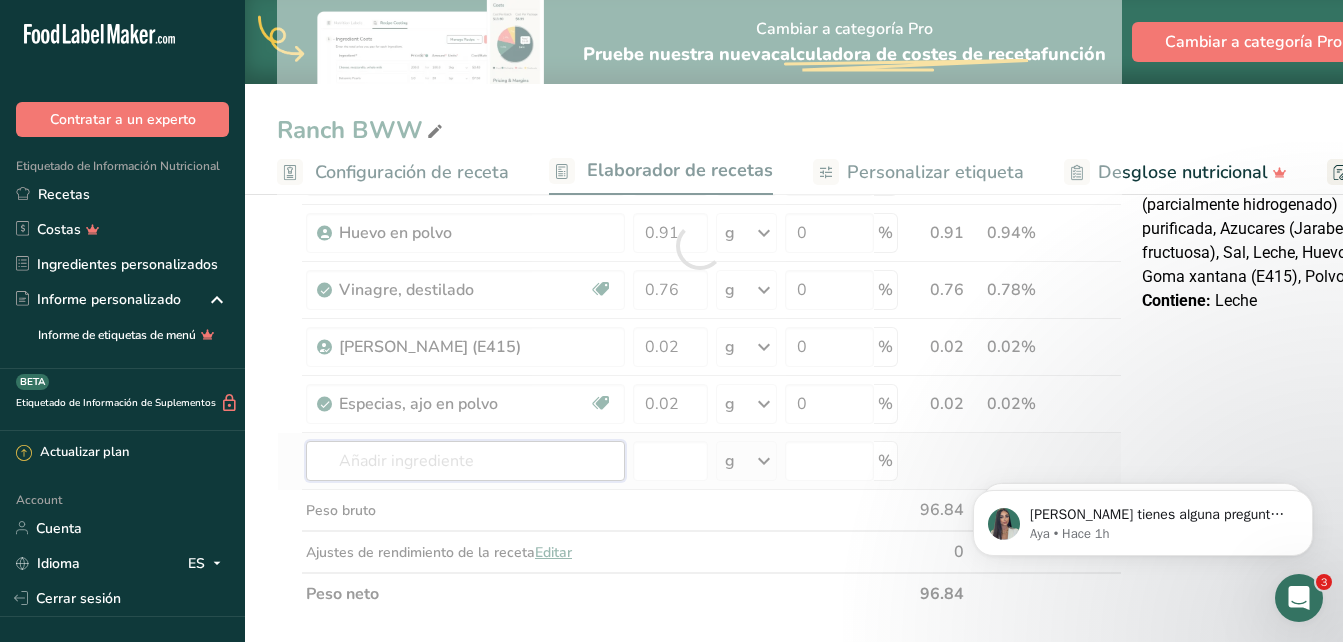 click on "Ingrediente *
Cantidad *
Unidad *
Desperdicio *   .a-a{fill:#347362;}.b-a{fill:#fff;}          Gramos
Porcentaje
Aceite industrial, aceite de canola (parcialmente hidrogenado) para freír
Libre de lácteos
Libre de gluten
[GEOGRAPHIC_DATA]
Vegetariano
Libre de soja
58.03
g
Porciones
1 tablespoon
1 teaspoon
1 cup
Unidades de peso
g
kg
mg
Ver más
Unidades de volumen
[GEOGRAPHIC_DATA]
Las unidades de volumen requieren una conversión de densidad. Si conoce la densidad de su ingrediente, introdúzcala a continuación. De lo contrario, haga clic en "RIA", nuestra asistente regulatoria de IA, quien podrá ayudarle.
mL" at bounding box center [699, 246] 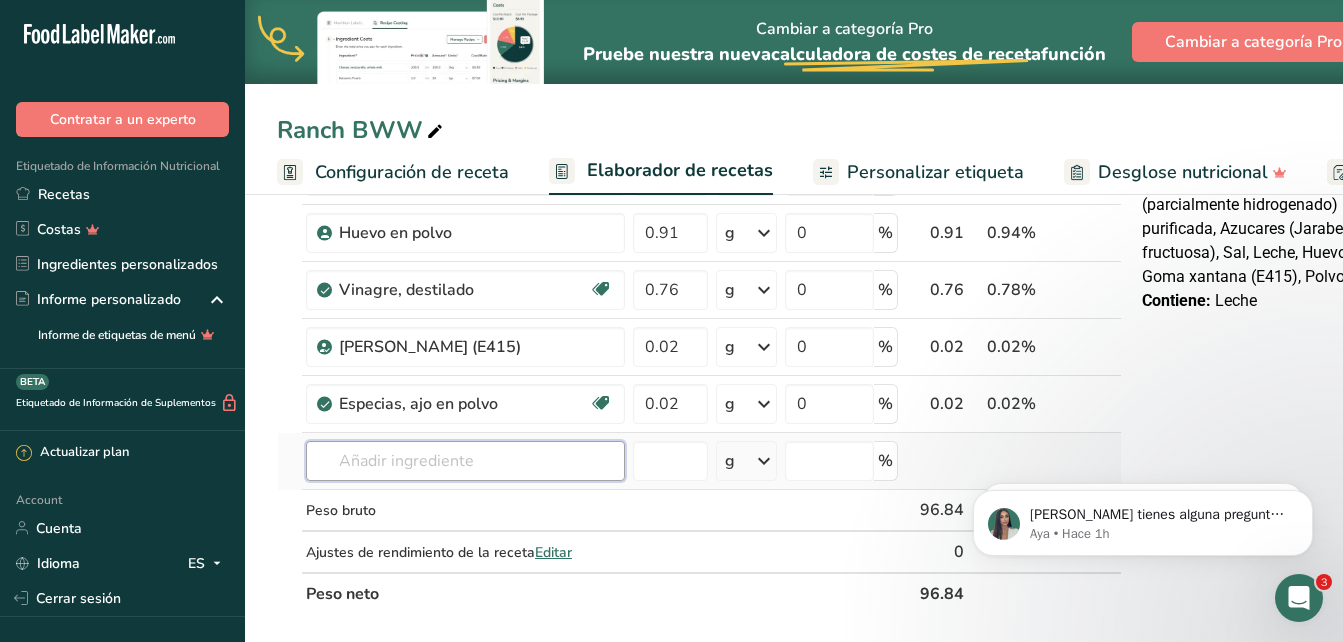 click at bounding box center (465, 461) 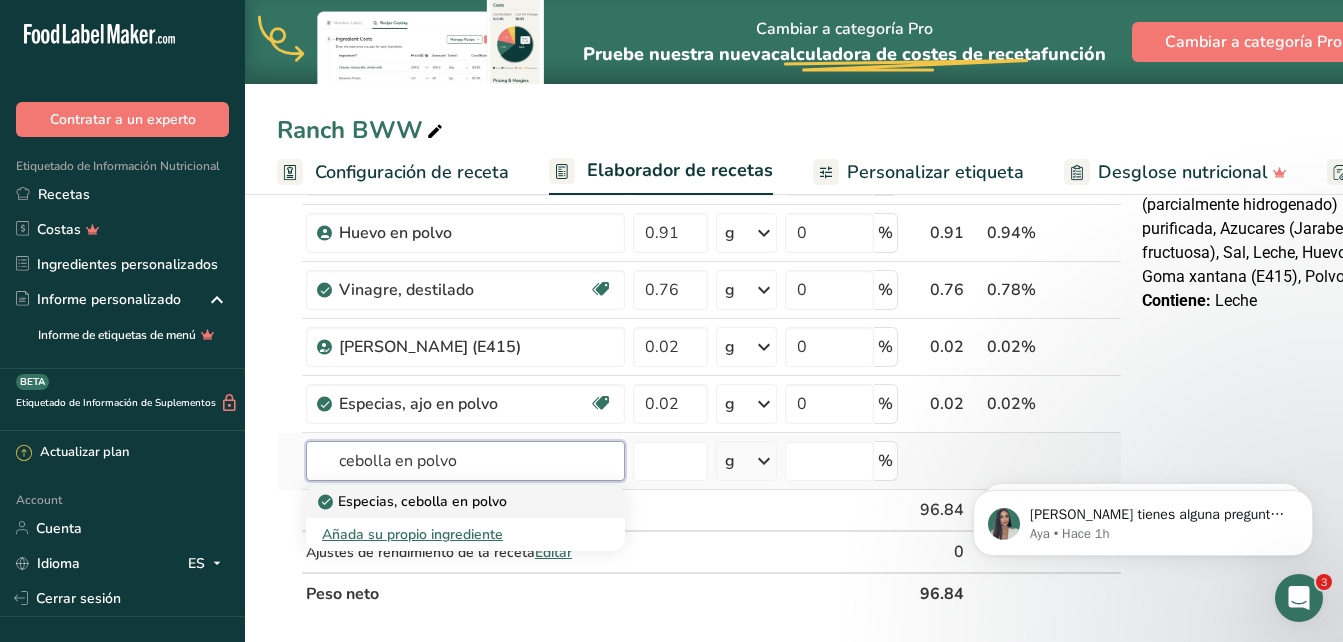 type on "cebolla en polvo" 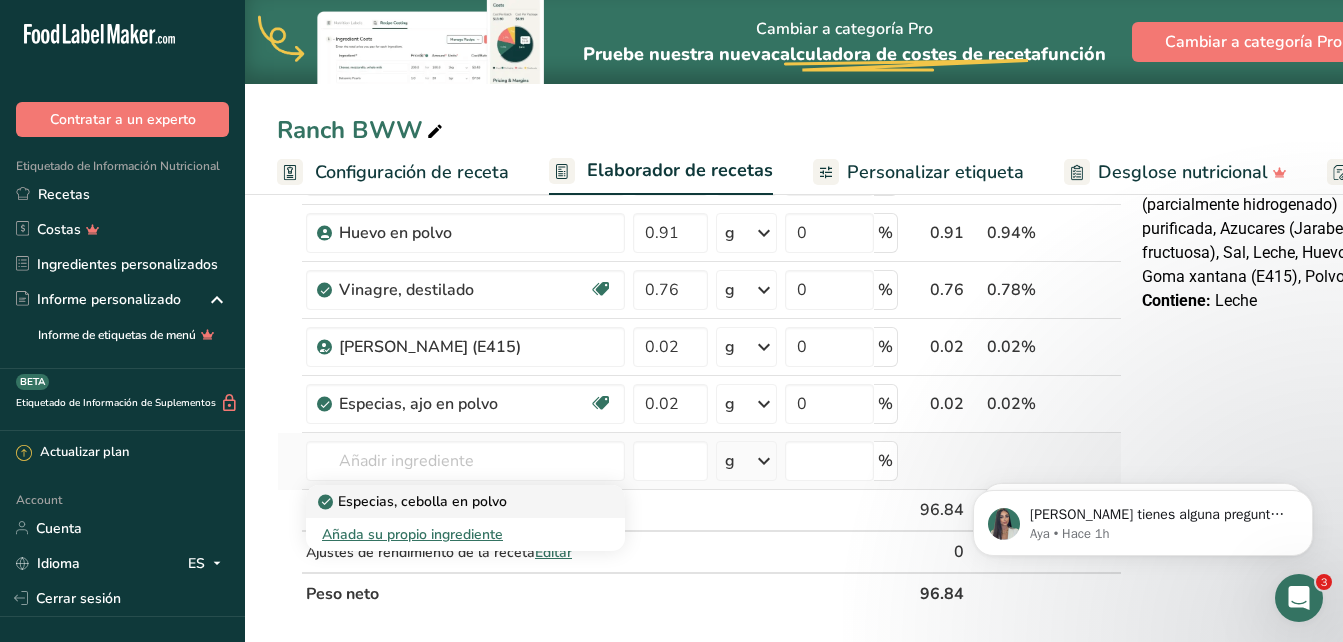 click on "Especias, cebolla en polvo" at bounding box center [414, 501] 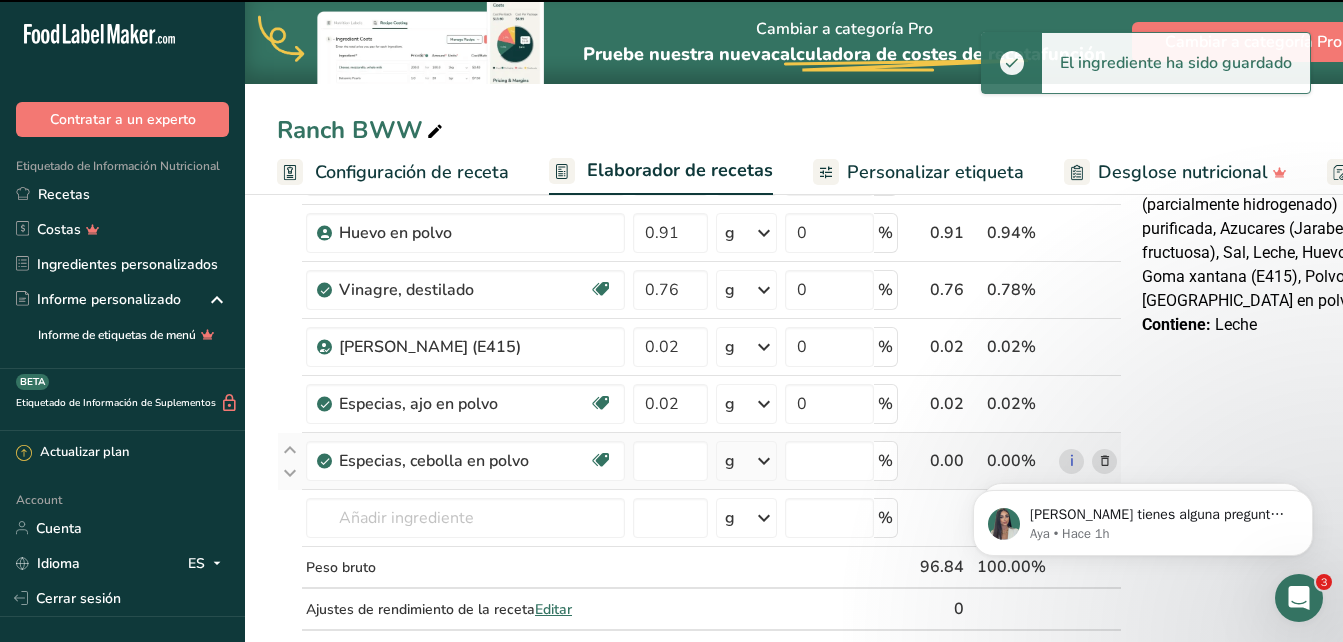 type on "0" 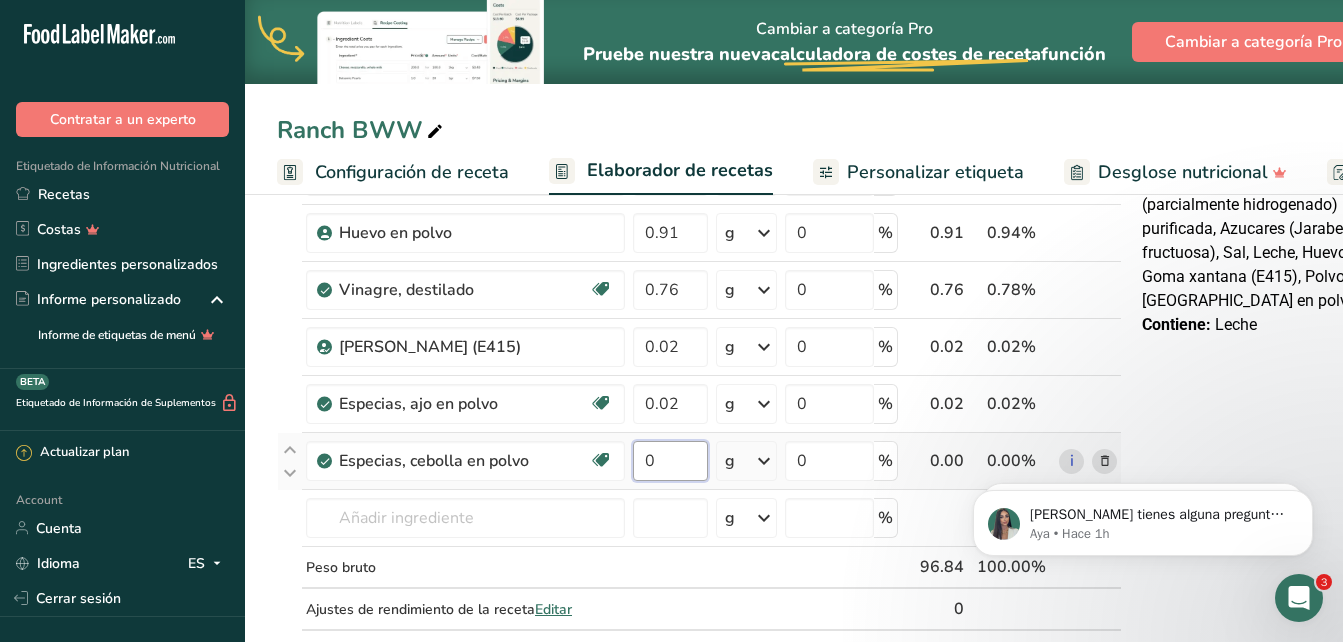 click on "0" at bounding box center [670, 461] 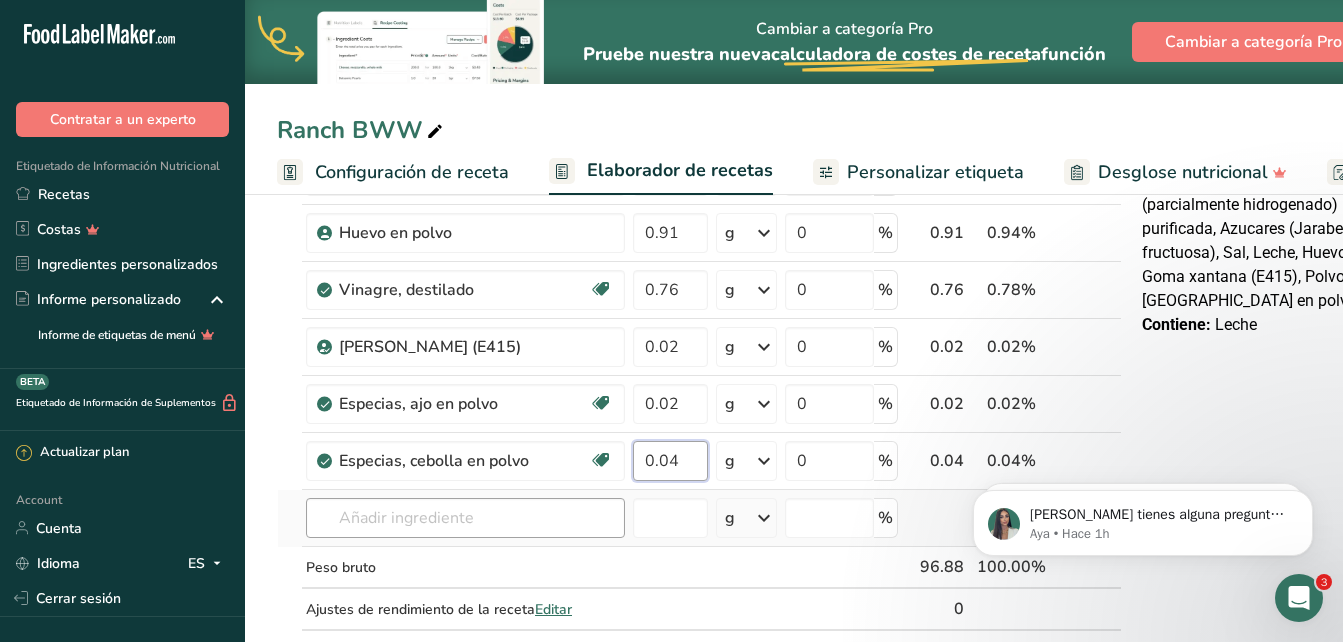 type on "0.04" 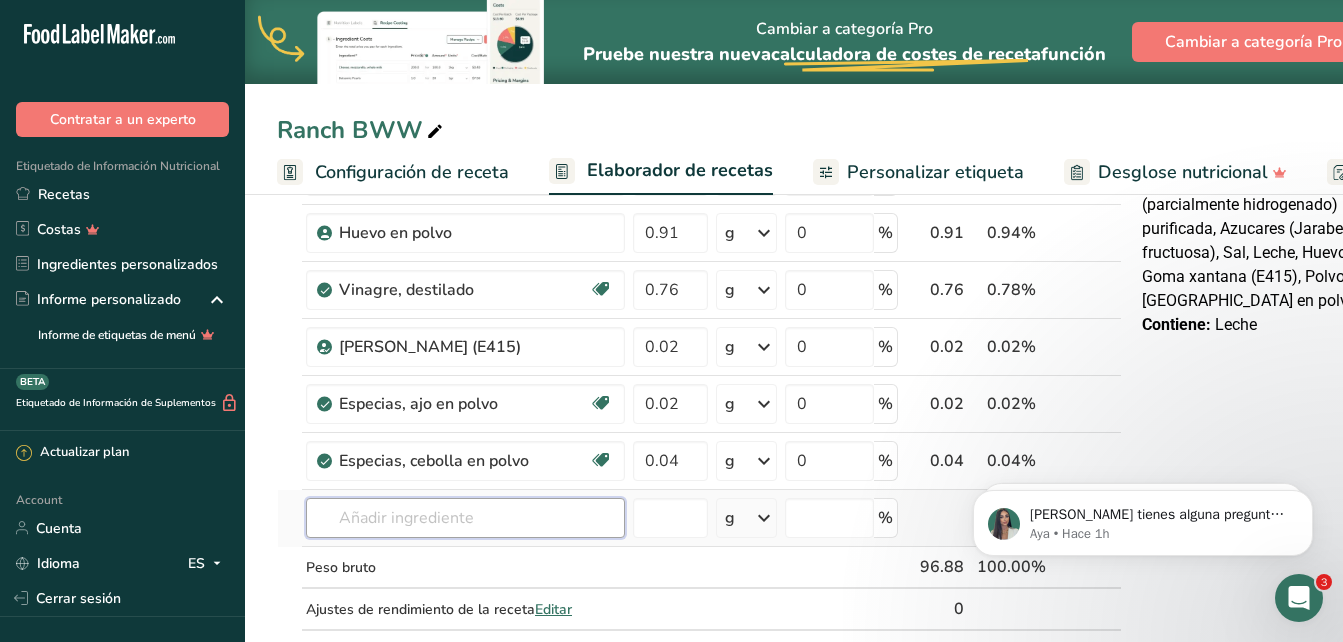 click on "Ingrediente *
Cantidad *
Unidad *
Desperdicio *   .a-a{fill:#347362;}.b-a{fill:#fff;}          Gramos
Porcentaje
Aceite industrial, aceite de canola (parcialmente hidrogenado) para freír
Libre de lácteos
Libre de gluten
[GEOGRAPHIC_DATA]
Vegetariano
Libre de soja
58.03
g
Porciones
1 tablespoon
1 teaspoon
1 cup
Unidades de peso
g
kg
mg
Ver más
Unidades de volumen
[GEOGRAPHIC_DATA]
Las unidades de volumen requieren una conversión de densidad. Si conoce la densidad de su ingrediente, introdúzcala a continuación. De lo contrario, haga clic en "RIA", nuestra asistente regulatoria de IA, quien podrá ayudarle.
mL" at bounding box center (699, 274) 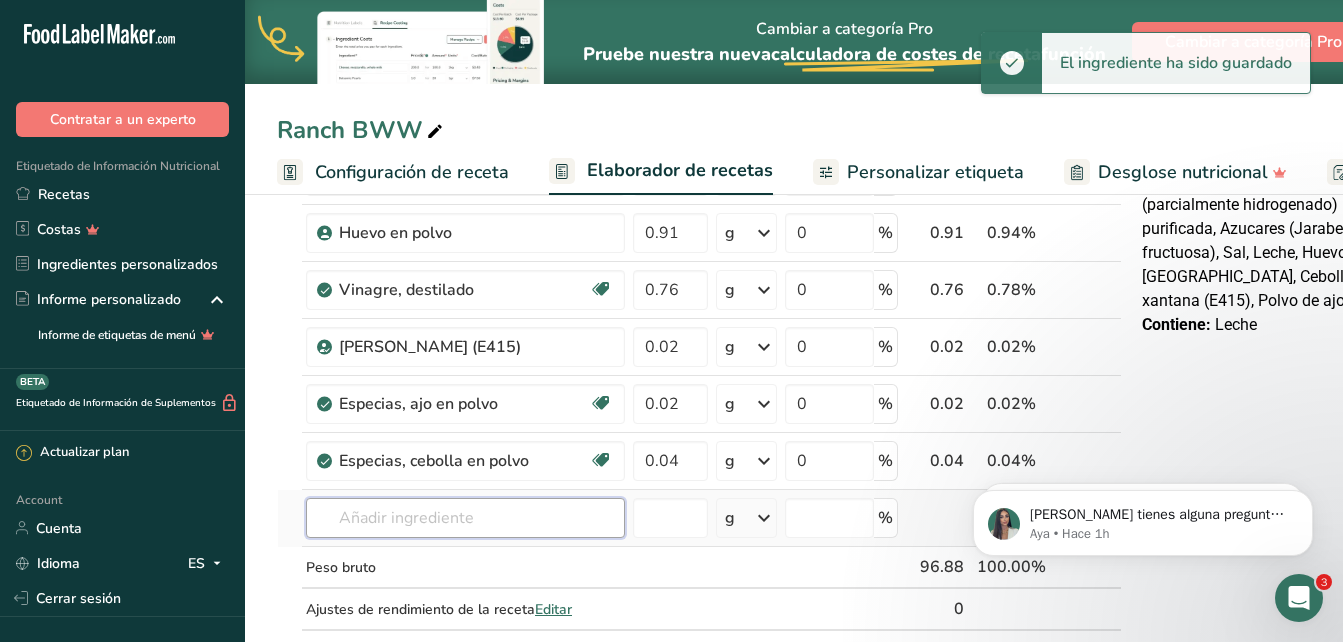 click at bounding box center (465, 518) 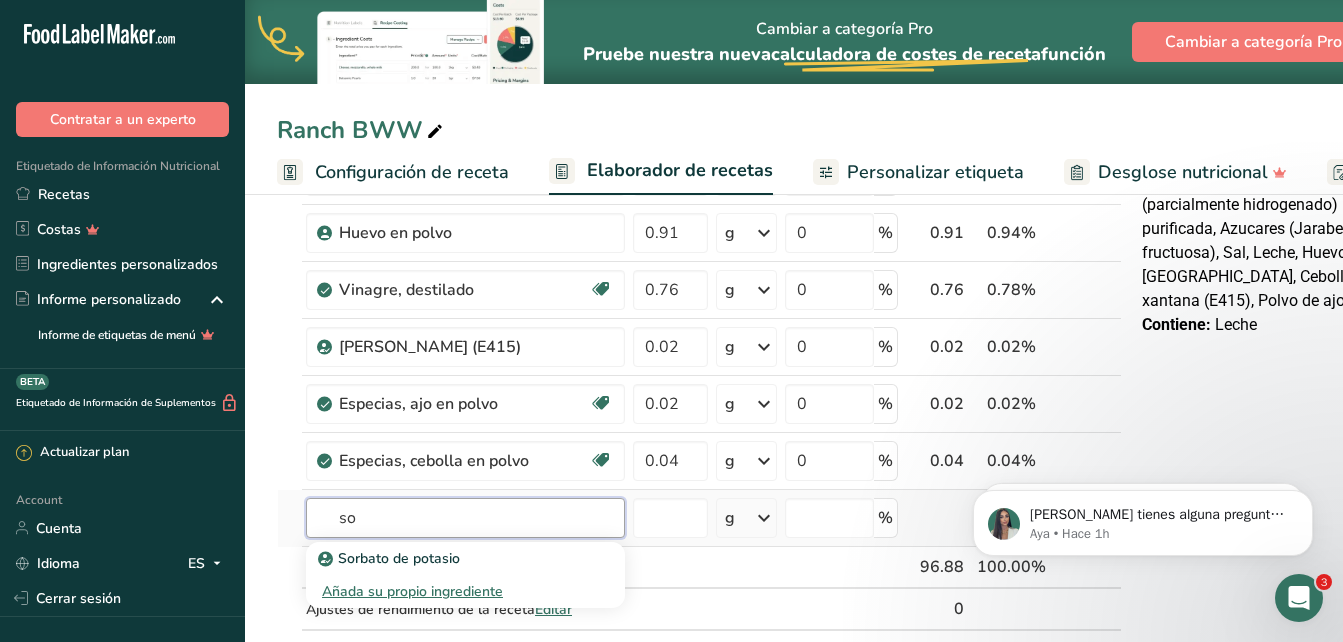 type on "s" 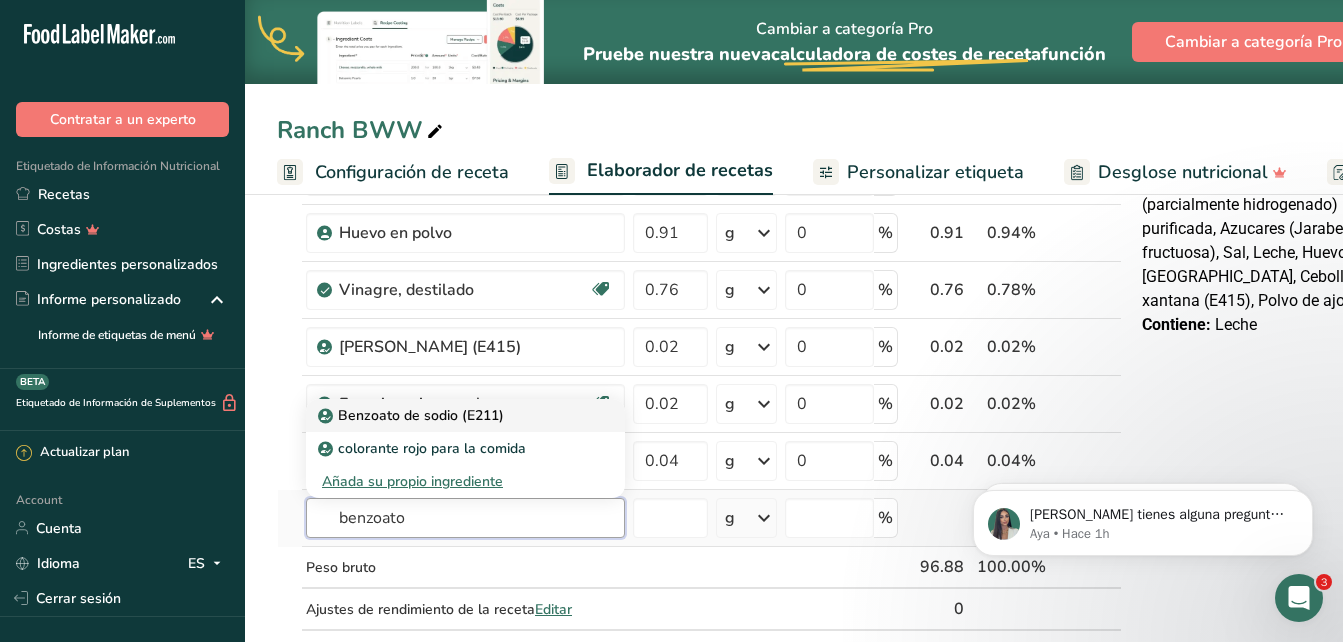 type on "benzoato" 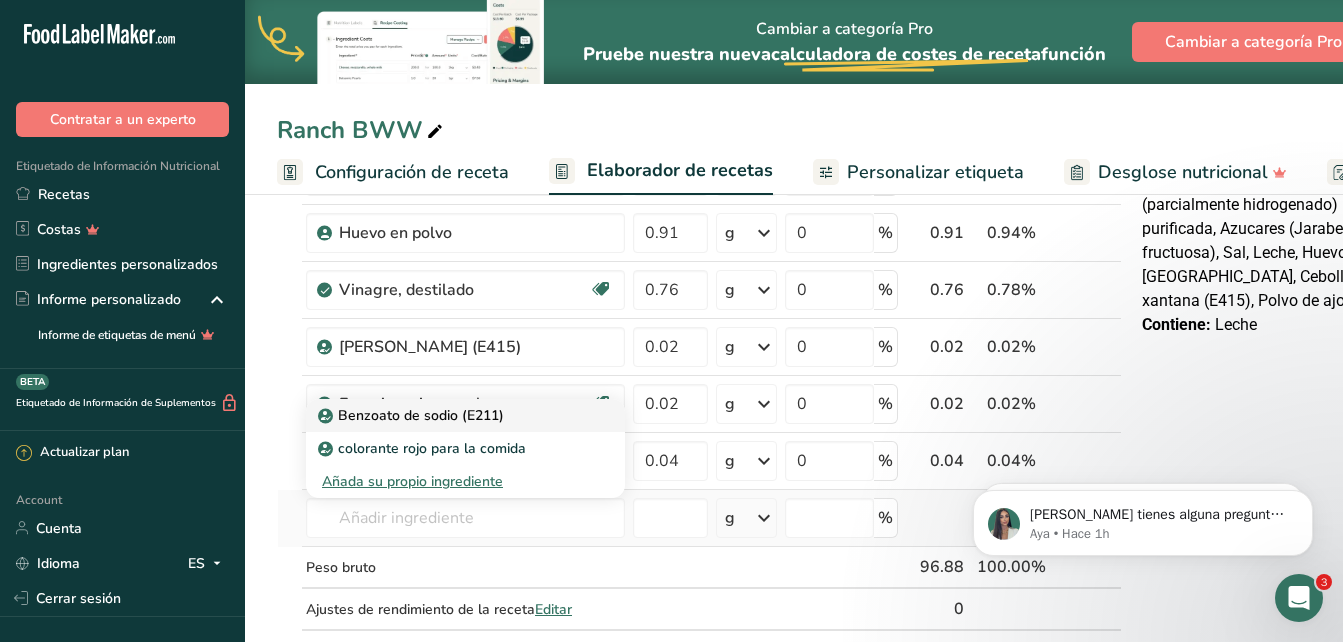 click on "Benzoato de sodio (E211)" at bounding box center (465, 415) 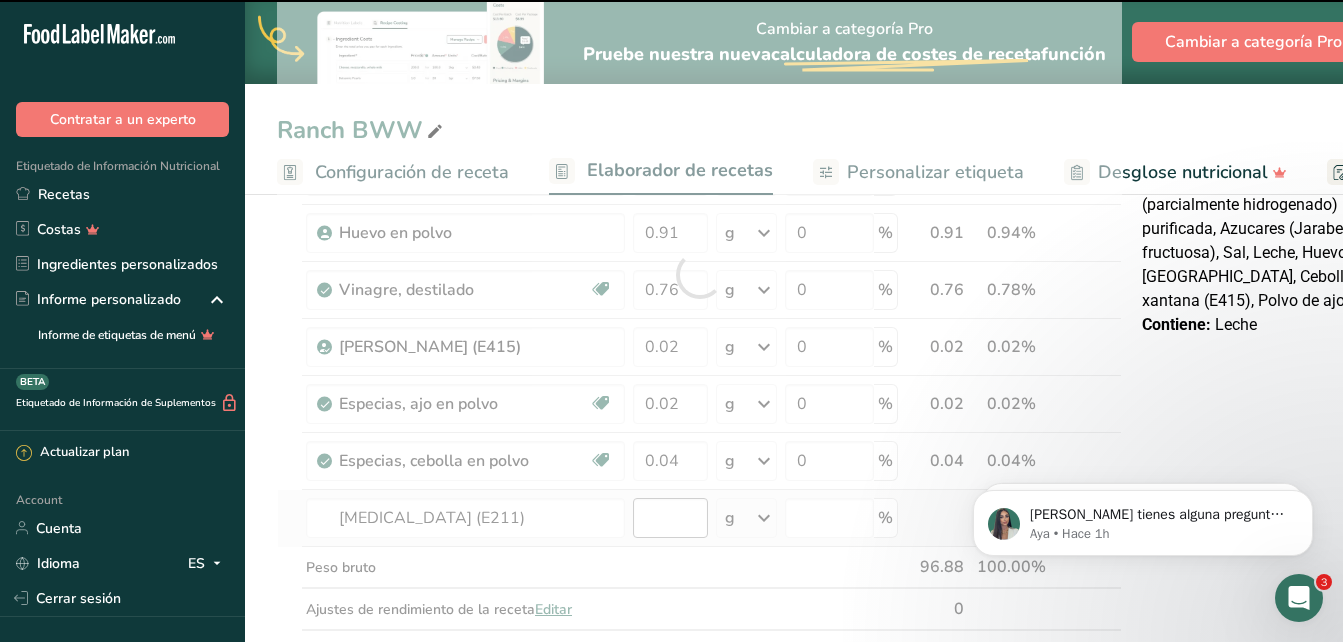 type on "0" 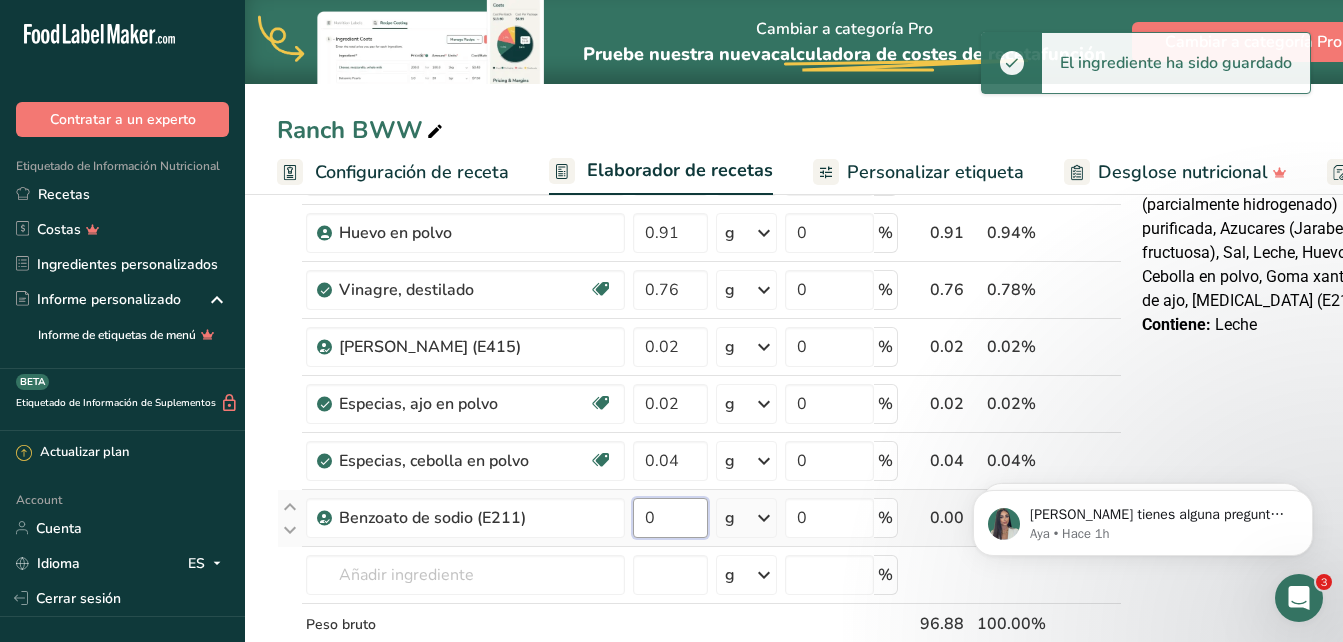 click on "0" at bounding box center (670, 518) 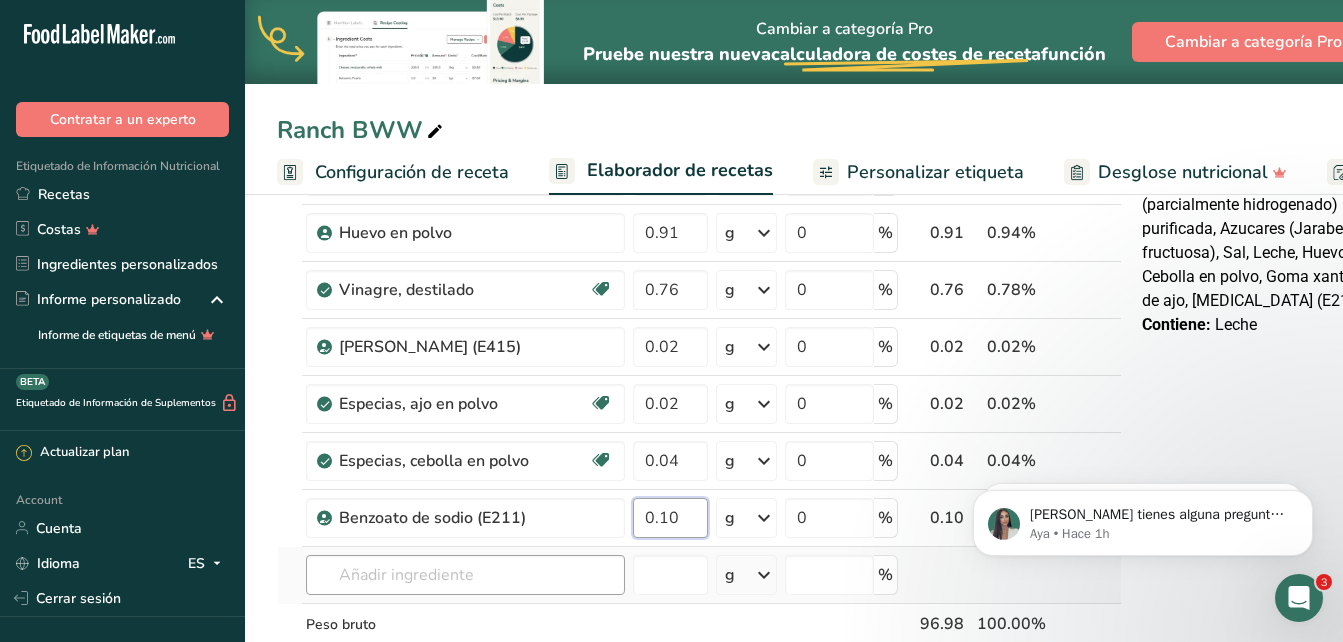 type on "0.10" 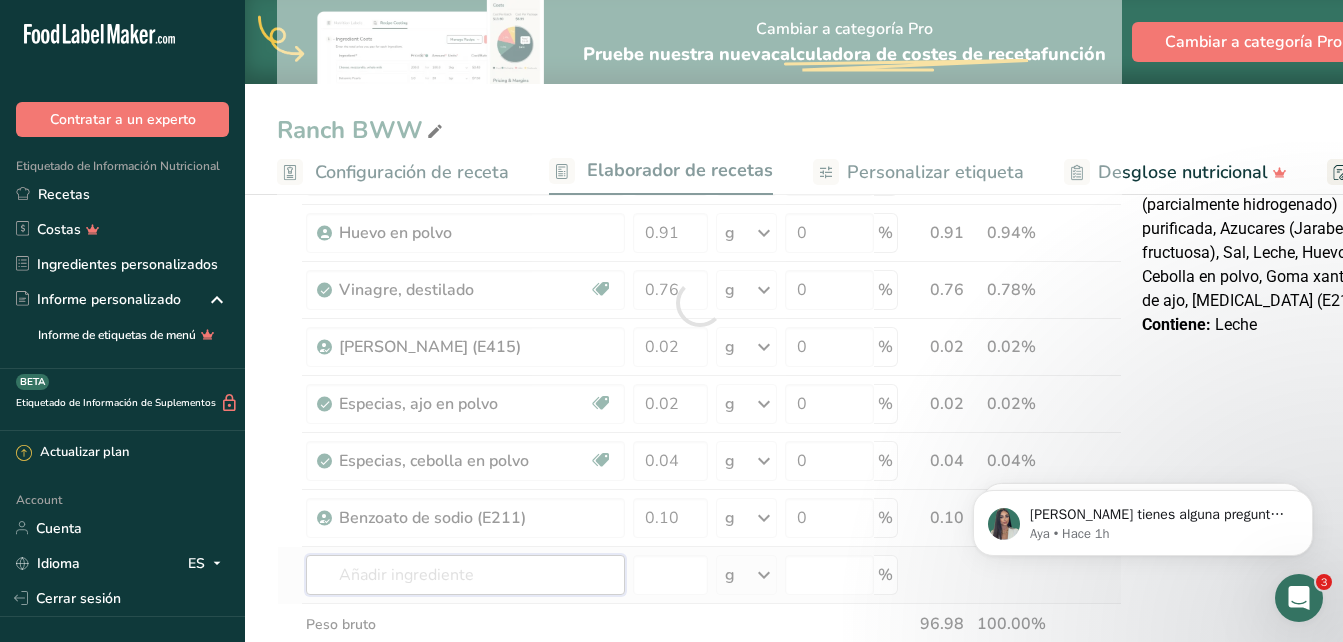 click on "Ingrediente *
Cantidad *
Unidad *
Desperdicio *   .a-a{fill:#347362;}.b-a{fill:#fff;}          Gramos
Porcentaje
Aceite industrial, aceite de canola (parcialmente hidrogenado) para freír
Libre de lácteos
Libre de gluten
[GEOGRAPHIC_DATA]
Vegetariano
Libre de soja
58.03
g
Porciones
1 tablespoon
1 teaspoon
1 cup
Unidades de peso
g
kg
mg
Ver más
Unidades de volumen
[GEOGRAPHIC_DATA]
Las unidades de volumen requieren una conversión de densidad. Si conoce la densidad de su ingrediente, introdúzcala a continuación. De lo contrario, haga clic en "RIA", nuestra asistente regulatoria de IA, quien podrá ayudarle.
mL" at bounding box center (699, 303) 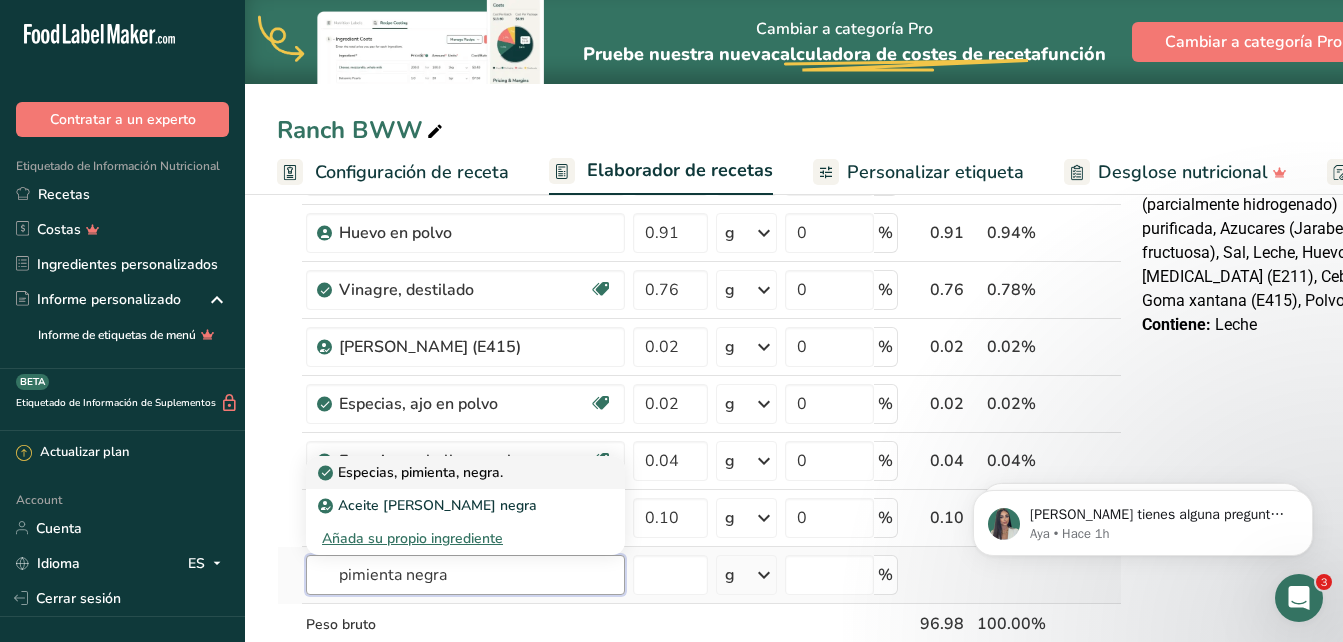 type on "pimienta negra" 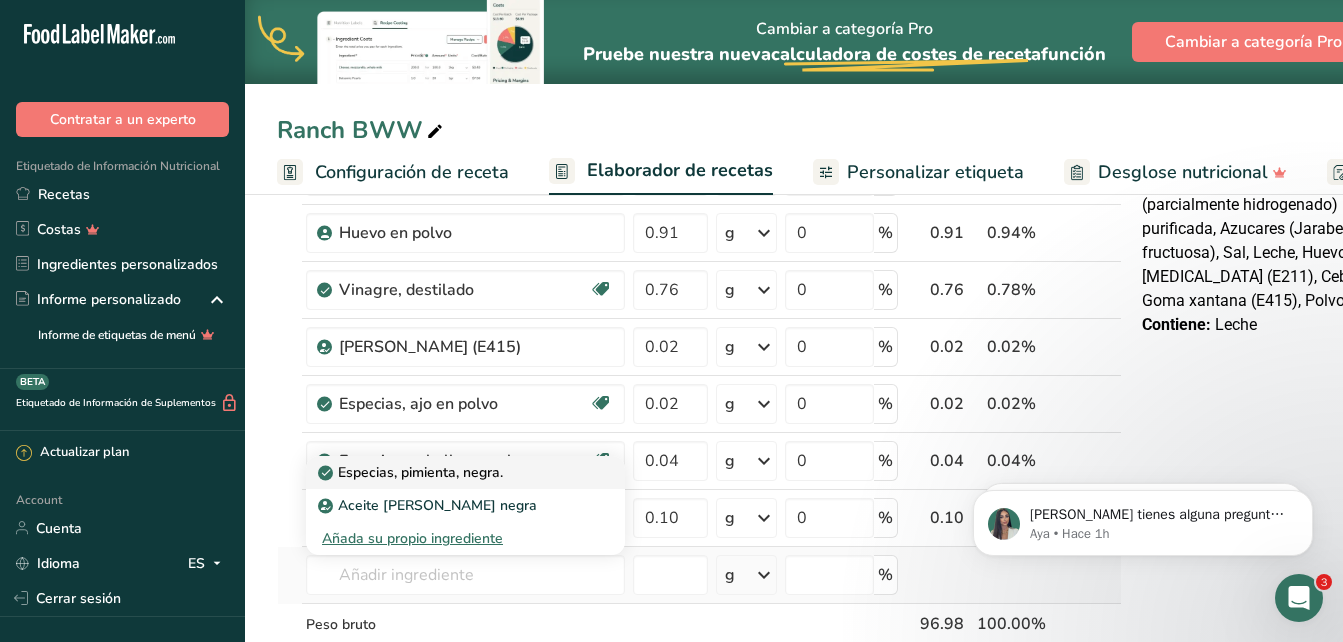 click on "Especias, pimienta, negra." at bounding box center (412, 472) 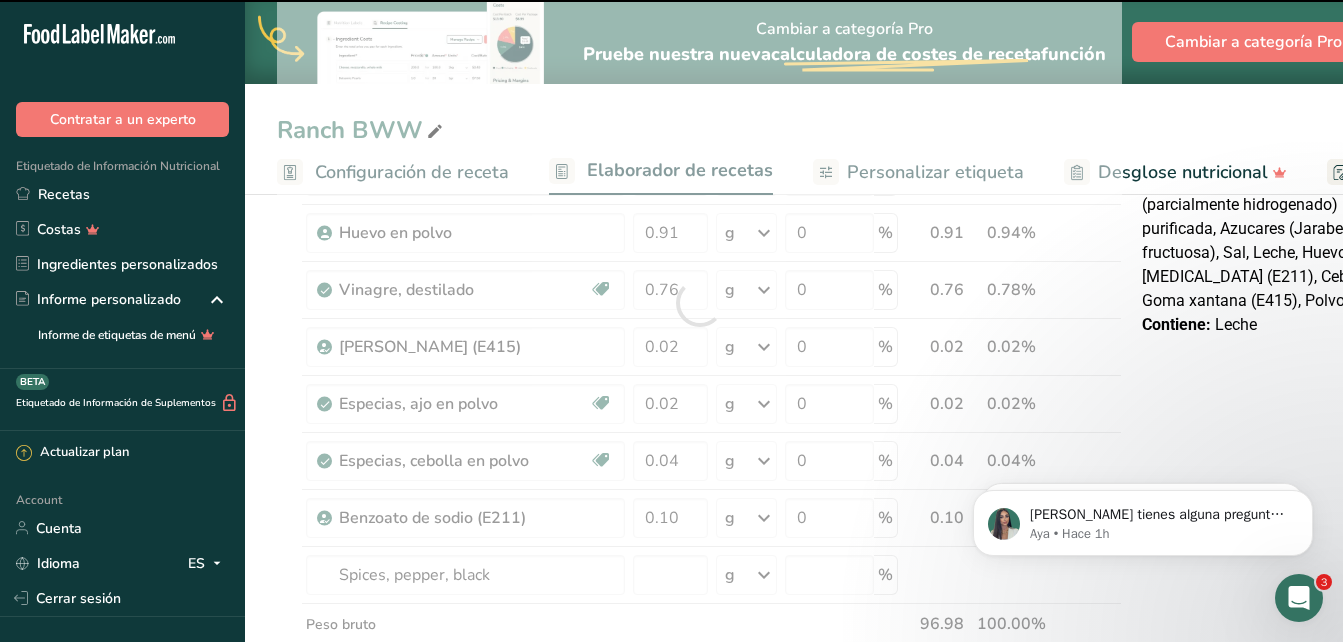 type on "0" 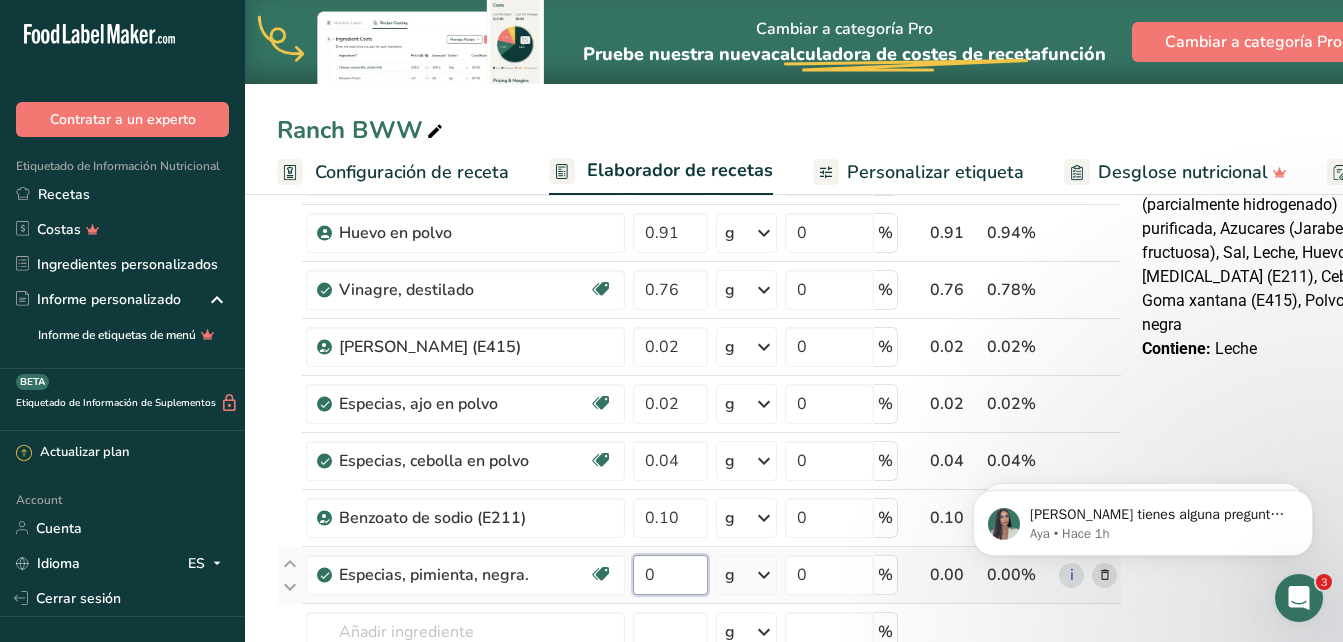 click on "0" at bounding box center [670, 575] 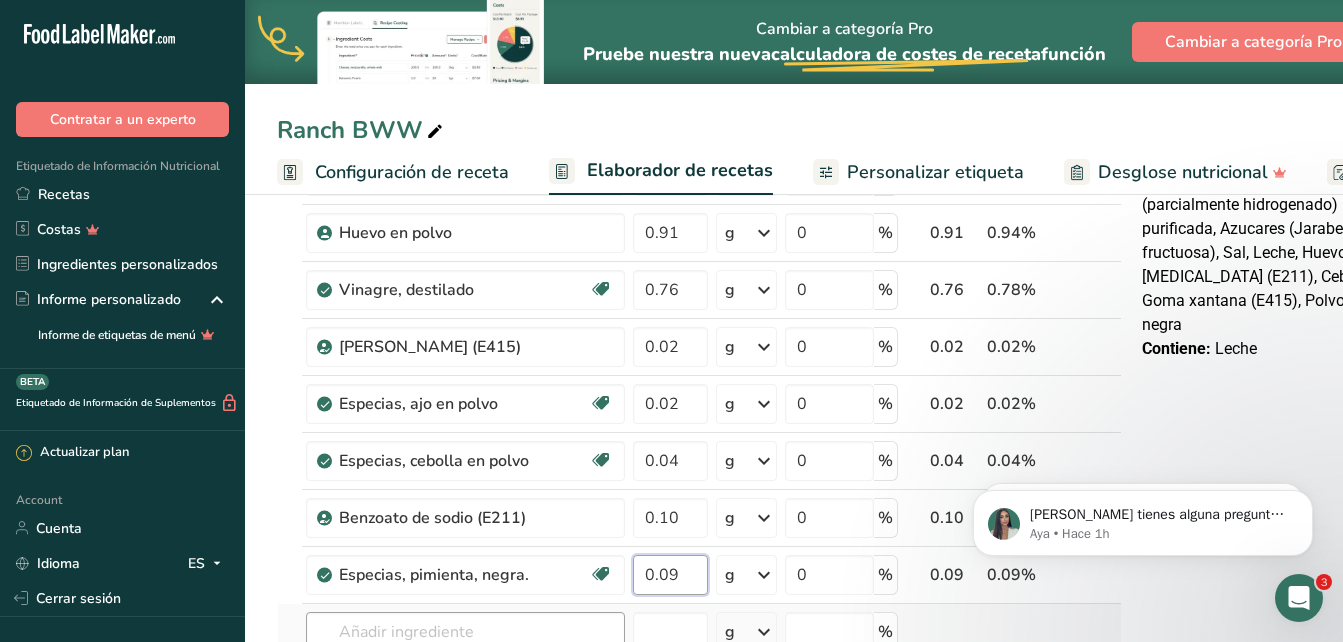 type on "0.09" 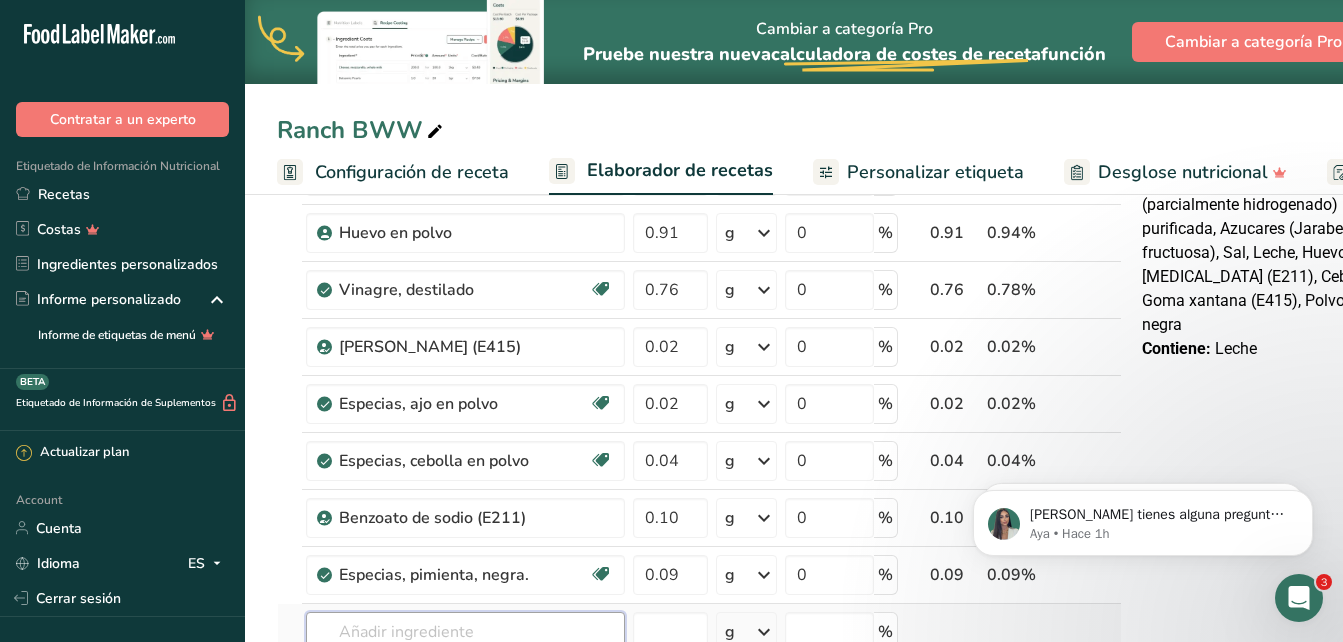 click on "Ingrediente *
Cantidad *
Unidad *
Desperdicio *   .a-a{fill:#347362;}.b-a{fill:#fff;}          Gramos
Porcentaje
Aceite industrial, aceite de canola (parcialmente hidrogenado) para freír
Libre de lácteos
Libre de gluten
[GEOGRAPHIC_DATA]
Vegetariano
Libre de soja
58.03
g
Porciones
1 tablespoon
1 teaspoon
1 cup
Unidades de peso
g
kg
mg
Ver más
Unidades de volumen
[GEOGRAPHIC_DATA]
Las unidades de volumen requieren una conversión de densidad. Si conoce la densidad de su ingrediente, introdúzcala a continuación. De lo contrario, haga clic en "RIA", nuestra asistente regulatoria de IA, quien podrá ayudarle.
mL" at bounding box center [699, 331] 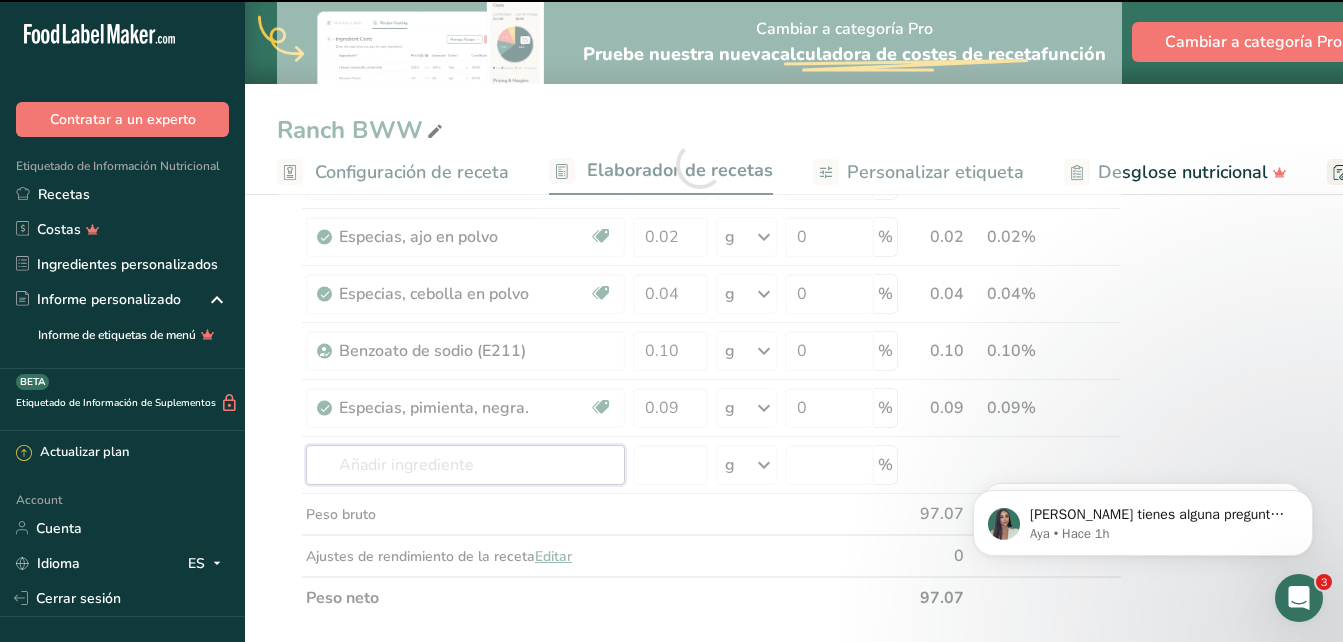 scroll, scrollTop: 606, scrollLeft: 0, axis: vertical 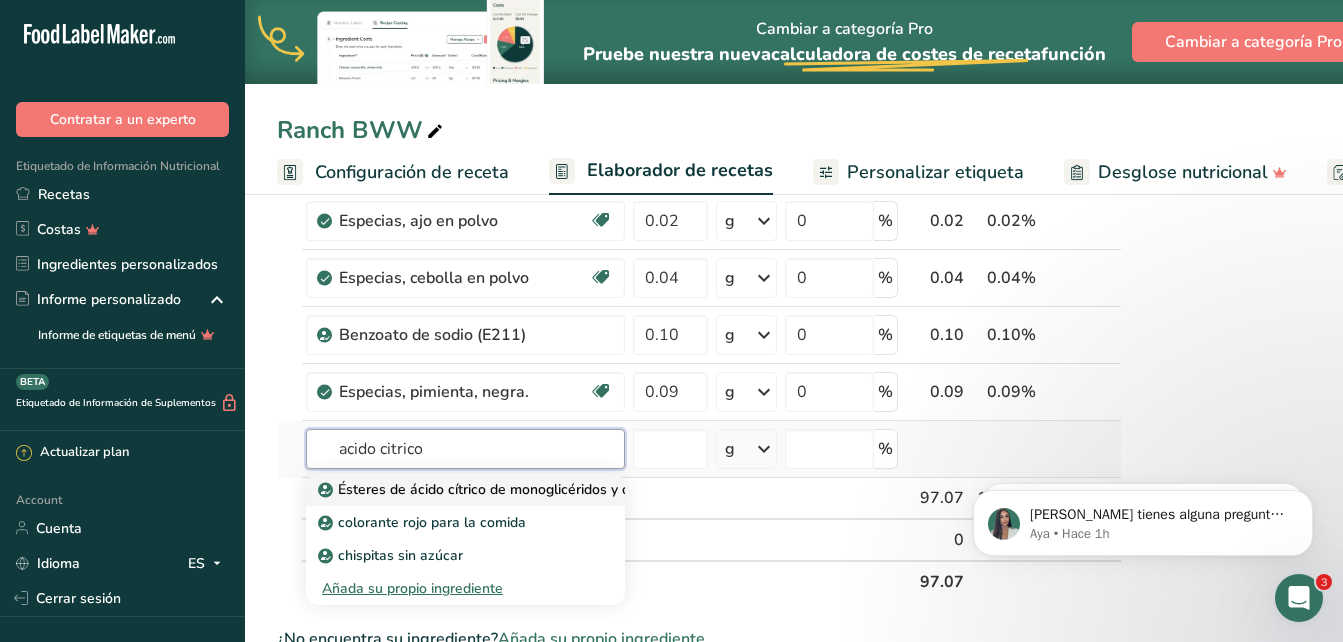 type on "acido citrico" 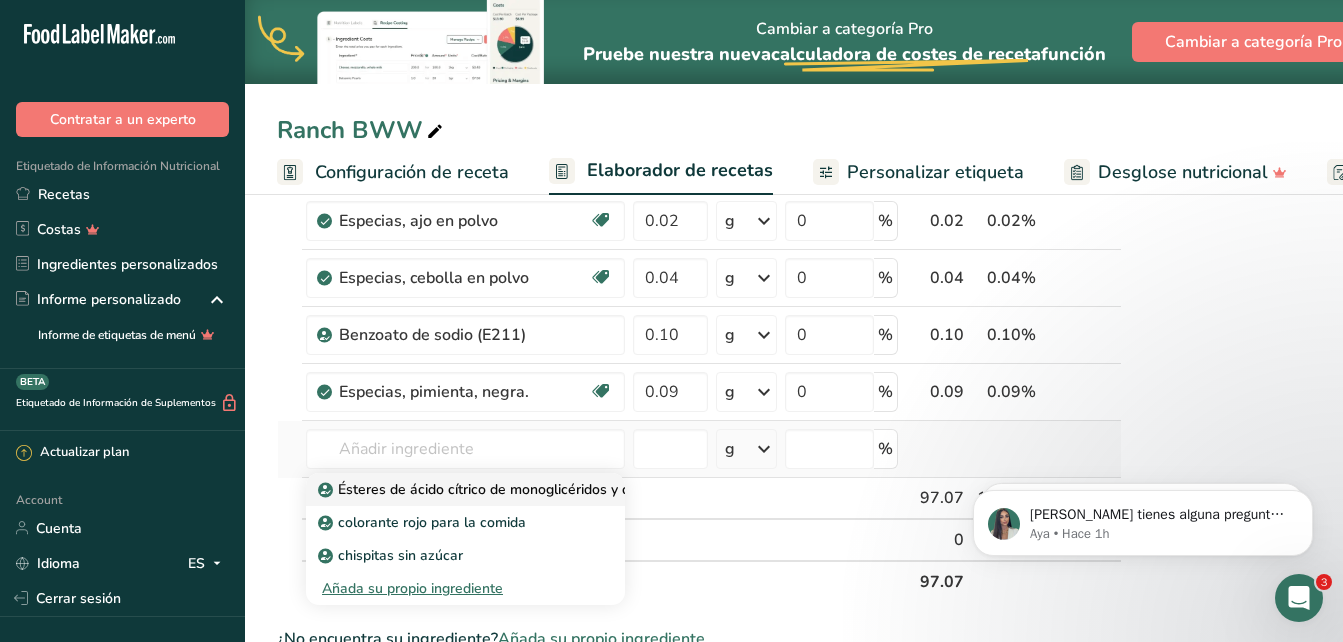 click on "Ésteres de ácido cítrico de monoglicéridos y diglicéridos de ácidos grasos (E472c)" at bounding box center (590, 489) 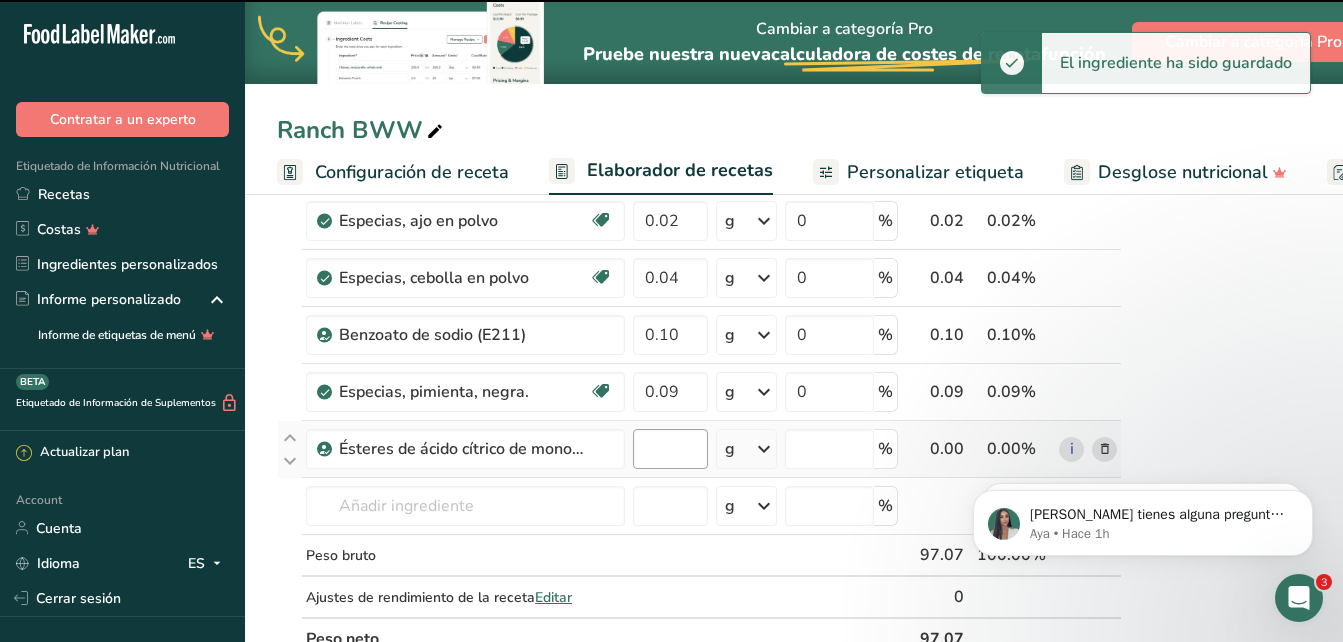 type on "0" 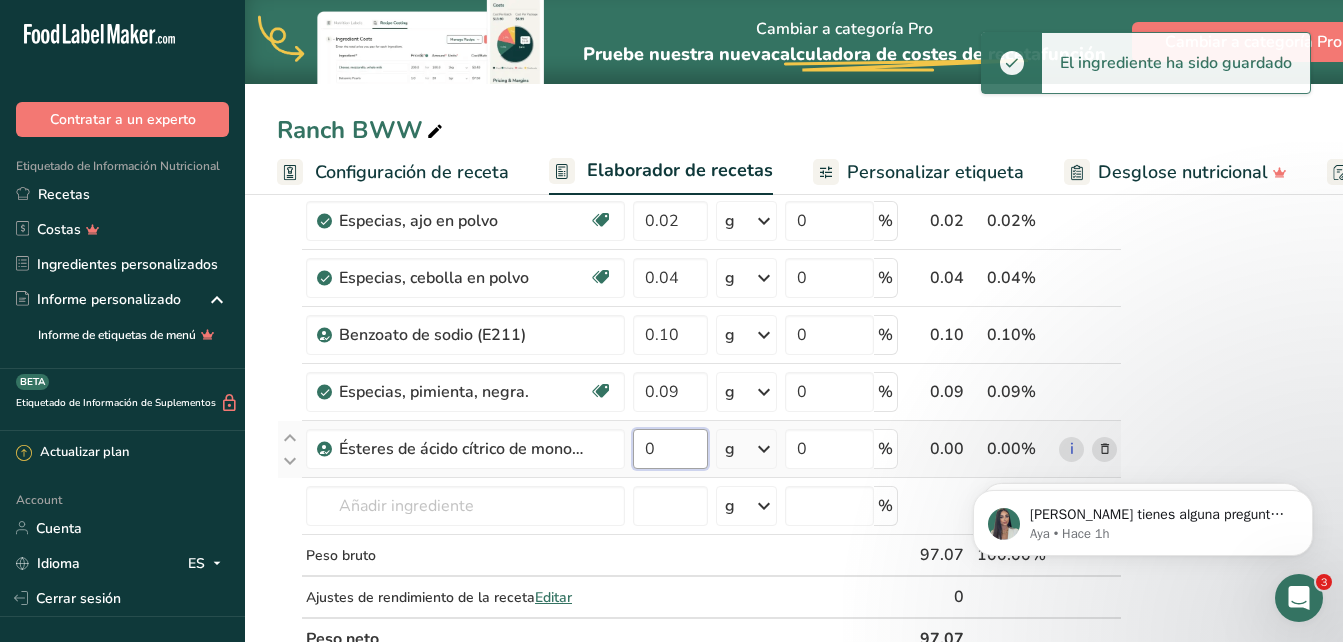 click on "0" at bounding box center (670, 449) 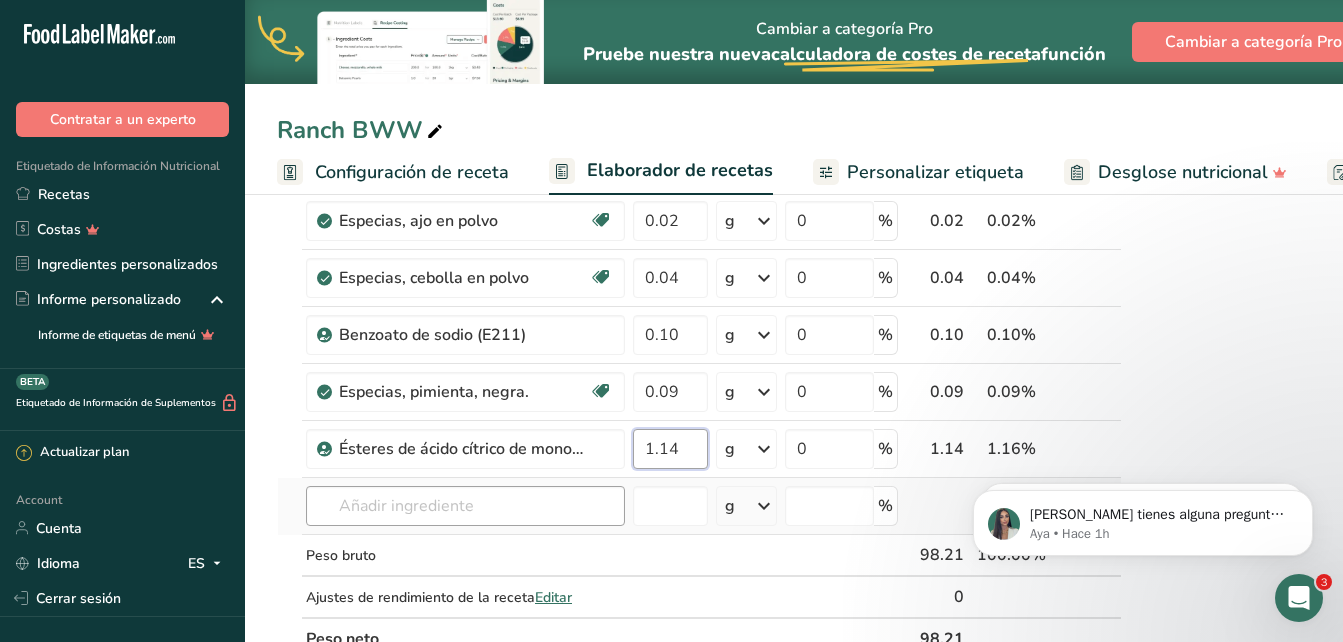 type on "1.14" 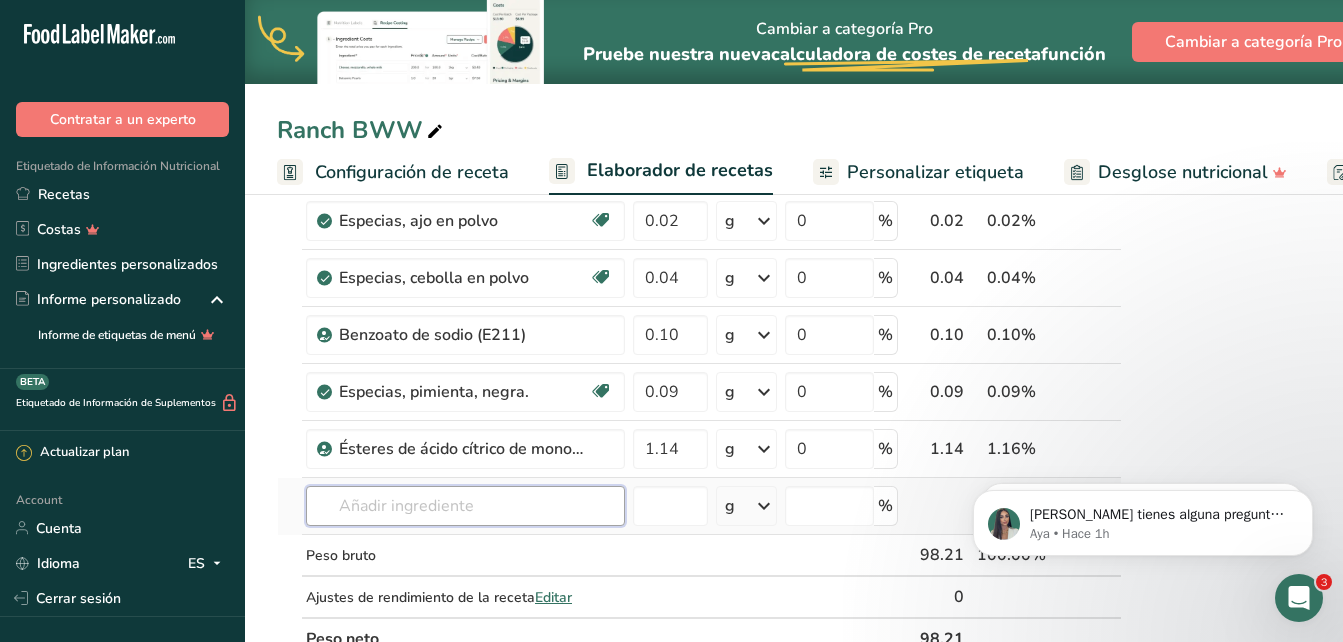 click on "Ingrediente *
Cantidad *
Unidad *
Desperdicio *   .a-a{fill:#347362;}.b-a{fill:#fff;}          Gramos
Porcentaje
Aceite industrial, aceite de canola (parcialmente hidrogenado) para freír
Libre de lácteos
Libre de gluten
[GEOGRAPHIC_DATA]
Vegetariano
Libre de soja
58.03
g
Porciones
1 tablespoon
1 teaspoon
1 cup
Unidades de peso
g
kg
mg
Ver más
Unidades de volumen
[GEOGRAPHIC_DATA]
Las unidades de volumen requieren una conversión de densidad. Si conoce la densidad de su ingrediente, introdúzcala a continuación. De lo contrario, haga clic en "RIA", nuestra asistente regulatoria de IA, quien podrá ayudarle.
mL" at bounding box center [699, 177] 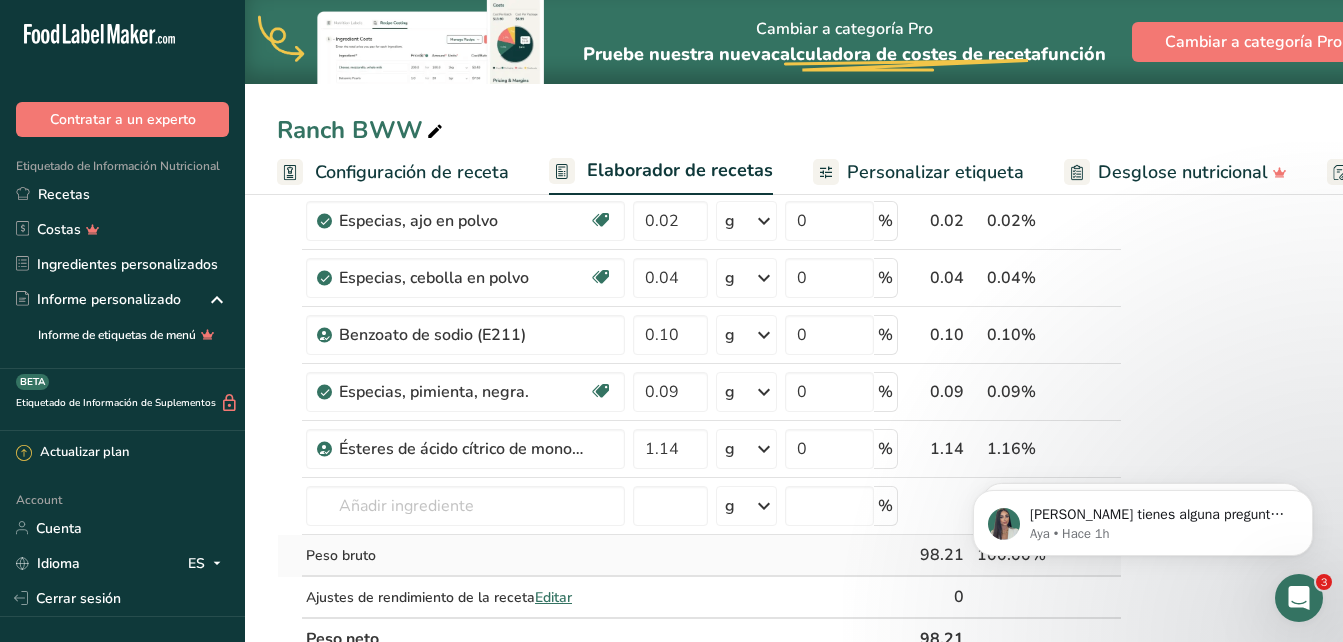 click on "Peso bruto" at bounding box center [465, 556] 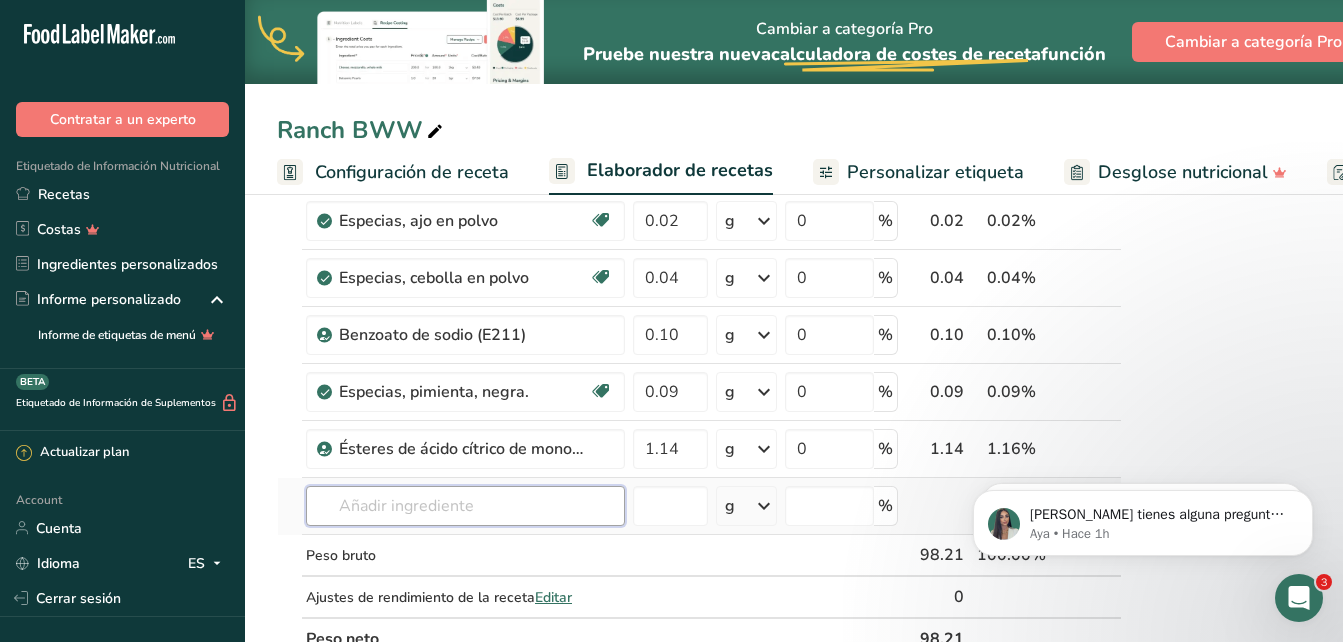 click at bounding box center [465, 506] 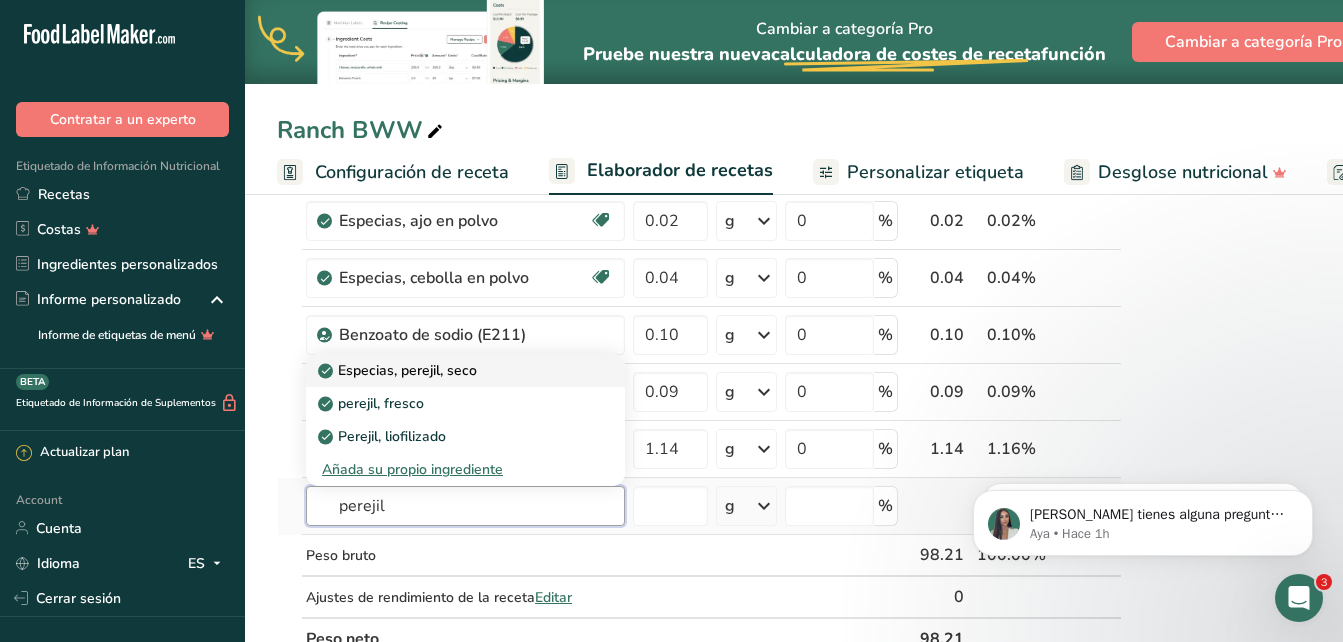 type on "perejil" 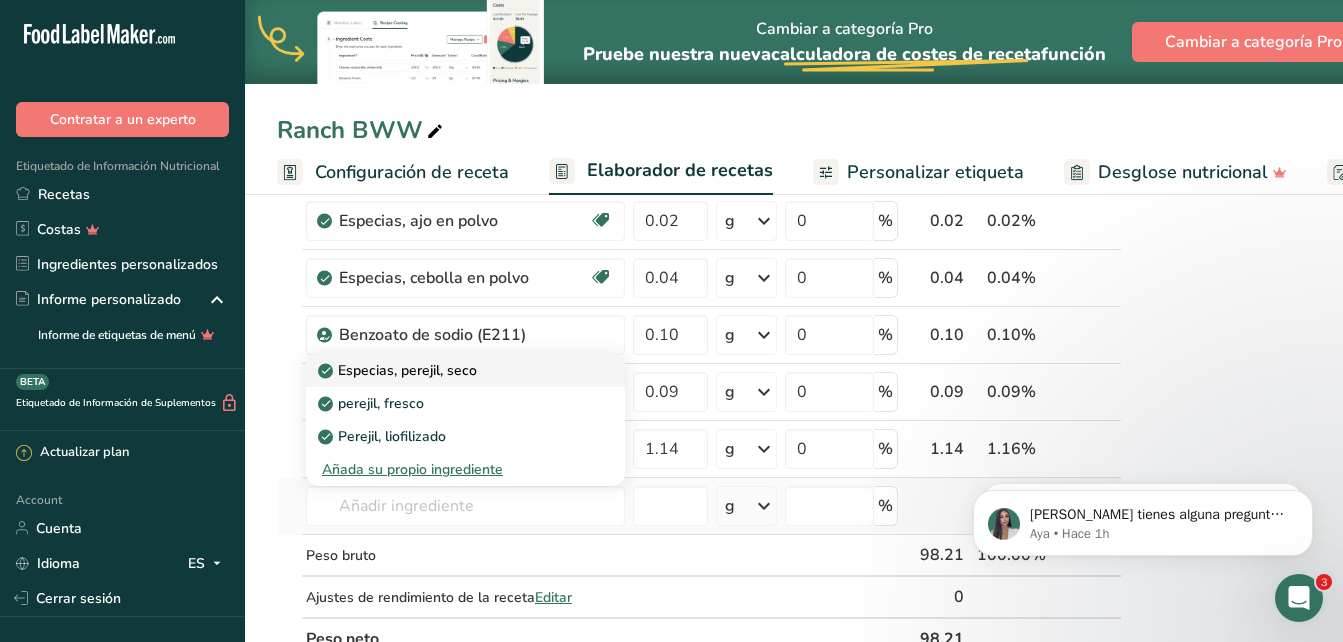 click on "Especias, perejil, seco" at bounding box center [399, 370] 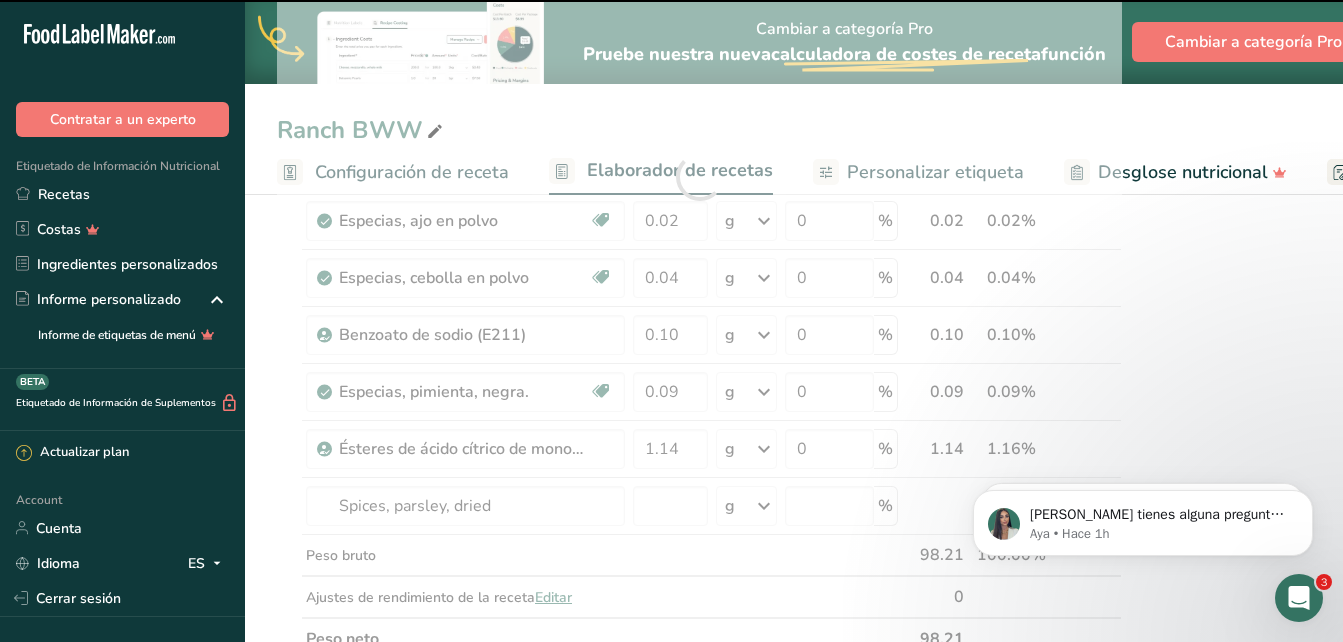 type on "0" 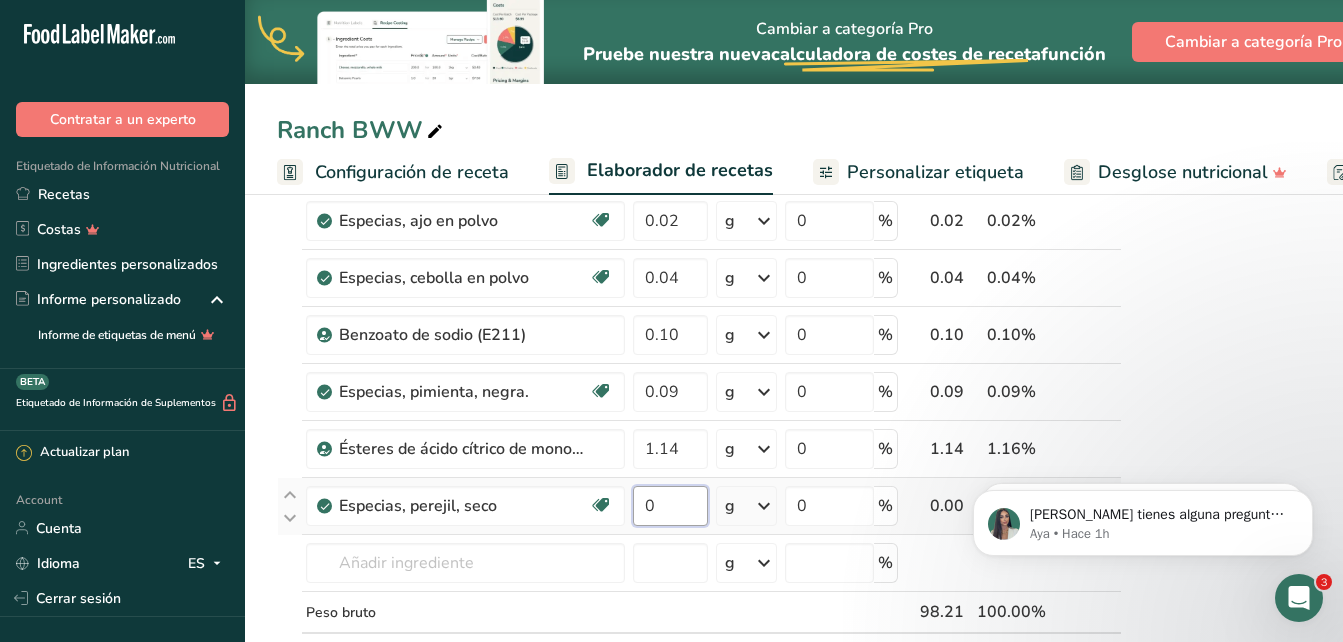 click on "0" at bounding box center (670, 506) 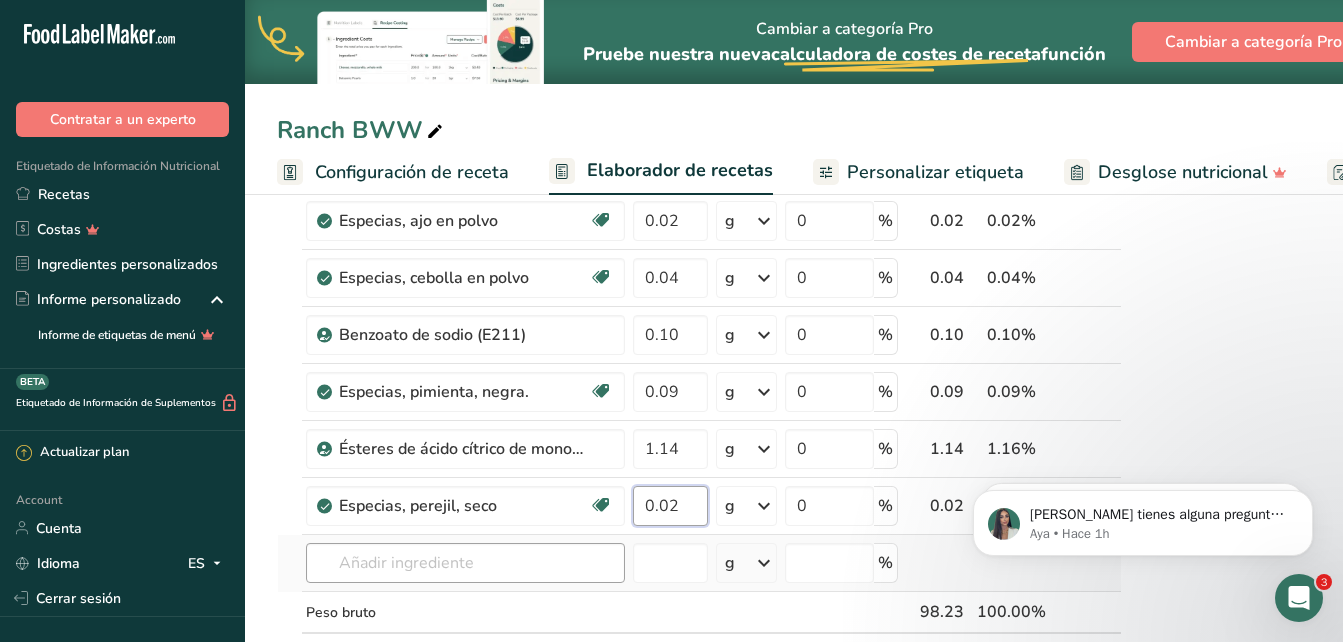 type on "0.02" 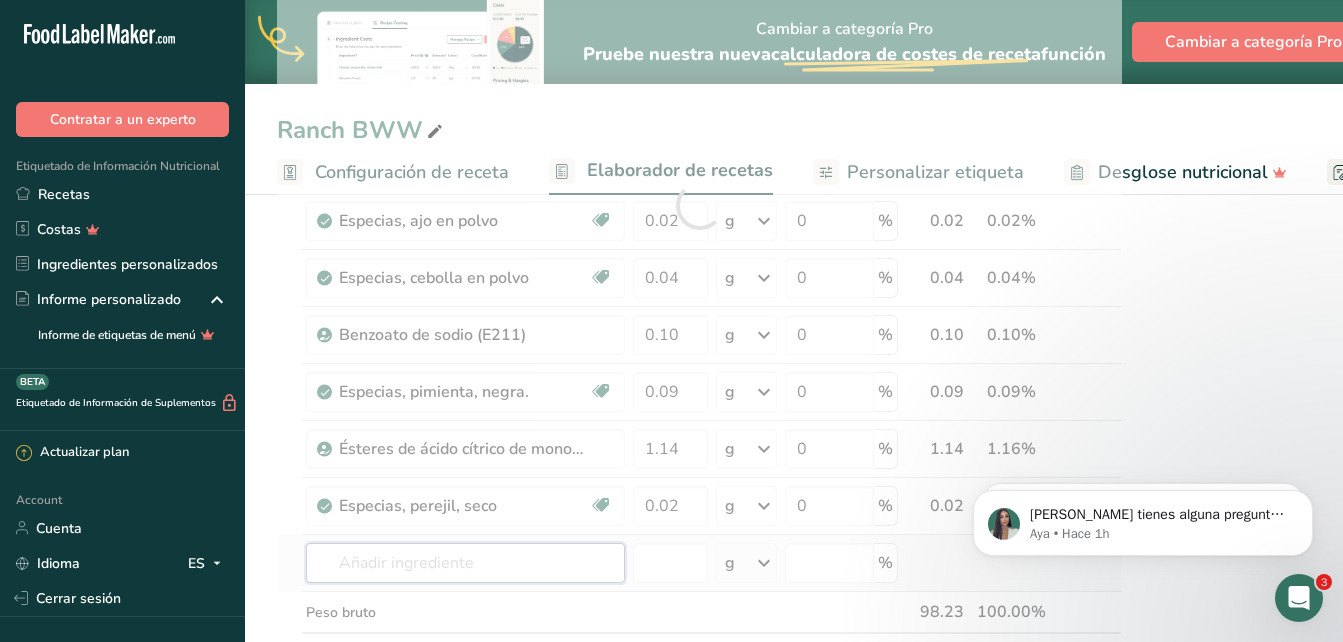 click on "Ingrediente *
Cantidad *
Unidad *
Desperdicio *   .a-a{fill:#347362;}.b-a{fill:#fff;}          Gramos
Porcentaje
Aceite industrial, aceite de canola (parcialmente hidrogenado) para freír
Libre de lácteos
Libre de gluten
[GEOGRAPHIC_DATA]
Vegetariano
Libre de soja
58.03
g
Porciones
1 tablespoon
1 teaspoon
1 cup
Unidades de peso
g
kg
mg
Ver más
Unidades de volumen
[GEOGRAPHIC_DATA]
Las unidades de volumen requieren una conversión de densidad. Si conoce la densidad de su ingrediente, introdúzcala a continuación. De lo contrario, haga clic en "RIA", nuestra asistente regulatoria de IA, quien podrá ayudarle.
mL" at bounding box center (699, 205) 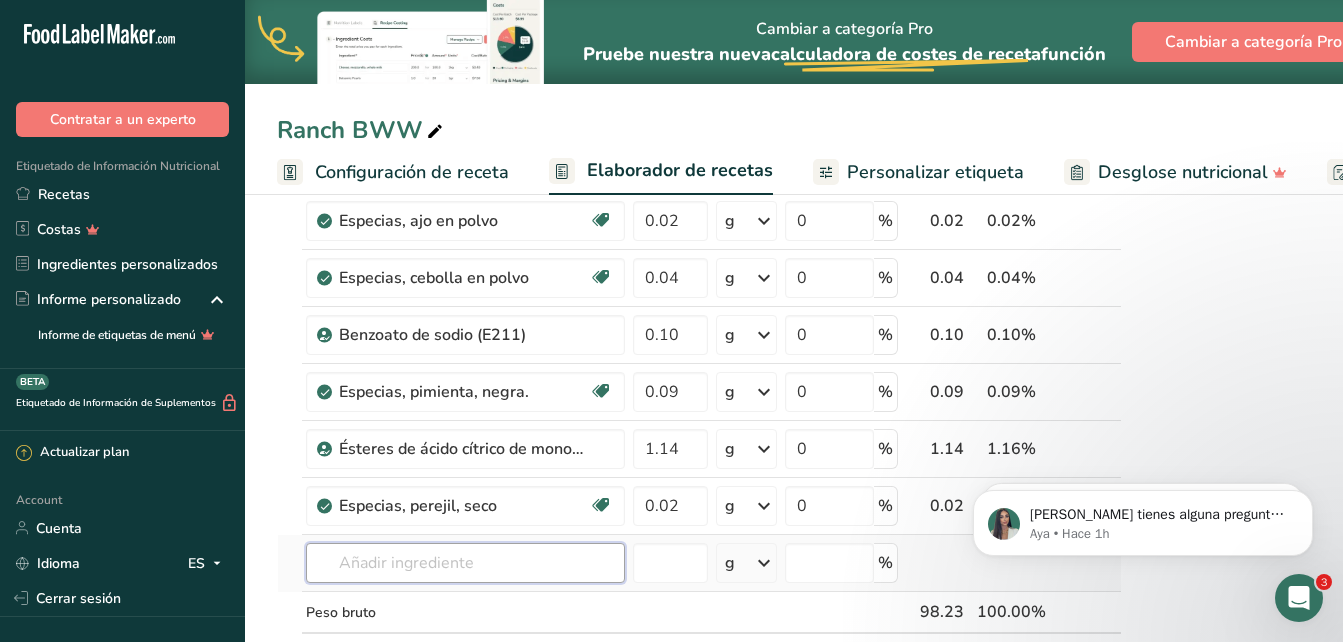 click at bounding box center (465, 563) 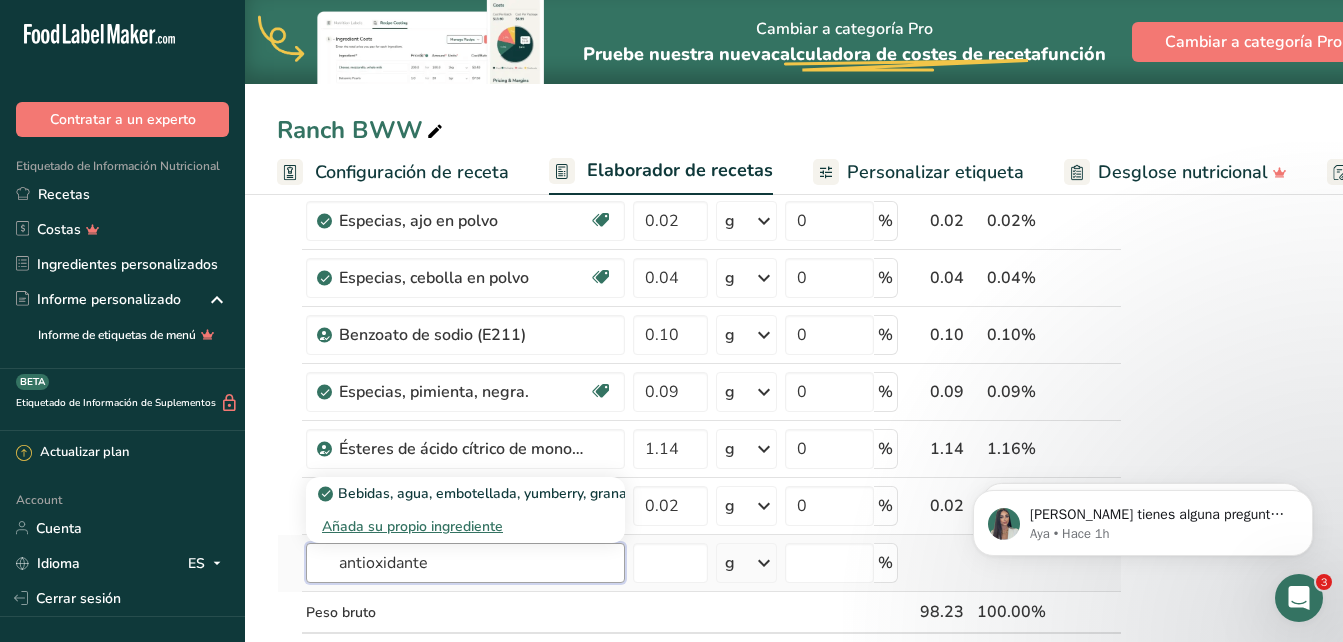 type on "antioxidante" 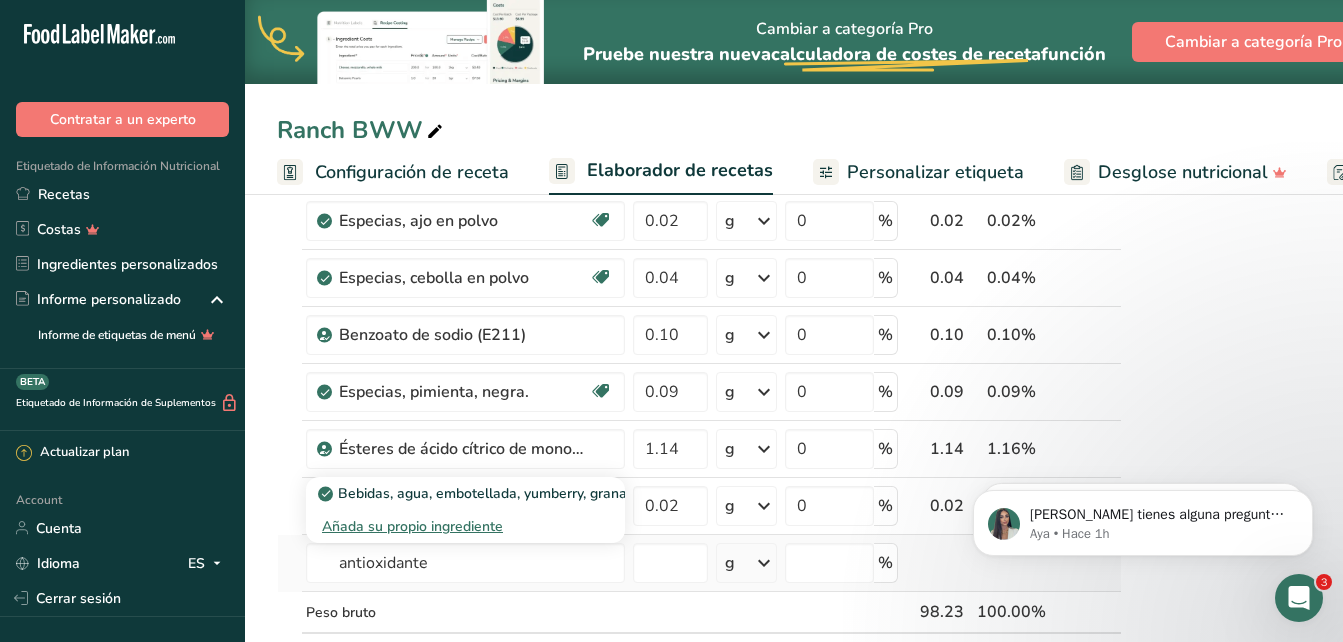 type 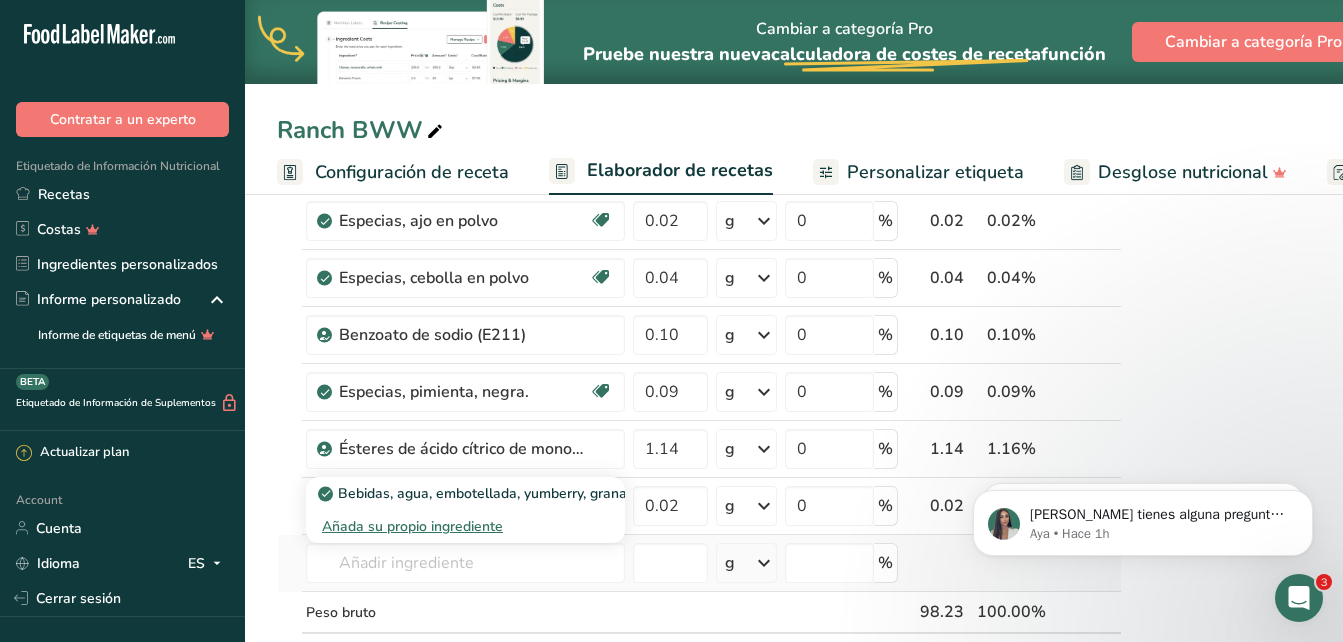 click on "Añada su propio ingrediente" at bounding box center (465, 526) 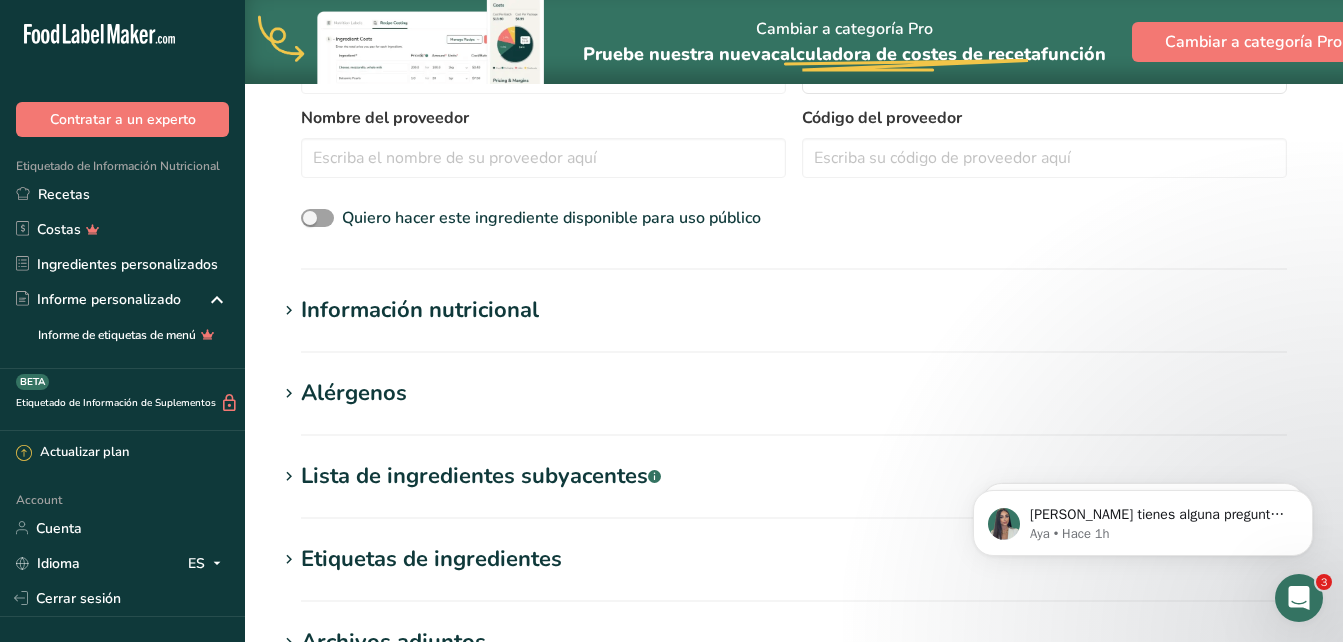 scroll, scrollTop: 0, scrollLeft: 0, axis: both 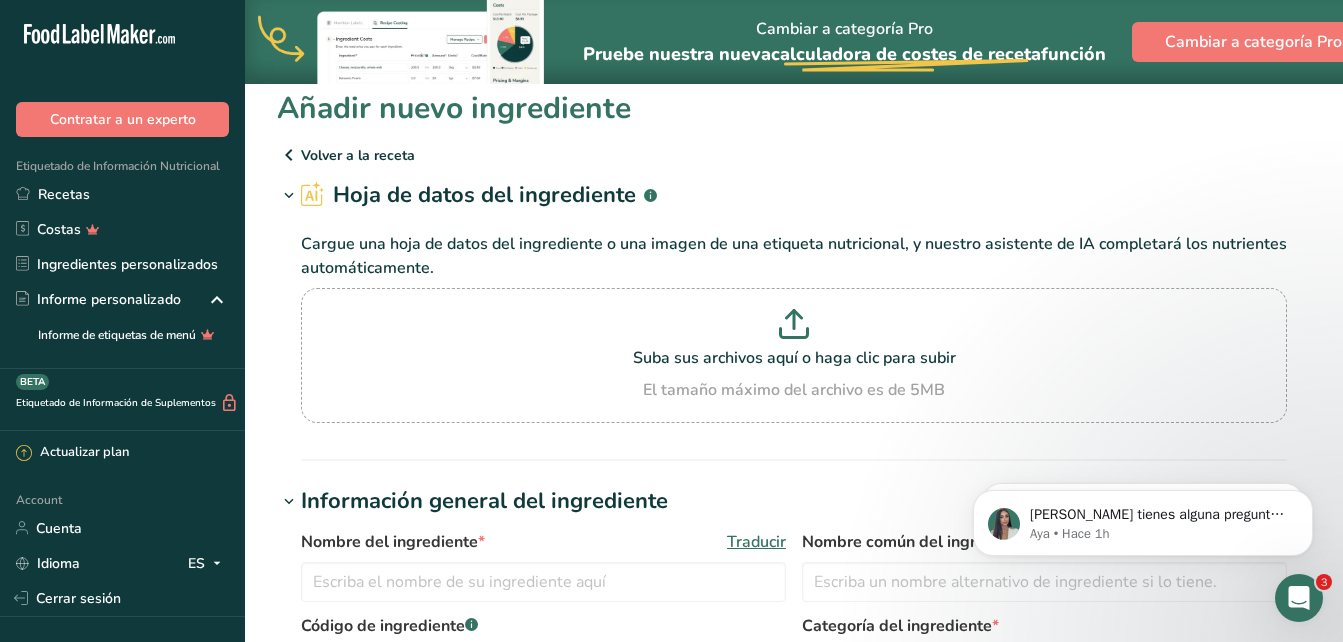 click on "Volver a la receta" at bounding box center (794, 155) 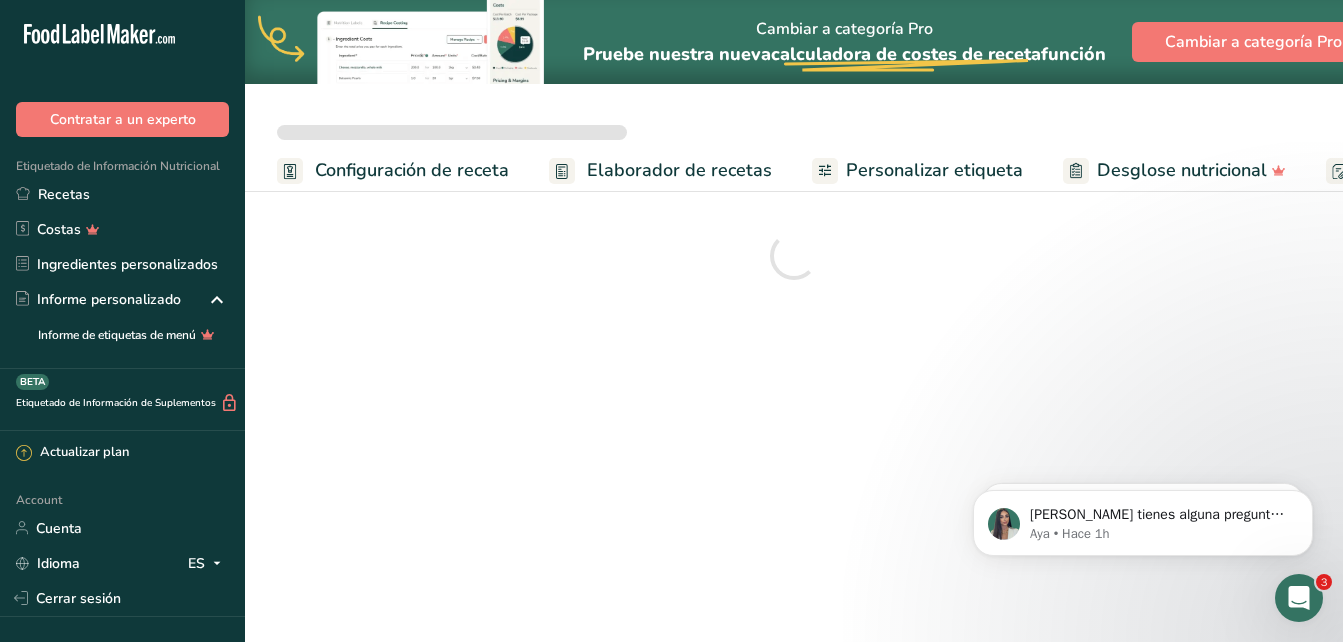 scroll, scrollTop: 0, scrollLeft: 0, axis: both 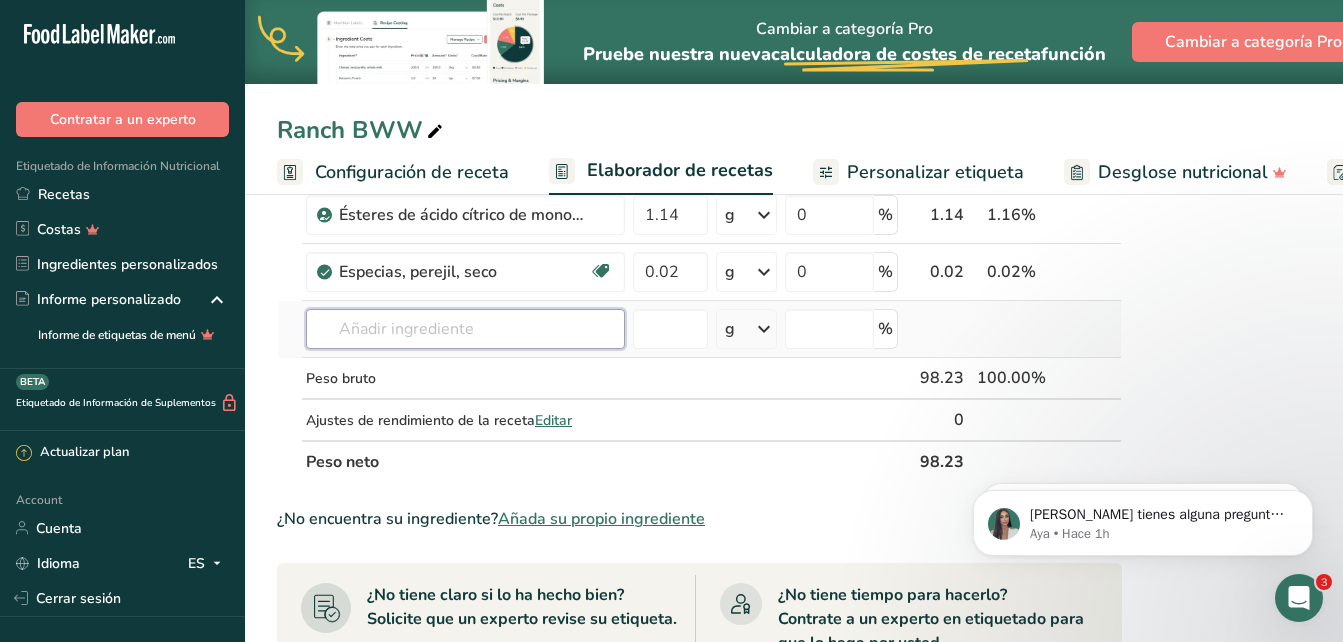 click at bounding box center (465, 329) 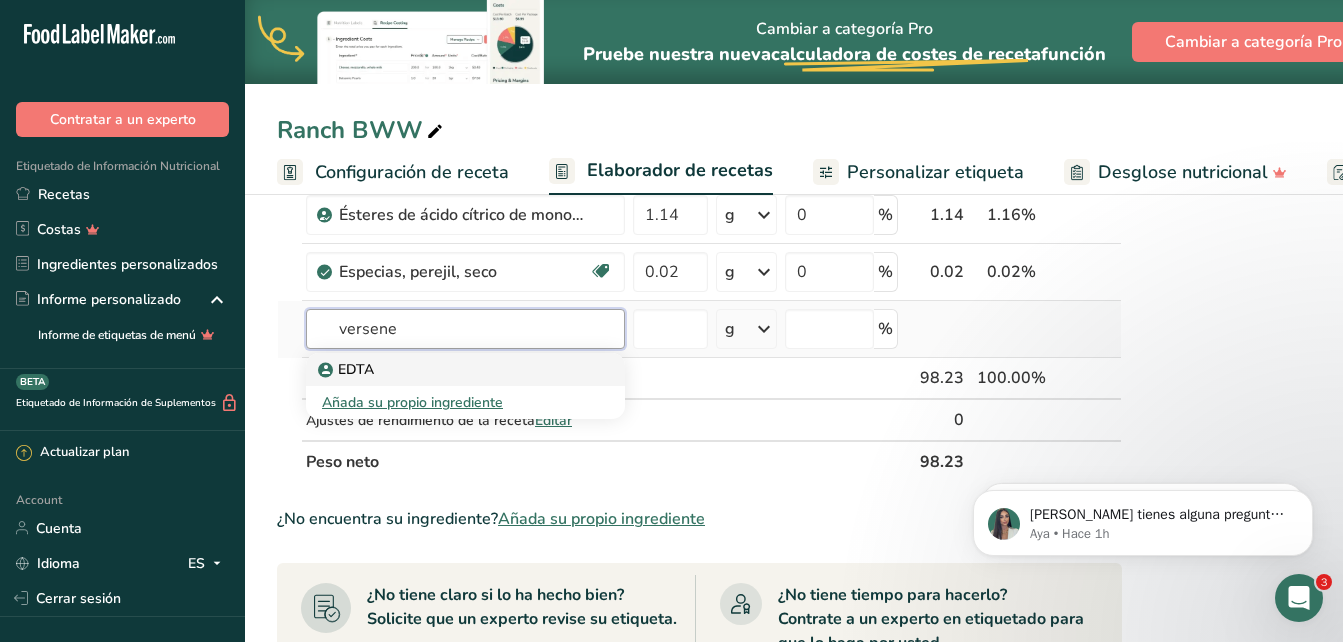 type on "versene" 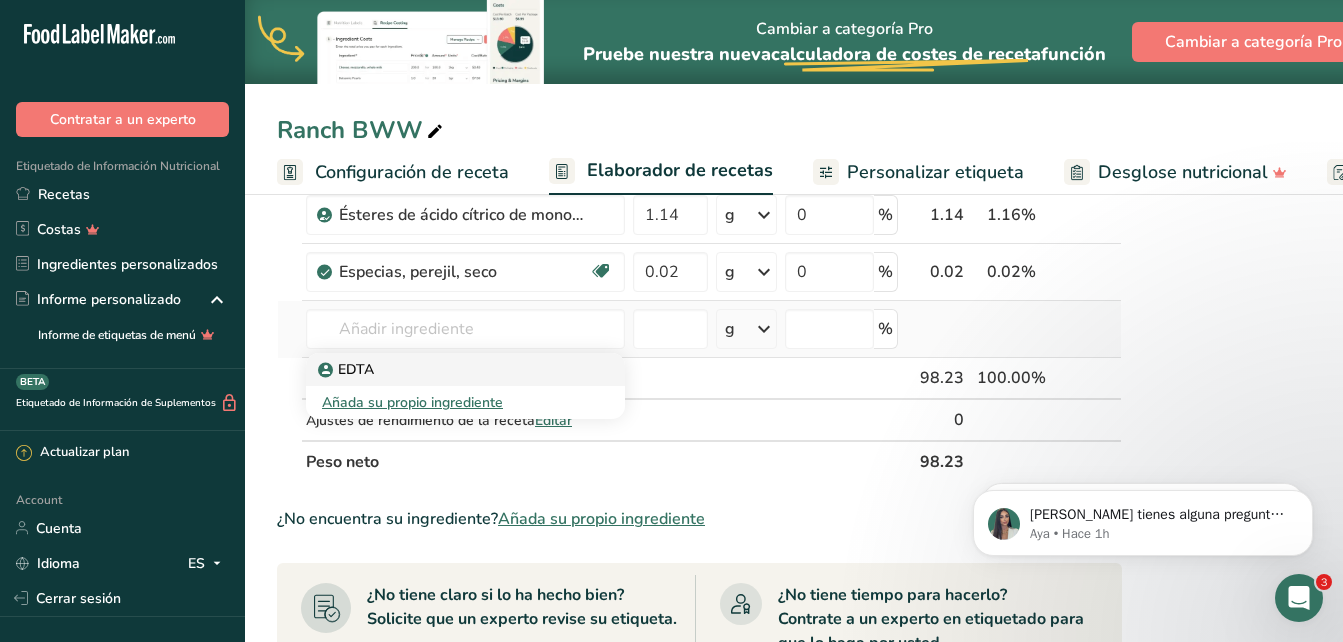 click on "EDTA" at bounding box center (449, 369) 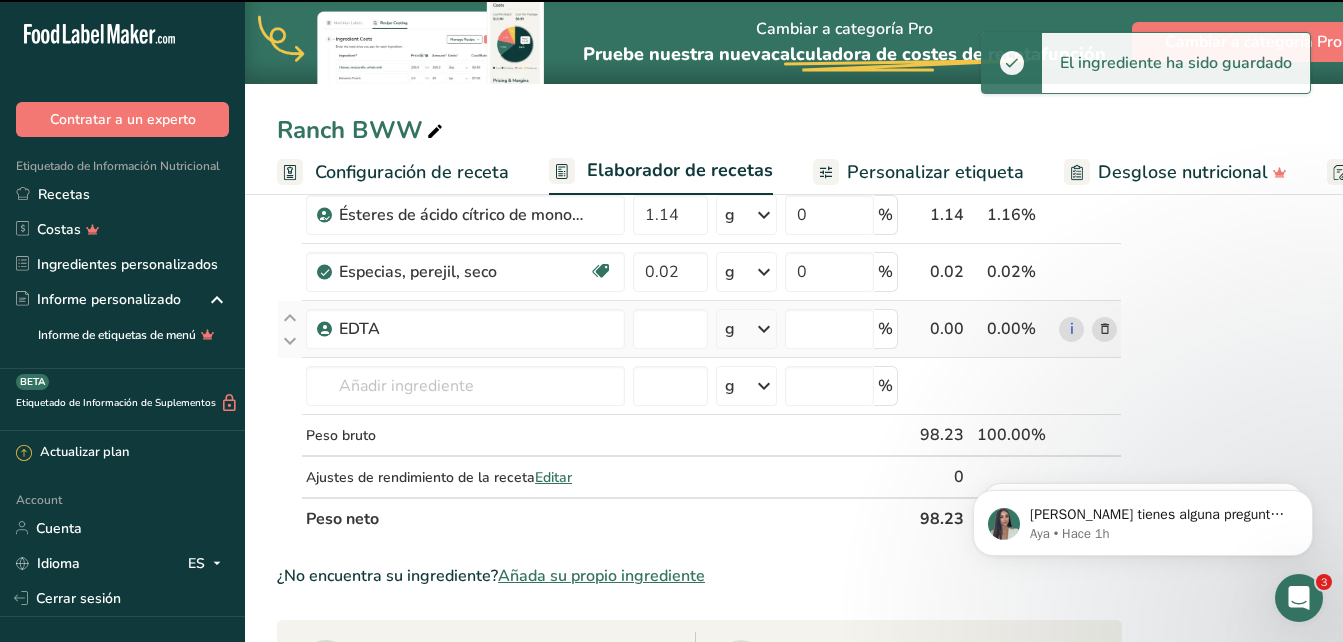 type on "0" 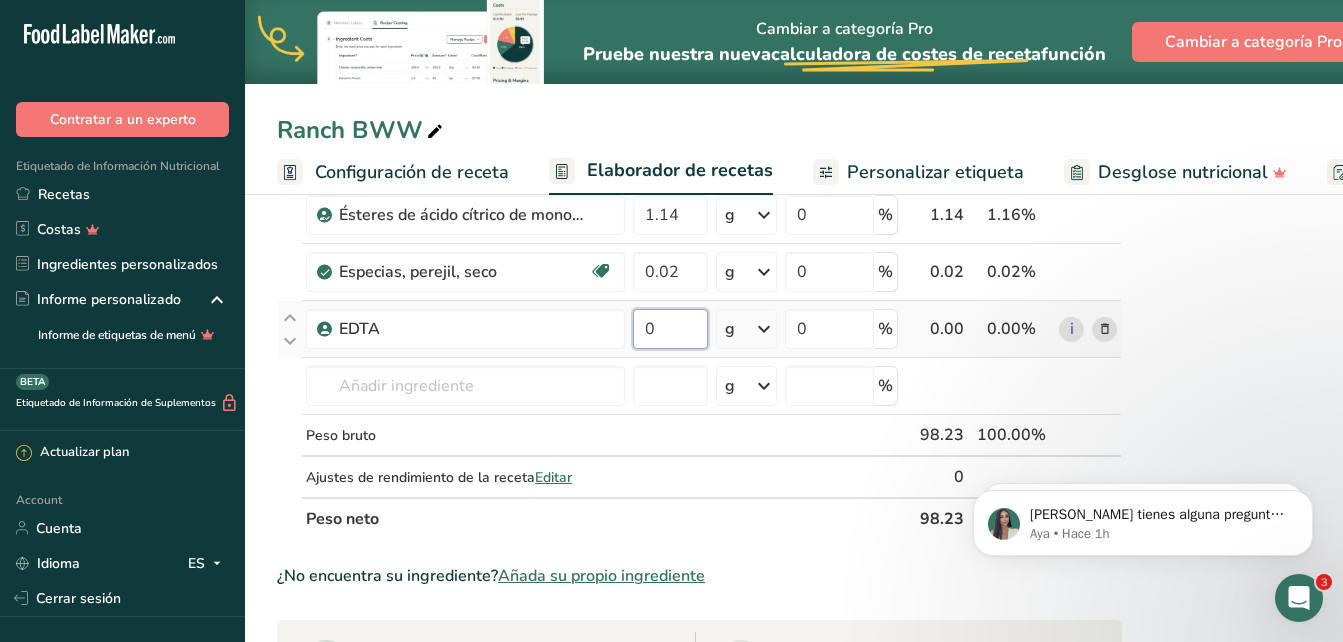 click on "0" at bounding box center (670, 329) 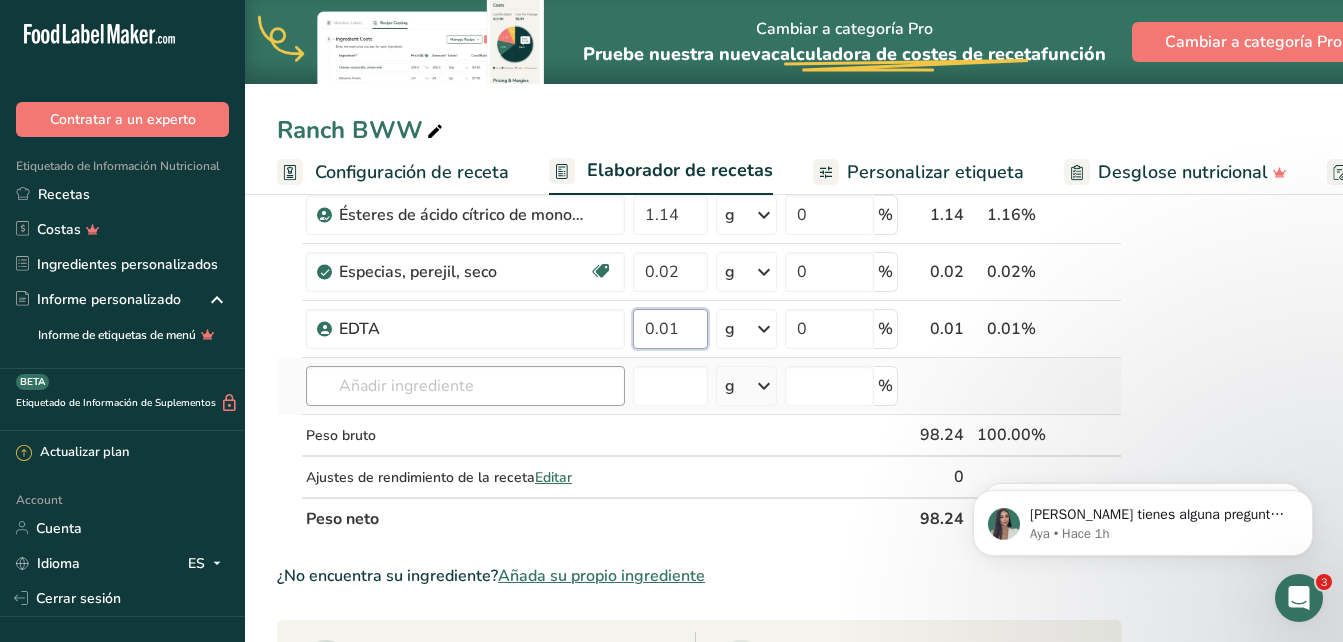 type on "0.01" 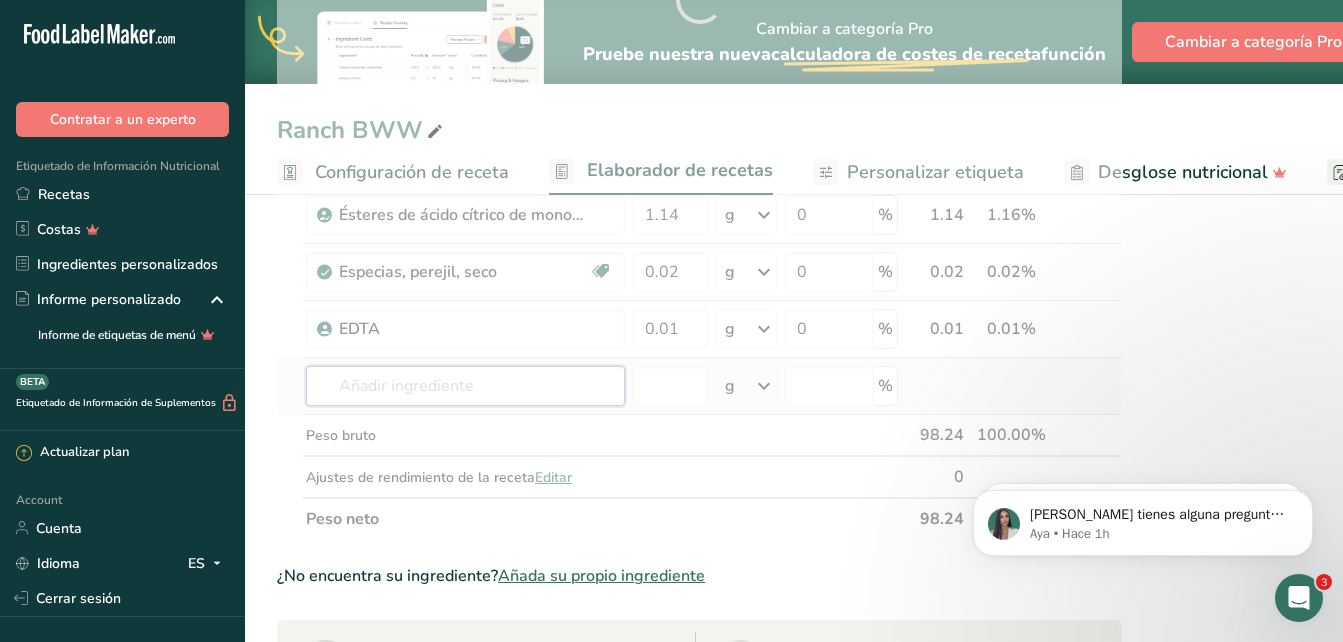 click on "Ingrediente *
Cantidad *
Unidad *
Desperdicio *   .a-a{fill:#347362;}.b-a{fill:#fff;}          Gramos
Porcentaje
Aceite industrial, aceite de canola (parcialmente hidrogenado) para freír
Libre de lácteos
Libre de gluten
[GEOGRAPHIC_DATA]
Vegetariano
Libre de soja
58.03
g
Porciones
1 tablespoon
1 teaspoon
1 cup
Unidades de peso
g
kg
mg
Ver más
Unidades de volumen
[GEOGRAPHIC_DATA]
Las unidades de volumen requieren una conversión de densidad. Si conoce la densidad de su ingrediente, introdúzcala a continuación. De lo contrario, haga clic en "RIA", nuestra asistente regulatoria de IA, quien podrá ayudarle.
mL" at bounding box center [699, 0] 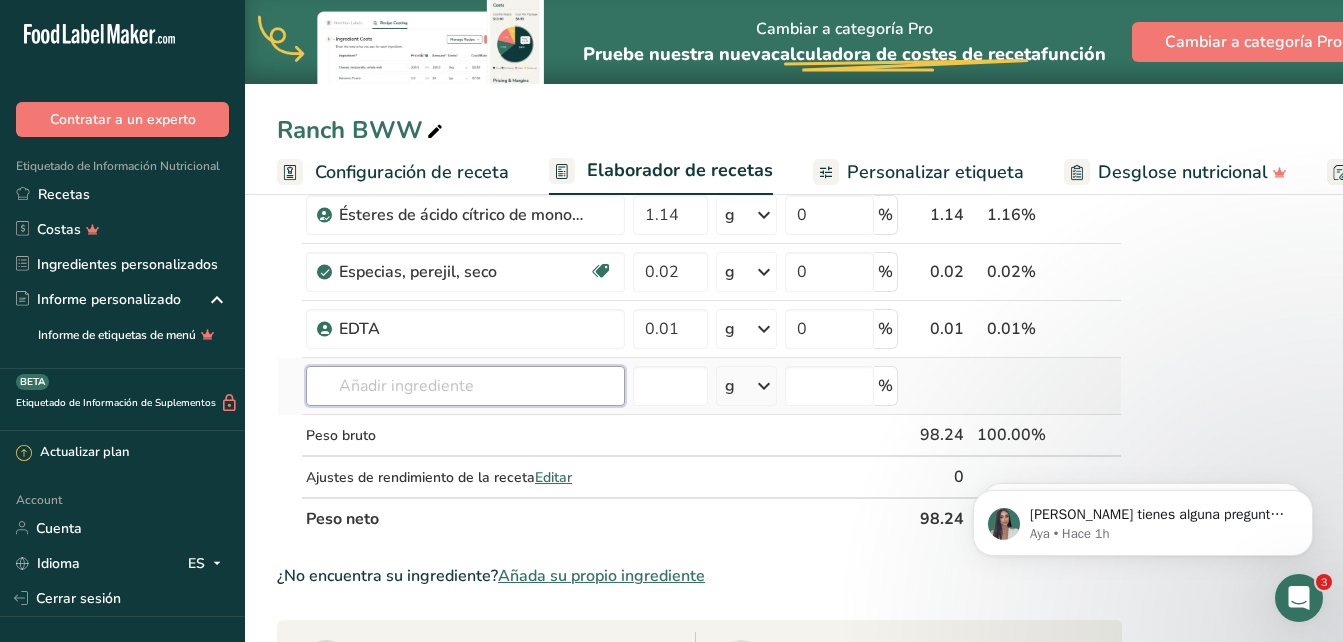 click at bounding box center (465, 386) 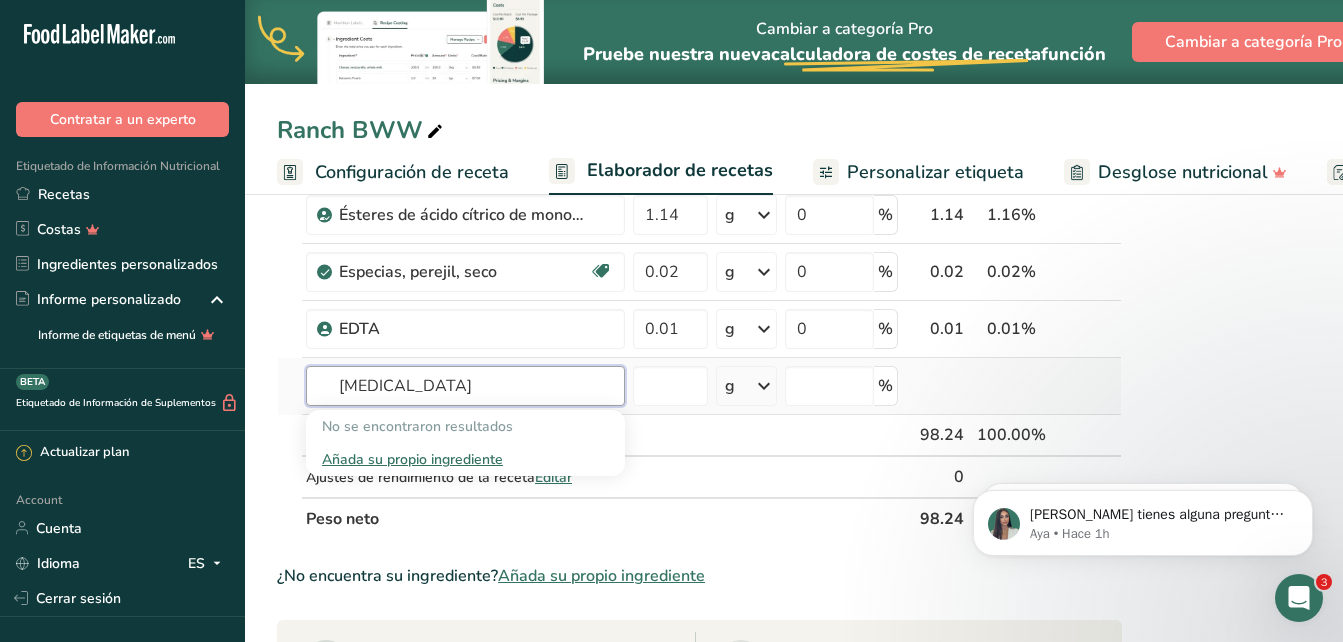 type on "[MEDICAL_DATA]" 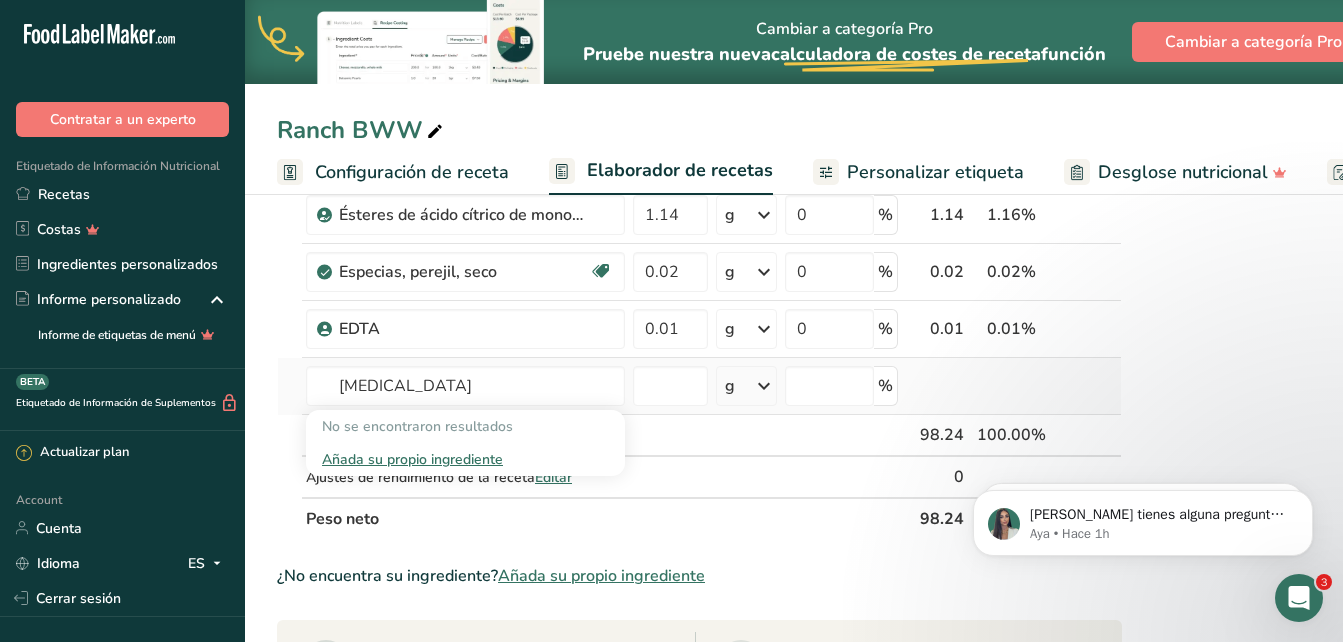 type 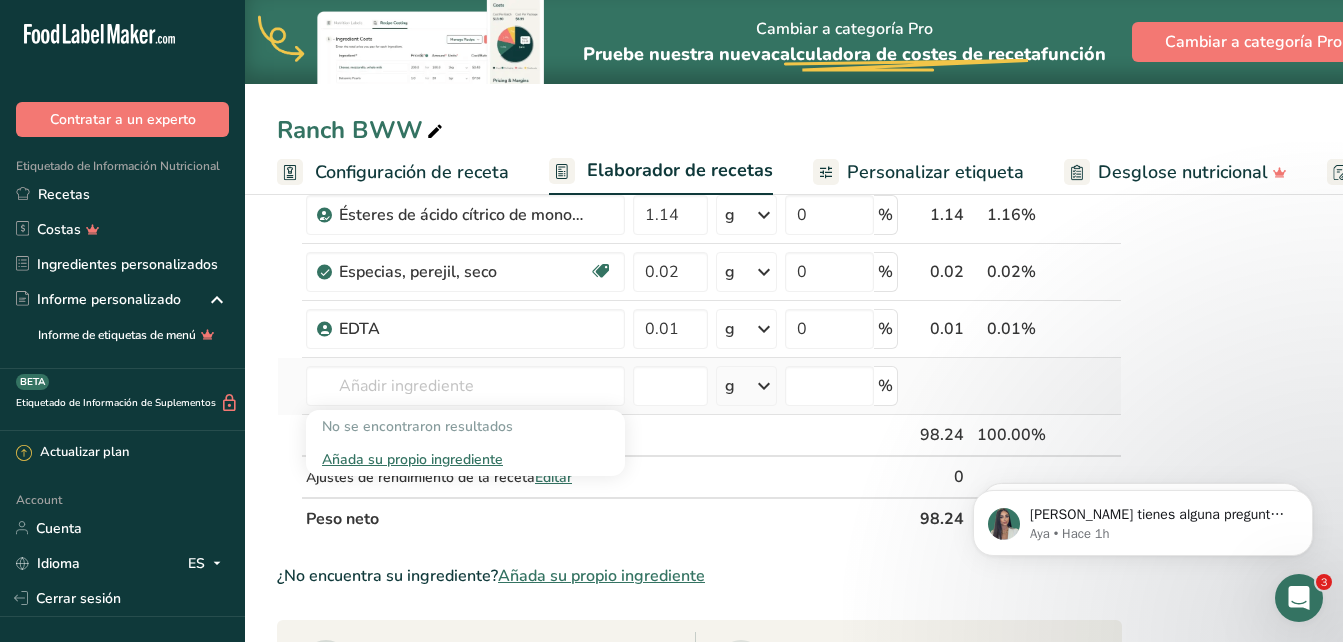 click on "Añada su propio ingrediente" at bounding box center (465, 459) 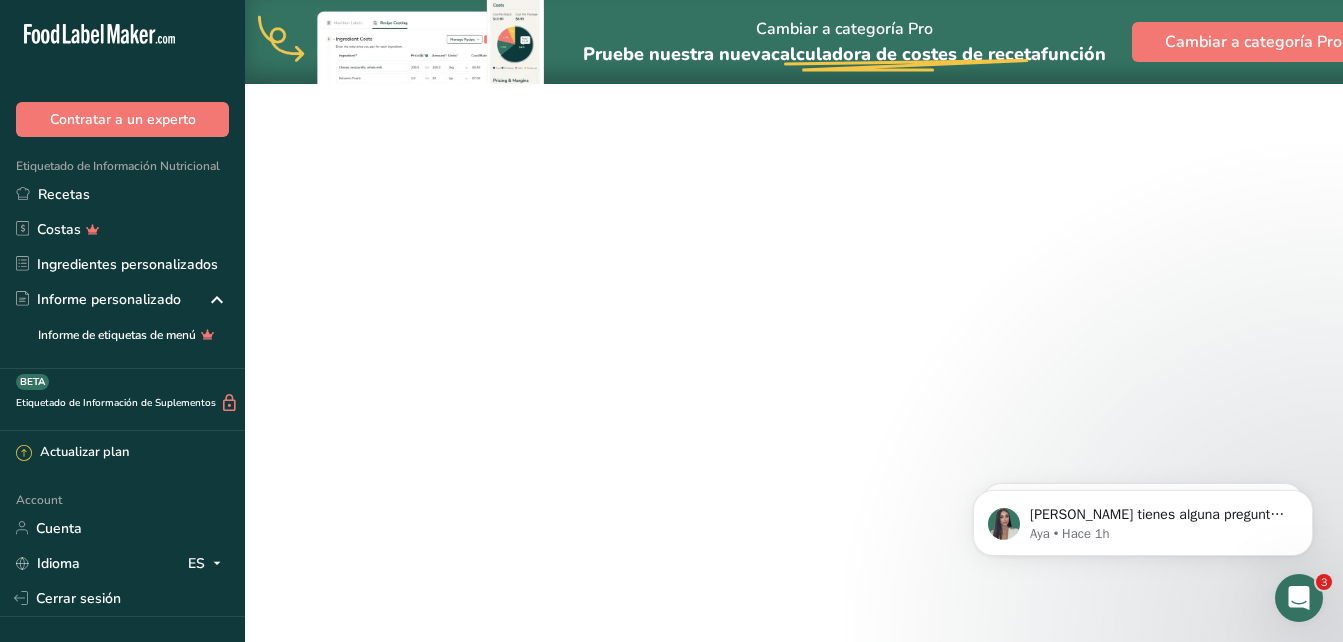 scroll, scrollTop: 0, scrollLeft: 0, axis: both 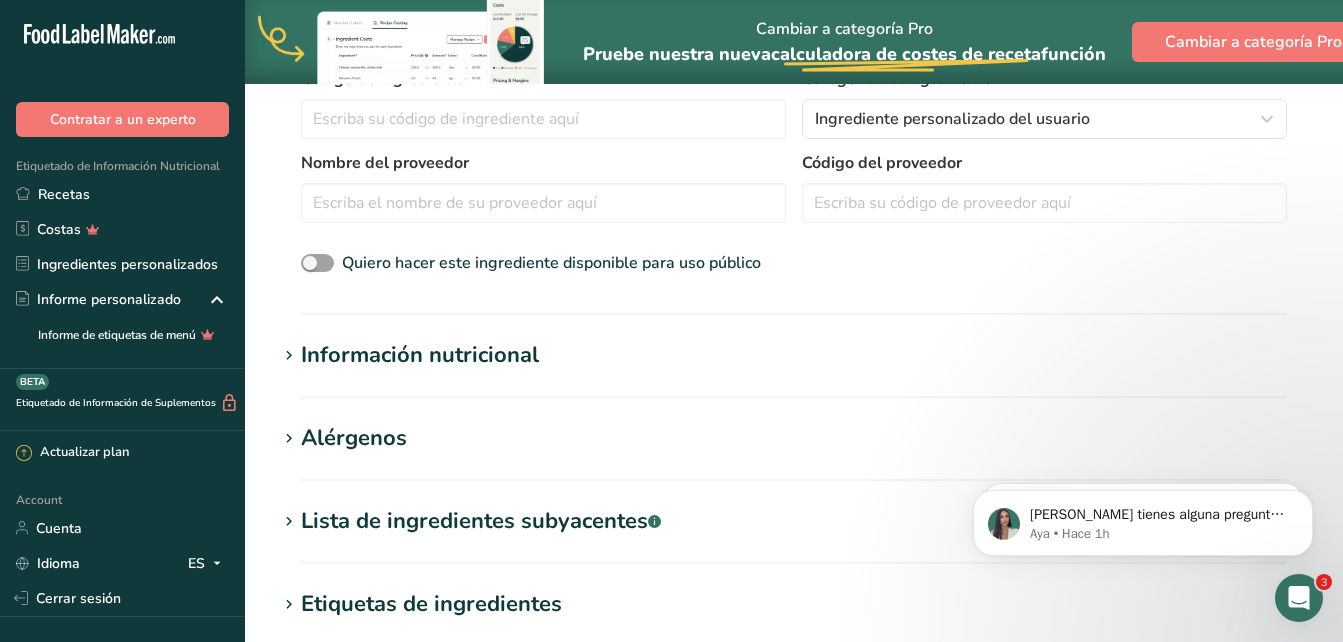 drag, startPoint x: 1357, startPoint y: 383, endPoint x: 1340, endPoint y: 111, distance: 272.53073 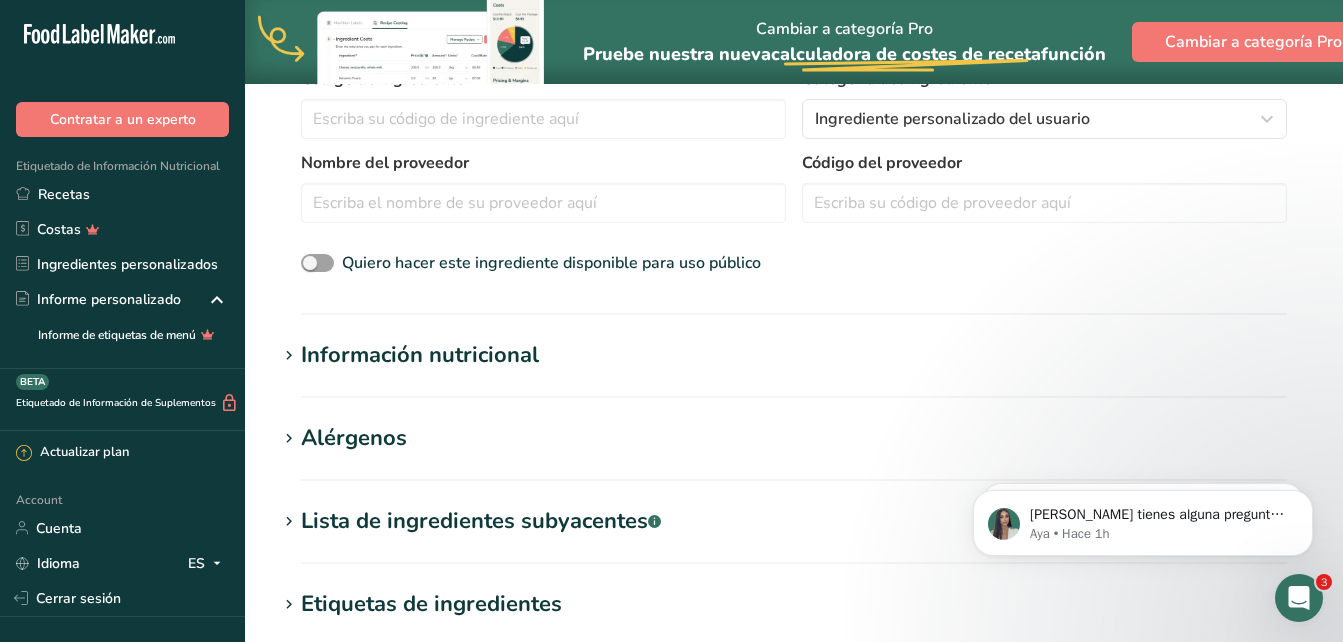 scroll, scrollTop: 0, scrollLeft: 0, axis: both 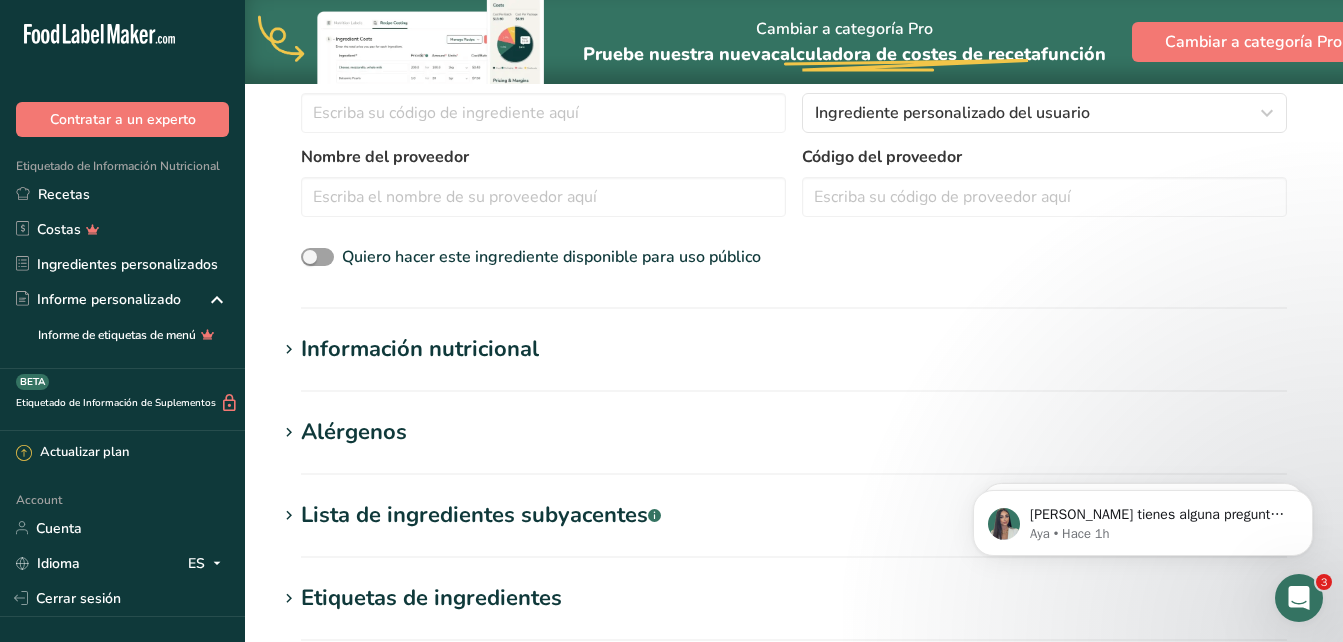click on "Información nutricional" at bounding box center [420, 349] 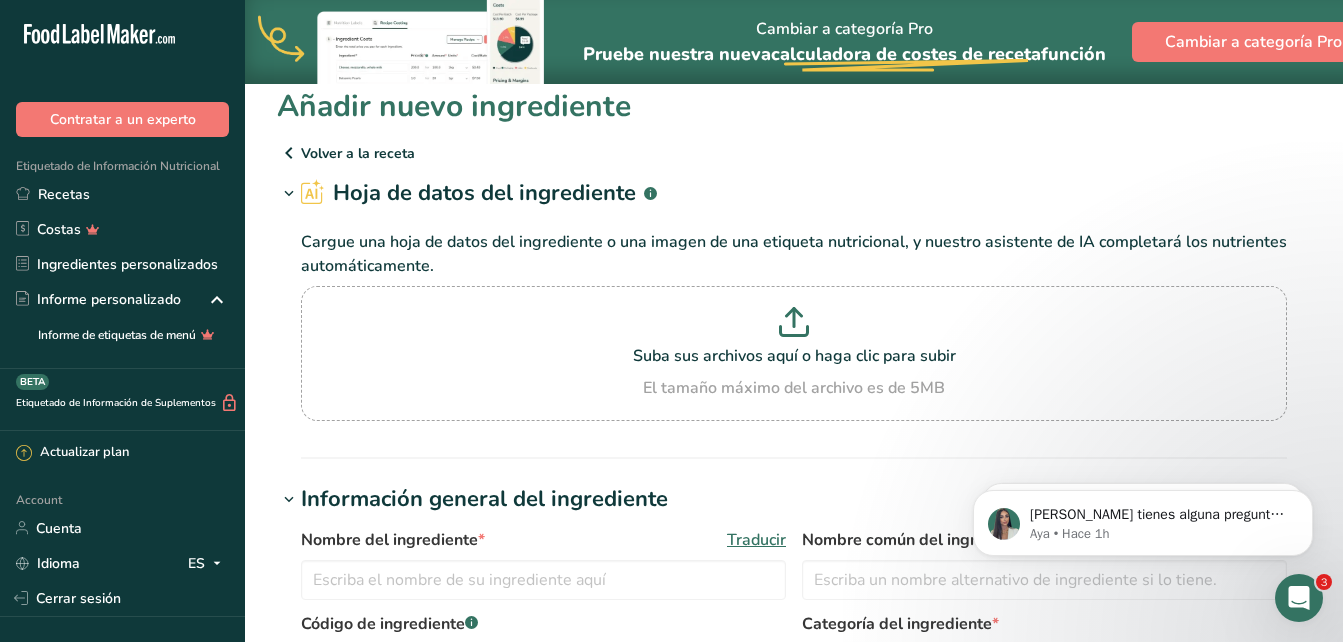 scroll, scrollTop: 0, scrollLeft: 0, axis: both 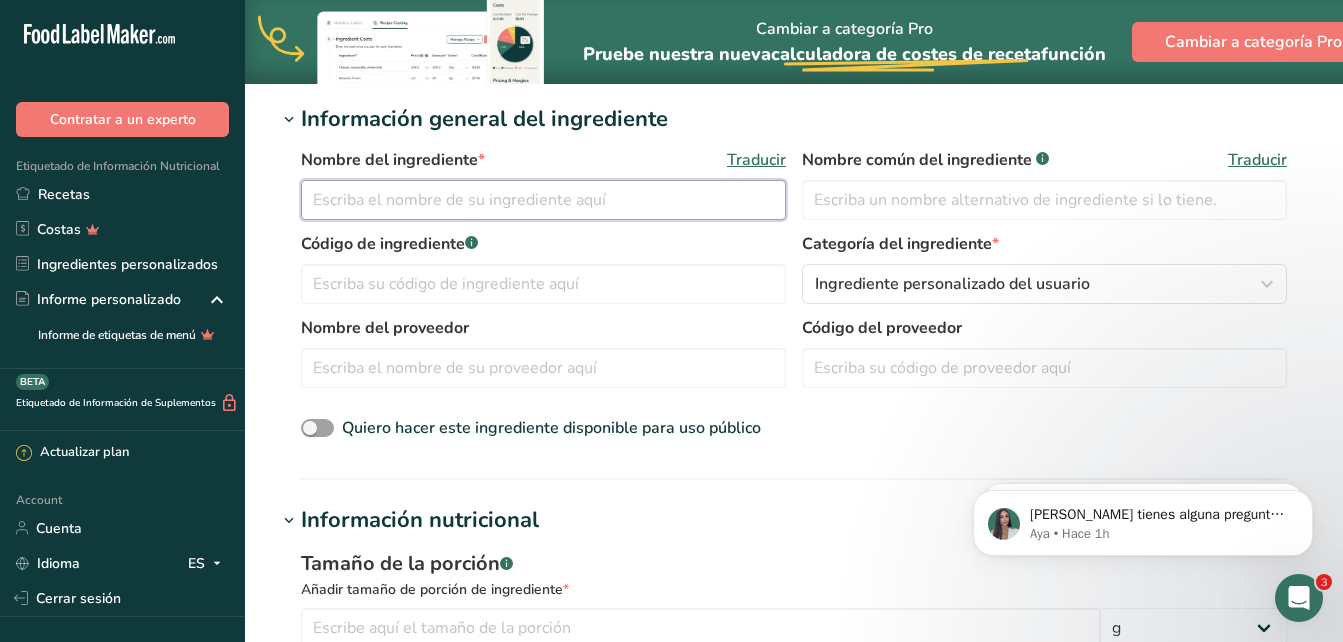 click at bounding box center [543, 200] 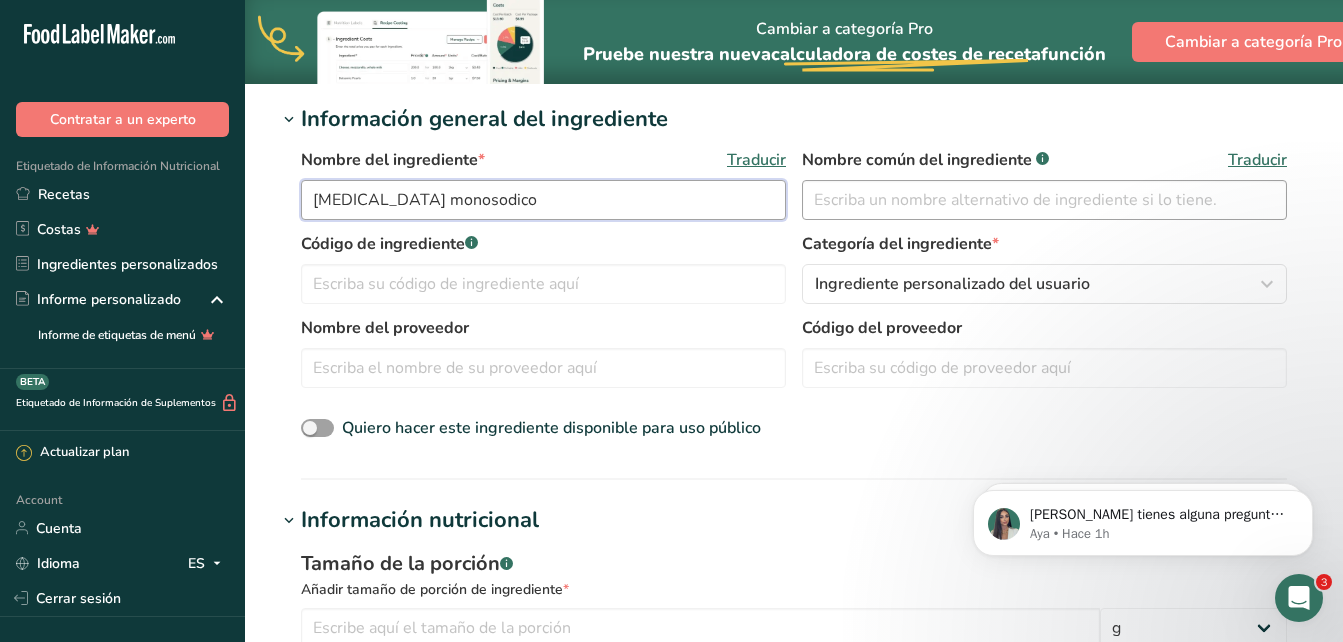 type on "[MEDICAL_DATA] monosodico" 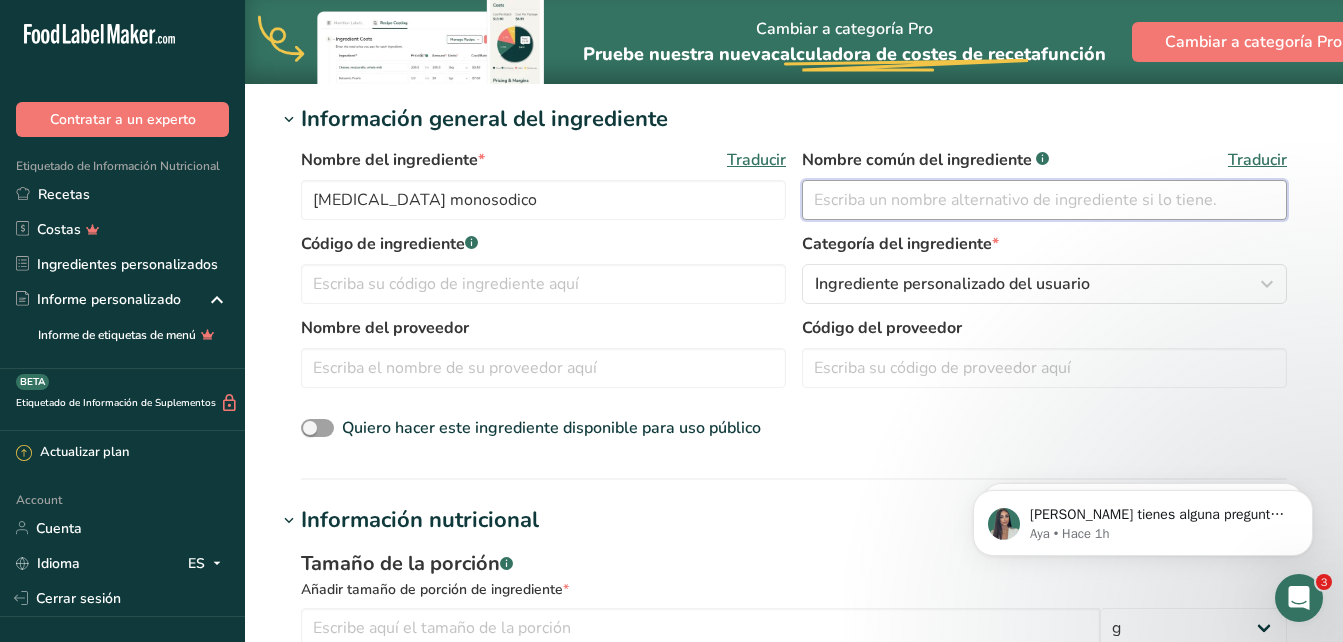 click at bounding box center [1044, 200] 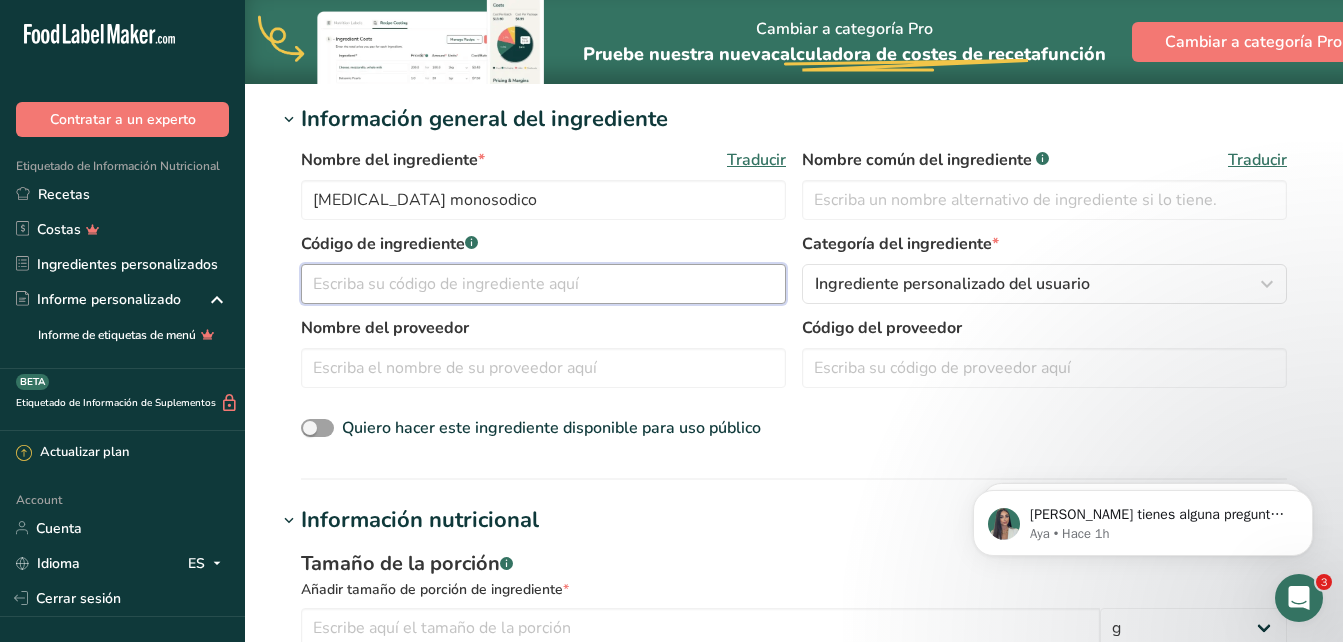 click at bounding box center (543, 284) 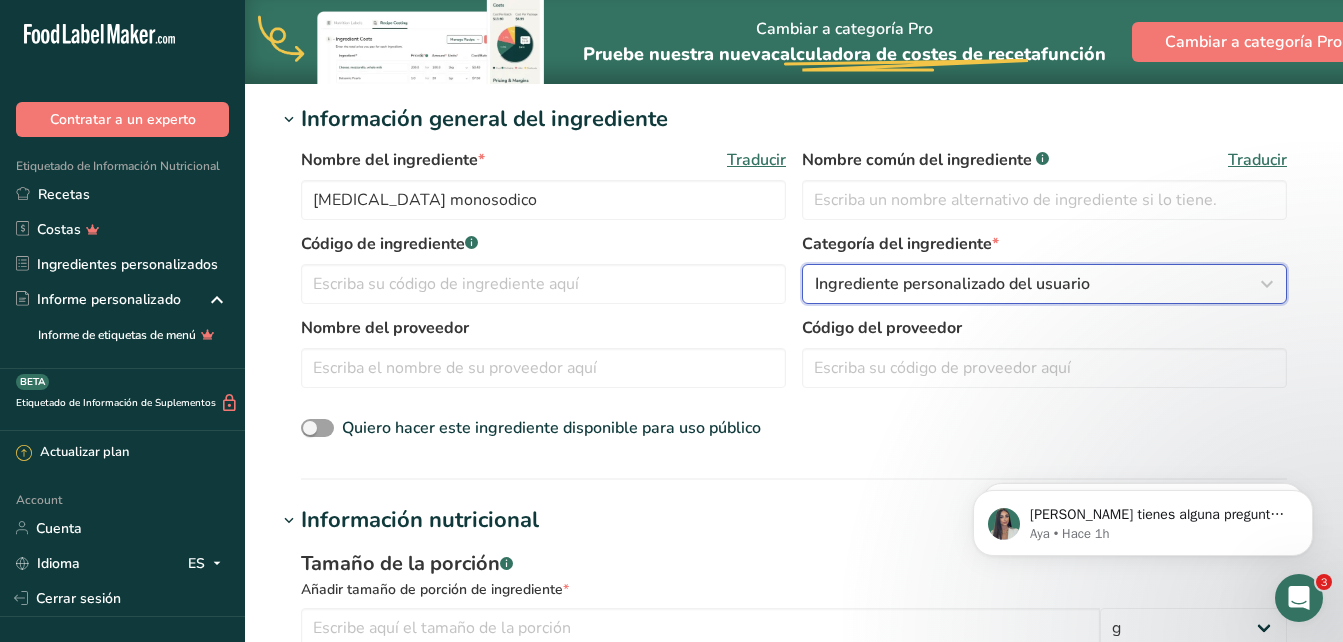 click on "Ingrediente personalizado del usuario" at bounding box center (952, 284) 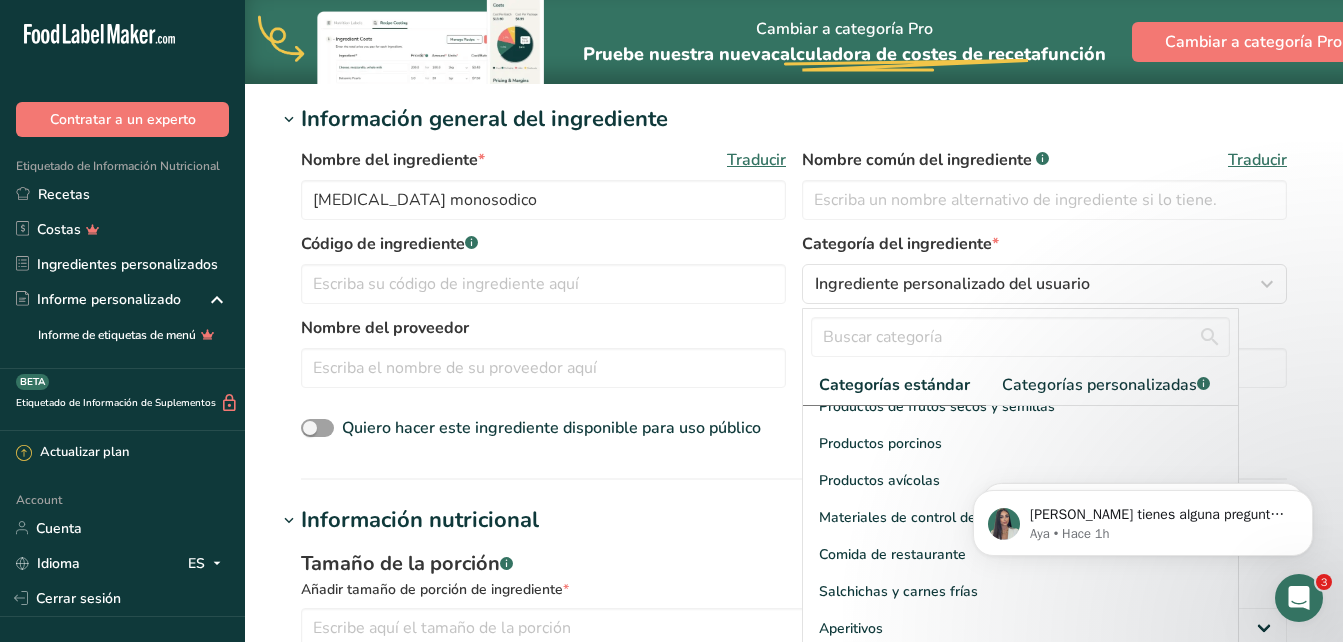 scroll, scrollTop: 773, scrollLeft: 0, axis: vertical 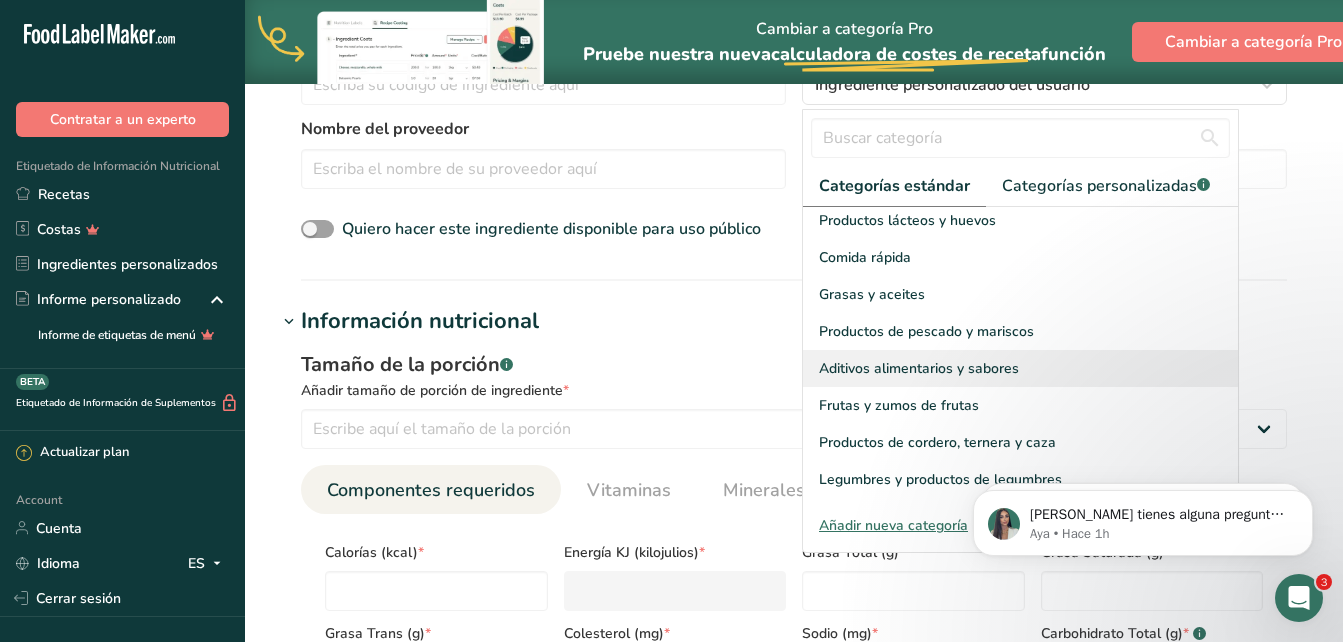 click on "Aditivos alimentarios y sabores" at bounding box center (919, 368) 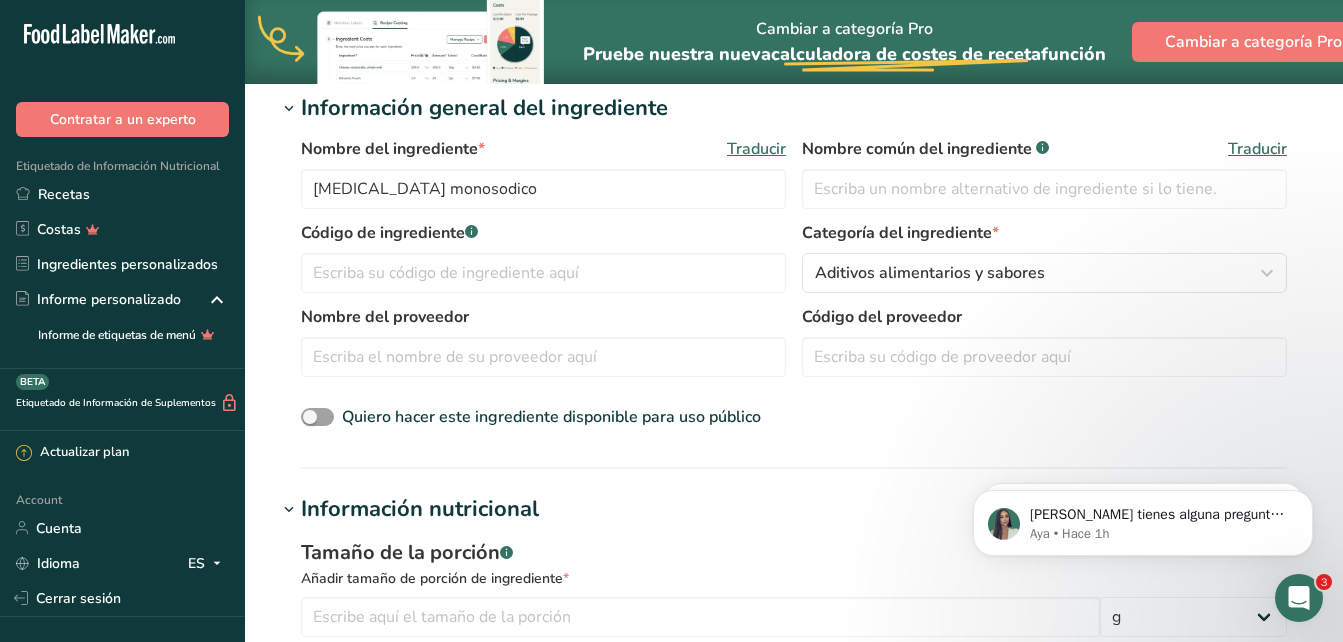 scroll, scrollTop: 396, scrollLeft: 0, axis: vertical 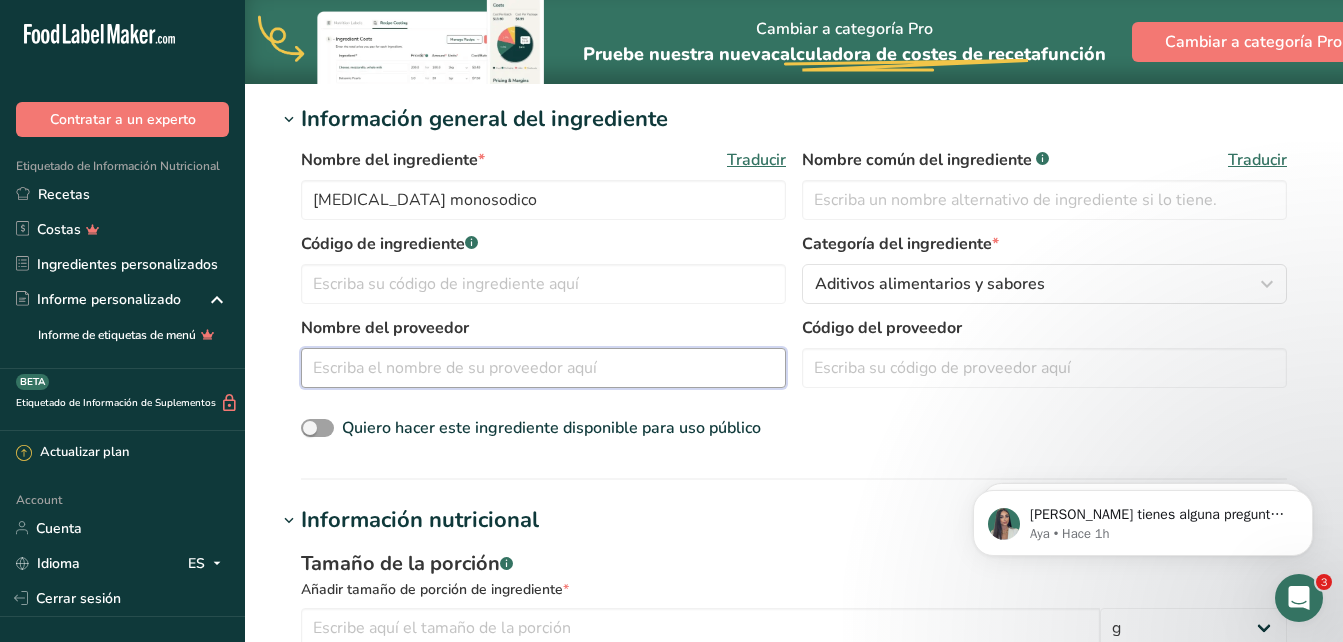 click at bounding box center [543, 368] 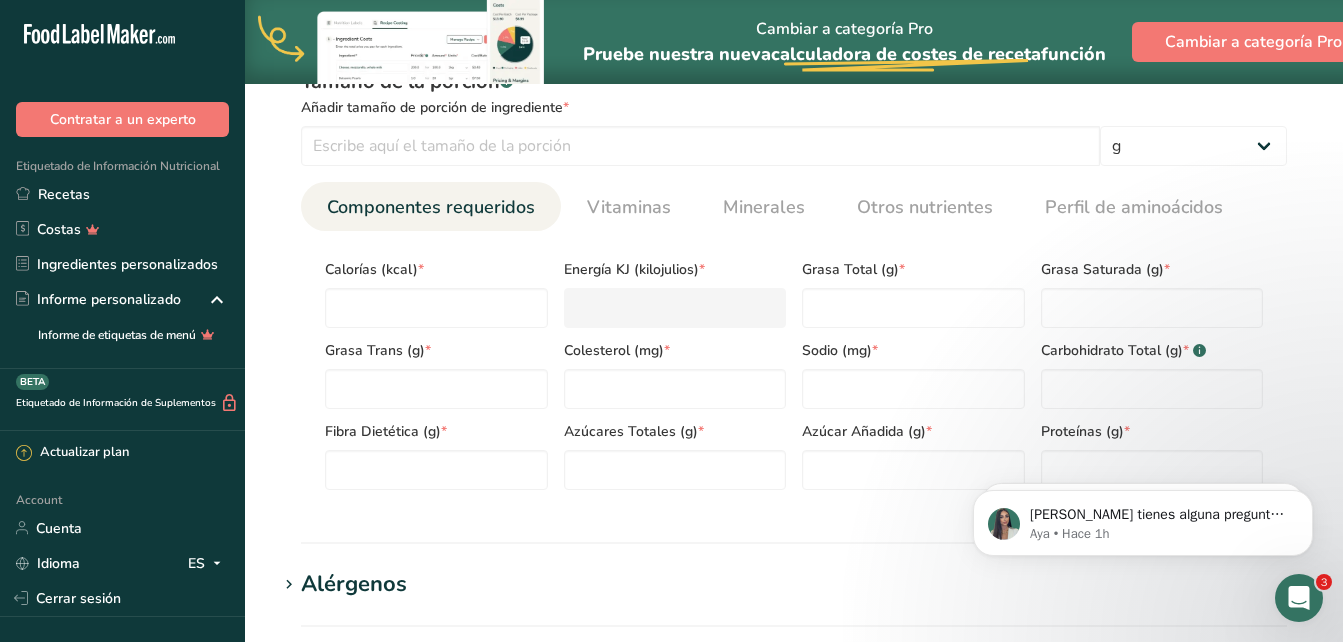scroll, scrollTop: 885, scrollLeft: 0, axis: vertical 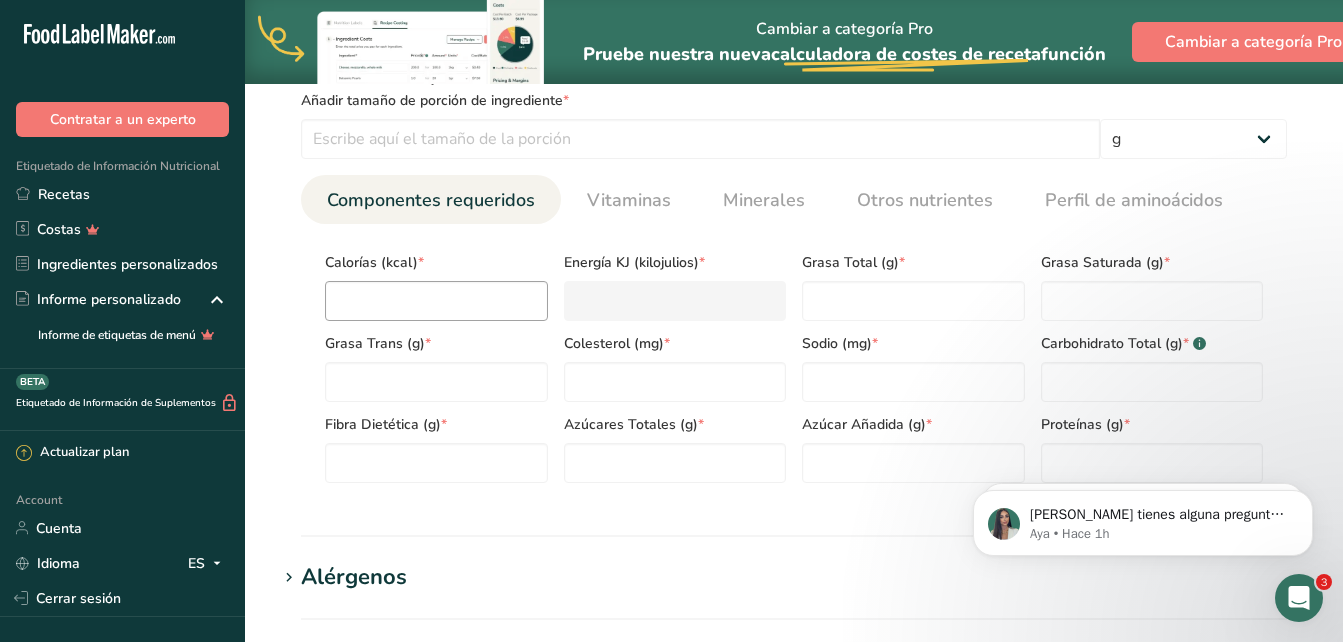type on "Fabpsa" 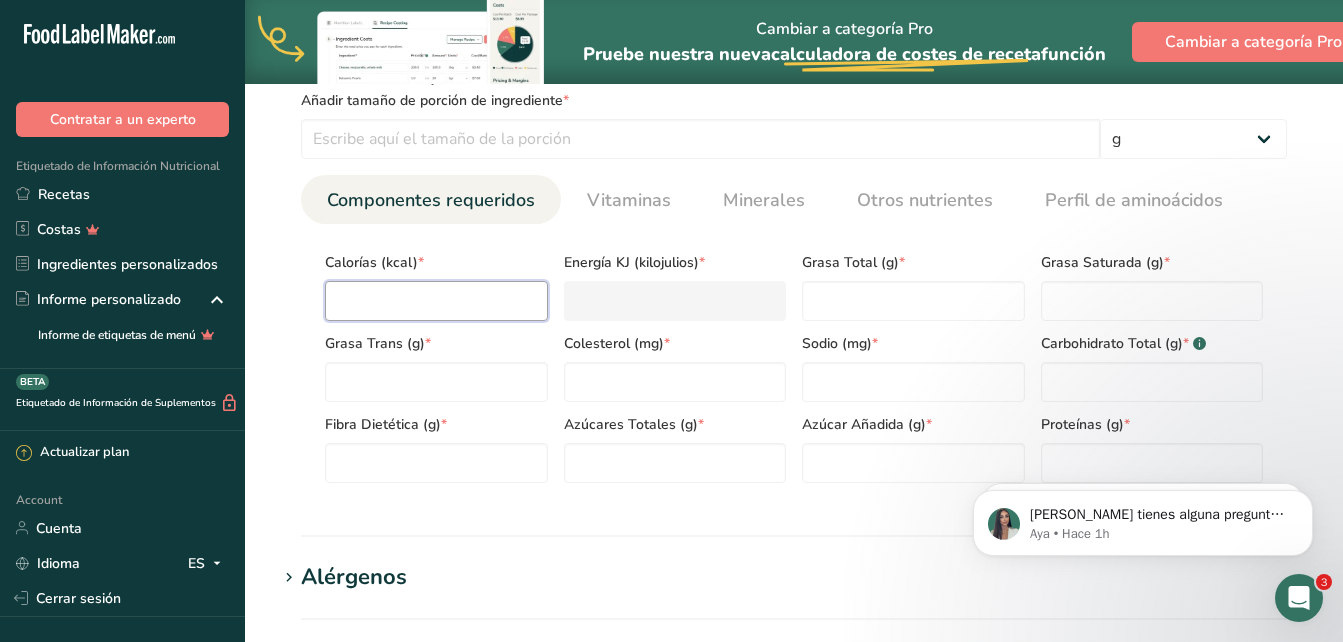 click at bounding box center [436, 301] 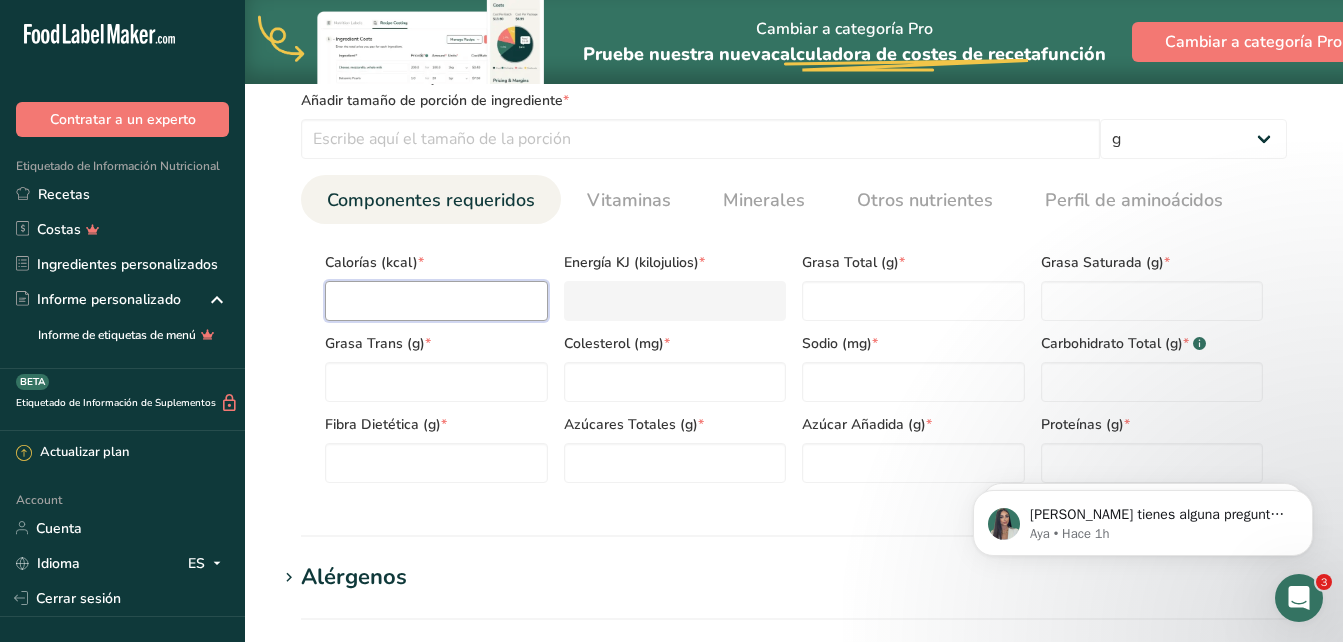 type on "2" 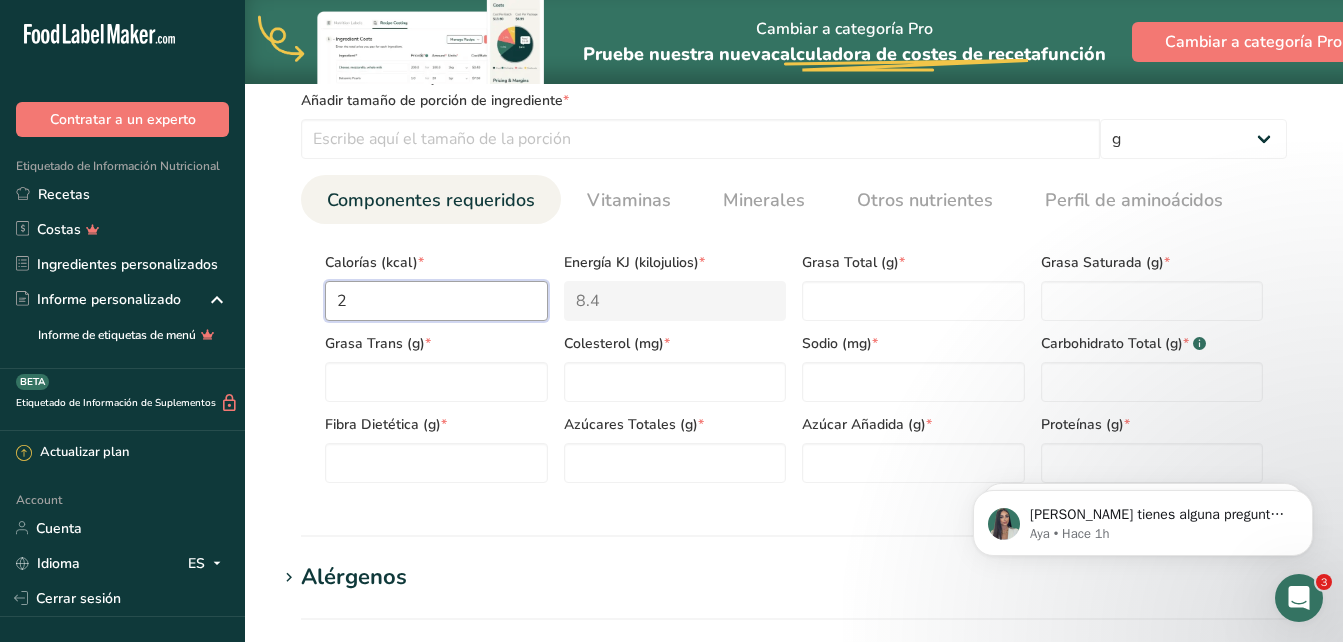 type on "28" 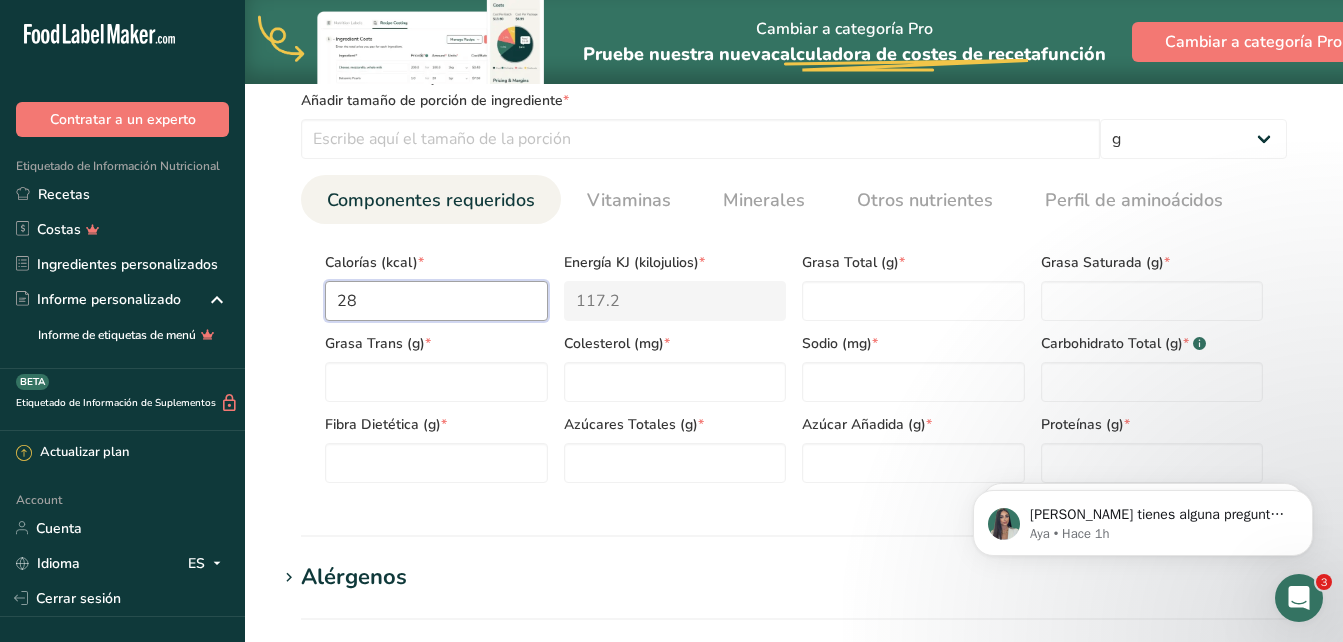type on "282" 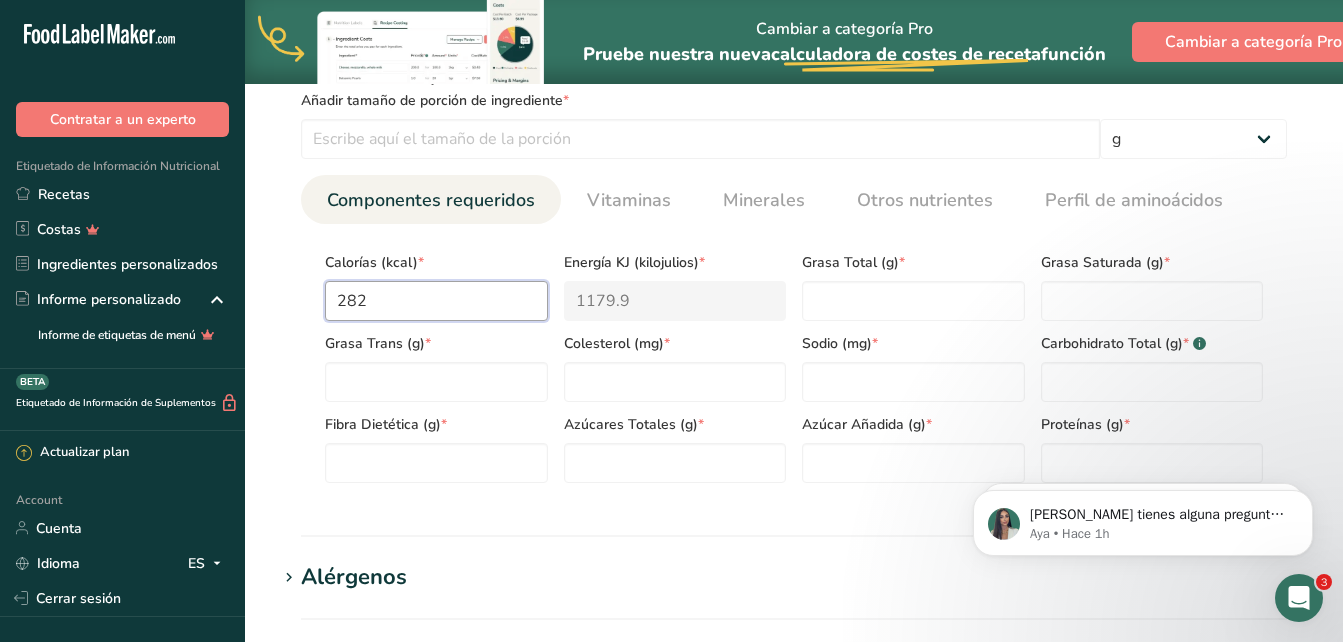 type on "282" 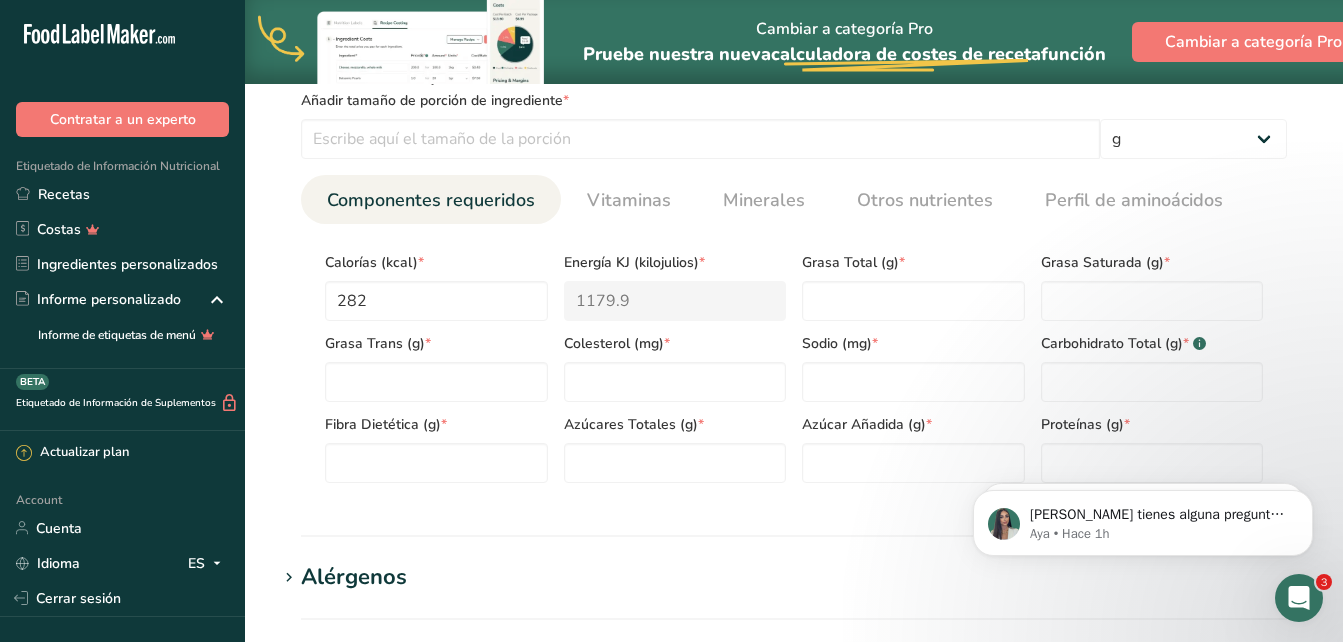 click on "Azúcar Añadida
(g) *" at bounding box center [913, 442] 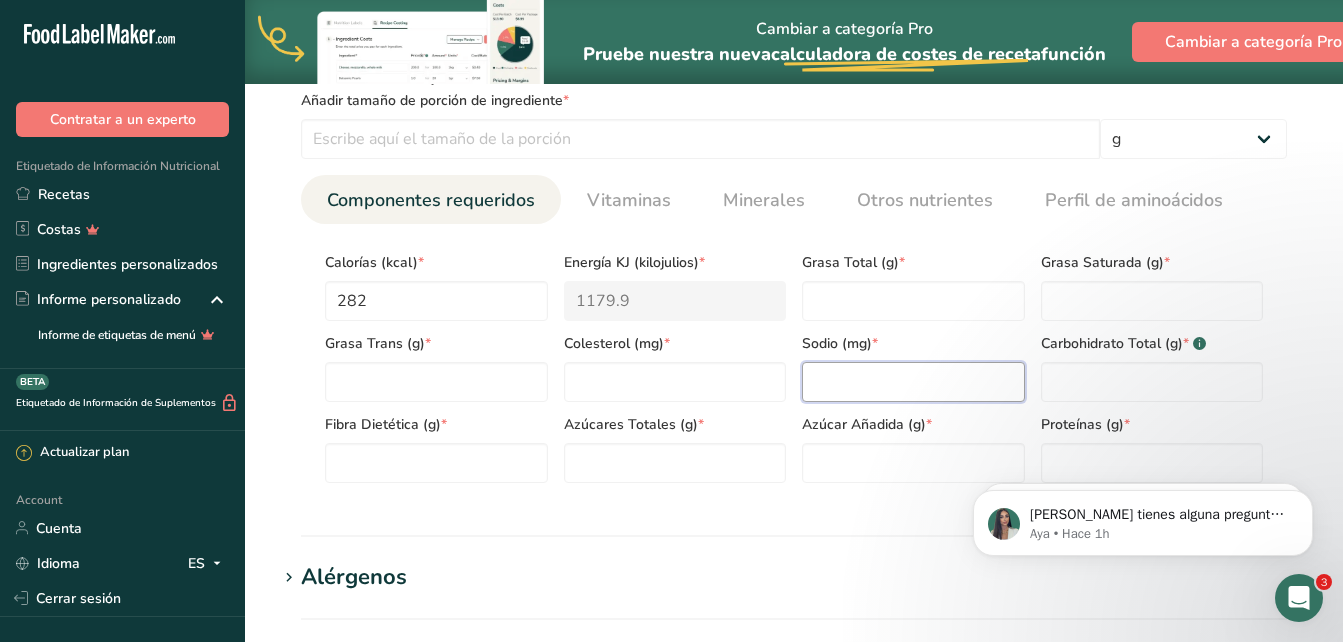 click at bounding box center [913, 382] 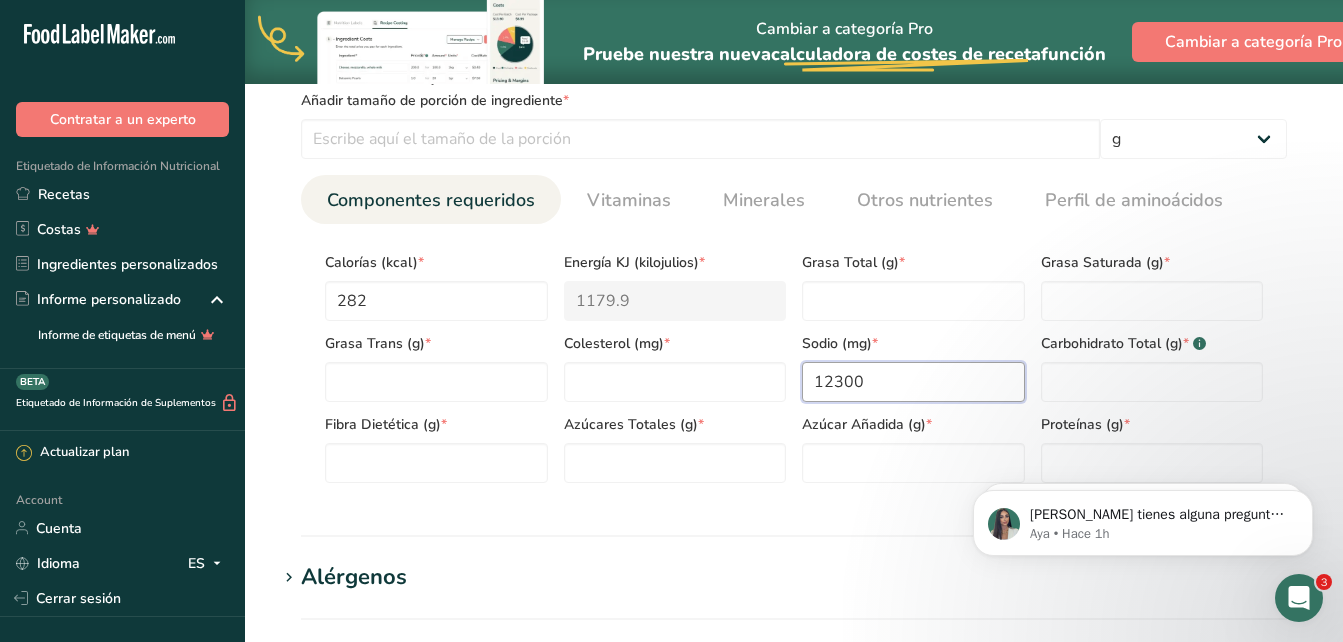 type on "12300" 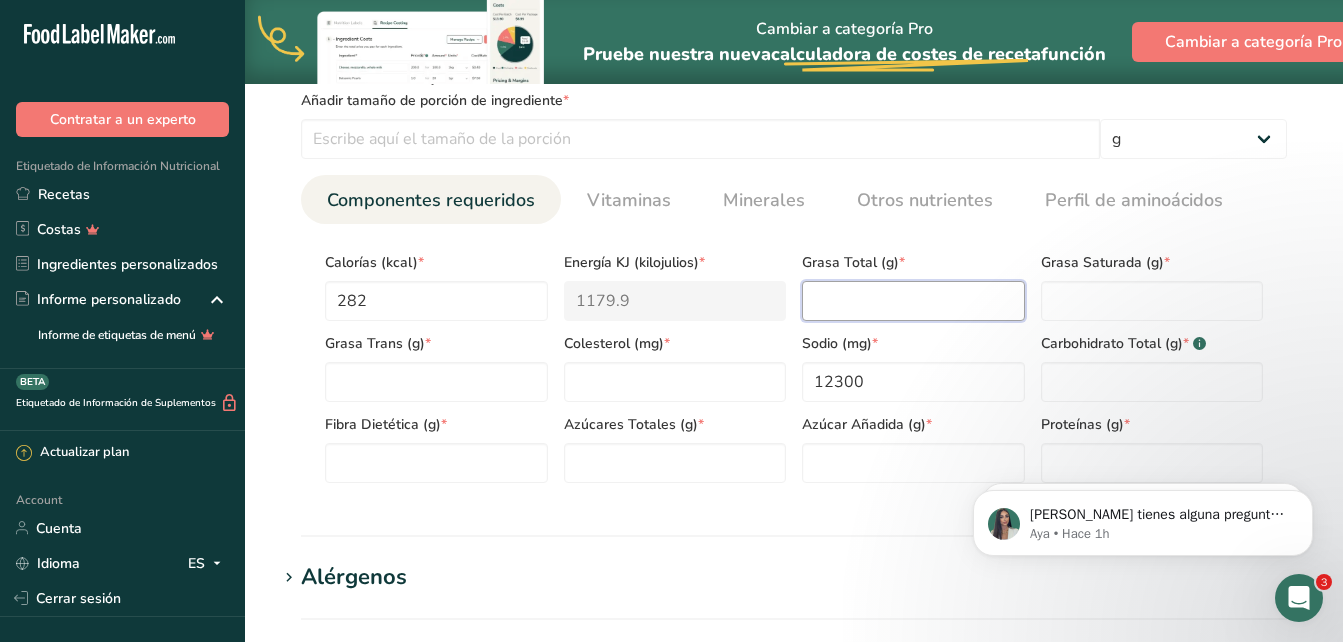 click at bounding box center (913, 301) 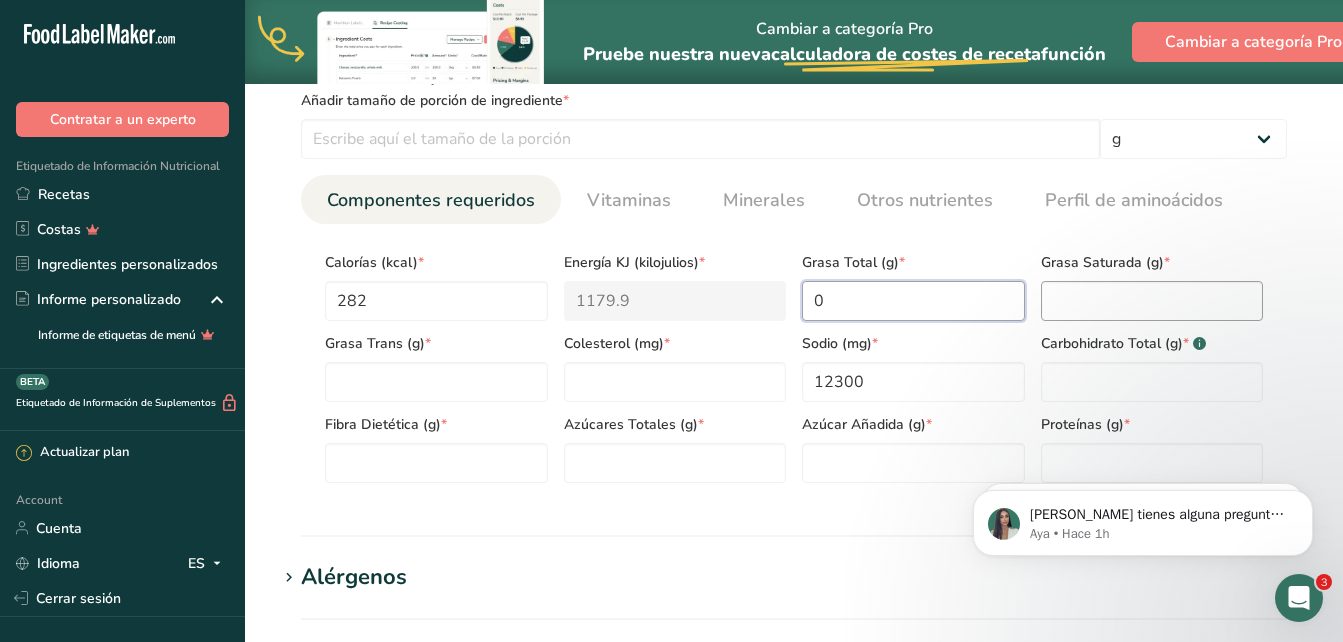 type on "0" 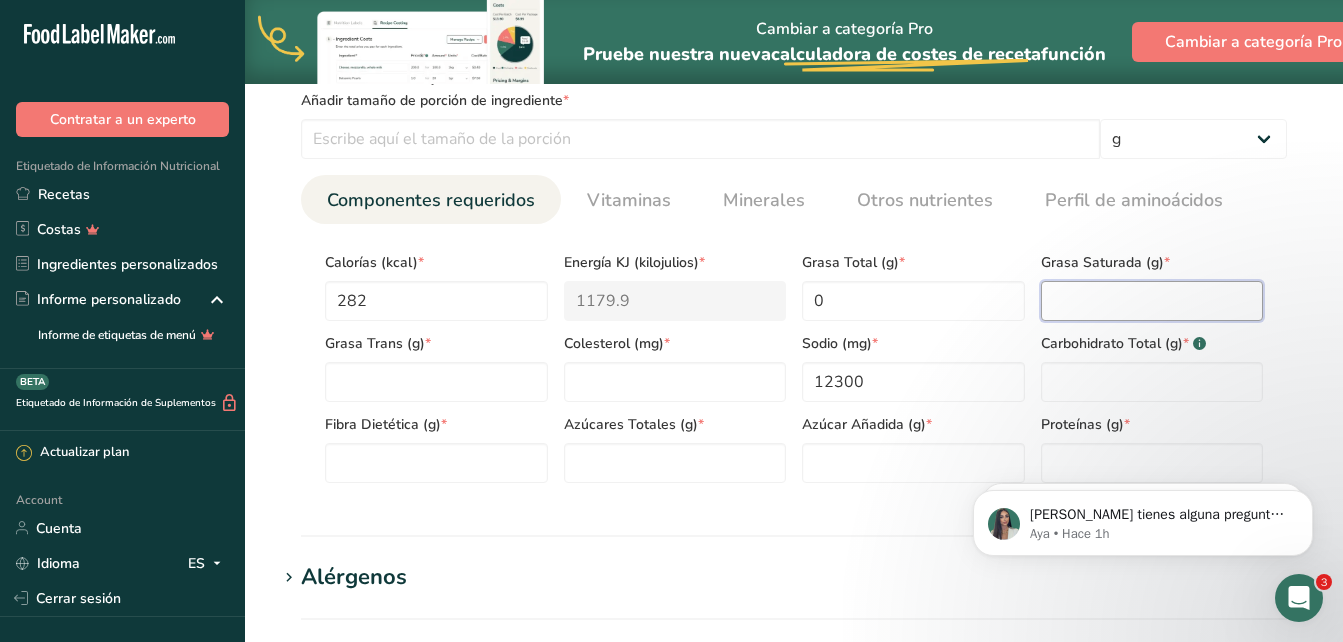 click at bounding box center [1152, 301] 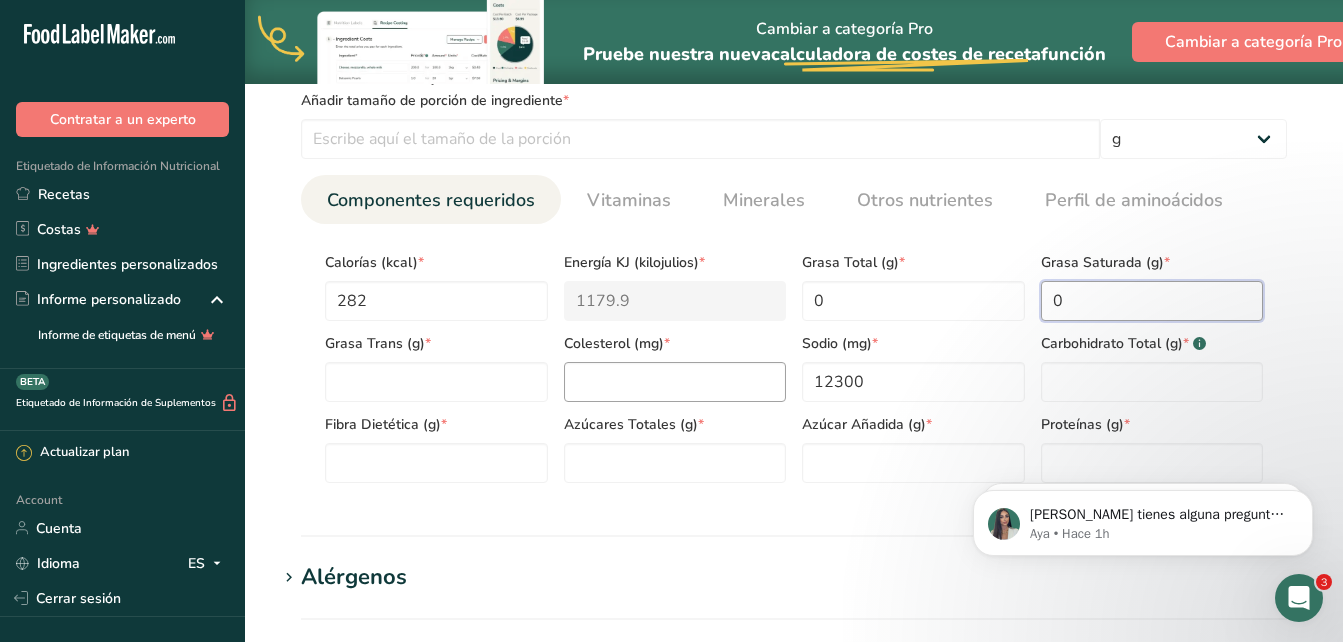 type on "0" 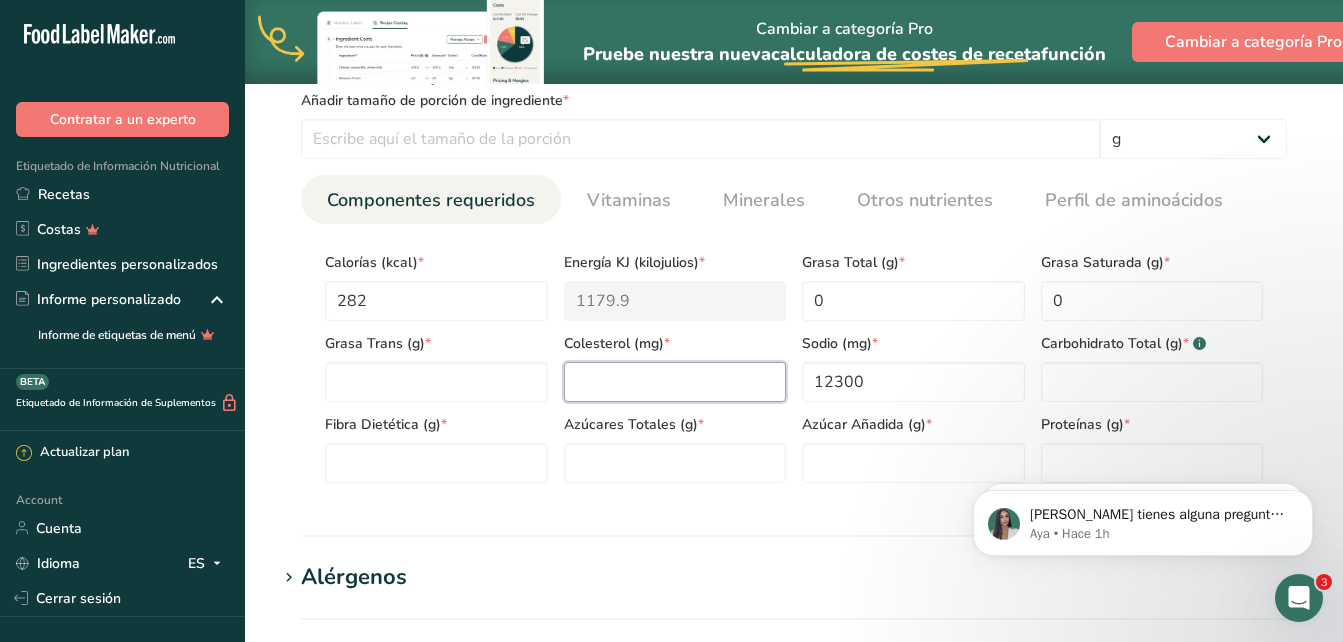 click at bounding box center [675, 382] 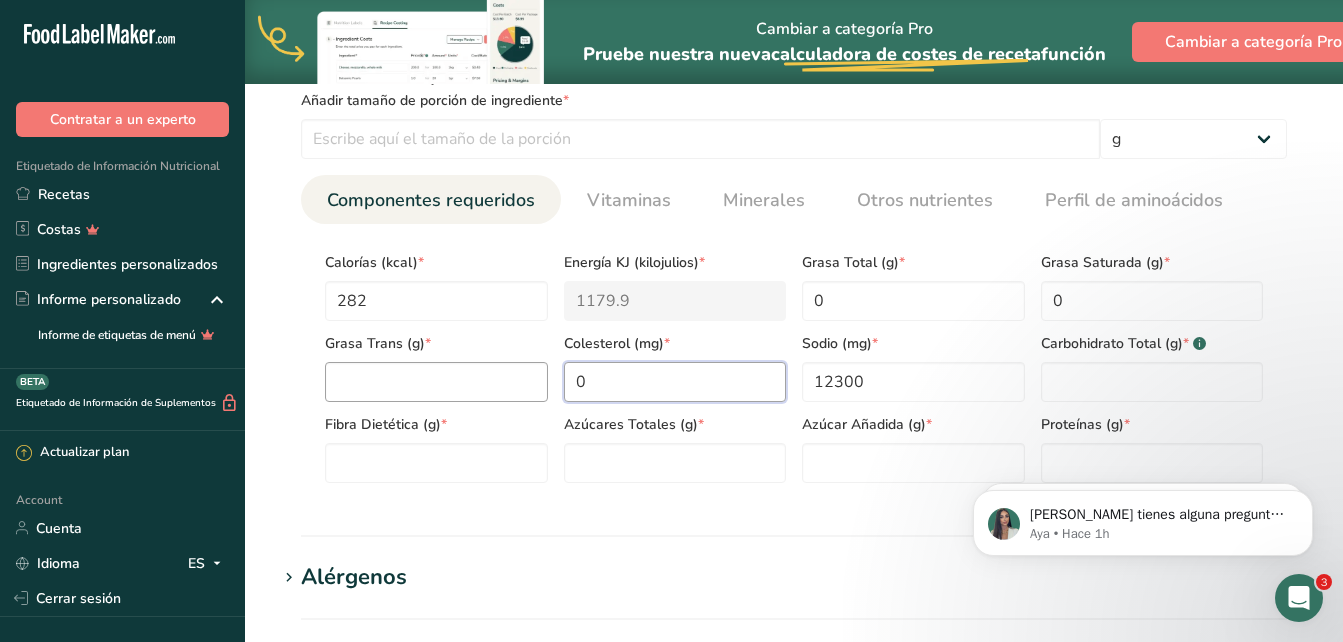 type on "0" 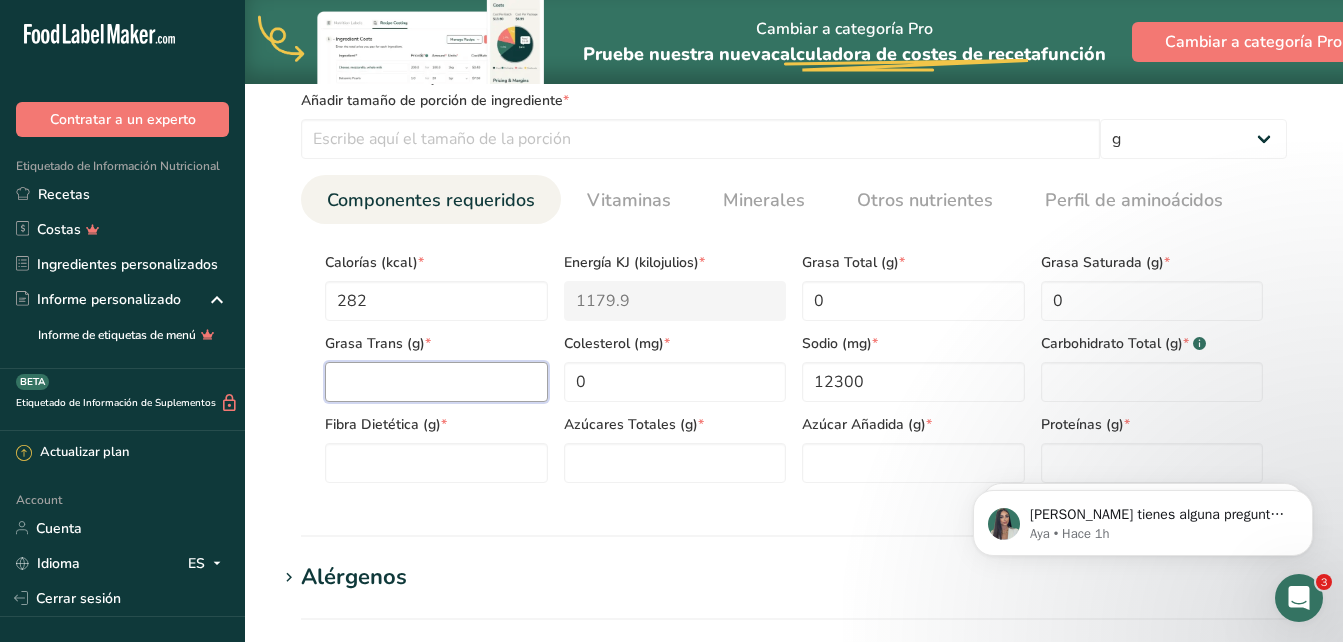click at bounding box center (436, 382) 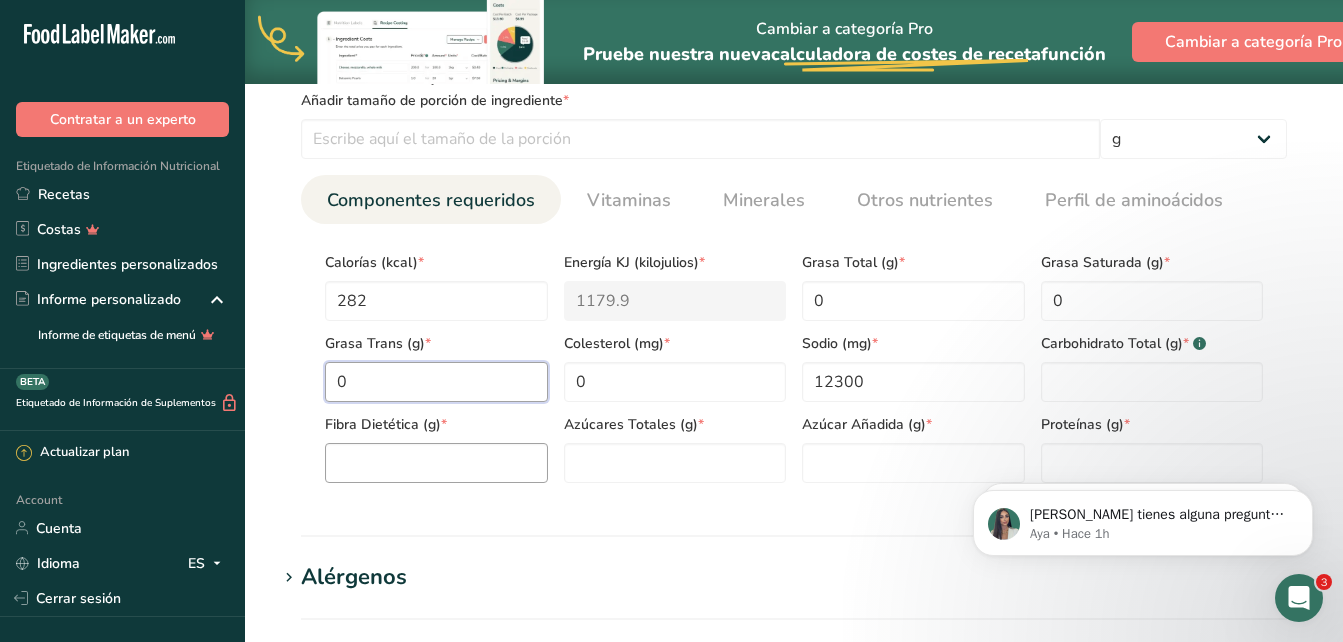 type on "0" 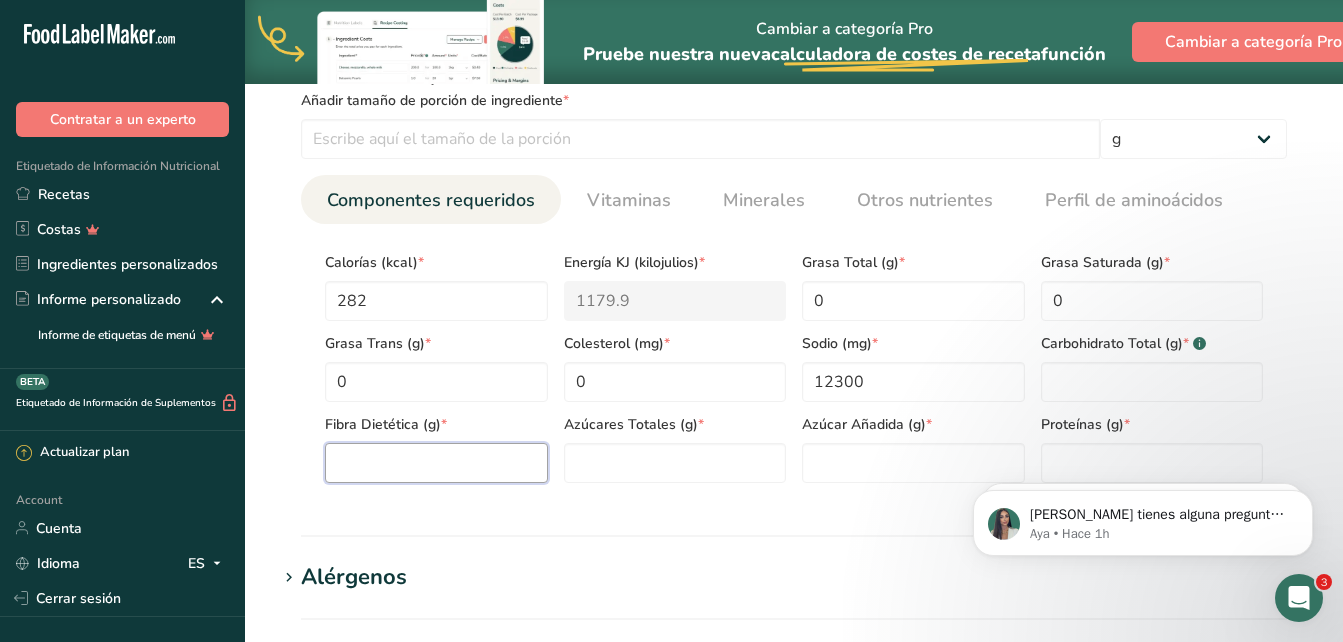 click at bounding box center (436, 463) 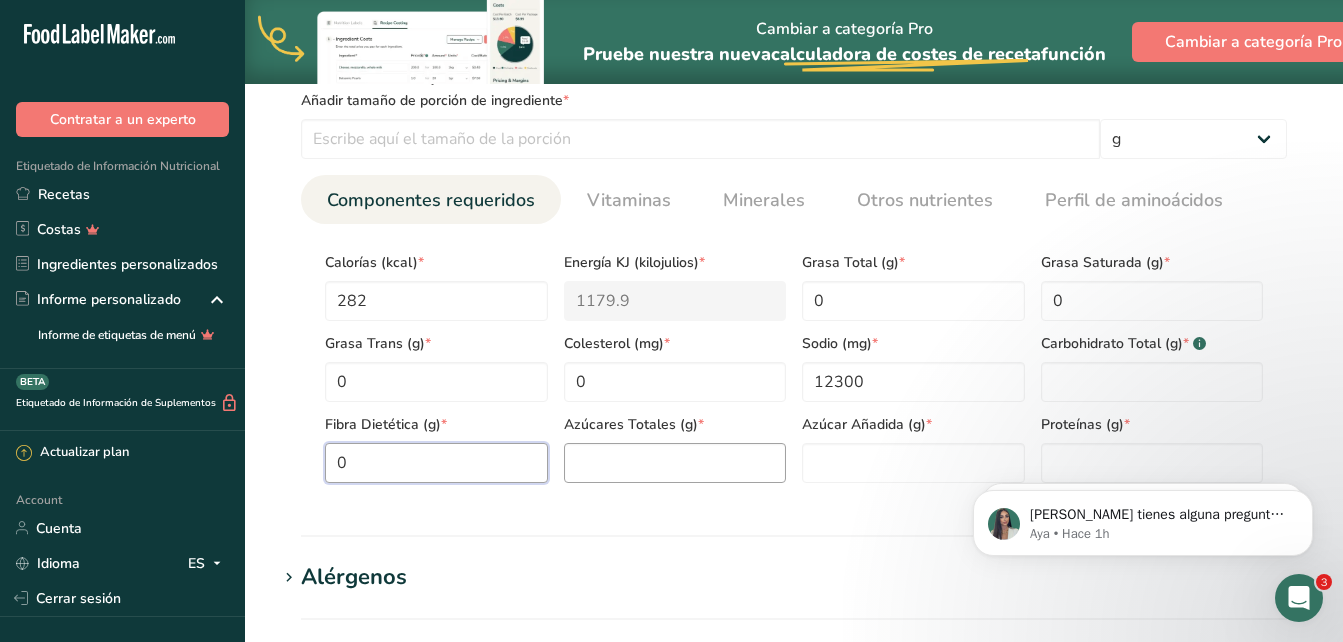 type on "0" 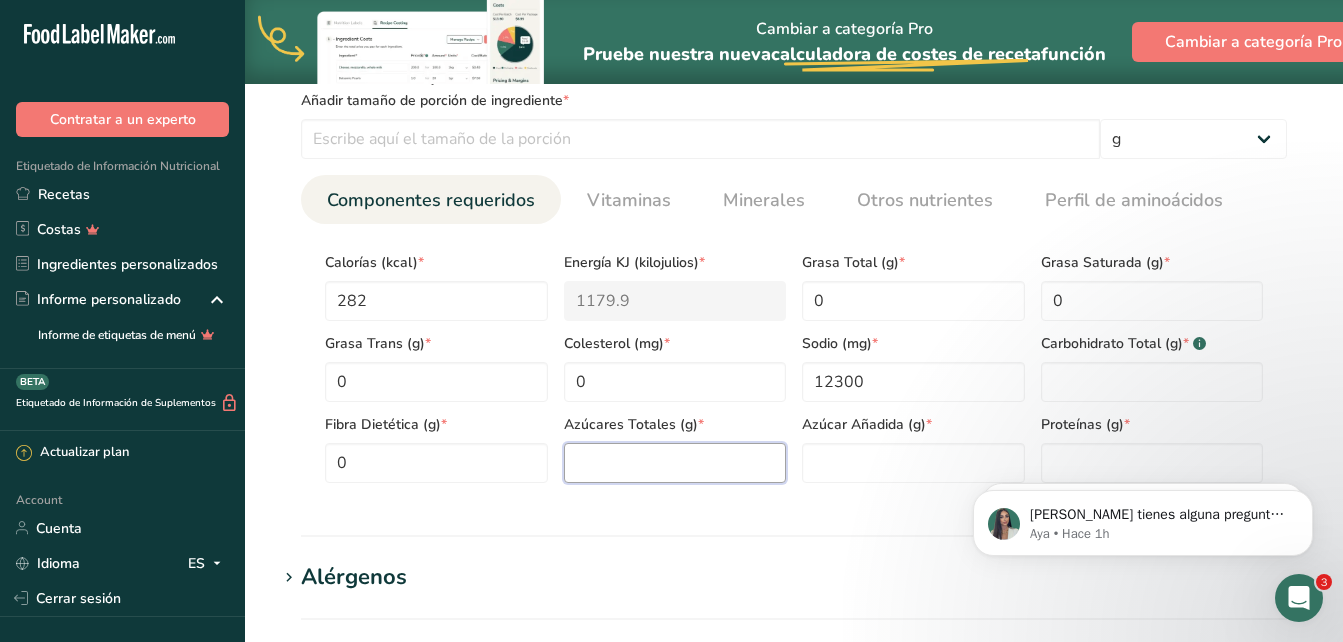 click at bounding box center [675, 463] 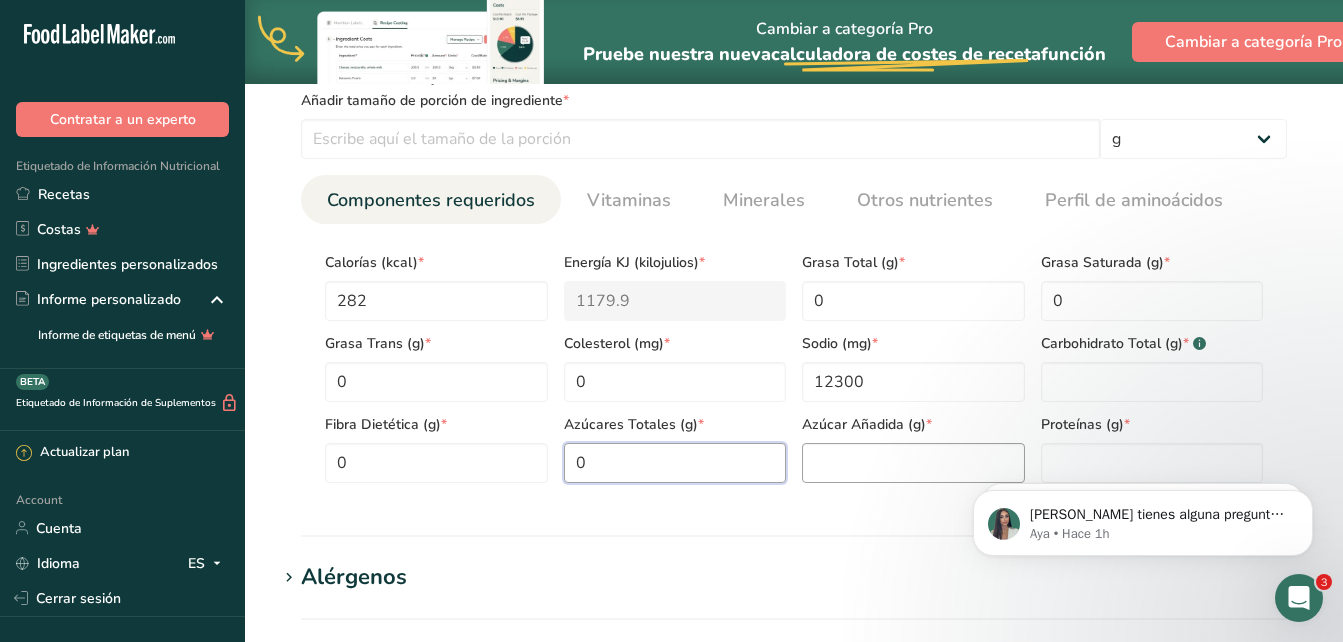type on "0" 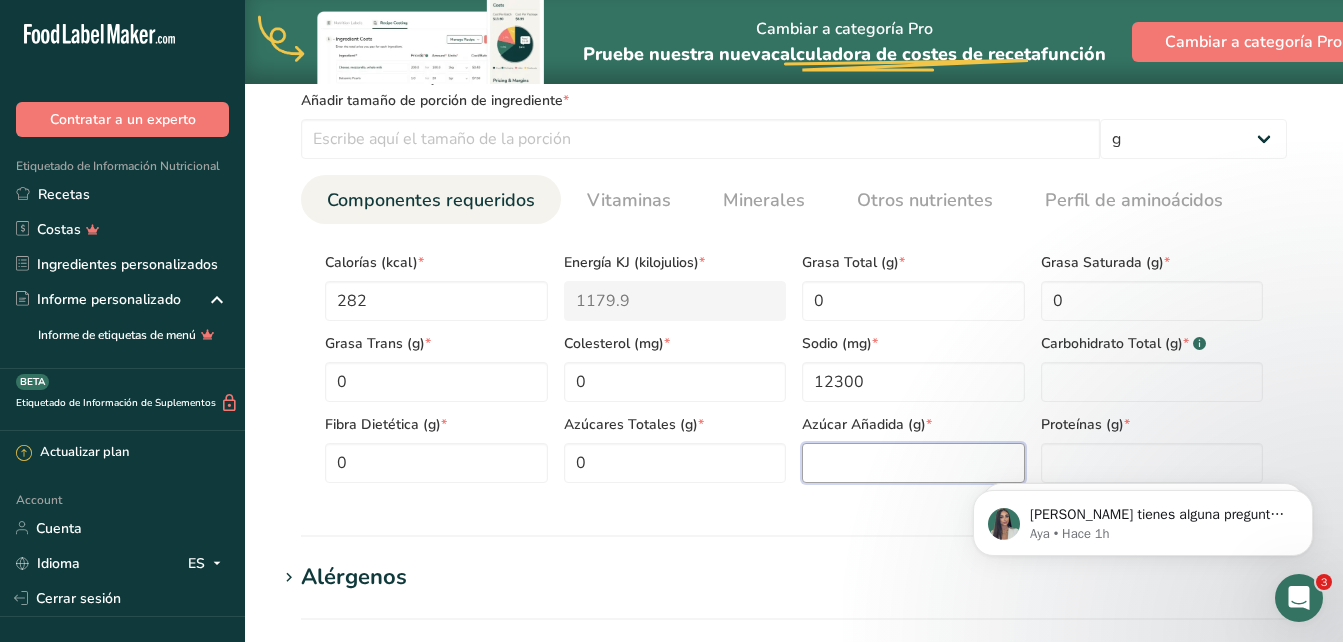 click at bounding box center (913, 463) 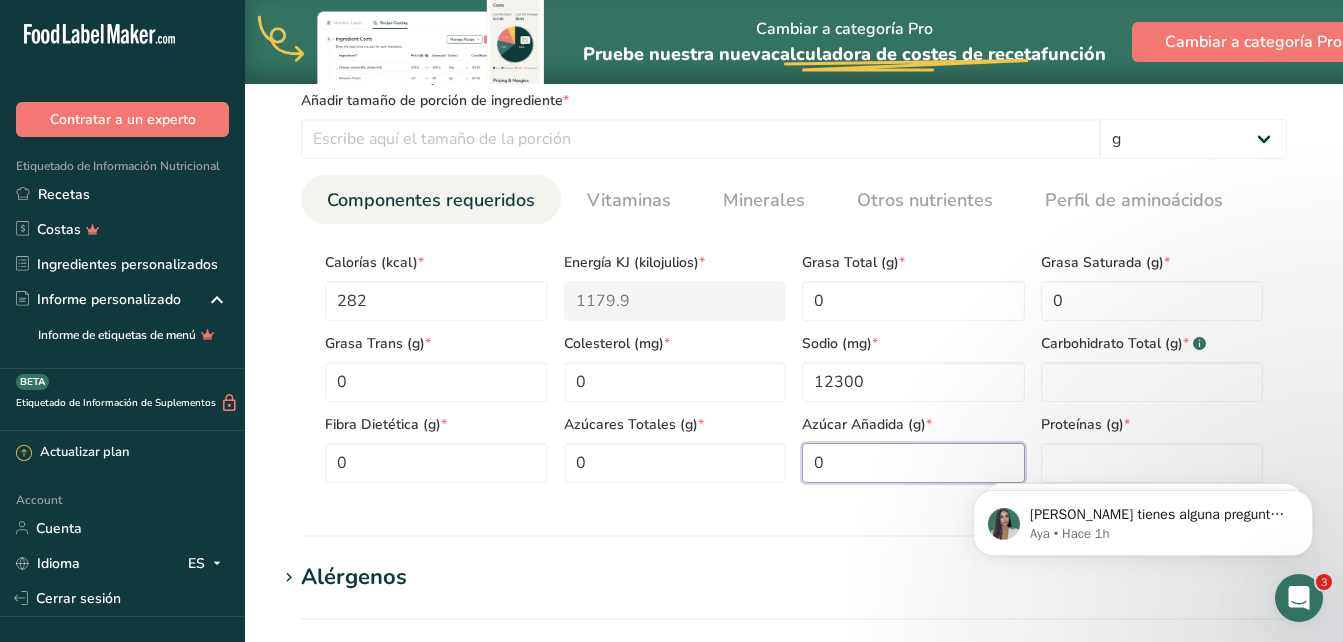 type on "0" 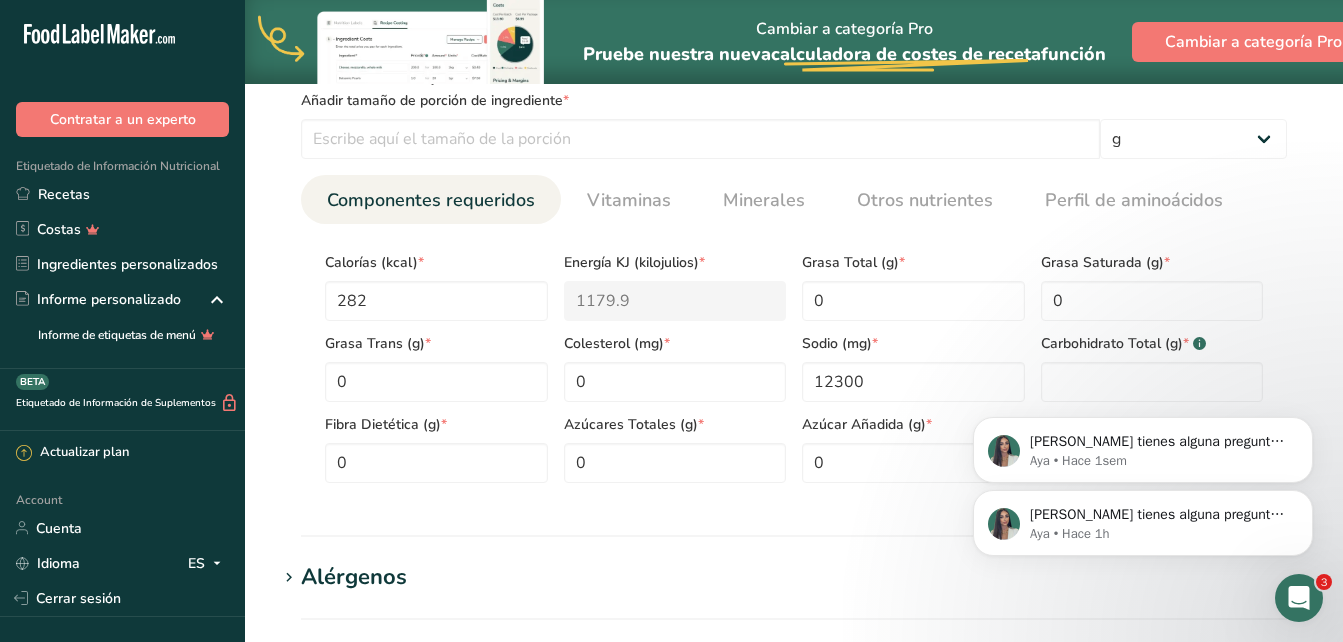 click on "[PERSON_NAME] tienes alguna pregunta no dudes en consultarnos. ¡Estamos aquí para ayudarte! 😊 [PERSON_NAME] • Hace 1h Si tienes alguna pregunta no dudes en consultarnos. ¡Estamos aquí para ayudarte! 😊 Aya • Hace 1sem" at bounding box center [1143, 431] 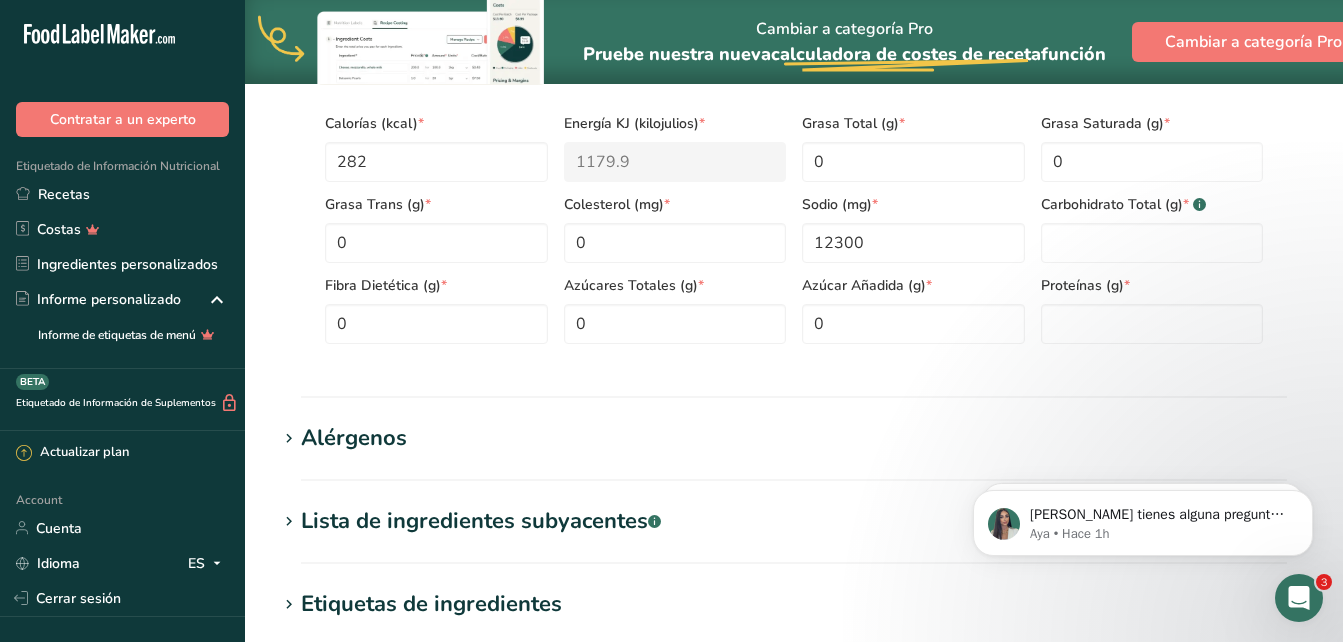 scroll, scrollTop: 1045, scrollLeft: 0, axis: vertical 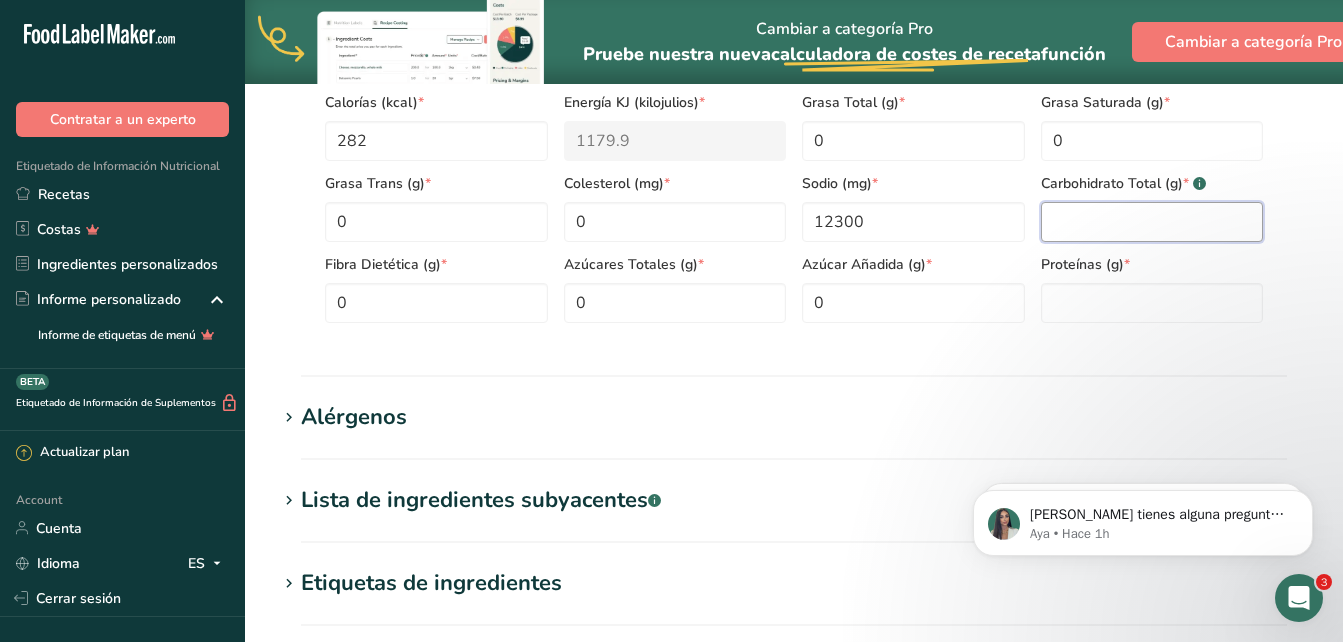 click at bounding box center (1152, 222) 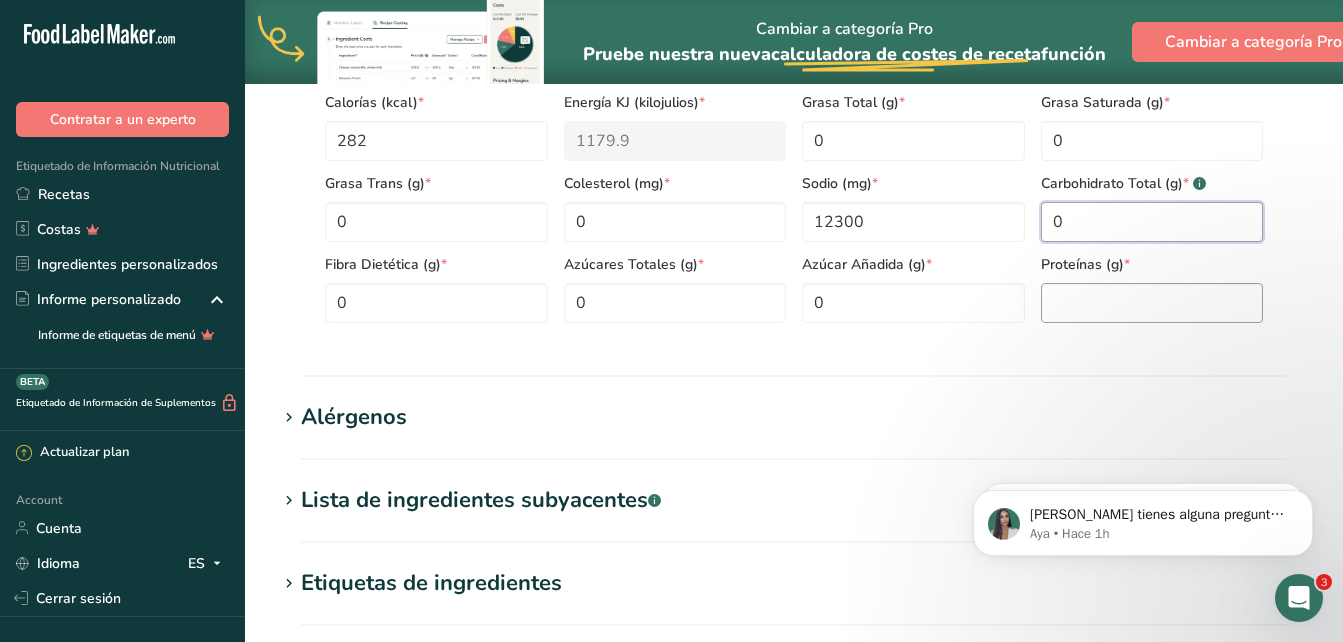 type on "0" 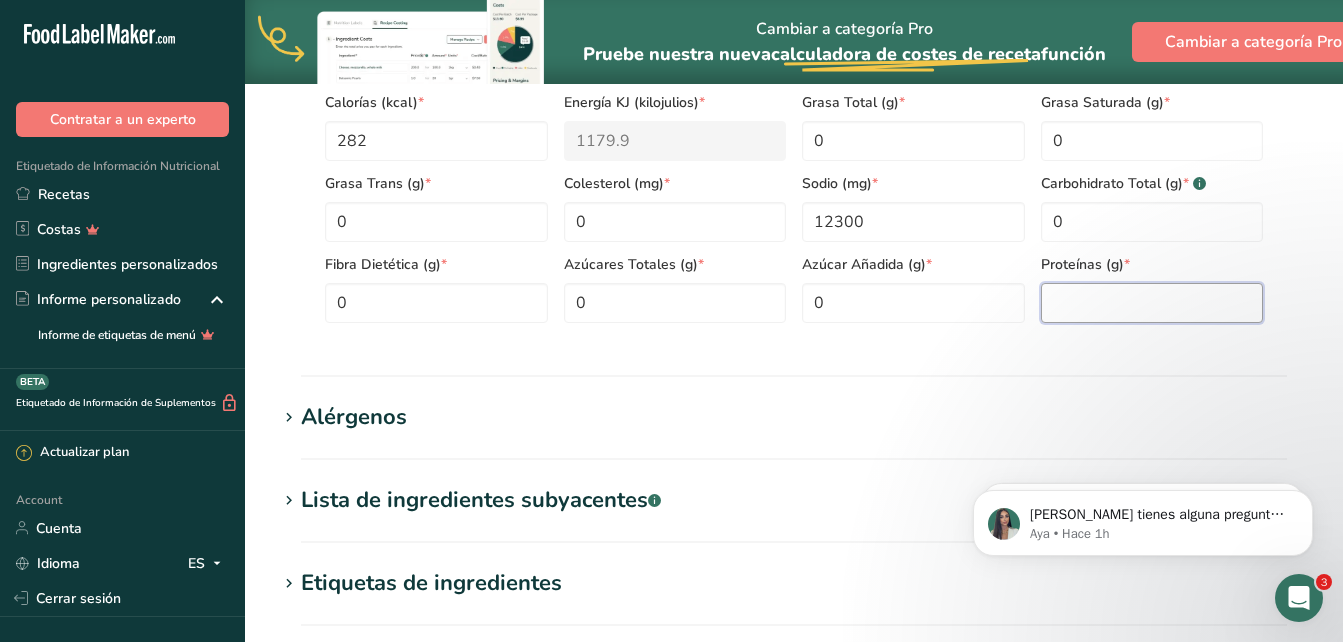 click at bounding box center [1152, 303] 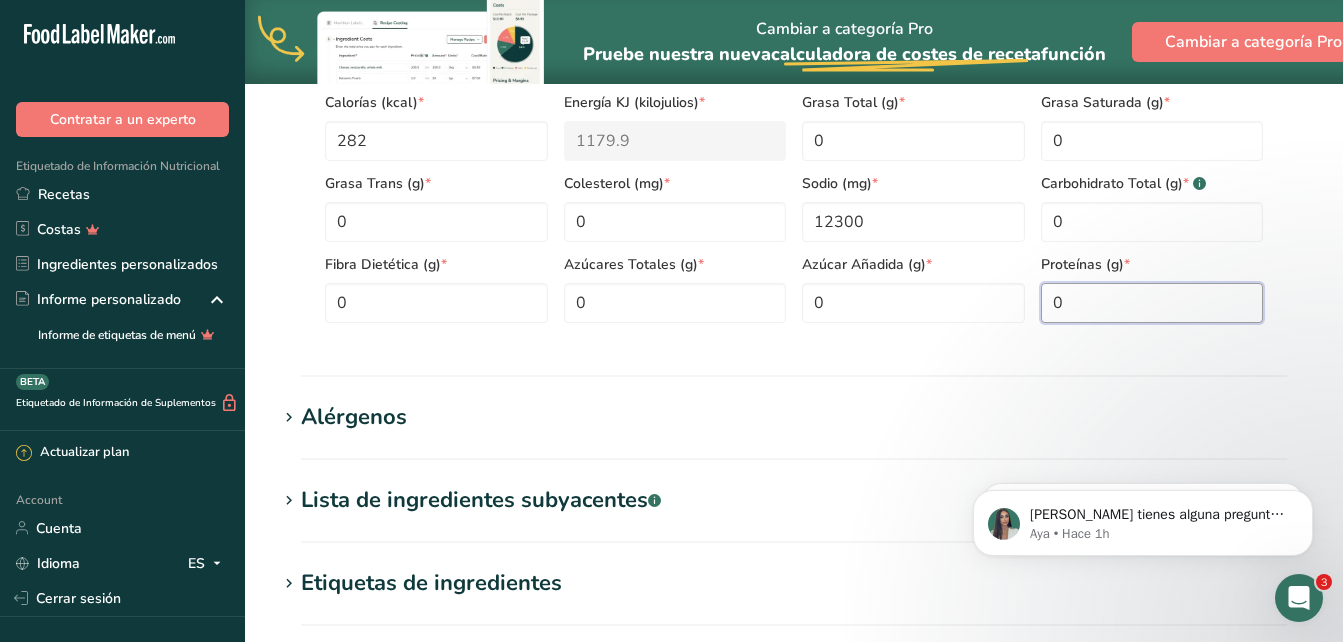 type on "0" 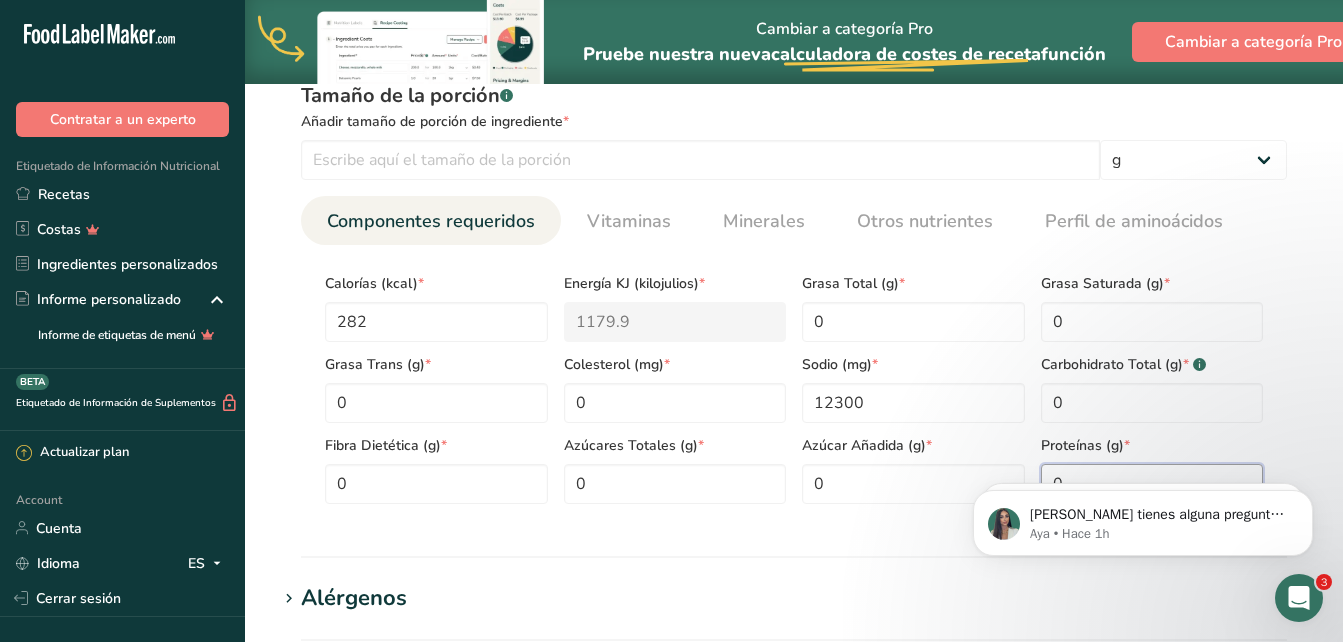 scroll, scrollTop: 1437, scrollLeft: 0, axis: vertical 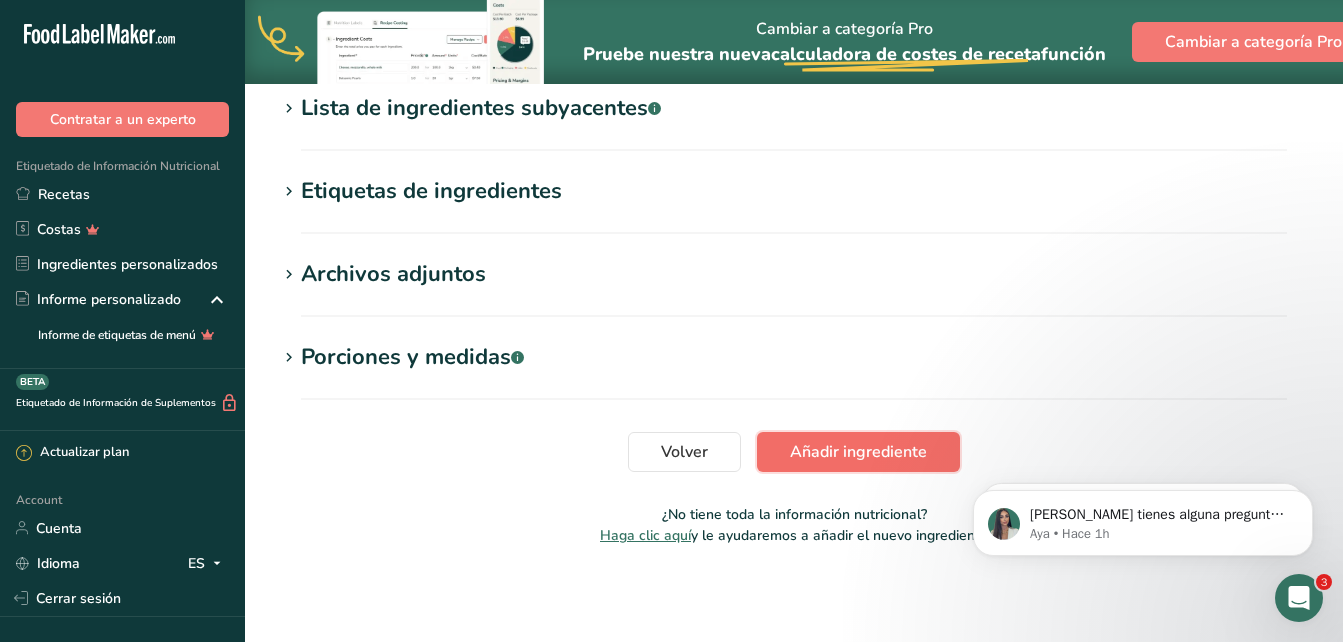 click on "Añadir ingrediente" at bounding box center (858, 452) 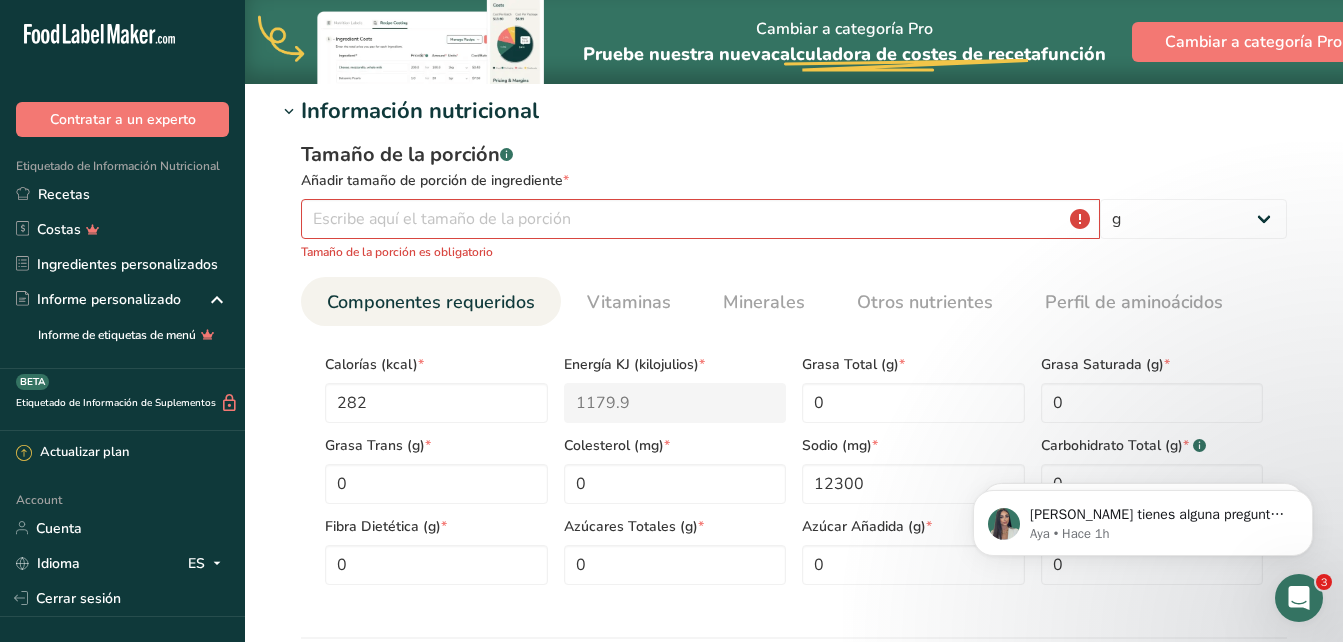 scroll, scrollTop: 259, scrollLeft: 0, axis: vertical 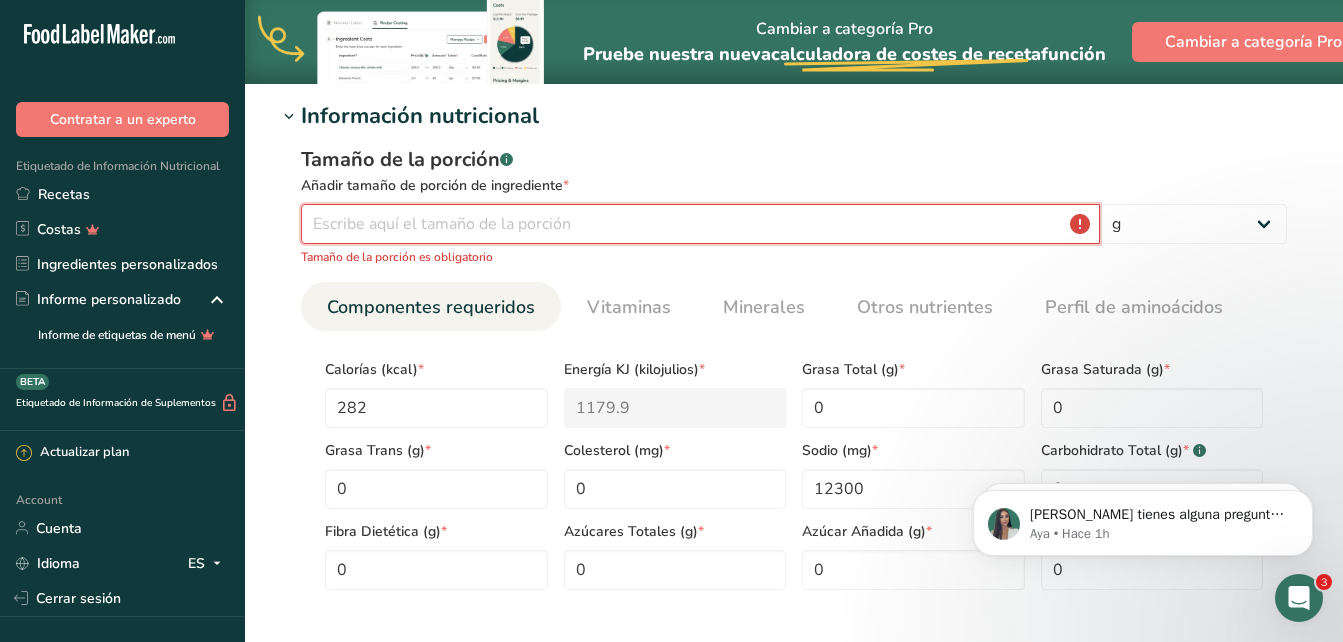 click at bounding box center (700, 224) 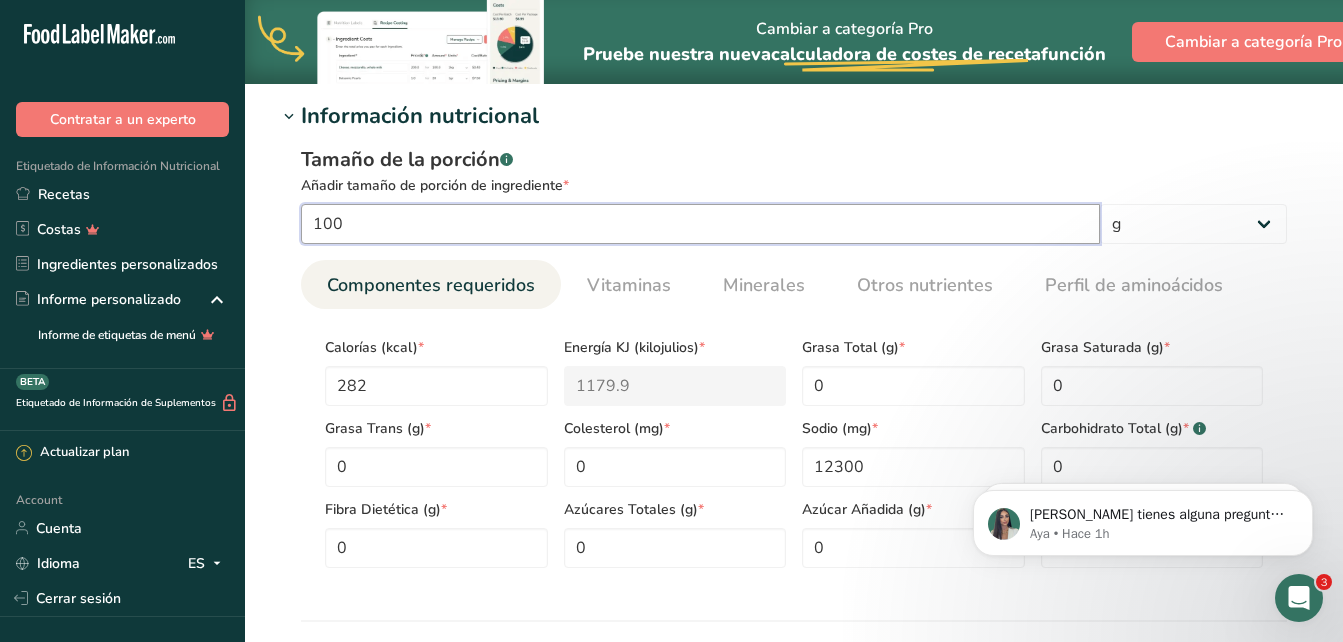 scroll, scrollTop: 820, scrollLeft: 0, axis: vertical 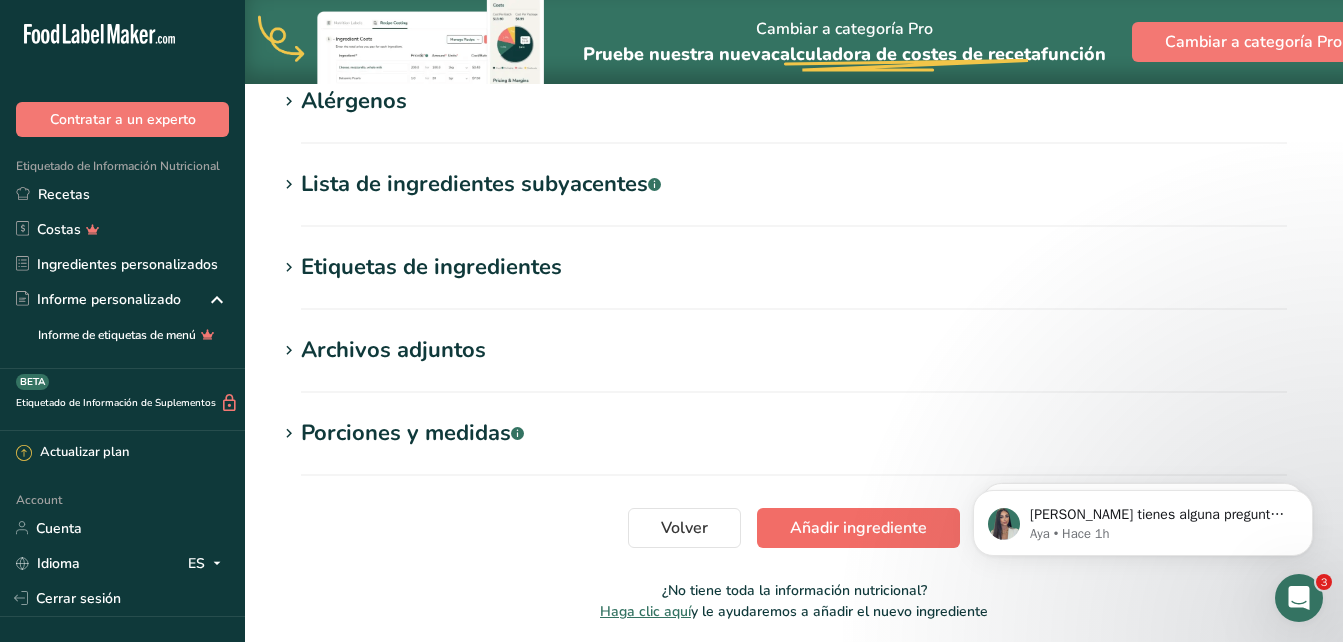 type on "100" 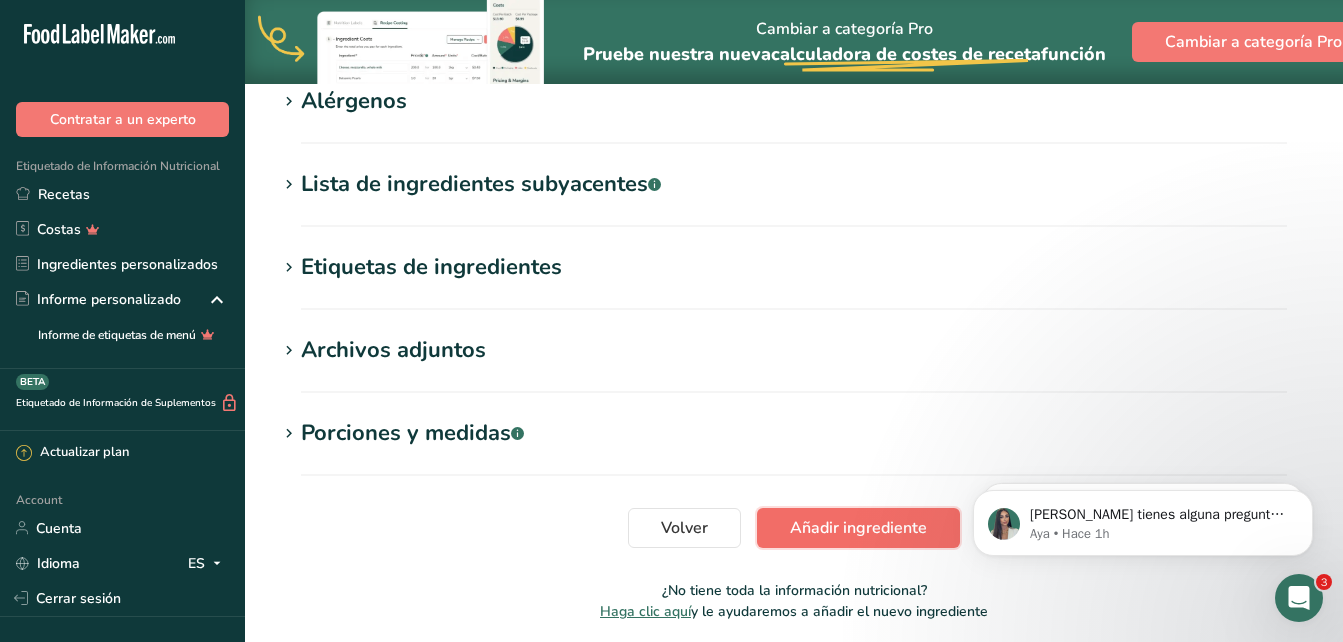 click on "Añadir ingrediente" at bounding box center (858, 528) 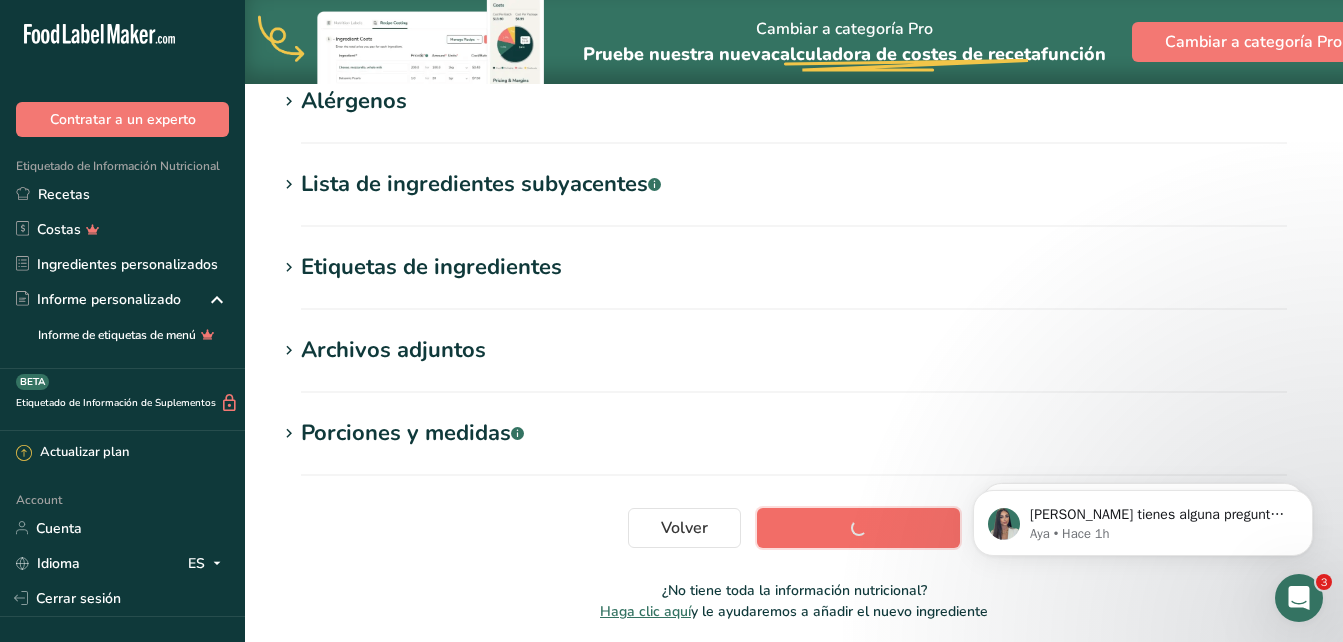 scroll, scrollTop: 433, scrollLeft: 0, axis: vertical 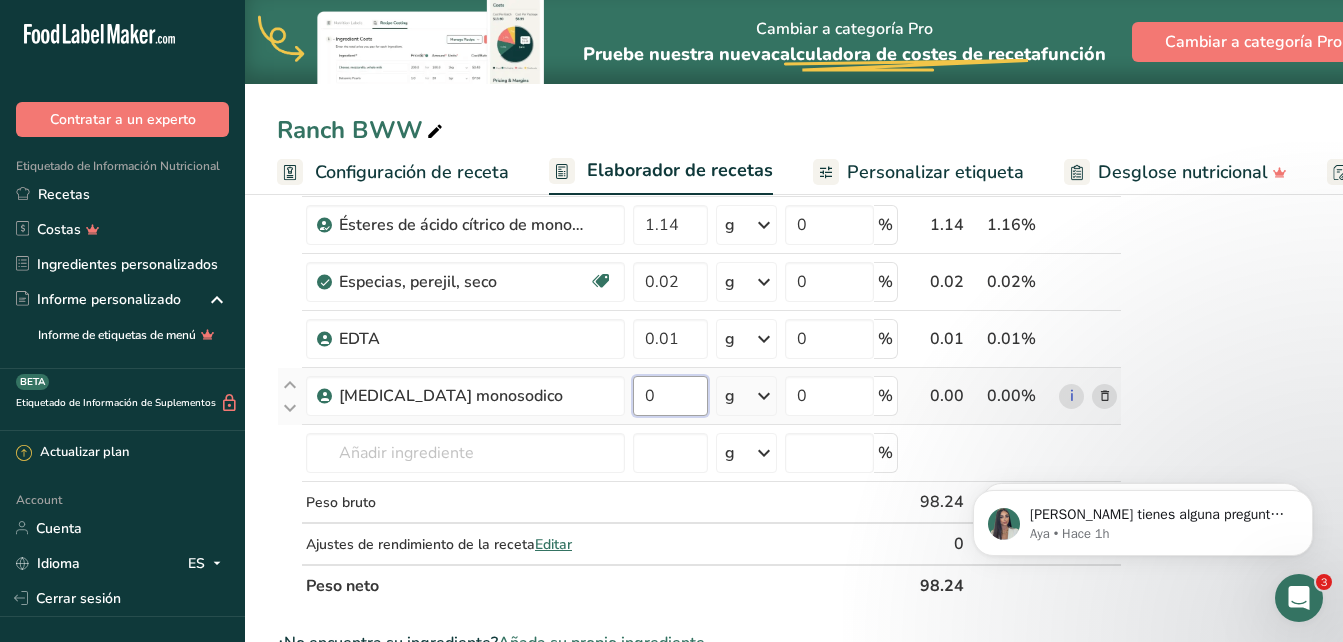click on "0" at bounding box center [670, 396] 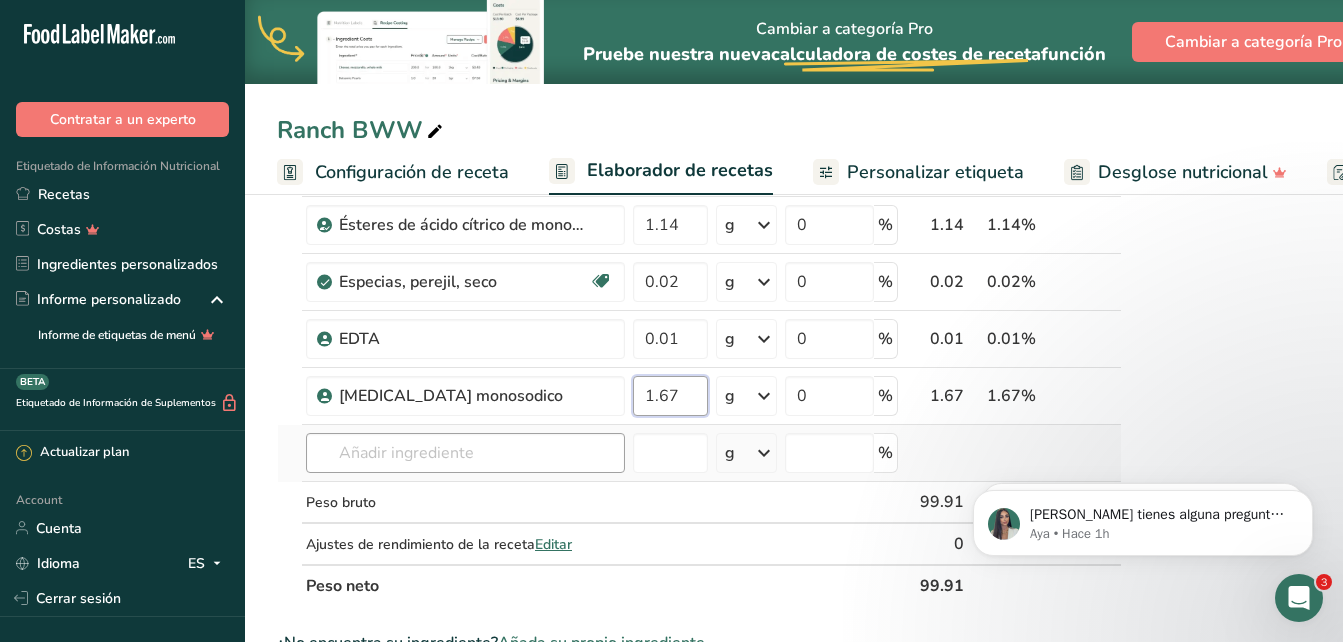 type on "1.67" 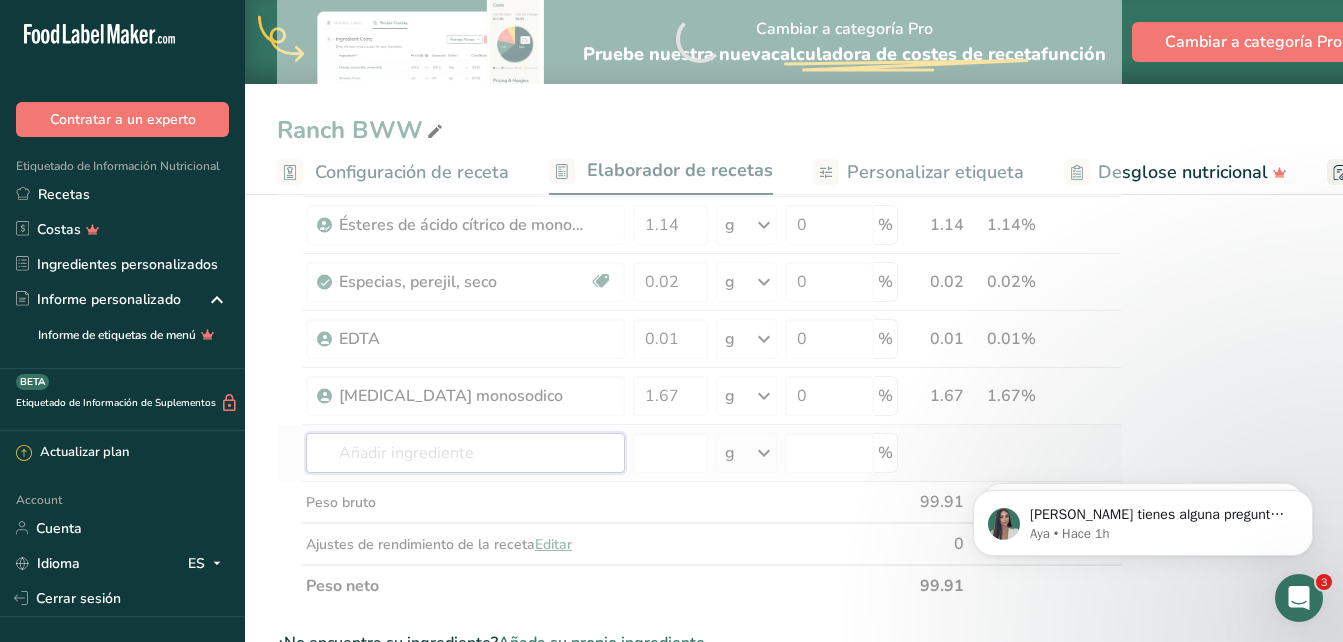 click on "Ingrediente *
Cantidad *
Unidad *
Desperdicio *   .a-a{fill:#347362;}.b-a{fill:#fff;}          Gramos
Porcentaje
Aceite industrial, aceite de canola (parcialmente hidrogenado) para freír
Libre de lácteos
Libre de gluten
[GEOGRAPHIC_DATA]
Vegetariano
Libre de soja
58.03
g
Porciones
1 tablespoon
1 teaspoon
1 cup
Unidades de peso
g
kg
mg
Ver más
Unidades de volumen
[GEOGRAPHIC_DATA]
Las unidades de volumen requieren una conversión de densidad. Si conoce la densidad de su ingrediente, introdúzcala a continuación. De lo contrario, haga clic en "RIA", nuestra asistente regulatoria de IA, quien podrá ayudarle.
mL" at bounding box center (699, 38) 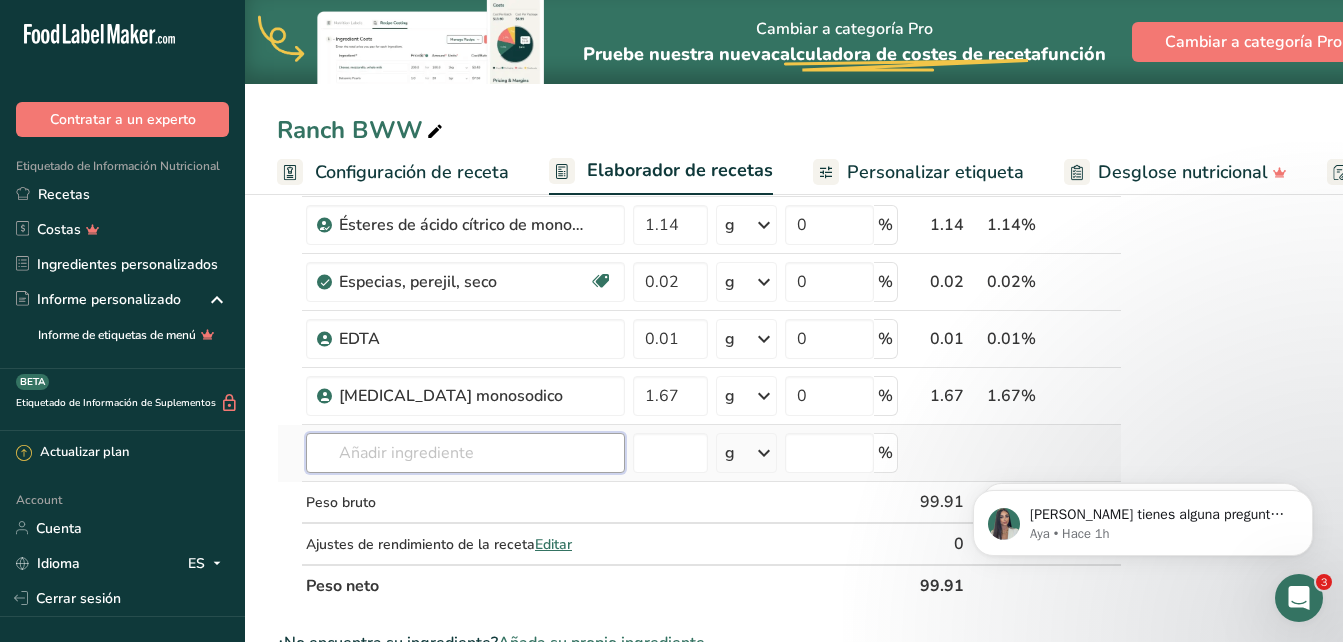click at bounding box center (465, 453) 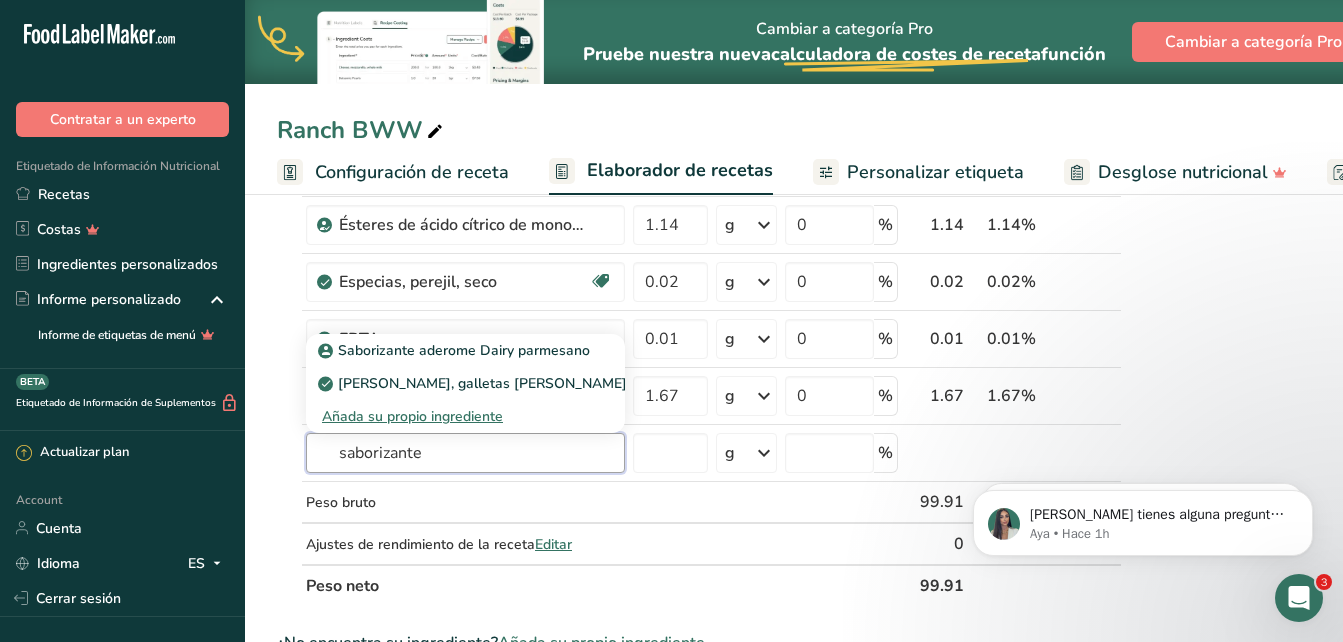 type on "saborizante" 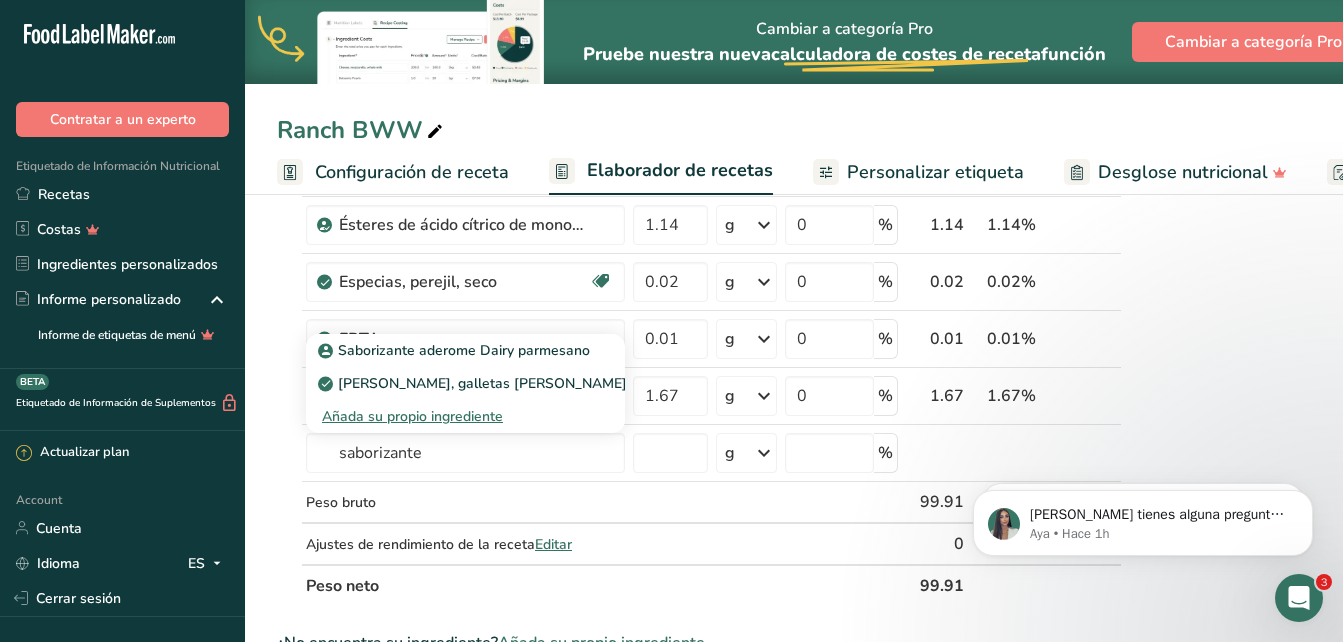 type 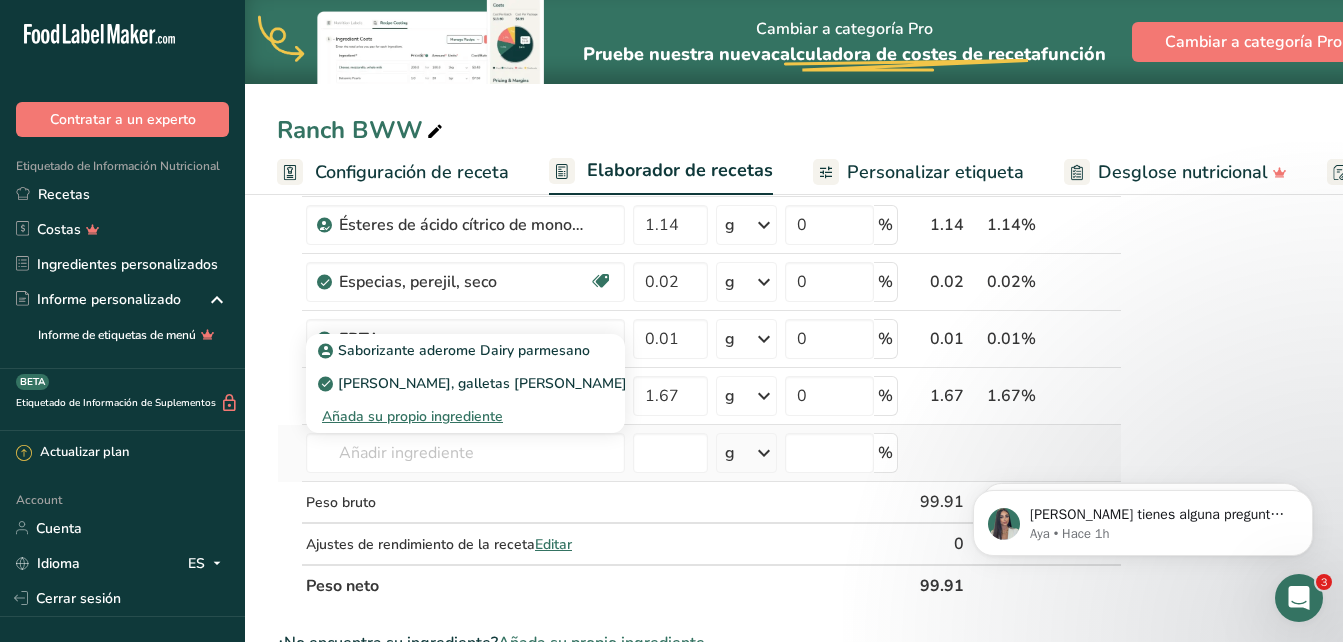 click on "Añada su propio ingrediente" at bounding box center (465, 416) 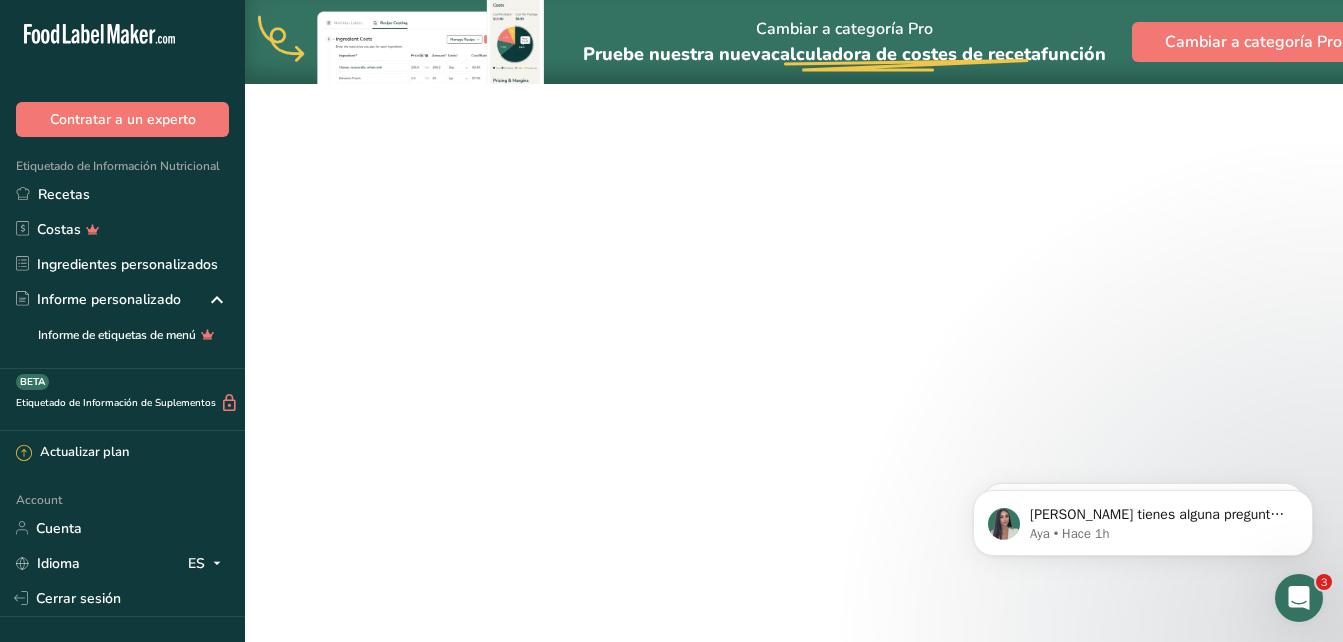 scroll, scrollTop: 0, scrollLeft: 0, axis: both 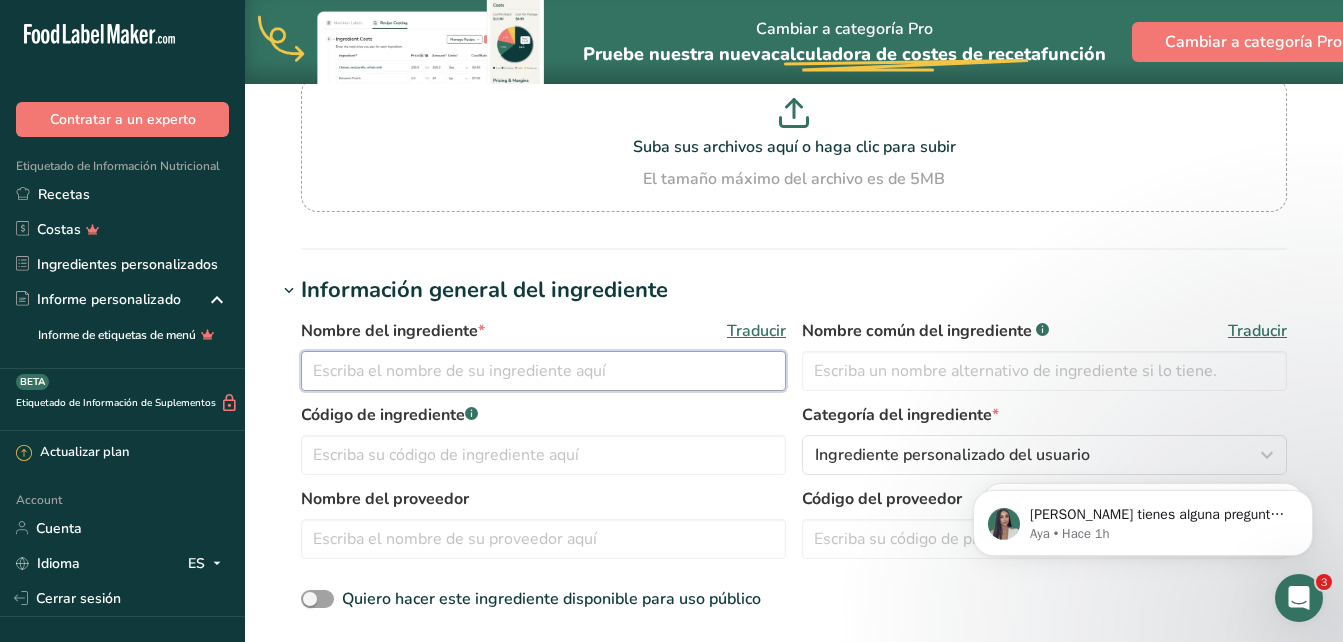 click at bounding box center (543, 371) 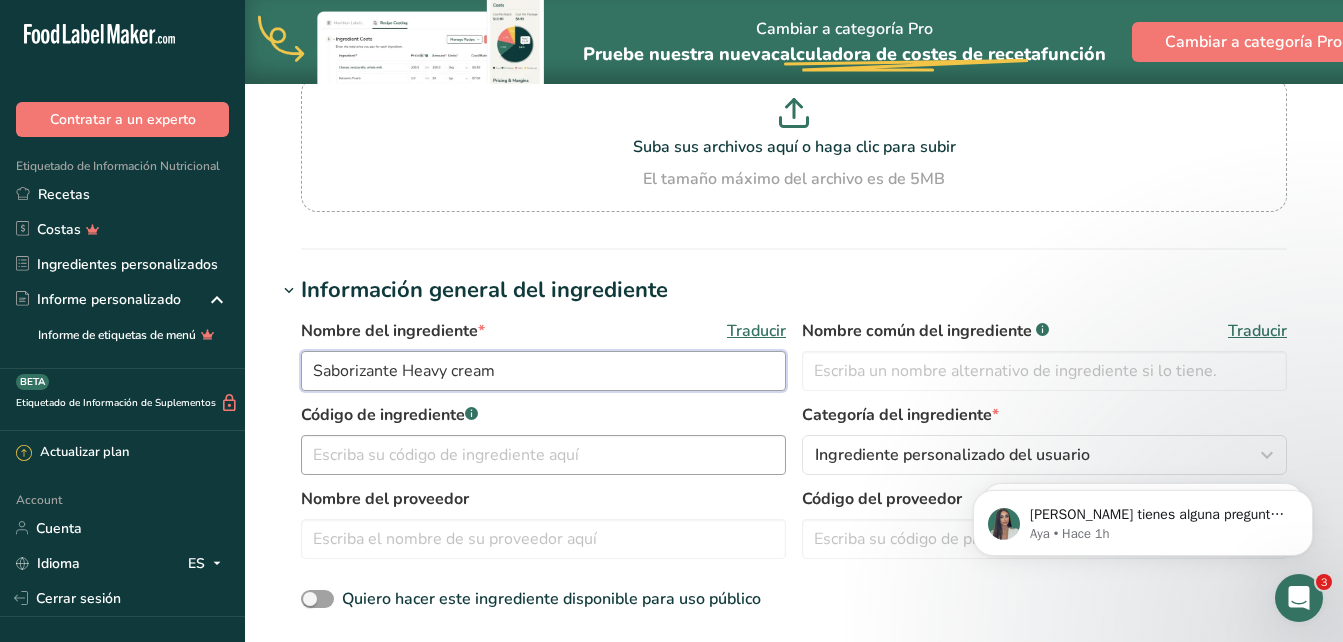 type on "Saborizante Heavy cream" 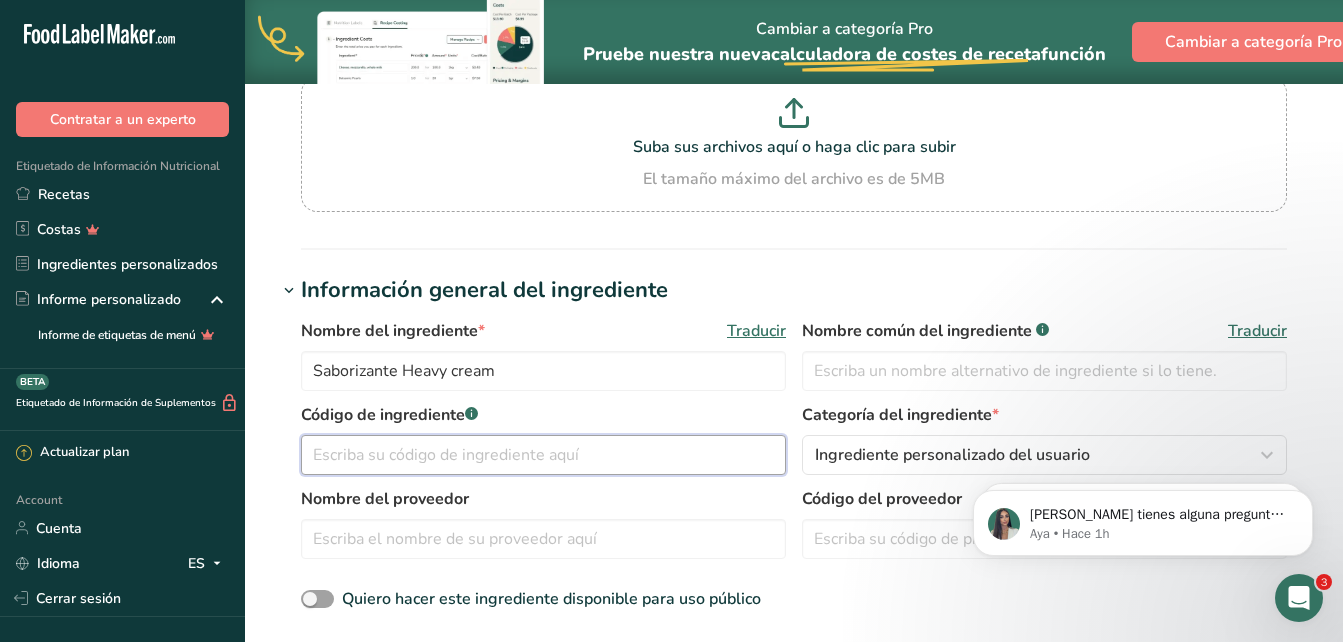 click at bounding box center [543, 455] 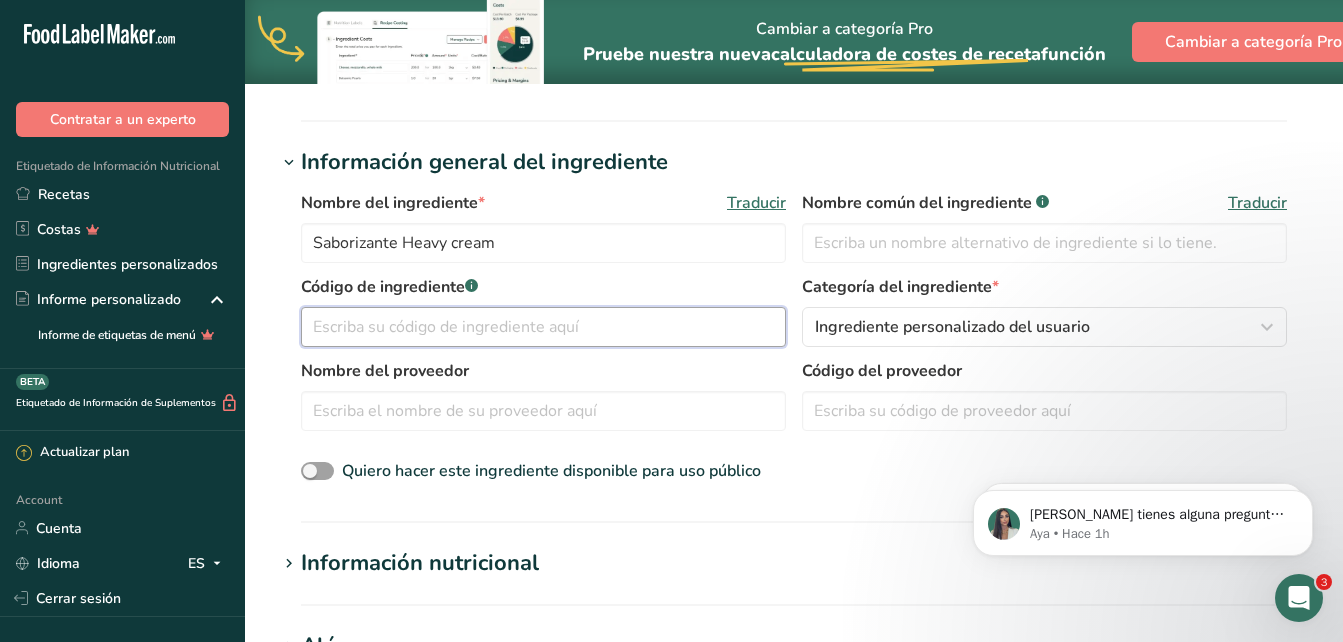 scroll, scrollTop: 369, scrollLeft: 0, axis: vertical 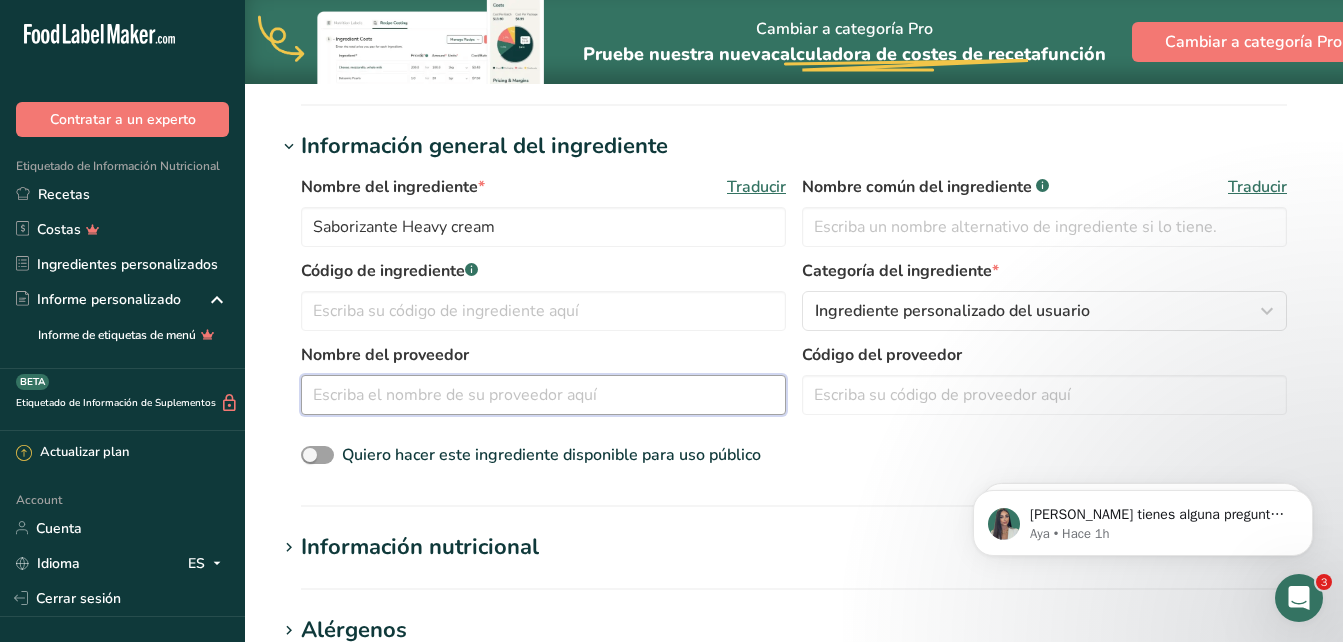 click at bounding box center (543, 395) 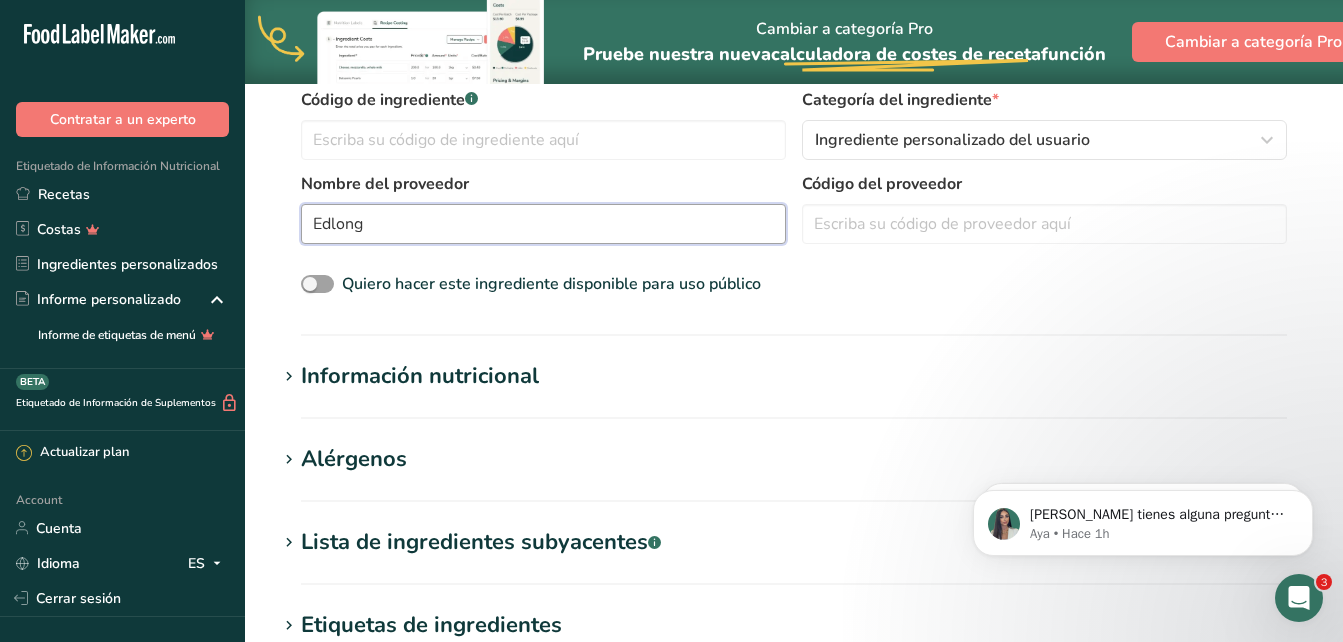 scroll, scrollTop: 697, scrollLeft: 0, axis: vertical 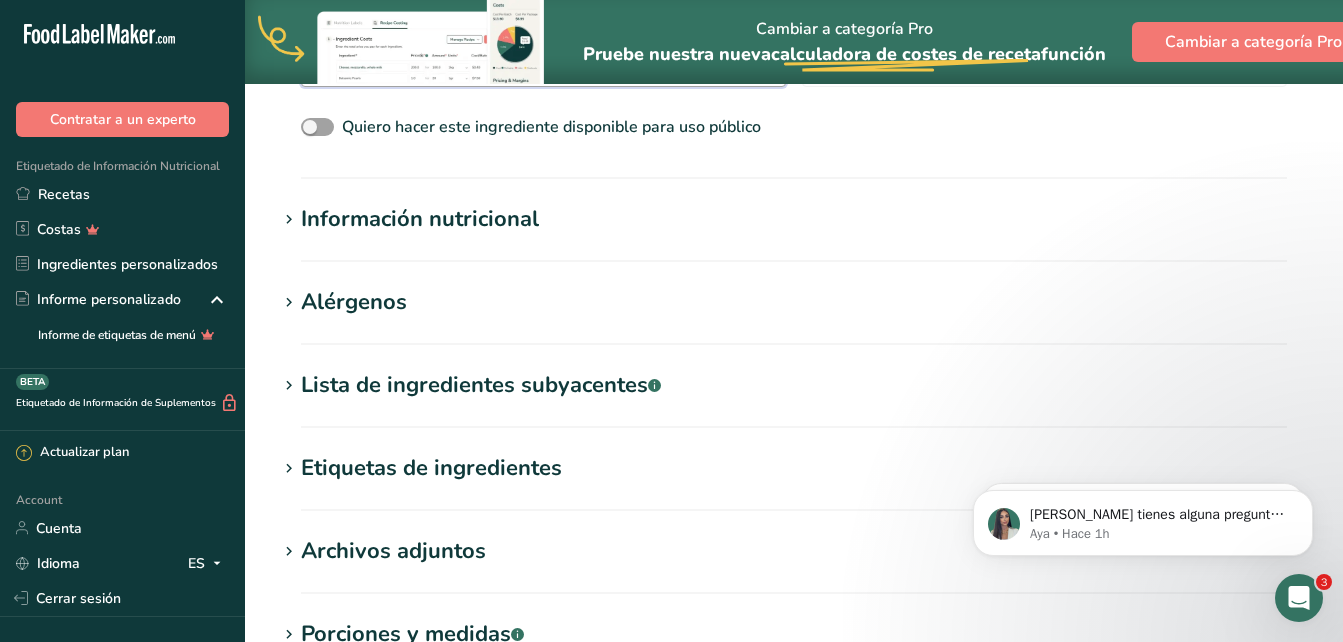 type on "Edlong" 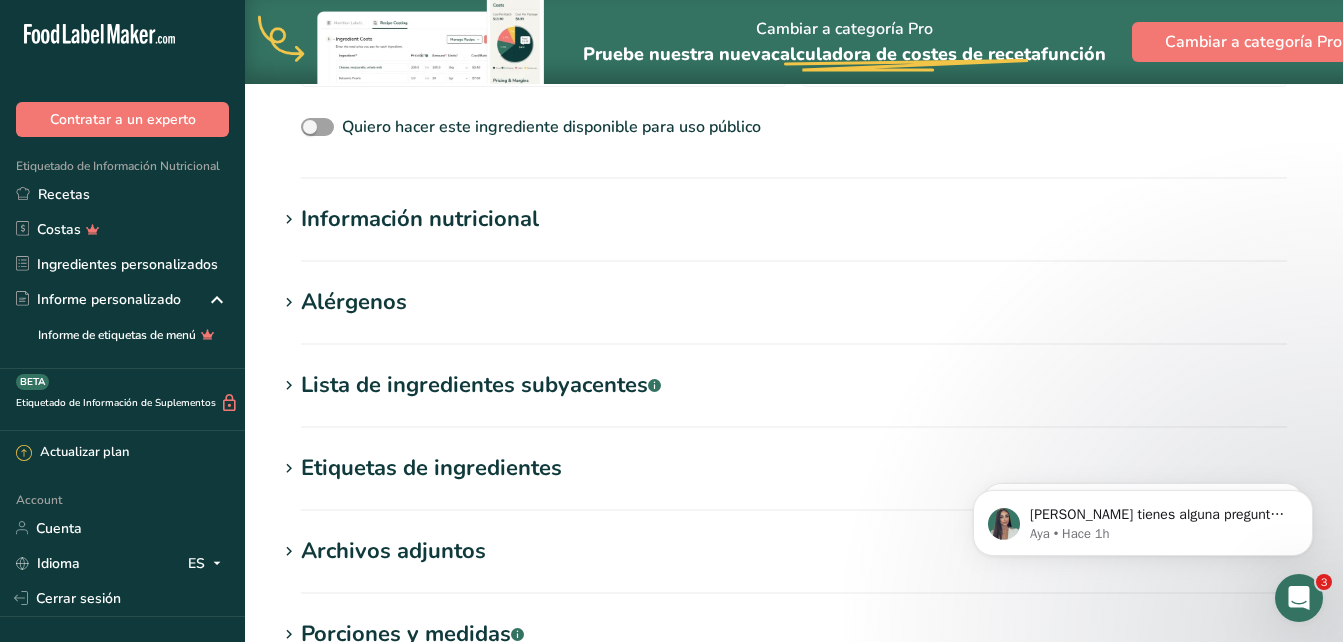 click on "Información nutricional" at bounding box center (794, 219) 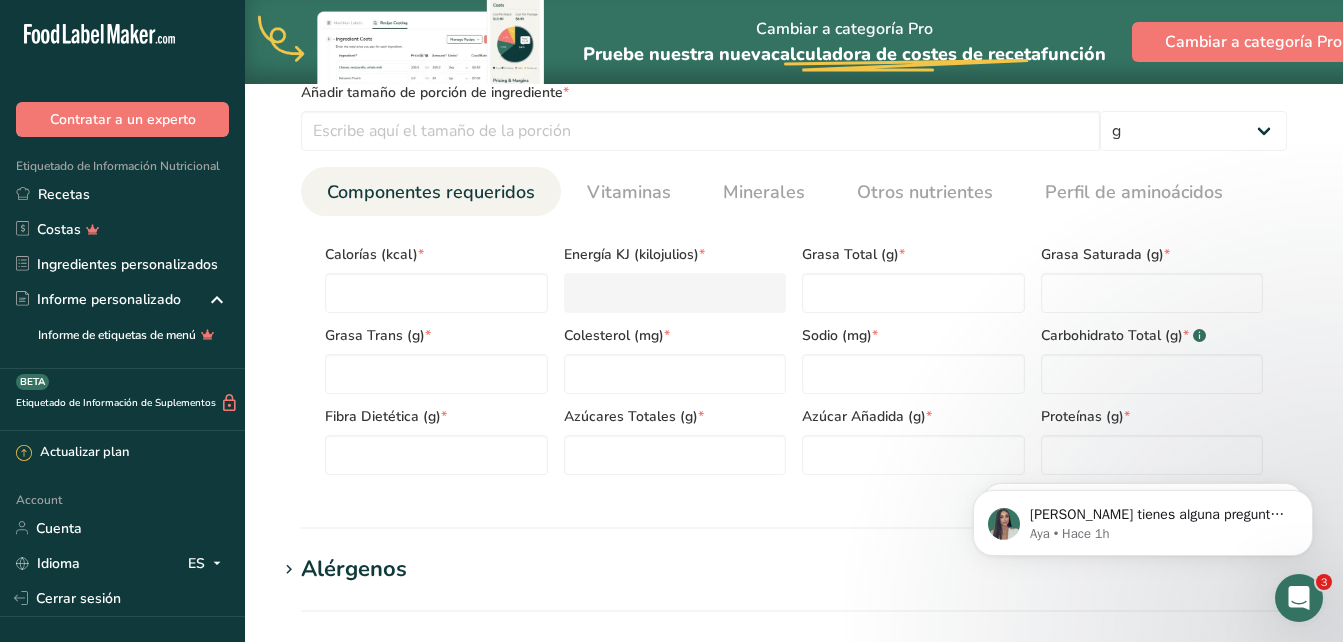 scroll, scrollTop: 896, scrollLeft: 0, axis: vertical 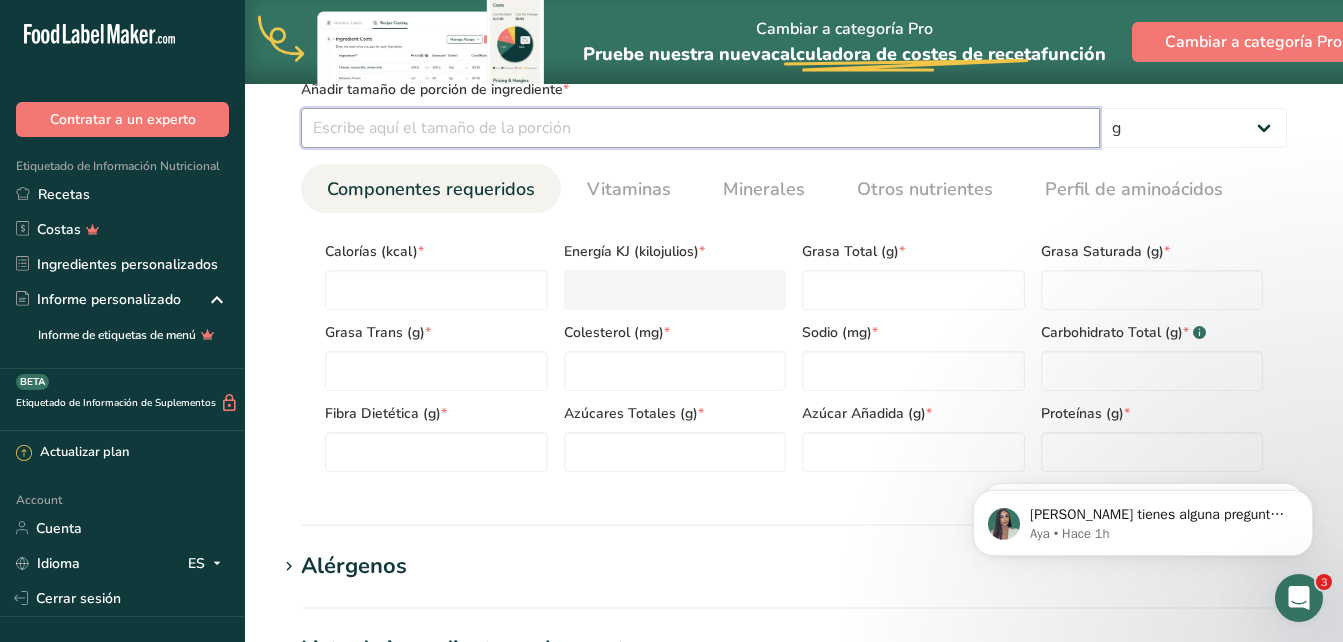 click at bounding box center (700, 128) 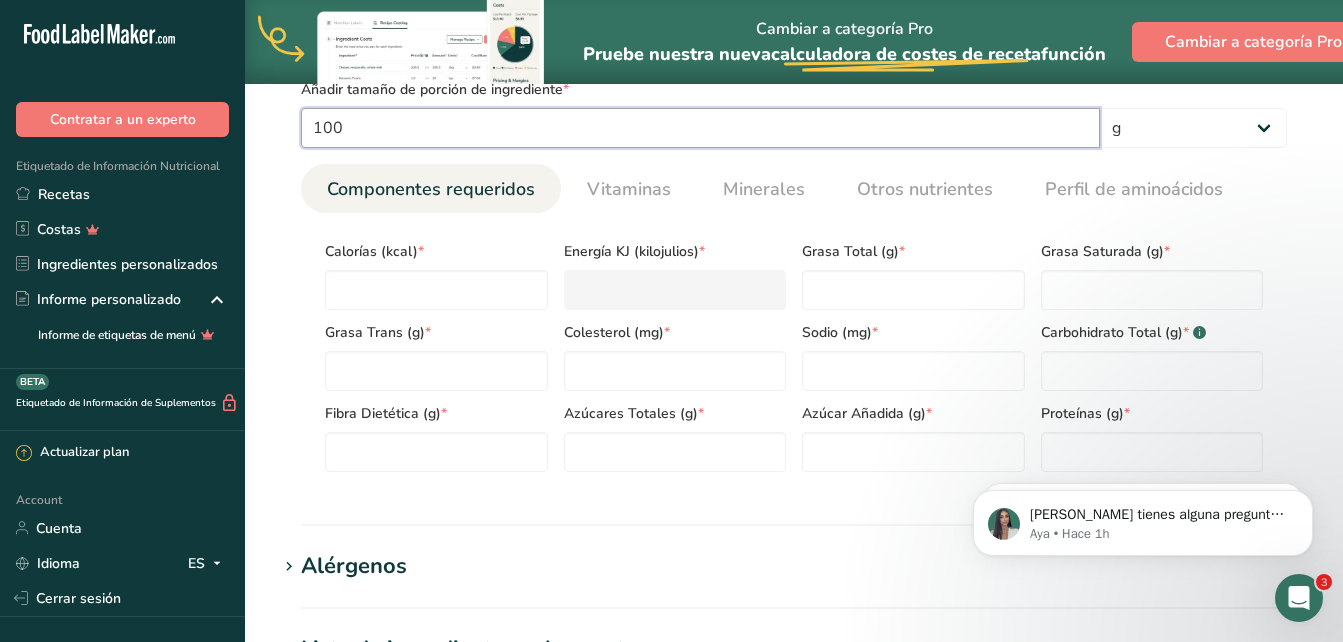type on "100" 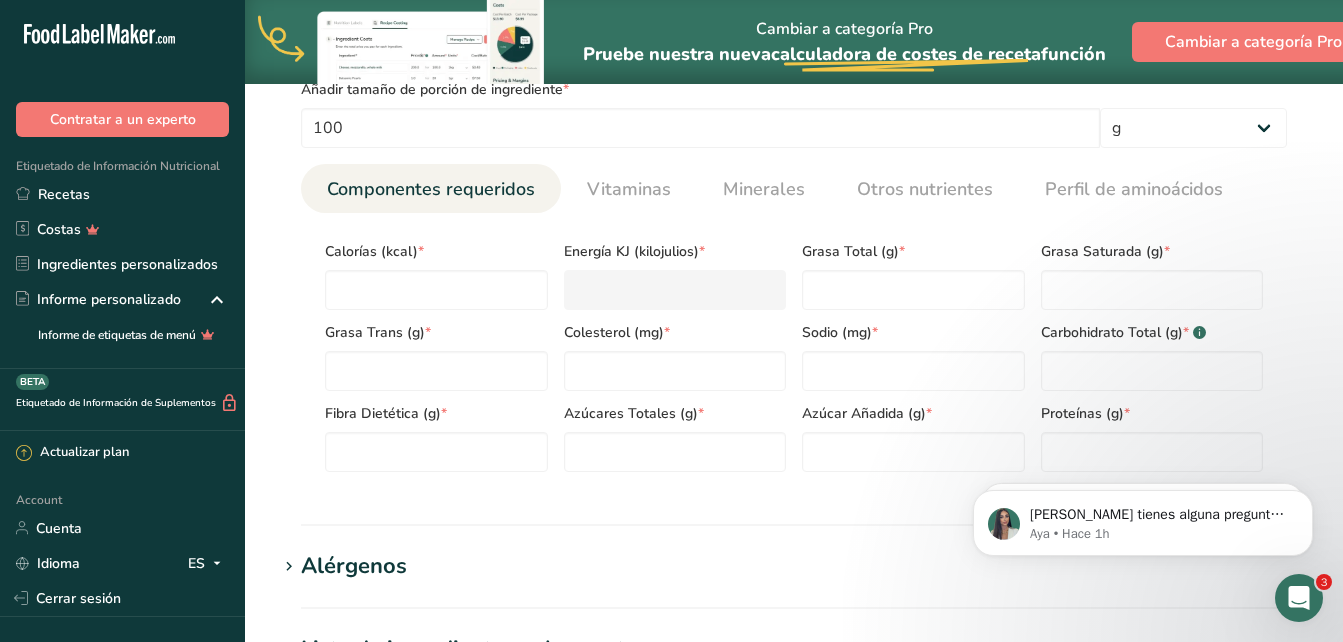 click on "Calorías
(kcal) *
Energía KJ
(kilojulios) *
Grasa Total
(g) *
Grasa Saturada
(g) *
Grasa Trans
(g) *
Colesterol
(mg) *
Sodio
(mg) *
Carbohidrato Total
(g) *   .a-a{fill:#347362;}.b-a{fill:#fff;}
Fibra Dietética
(g) *
Azúcares Totales
(g) *
Azúcar Añadida
(g) *
Proteínas
(g) *
Vitamina D
(mcg)
Vitamina A, RAE
(mcg)
Vitamina C
(mg)
[MEDICAL_DATA]
(mg)" at bounding box center (794, 350) 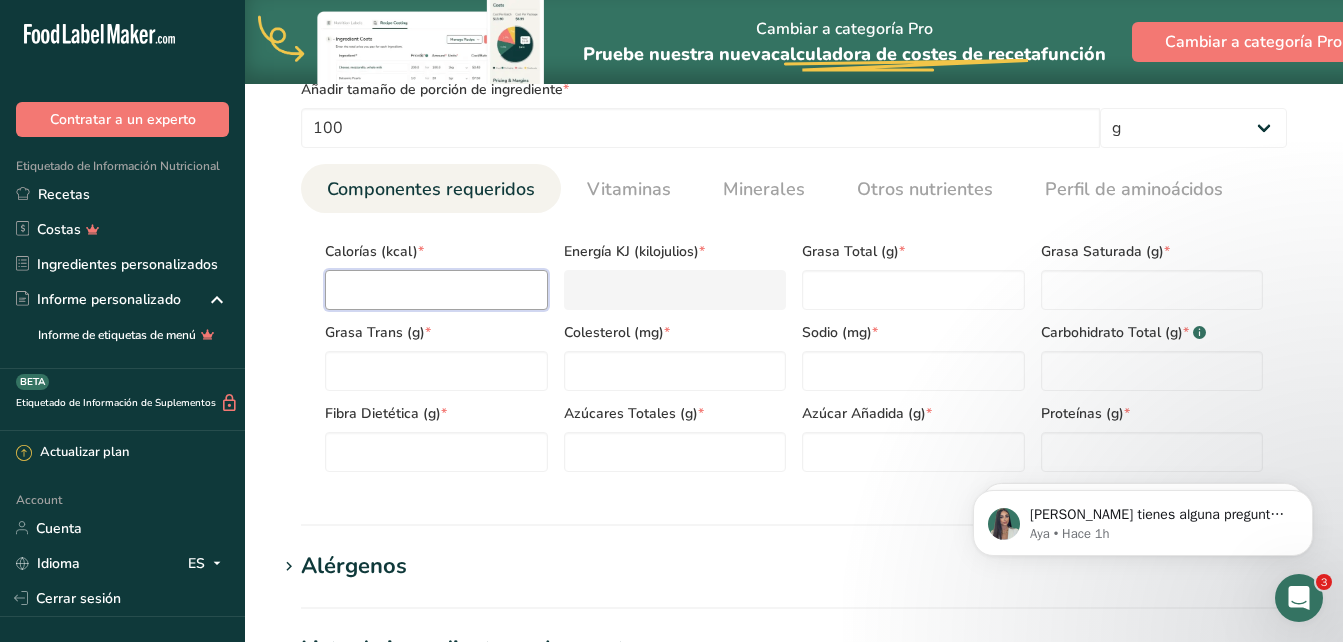 click at bounding box center [436, 290] 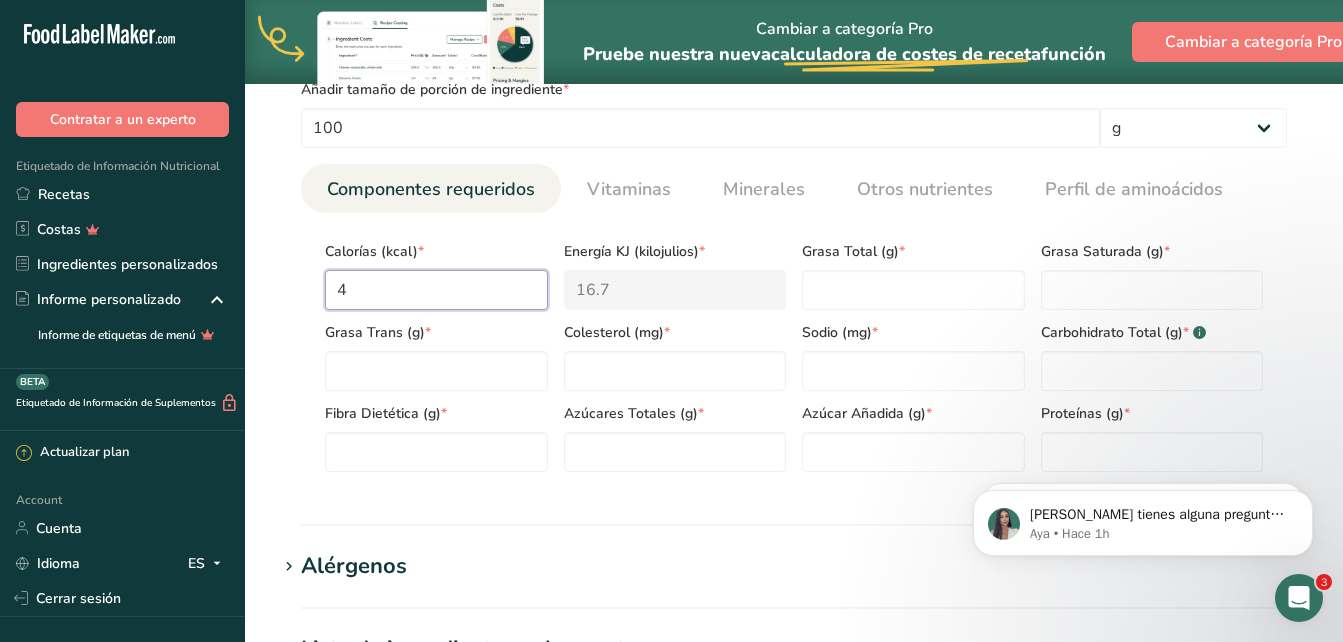 type on "42" 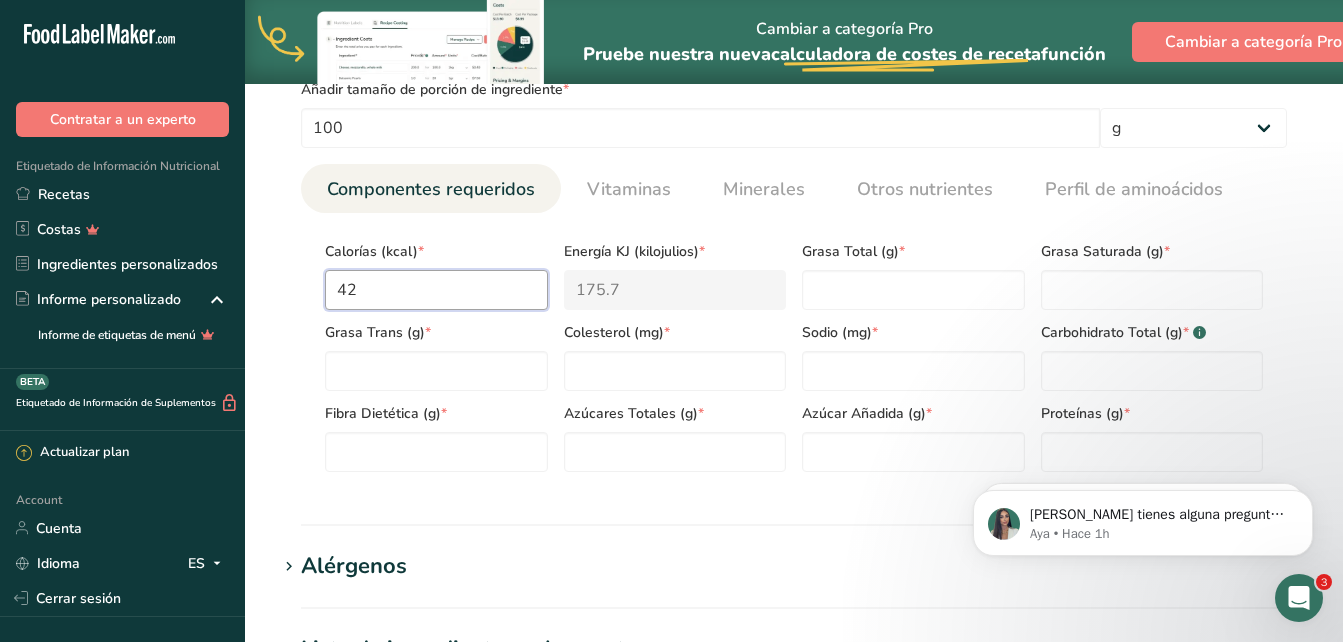 type on "420" 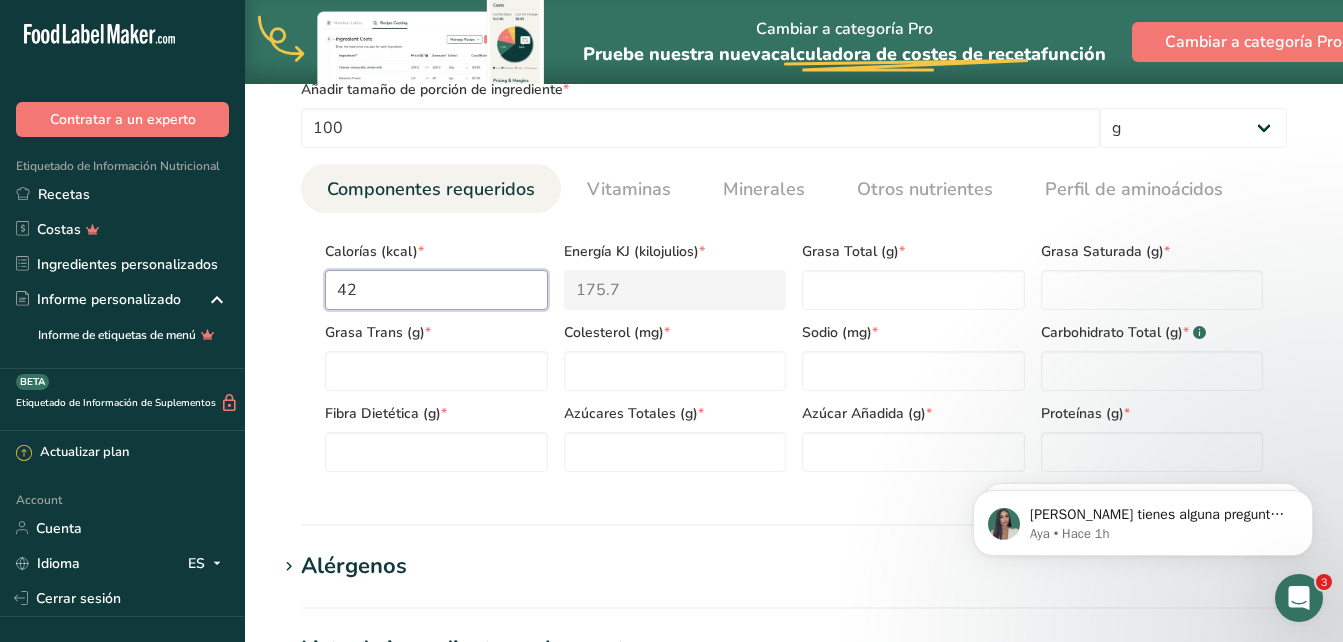 type on "1757.3" 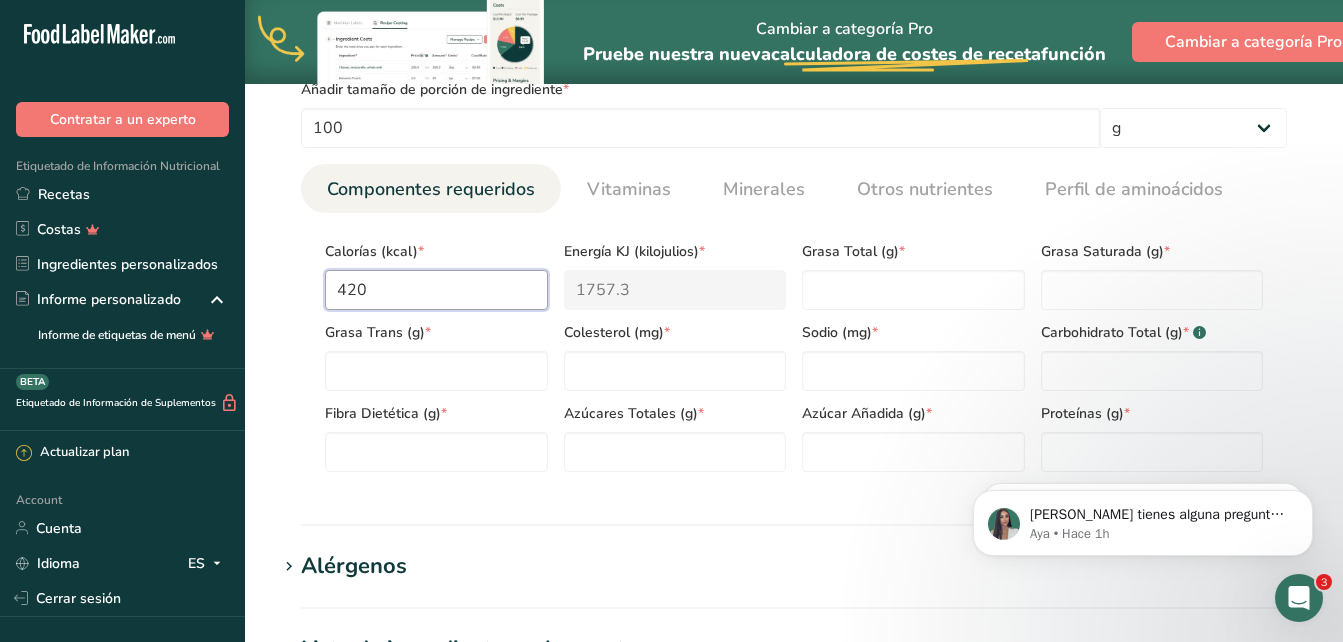type on "420" 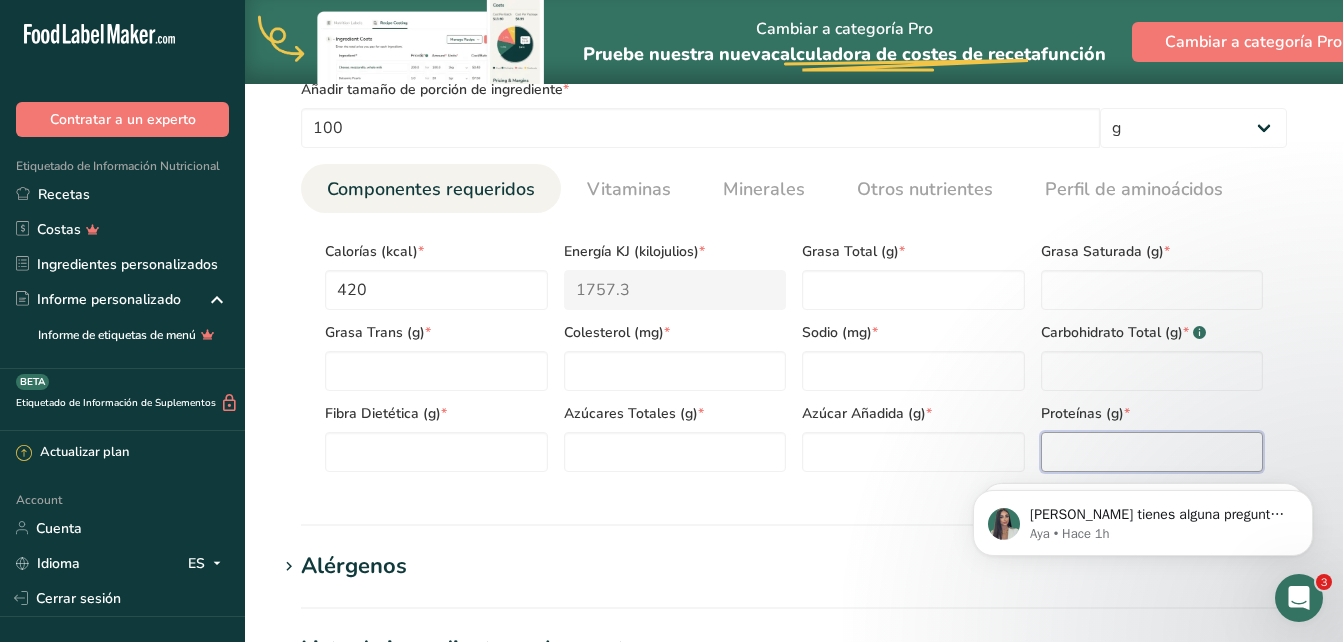 click at bounding box center [1152, 452] 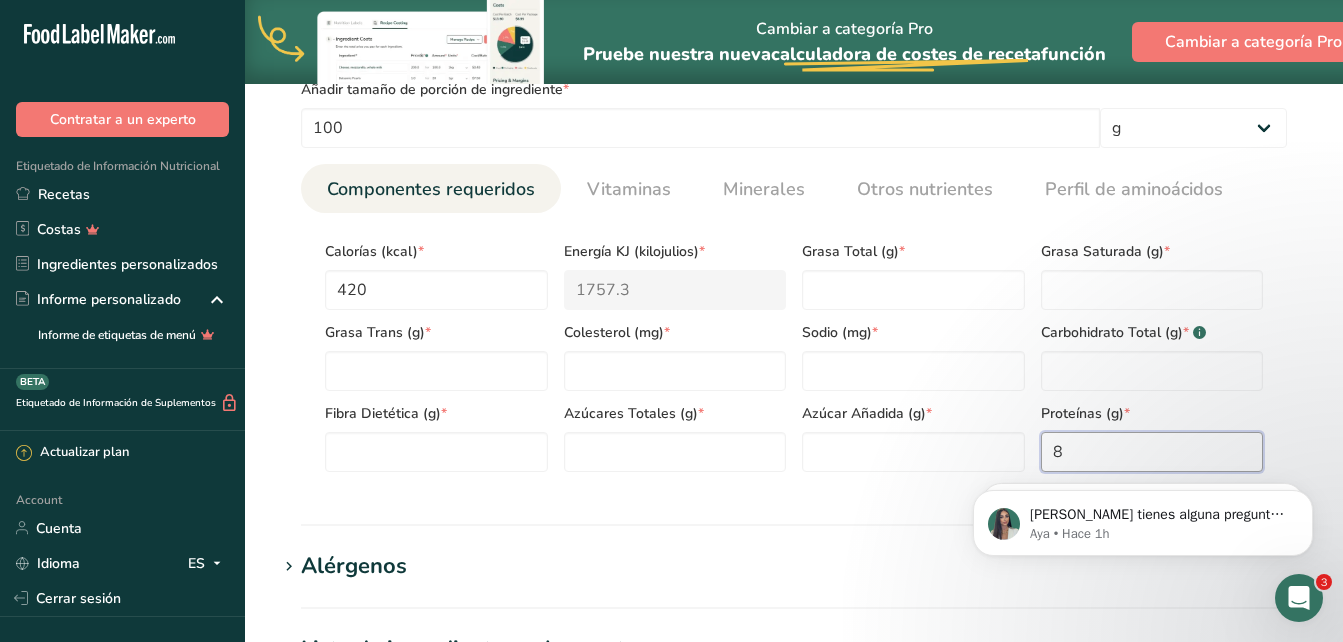 type on "8" 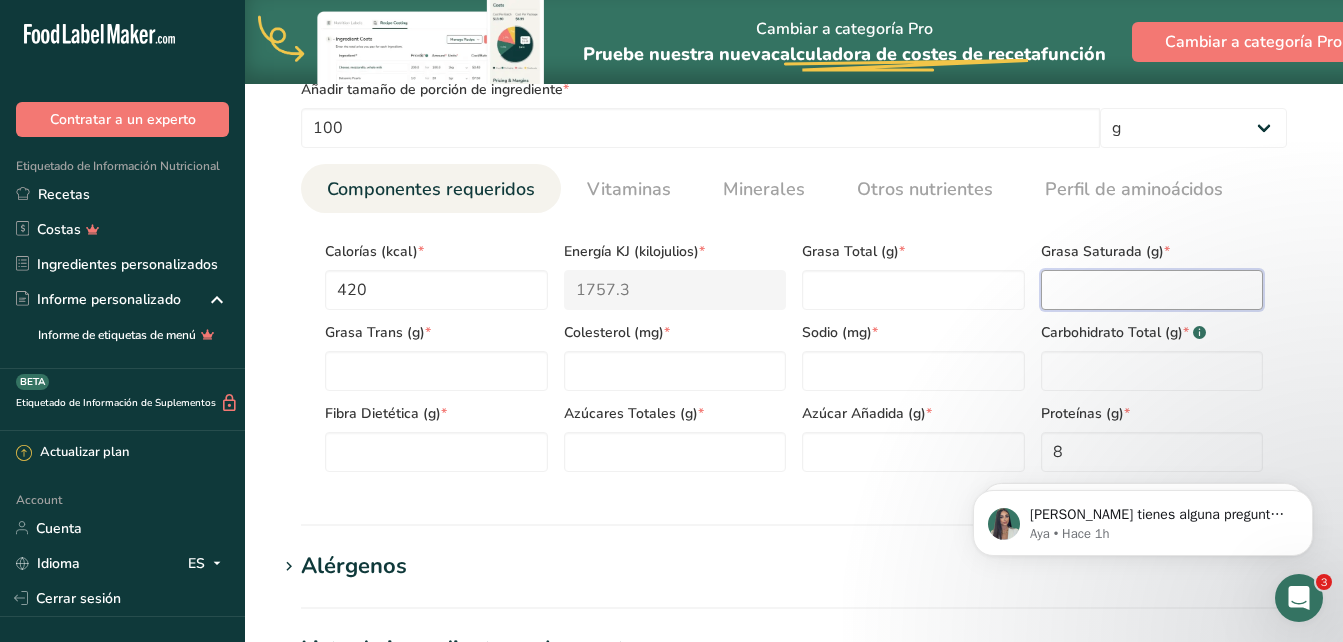 click at bounding box center (1152, 290) 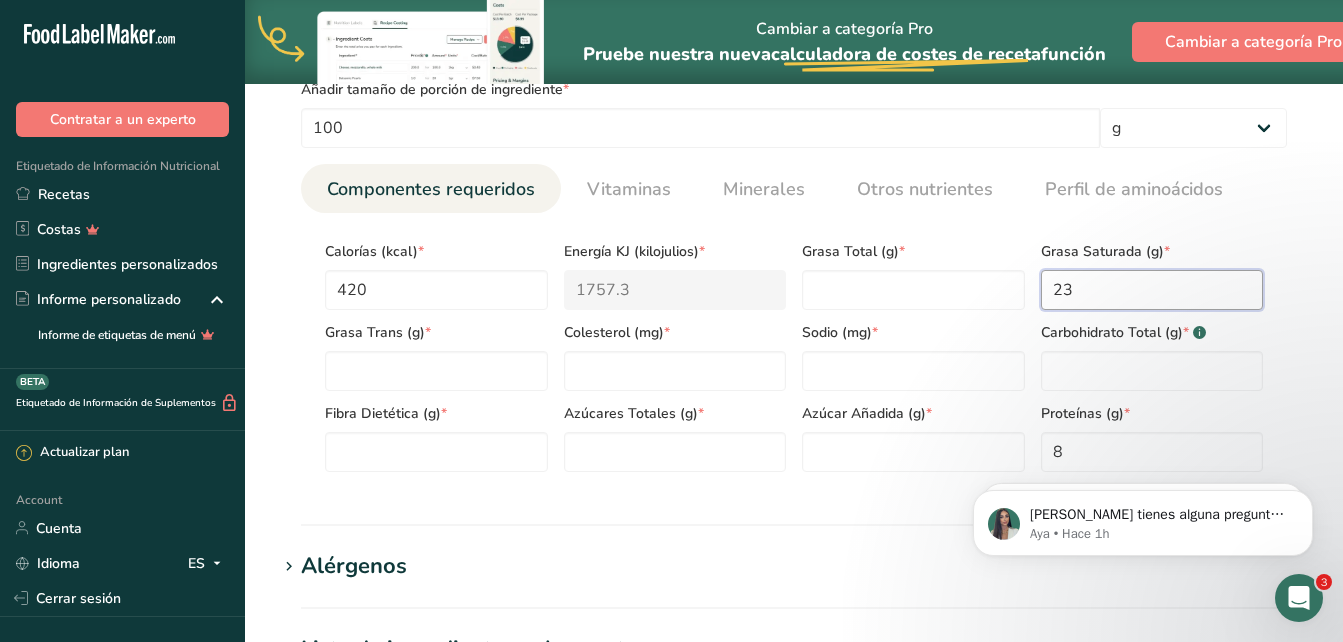 type on "23" 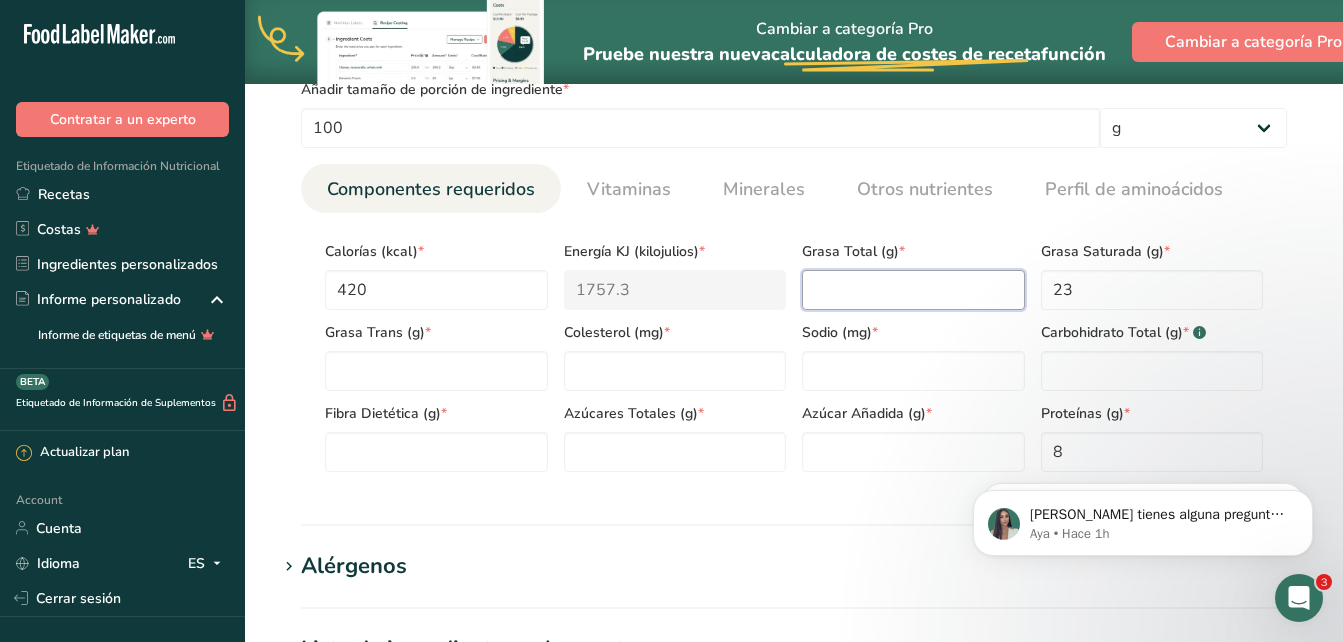 click at bounding box center (913, 290) 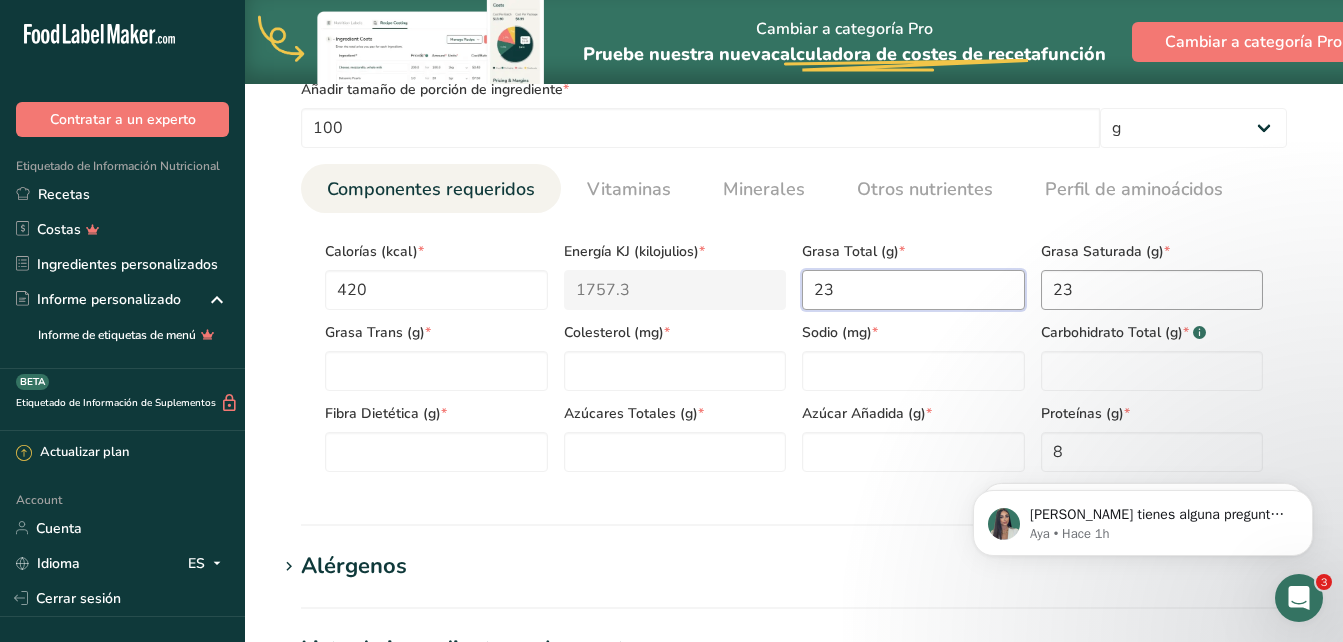type on "23" 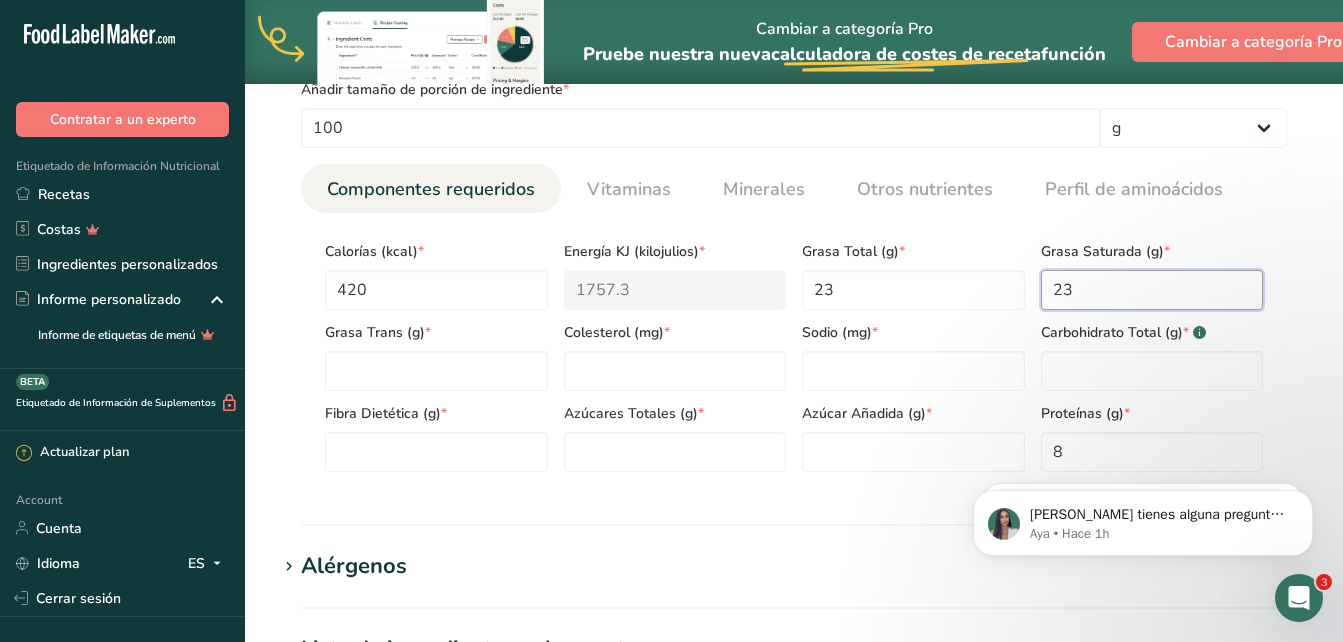 click on "23" at bounding box center (1152, 290) 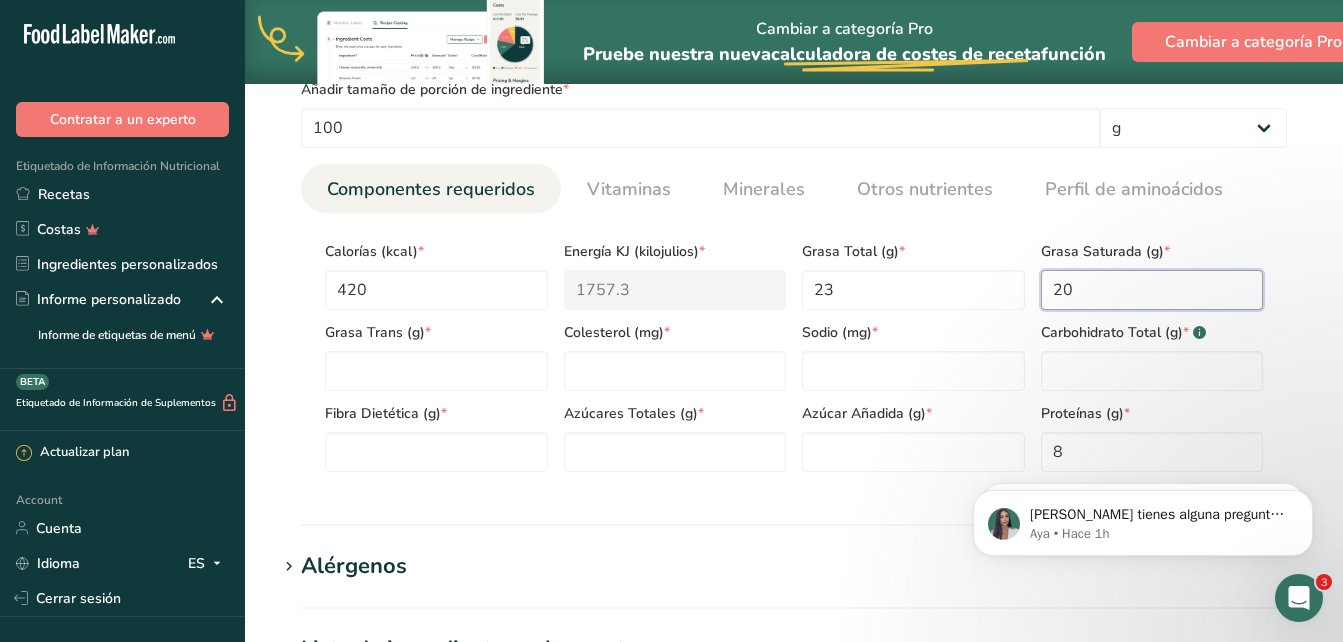 type on "20" 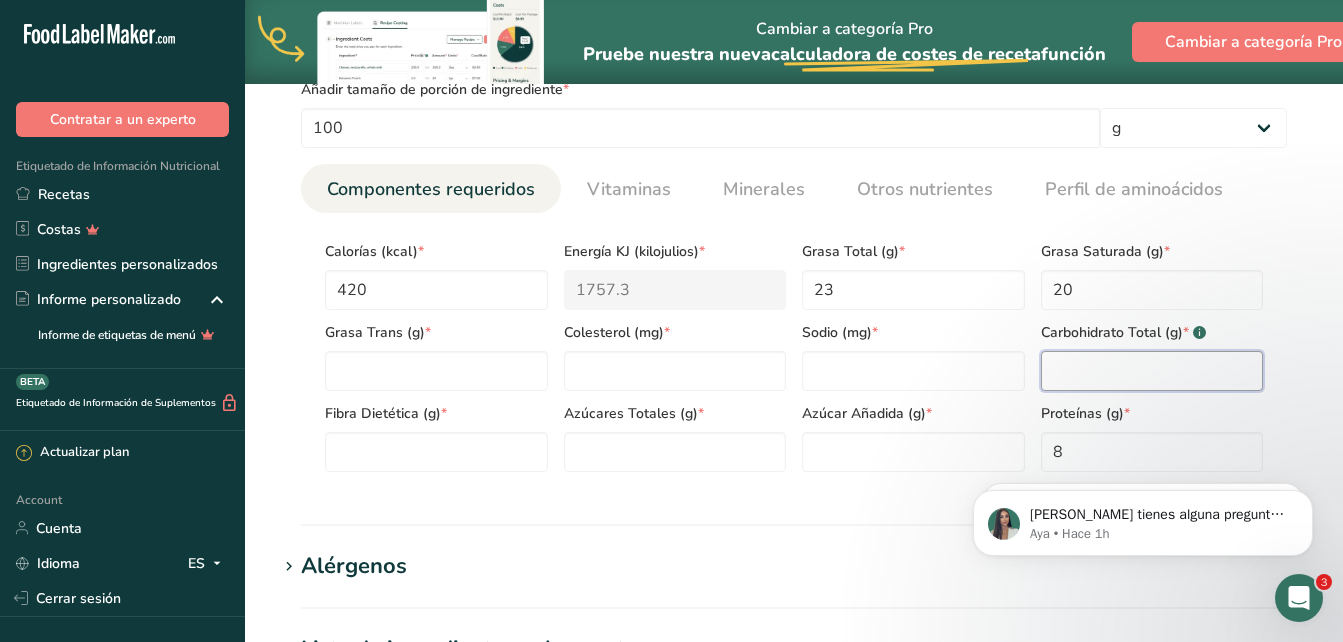 click at bounding box center [1152, 371] 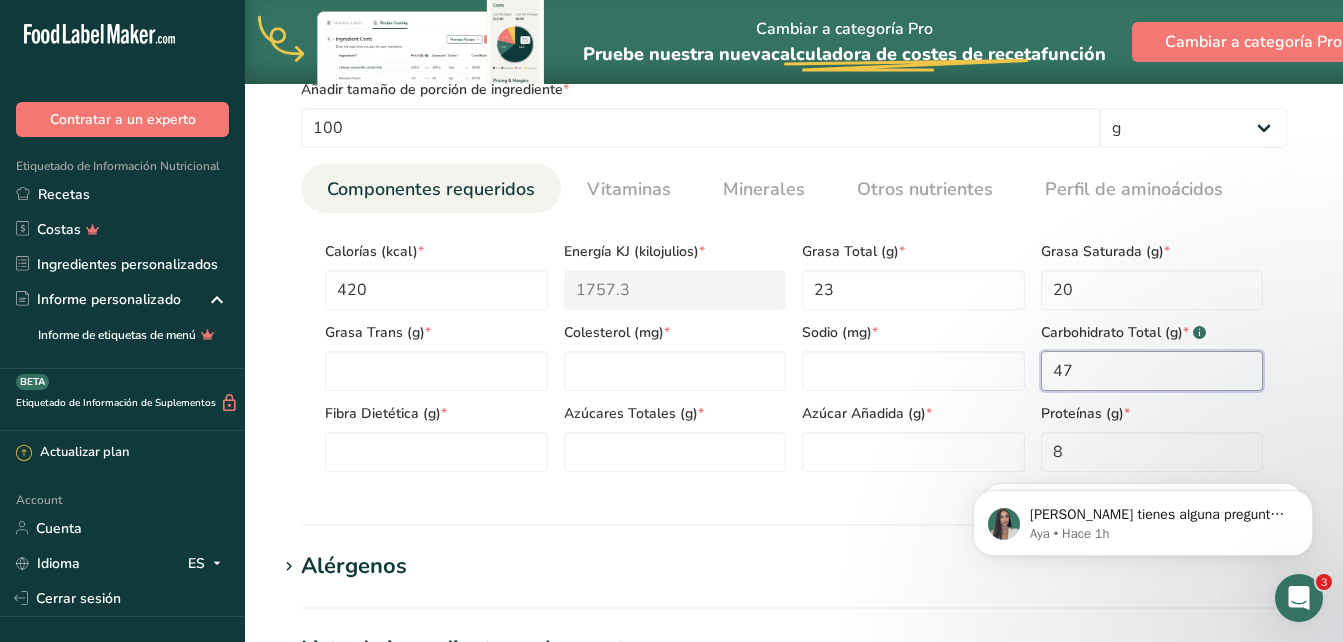 type on "47" 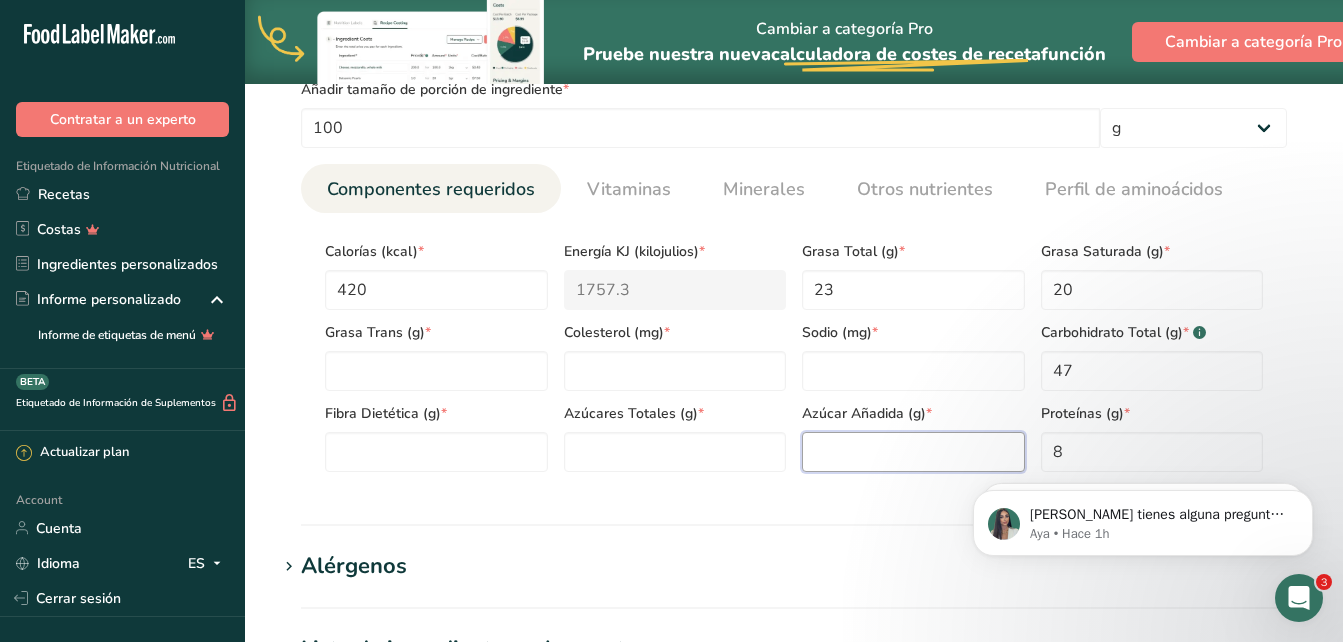click at bounding box center (913, 452) 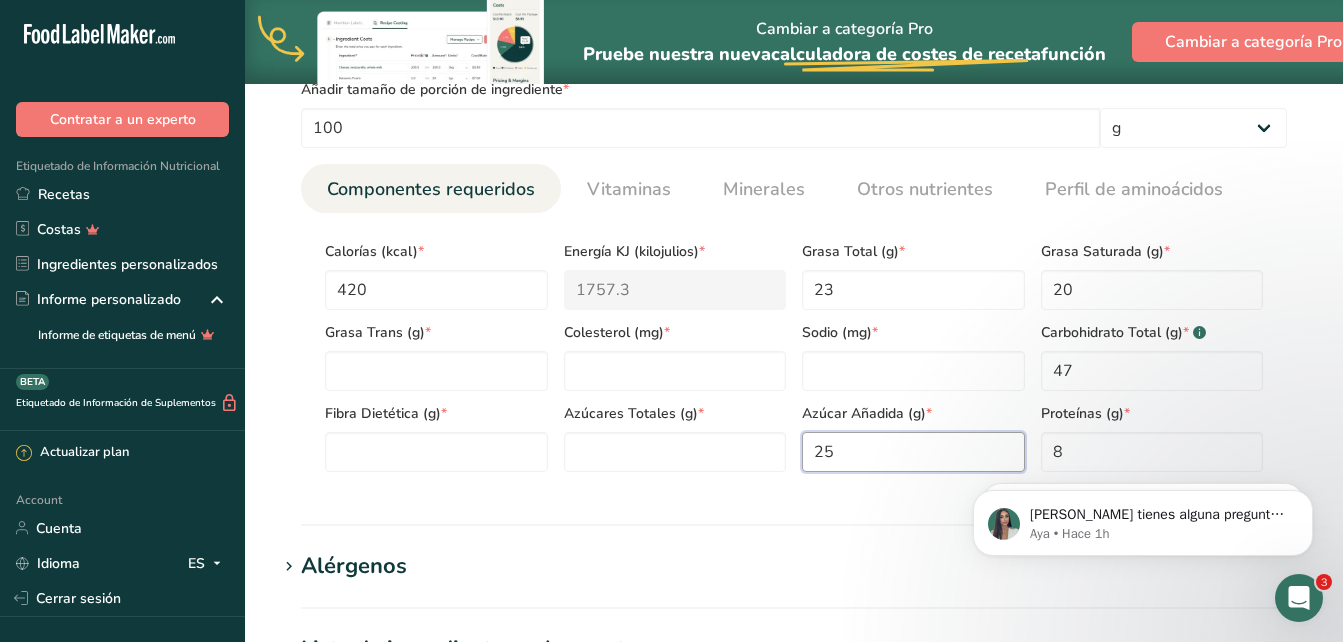 type on "25" 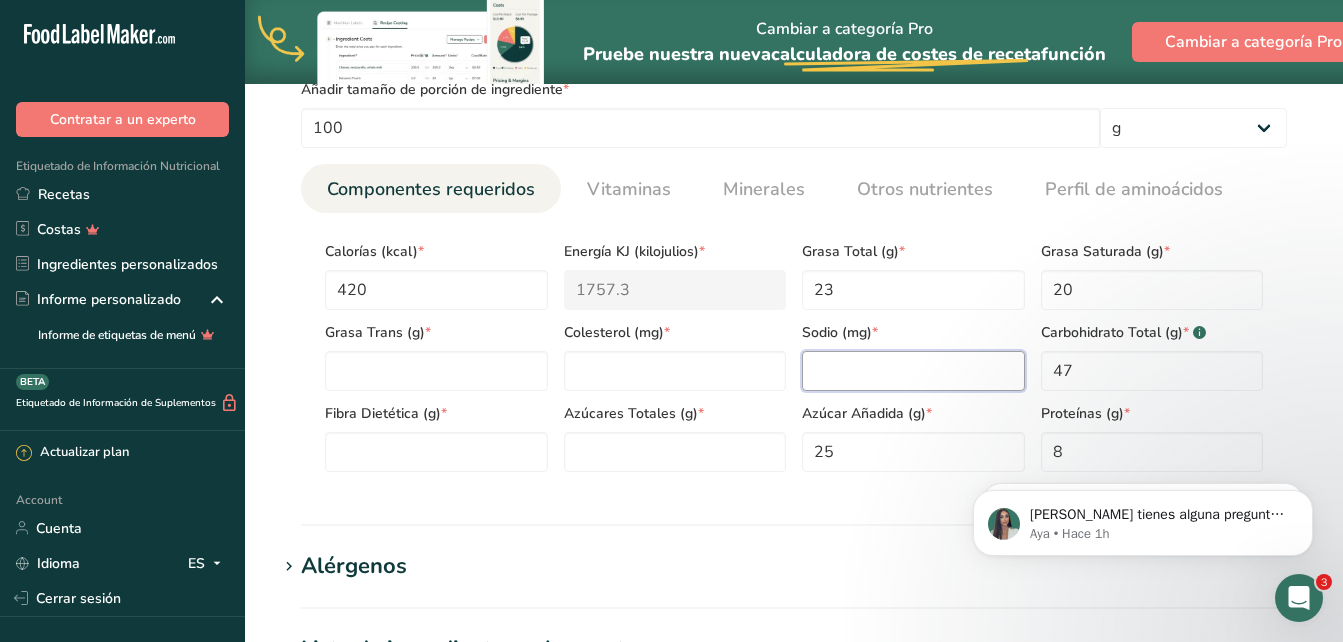 click at bounding box center [913, 371] 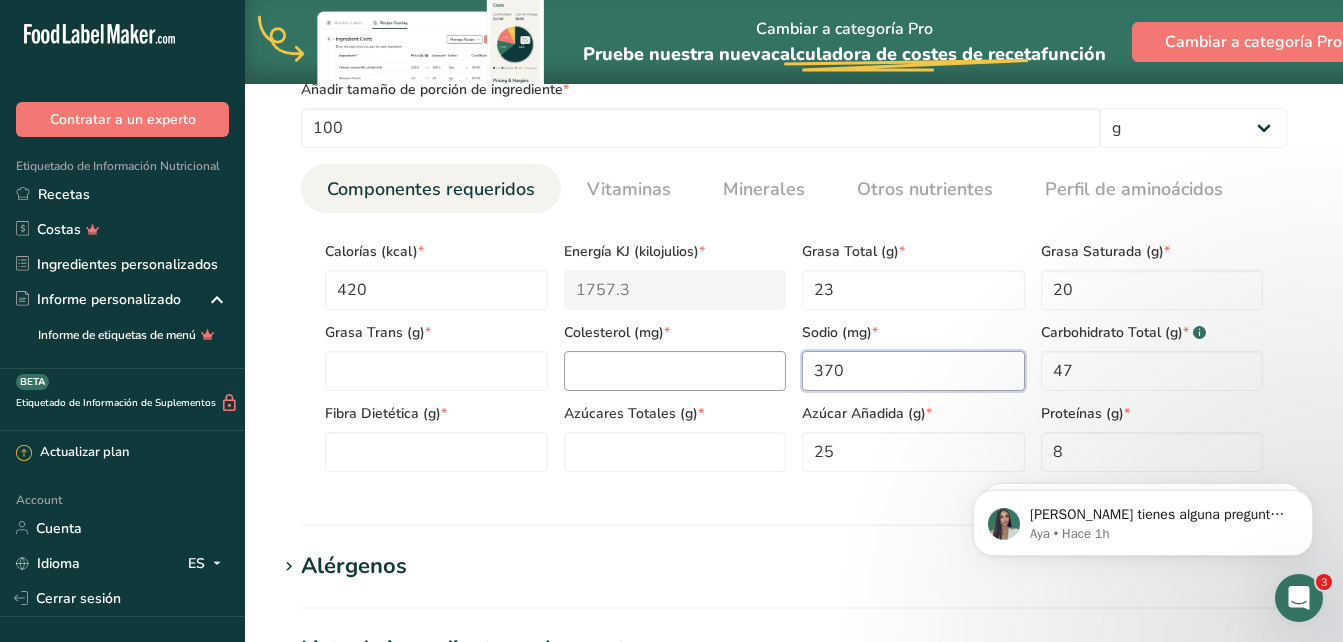 type on "370" 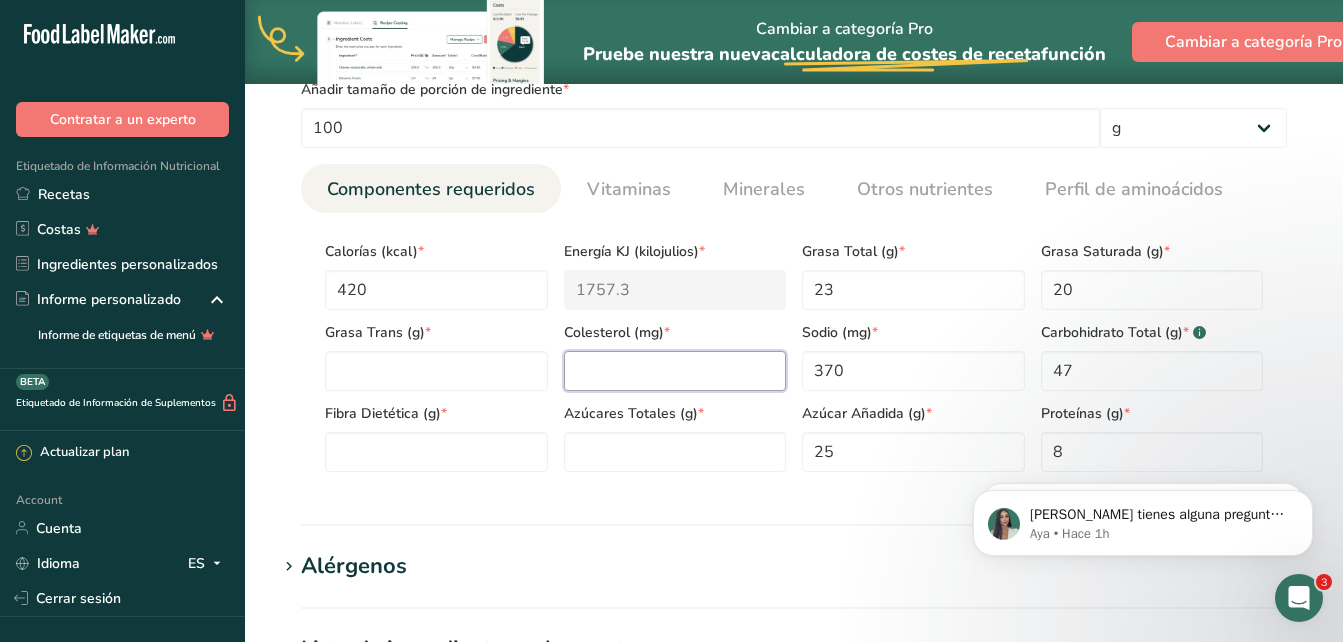 click at bounding box center [675, 371] 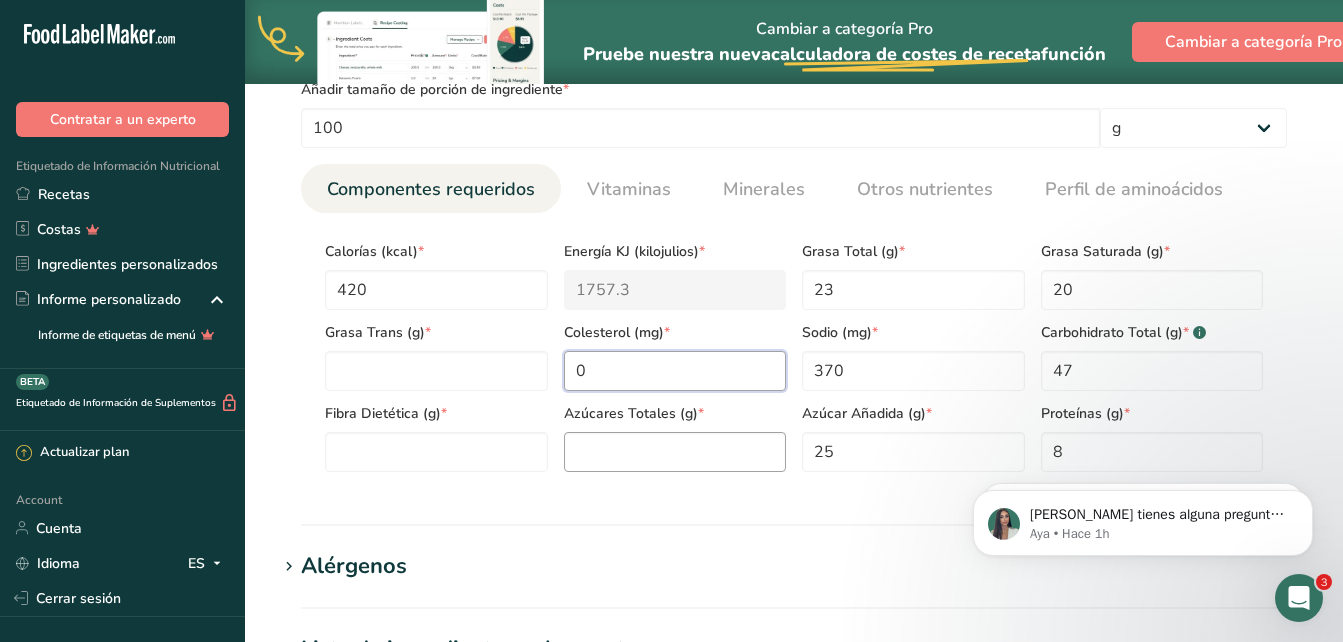 type on "0" 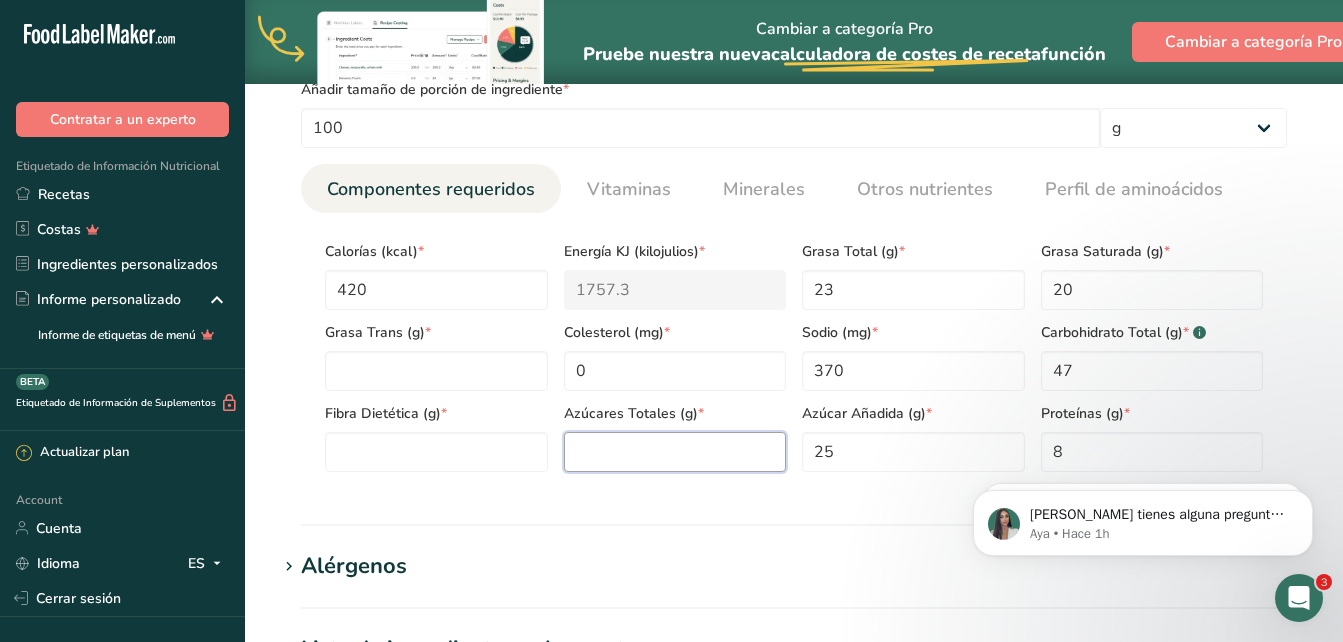 click at bounding box center (675, 452) 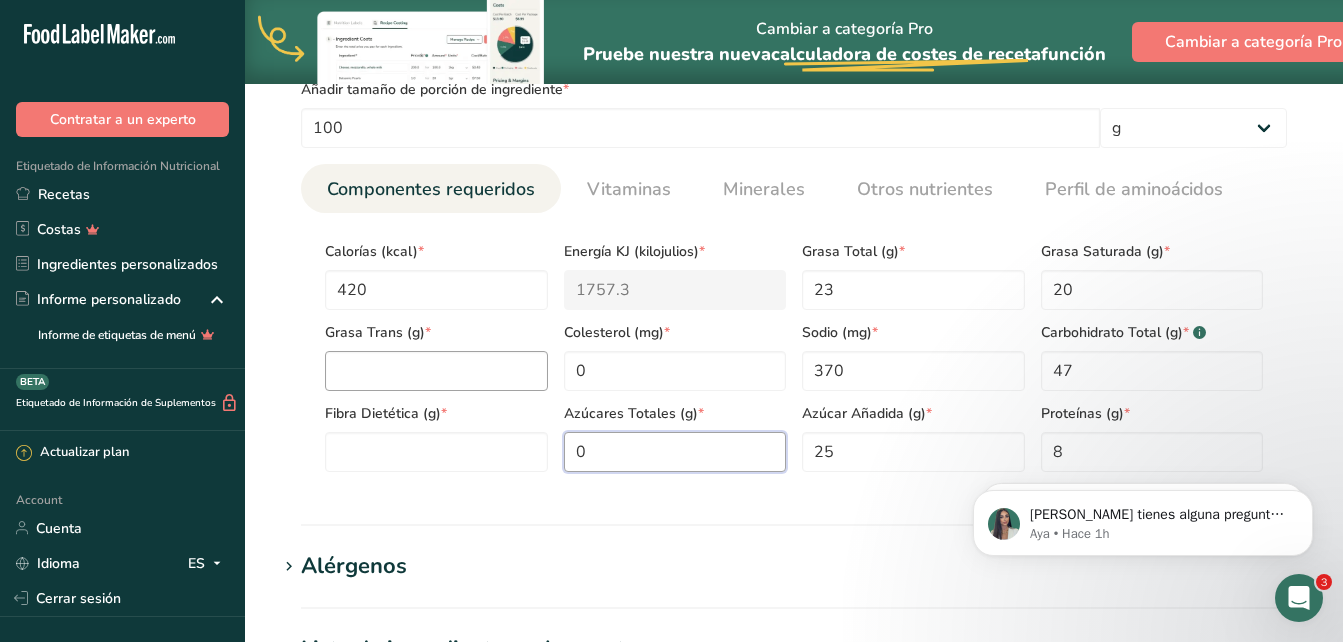 type on "0" 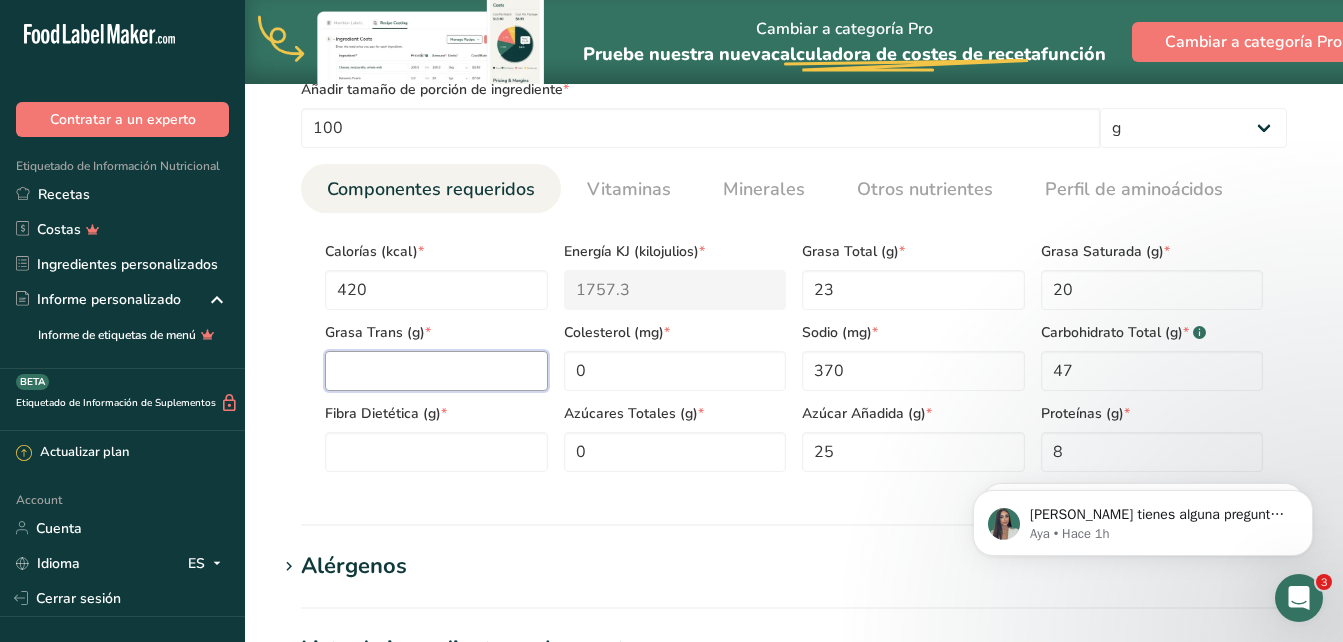 click at bounding box center (436, 371) 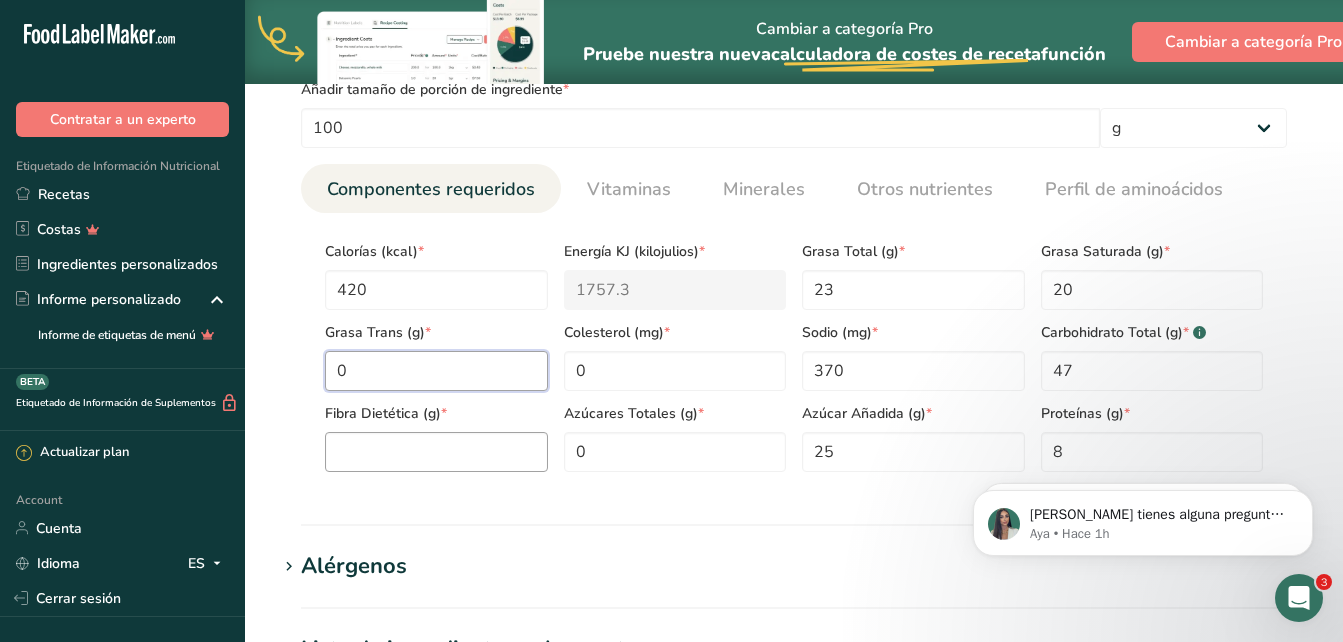 type on "0" 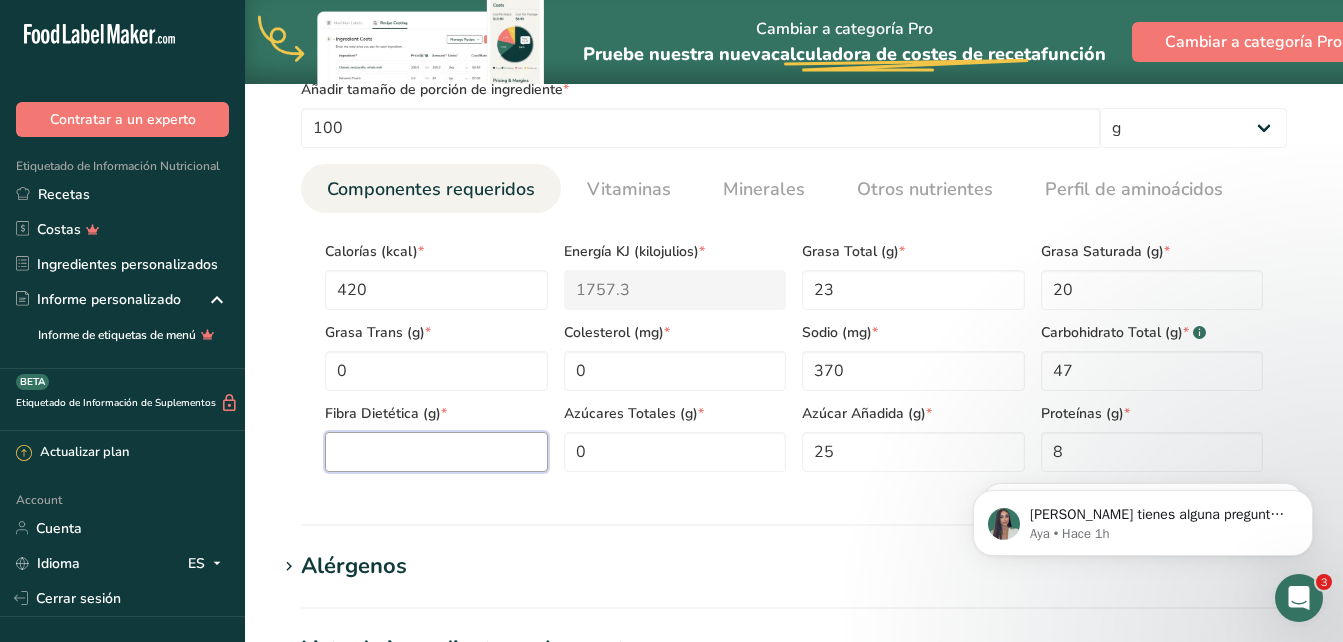click at bounding box center [436, 452] 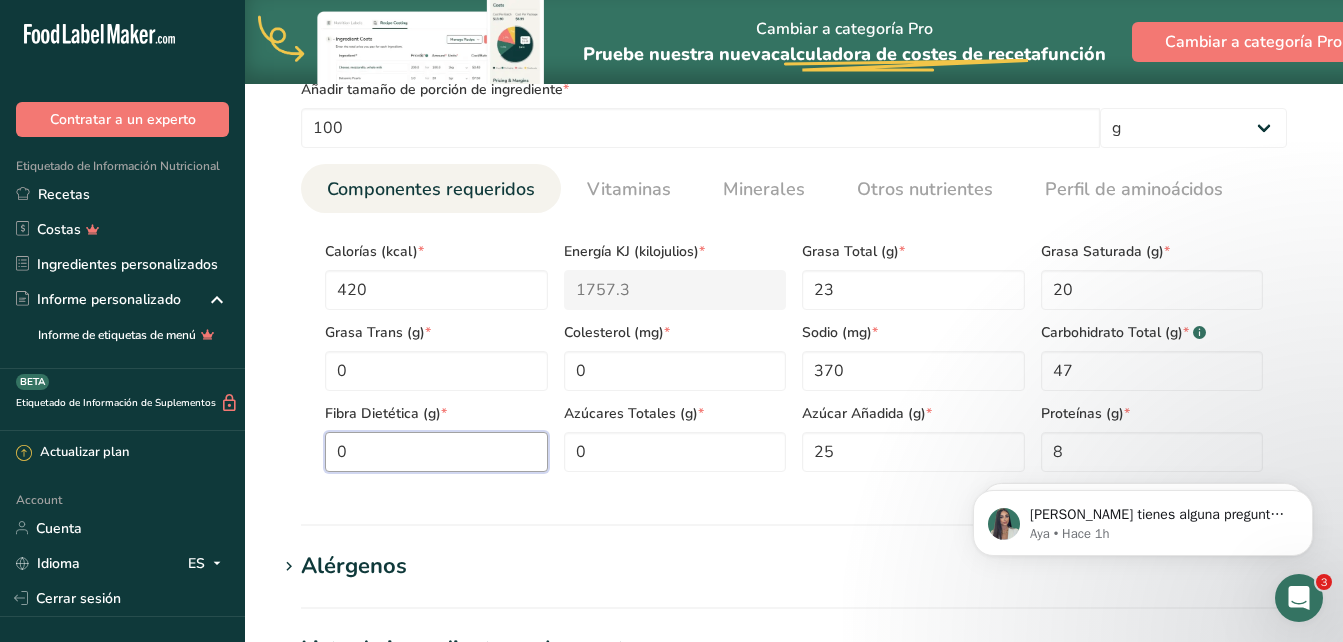 type on "0" 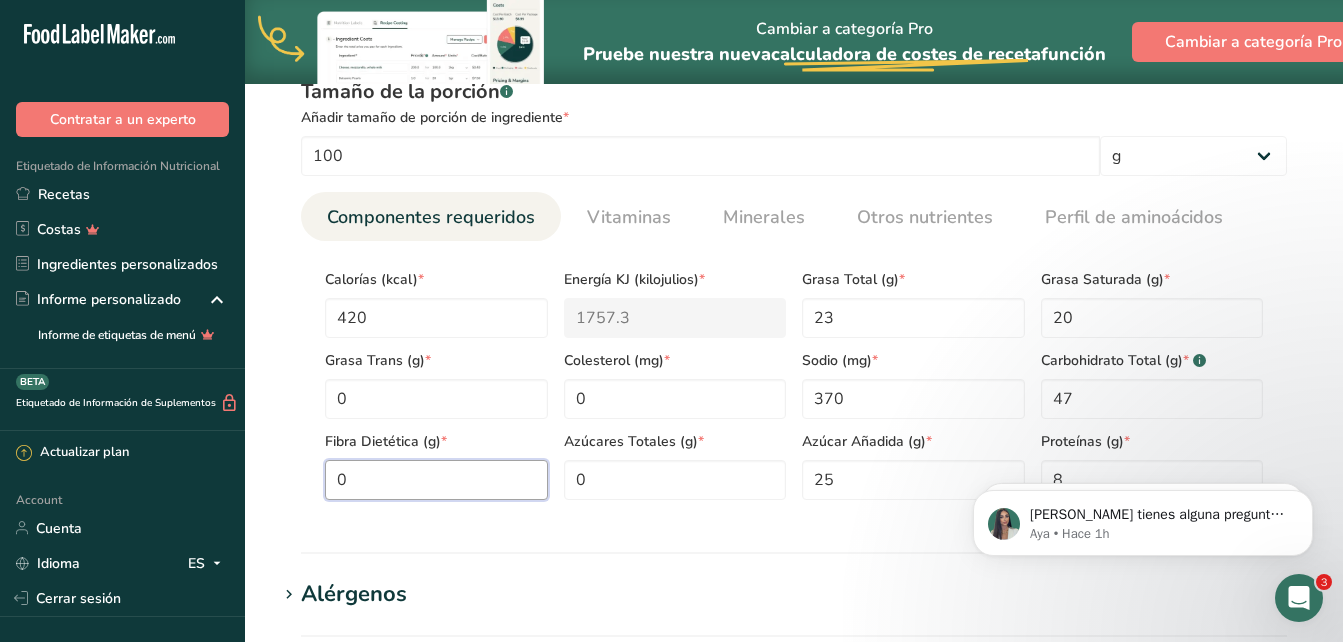 scroll, scrollTop: 1374, scrollLeft: 0, axis: vertical 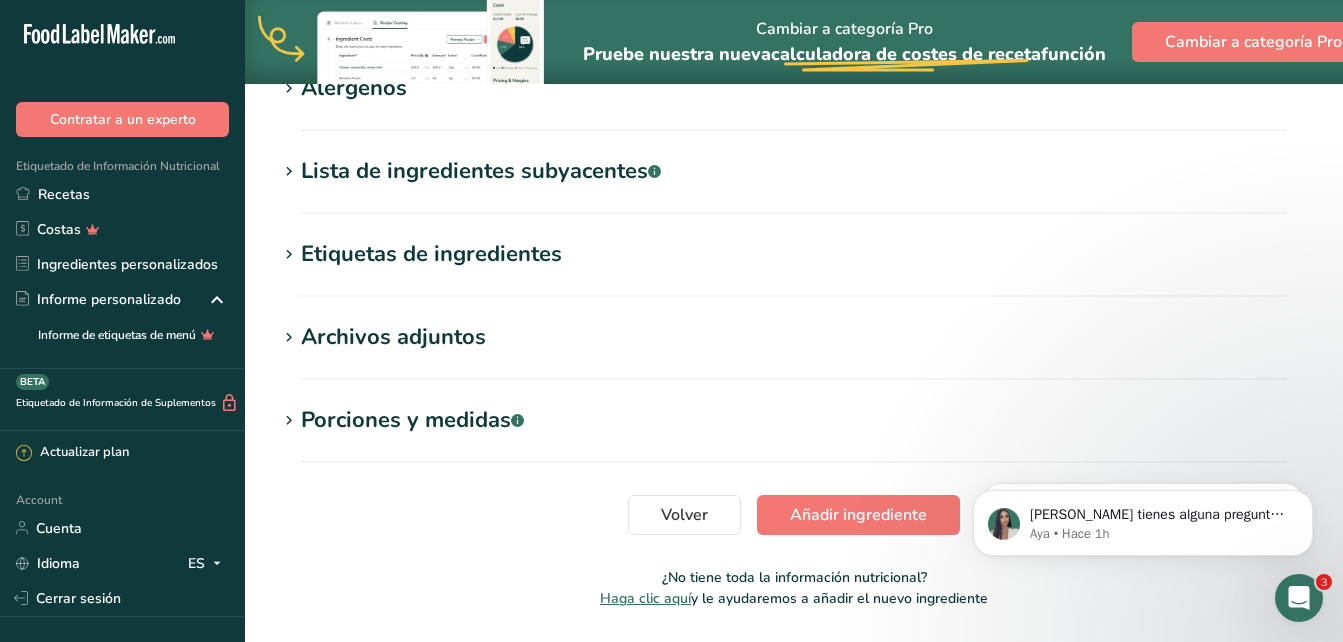 drag, startPoint x: 1356, startPoint y: 366, endPoint x: 350, endPoint y: 55, distance: 1052.9753 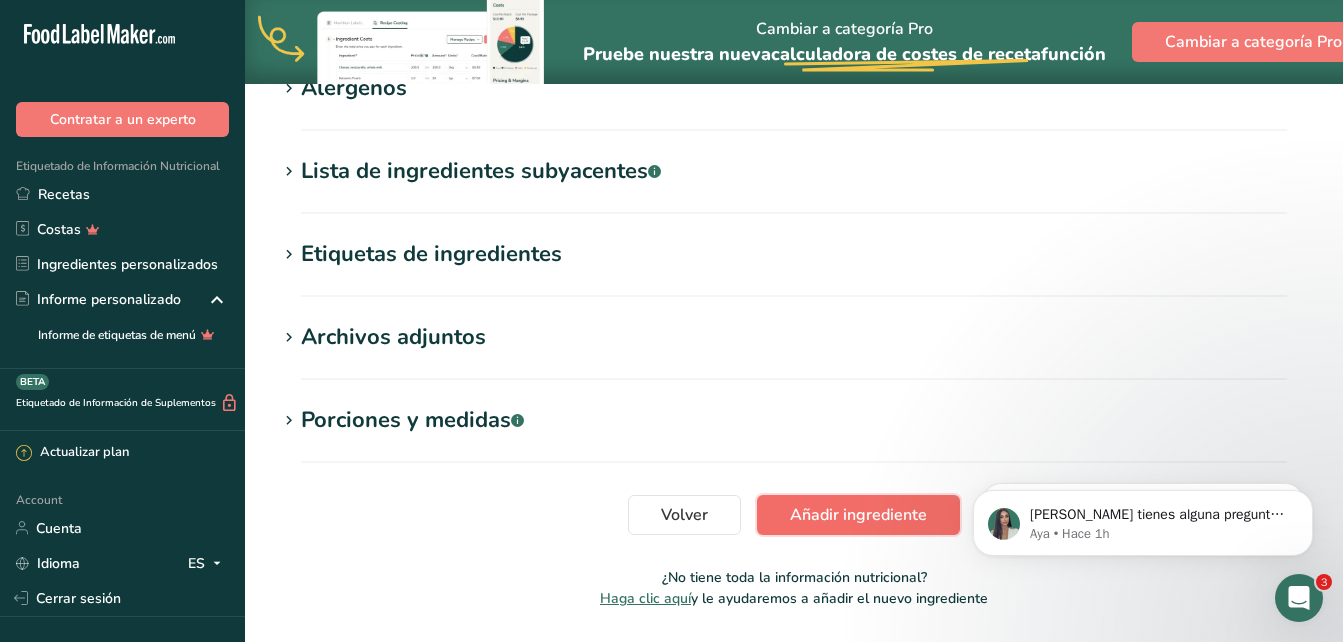 click on "Añadir ingrediente" at bounding box center (858, 515) 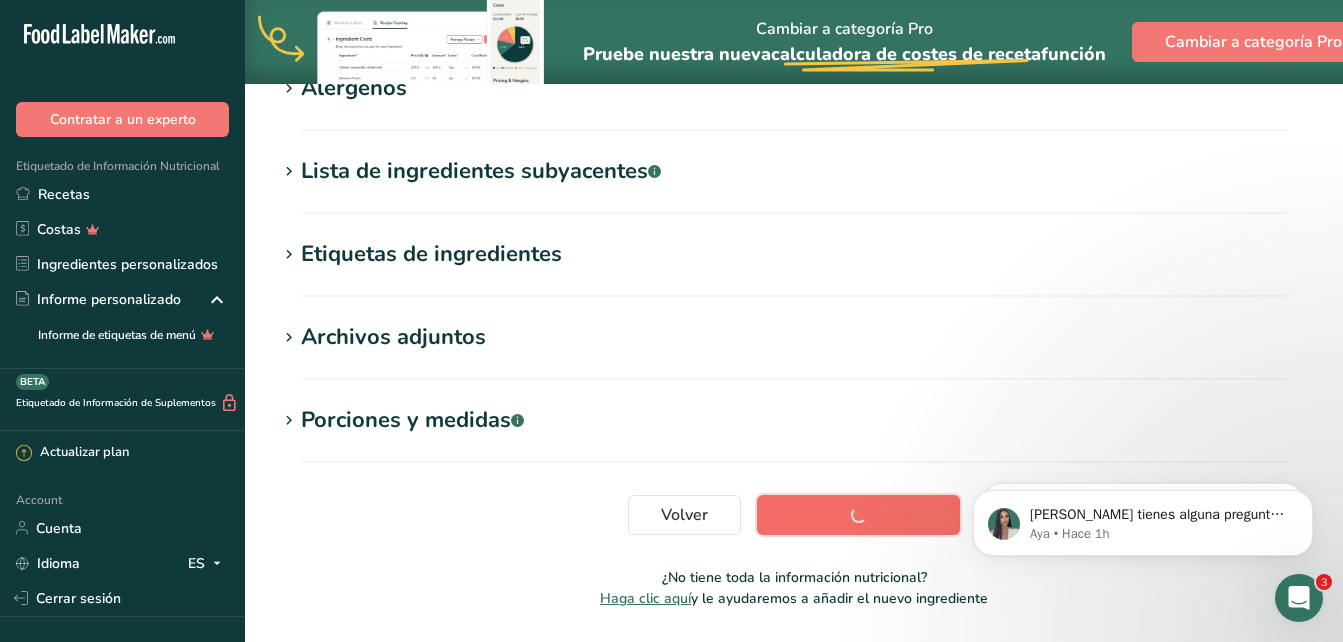 scroll, scrollTop: 433, scrollLeft: 0, axis: vertical 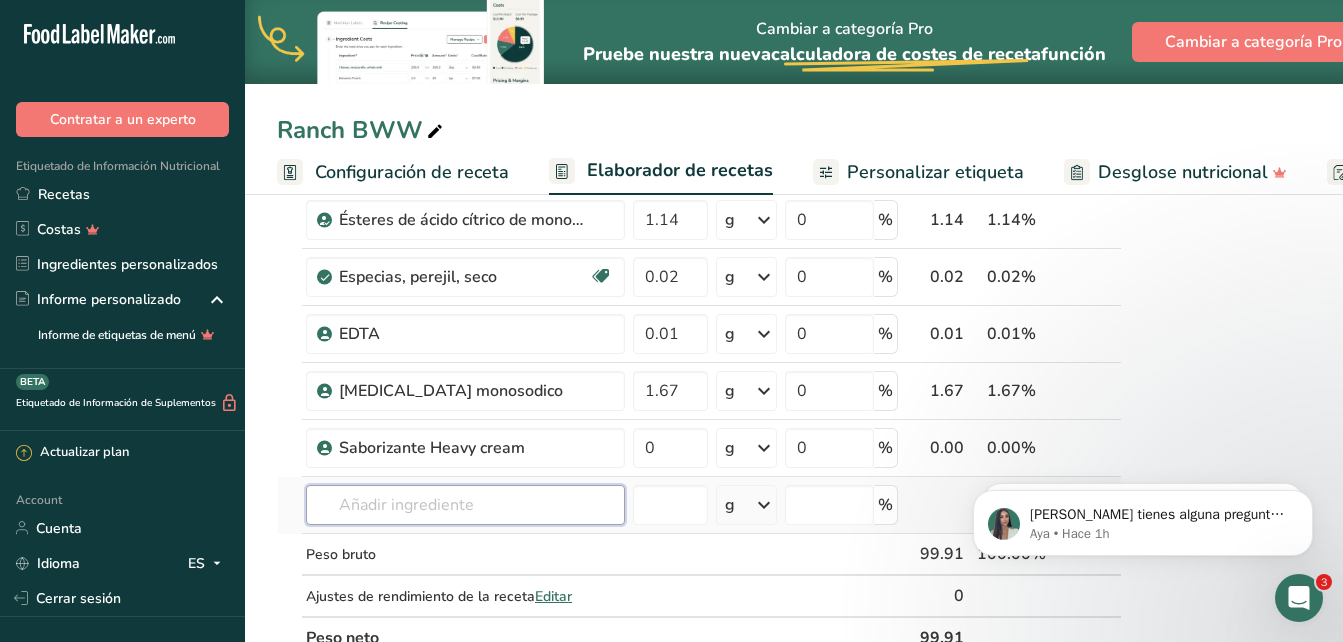 click at bounding box center (465, 505) 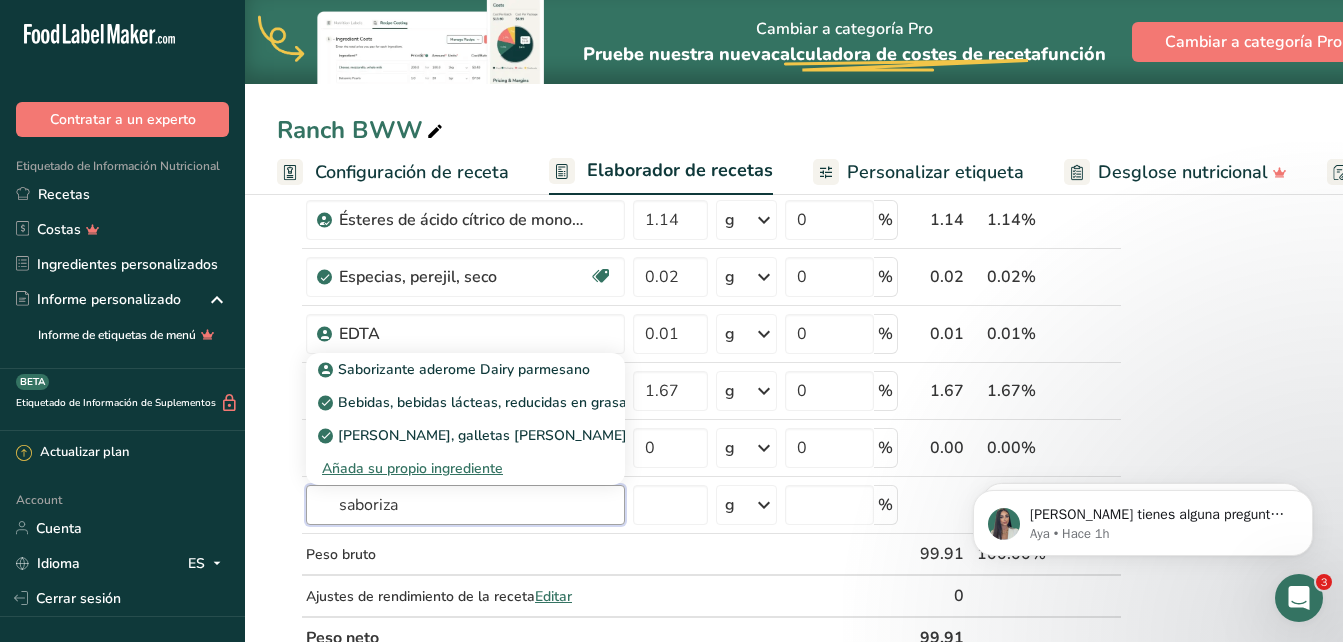 type on "saboriza" 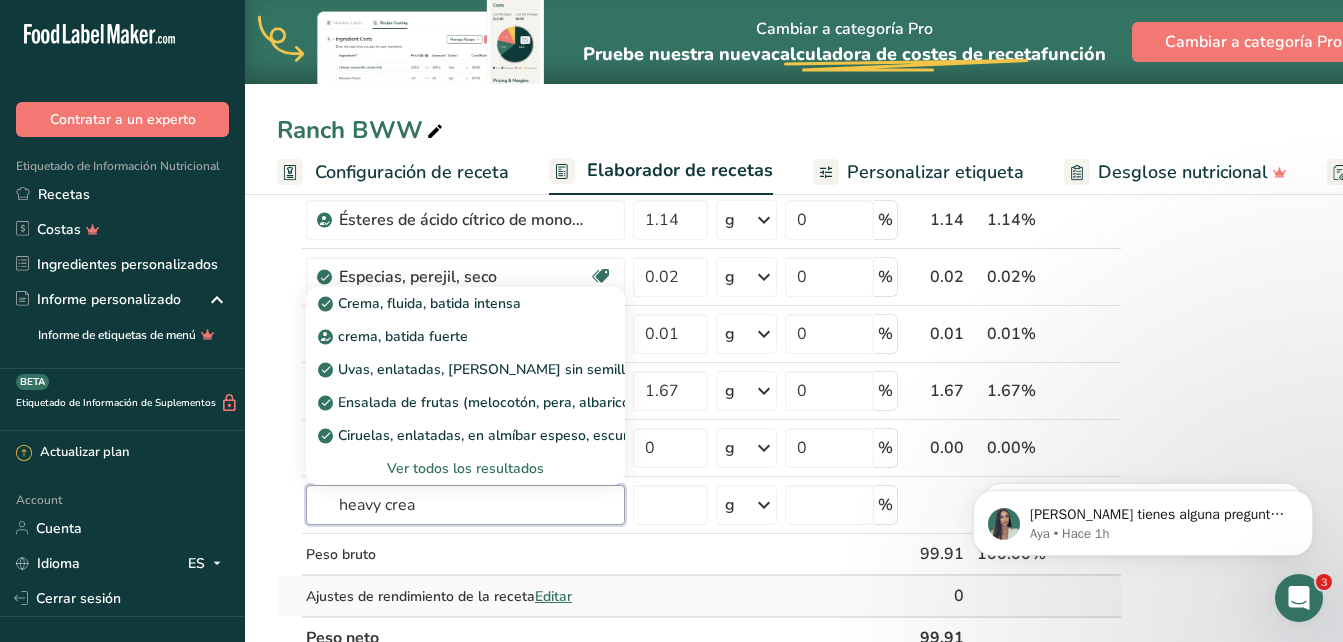 type on "heavy cream" 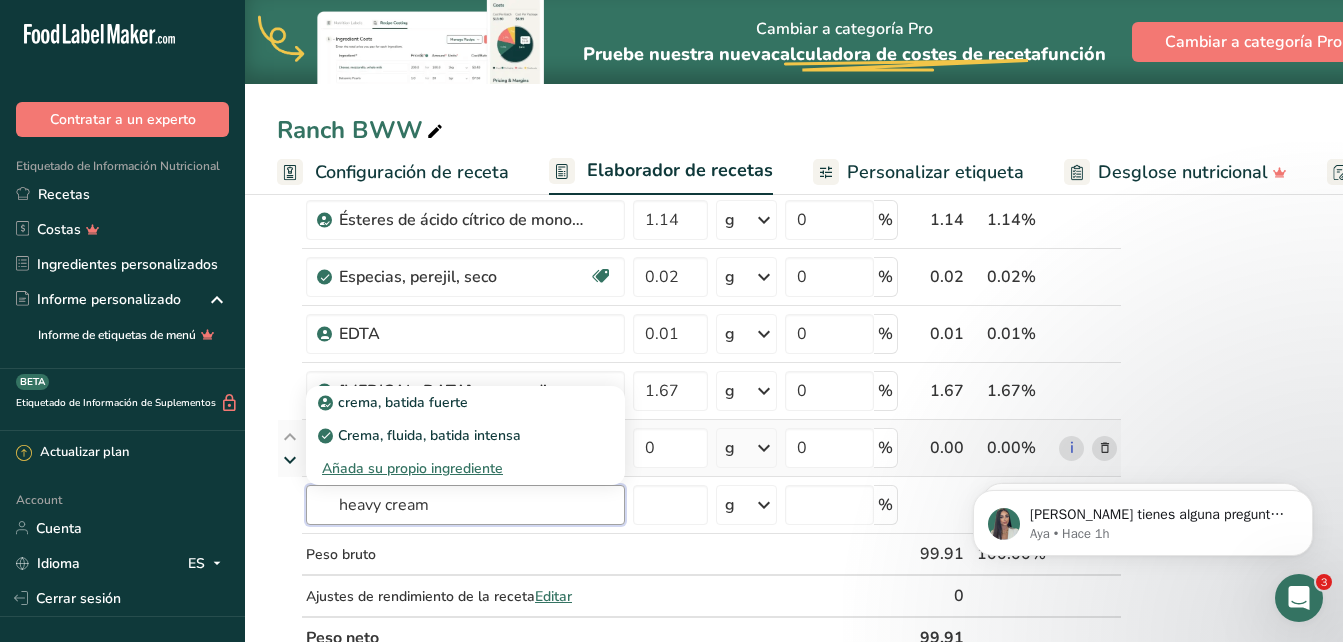 drag, startPoint x: 474, startPoint y: 514, endPoint x: 287, endPoint y: 468, distance: 192.57466 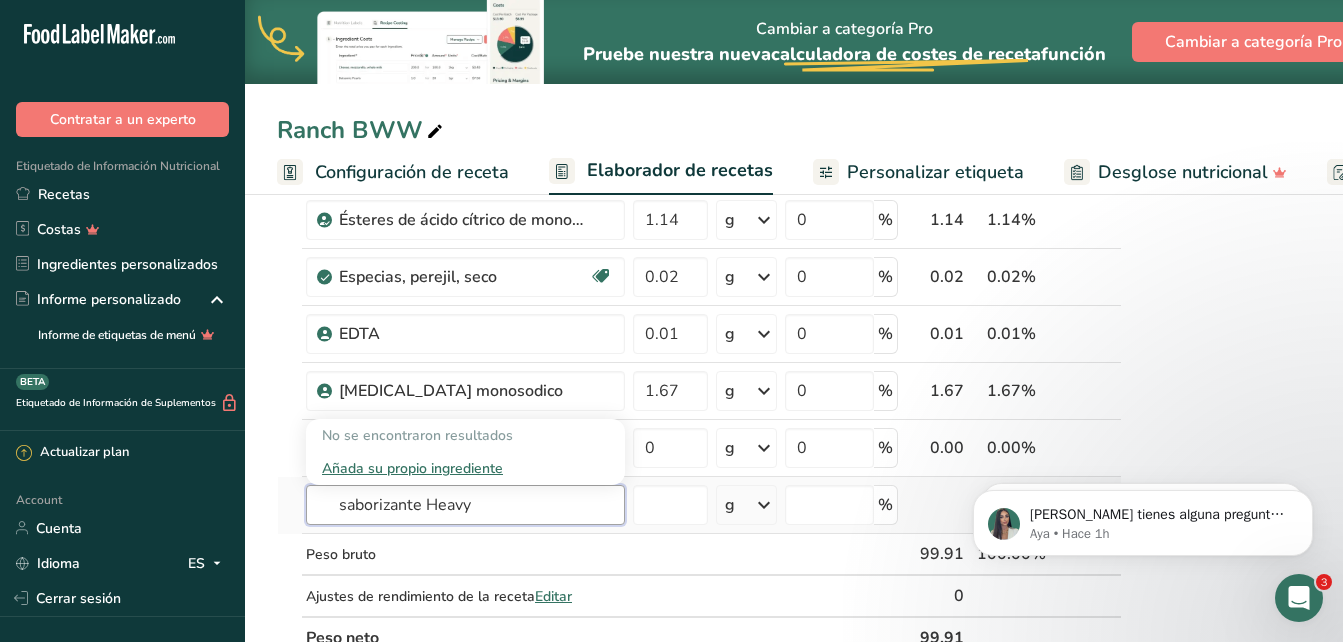 type on "saborizante Heavy" 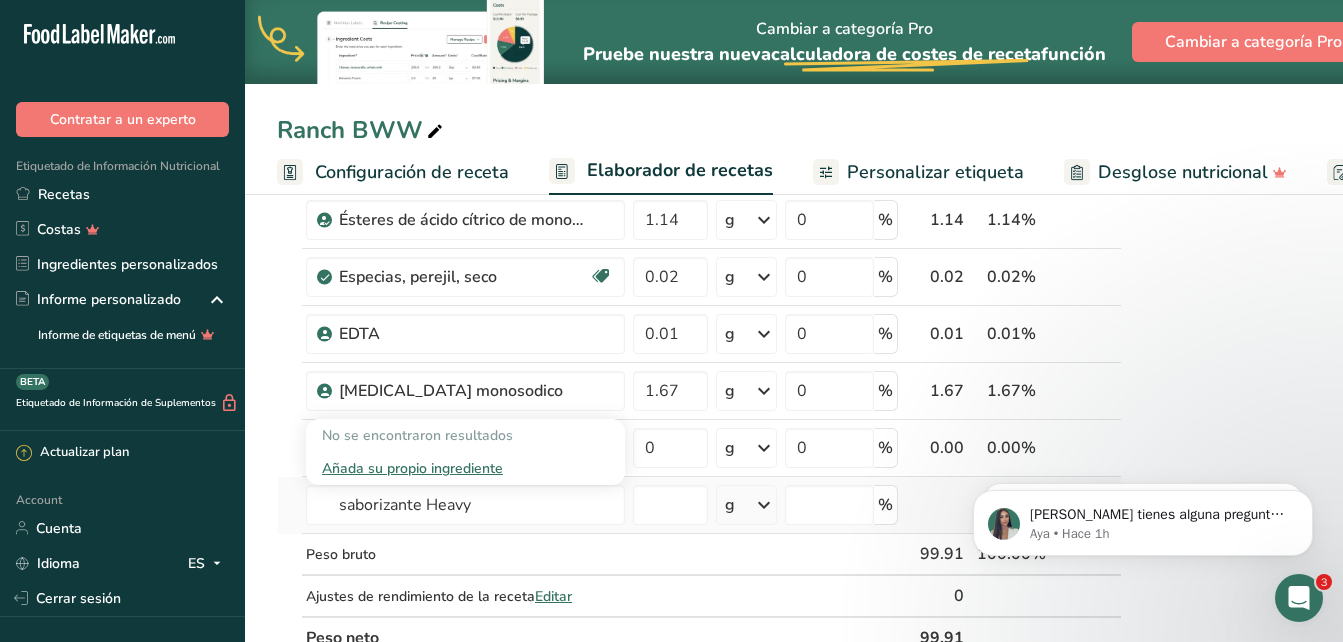 type 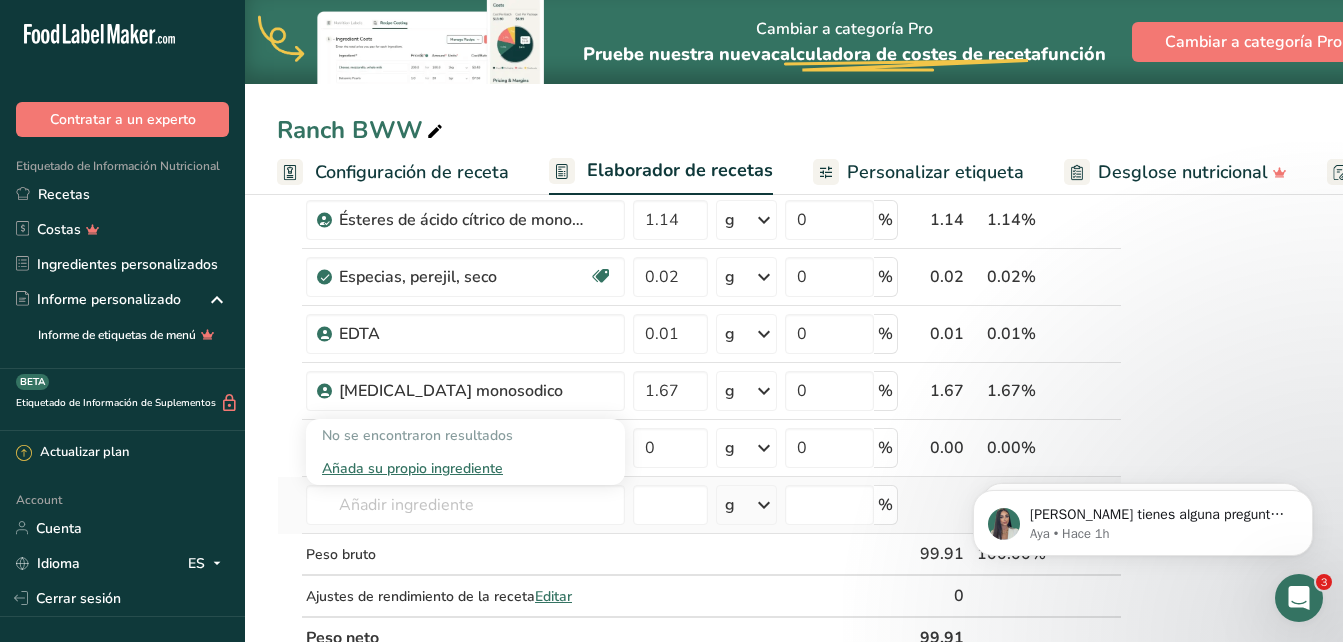 click on "Añada su propio ingrediente" at bounding box center (465, 468) 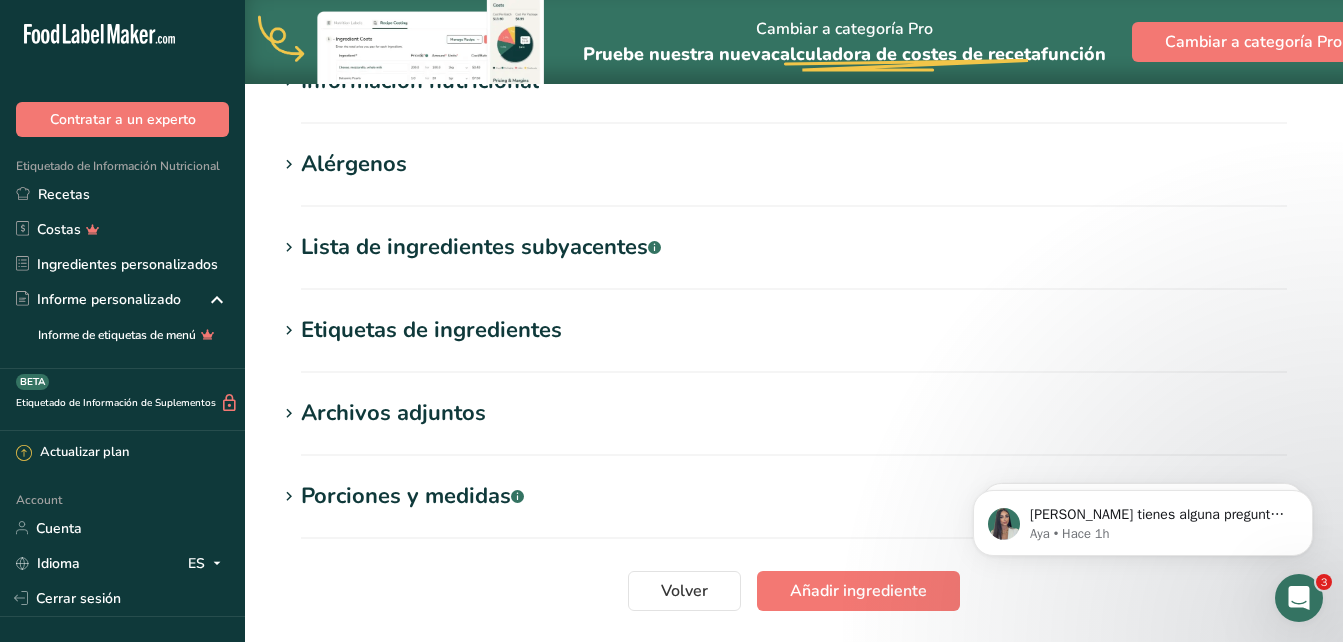 scroll, scrollTop: 0, scrollLeft: 0, axis: both 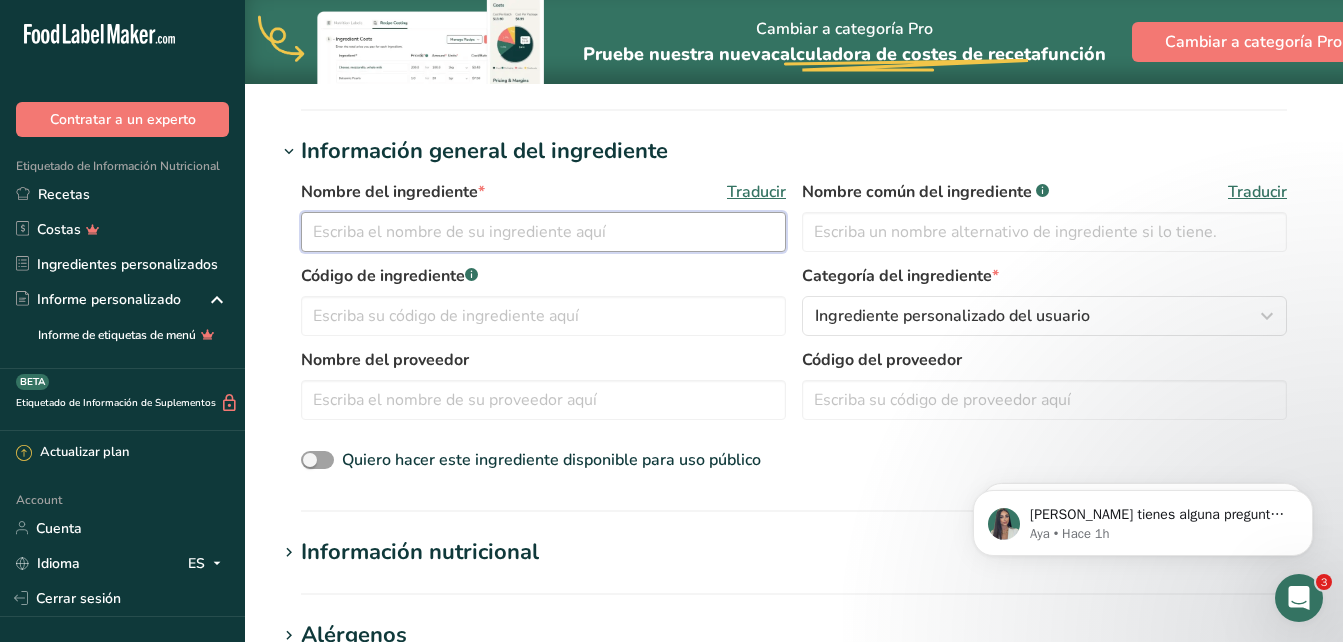 click at bounding box center (543, 232) 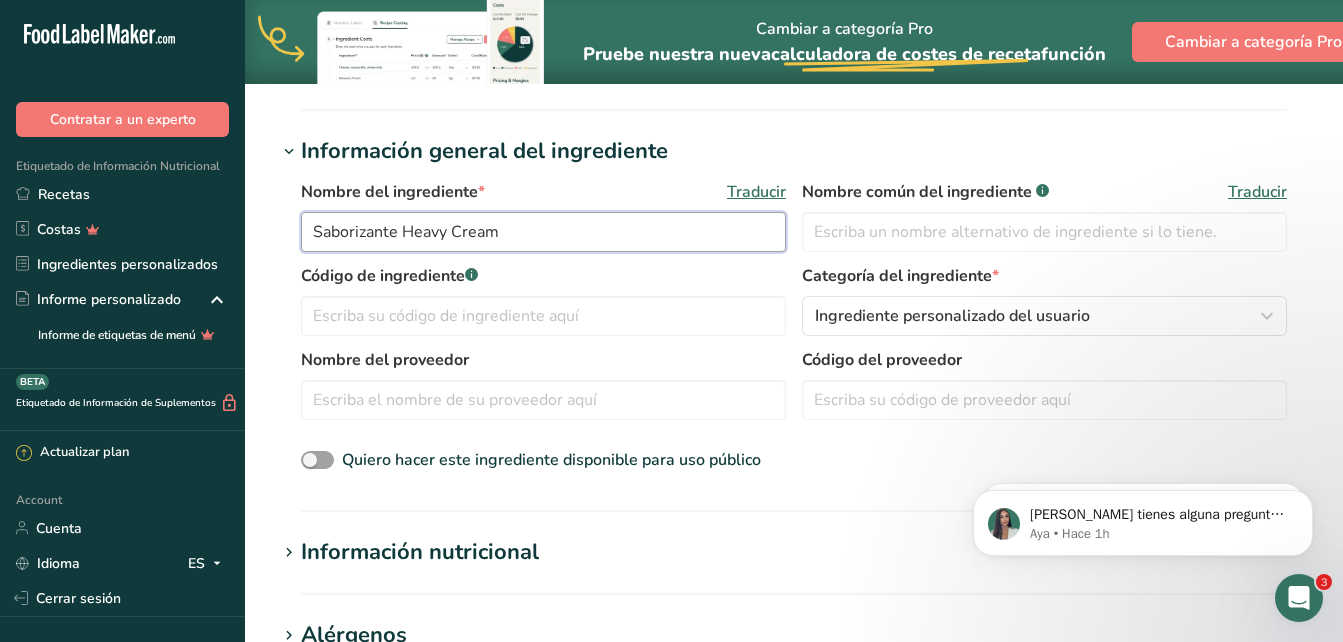 type on "Saborizante Heavy Cream" 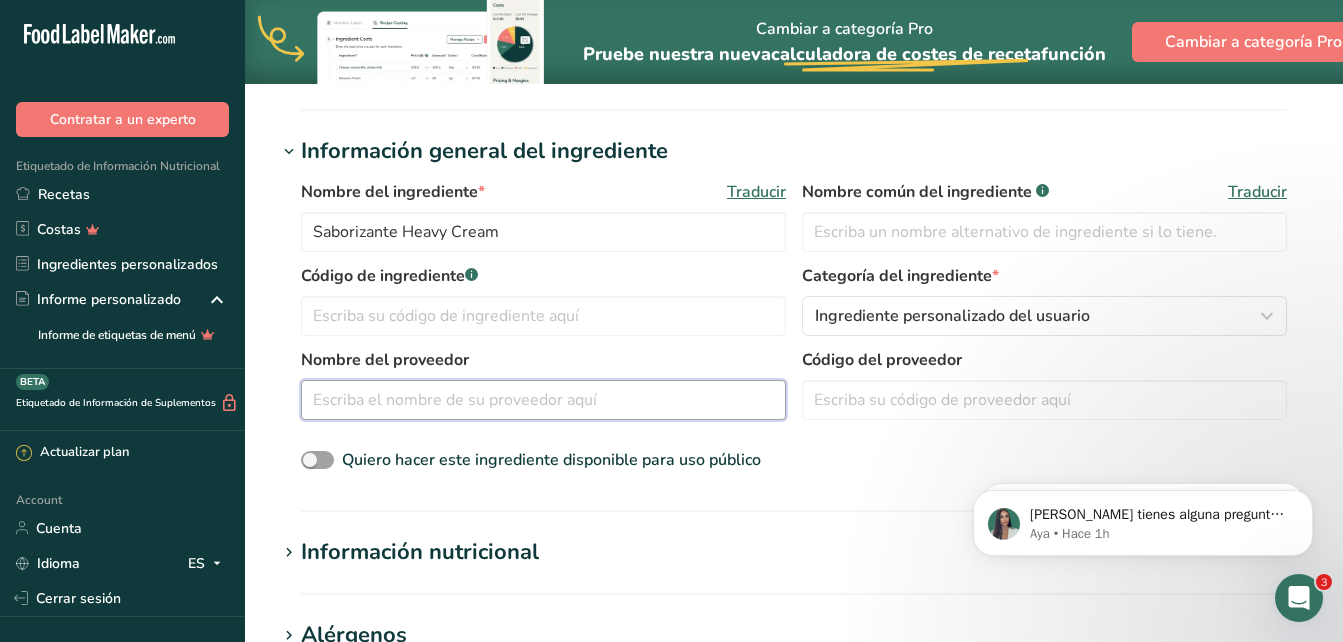 click at bounding box center (543, 400) 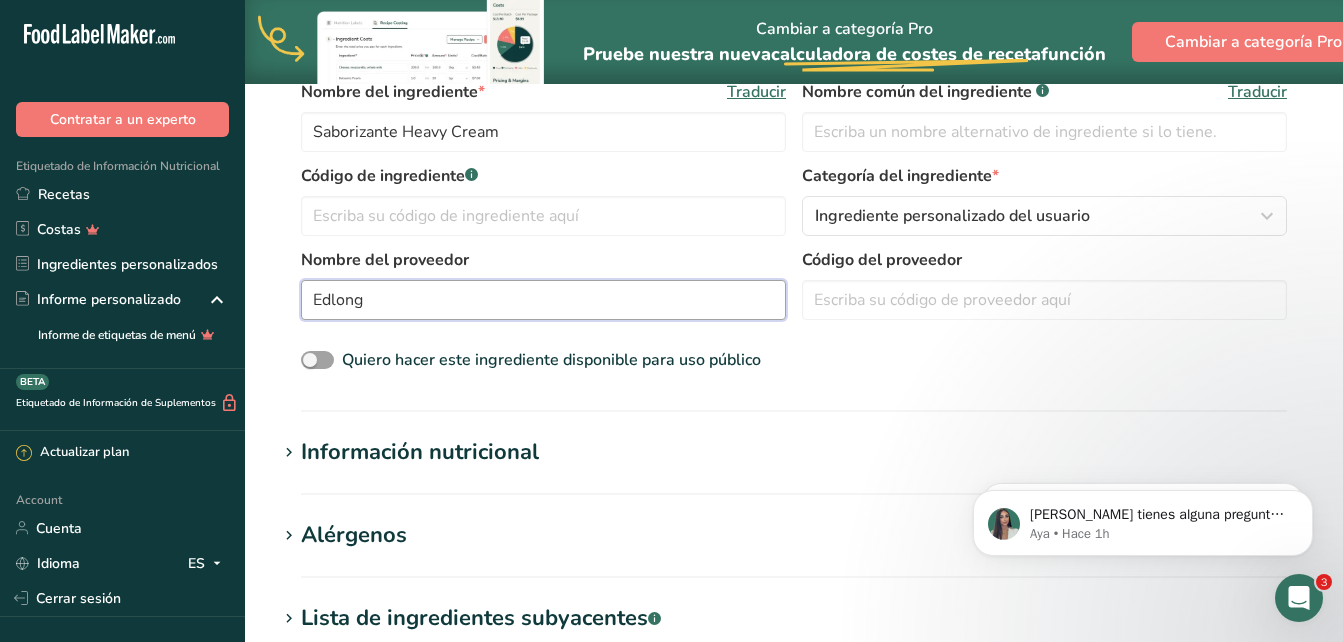 scroll, scrollTop: 762, scrollLeft: 0, axis: vertical 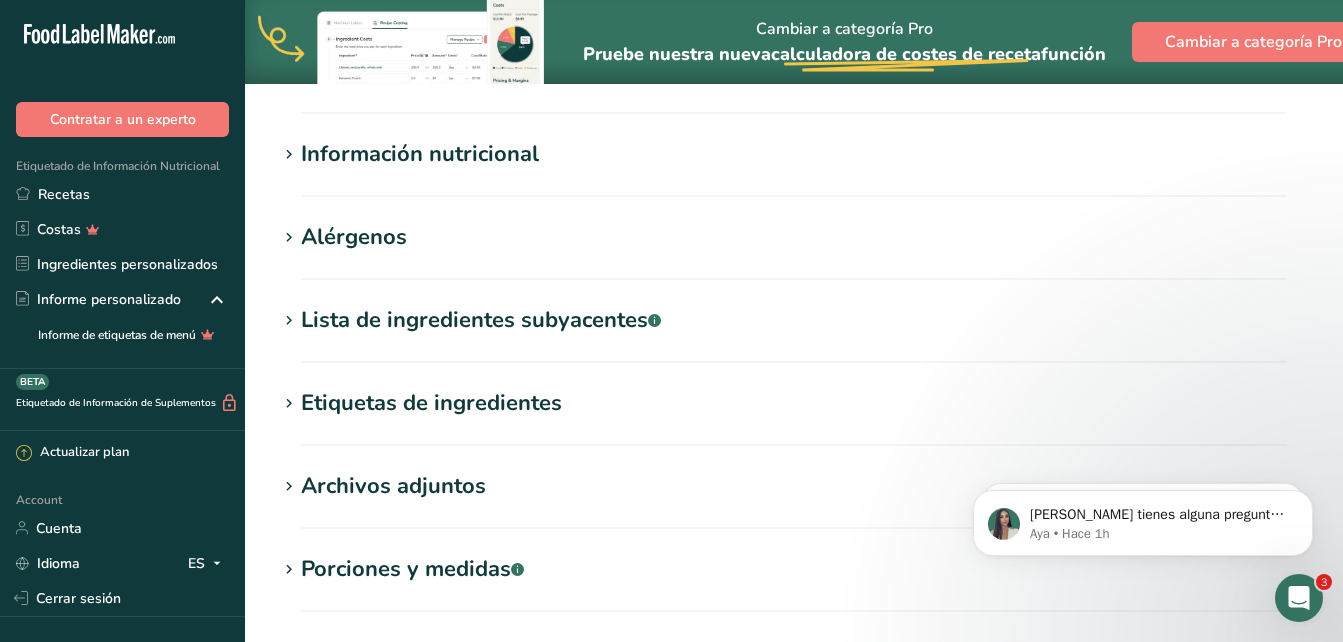 type on "Edlong" 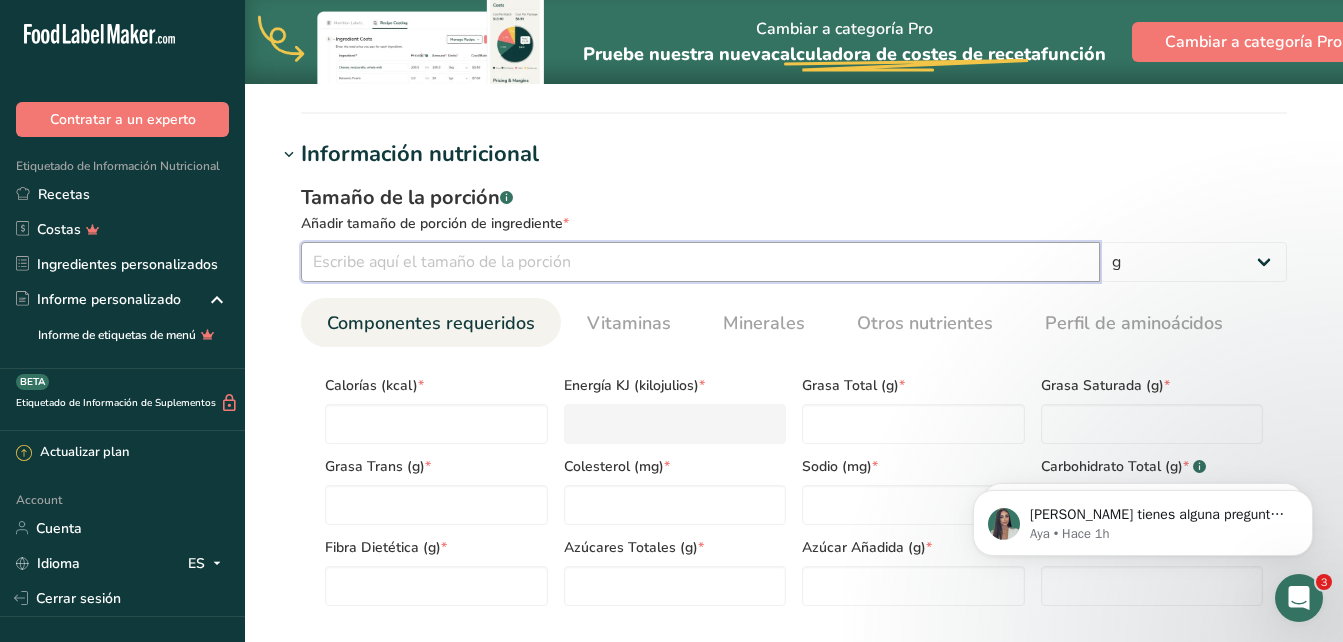 click at bounding box center [700, 262] 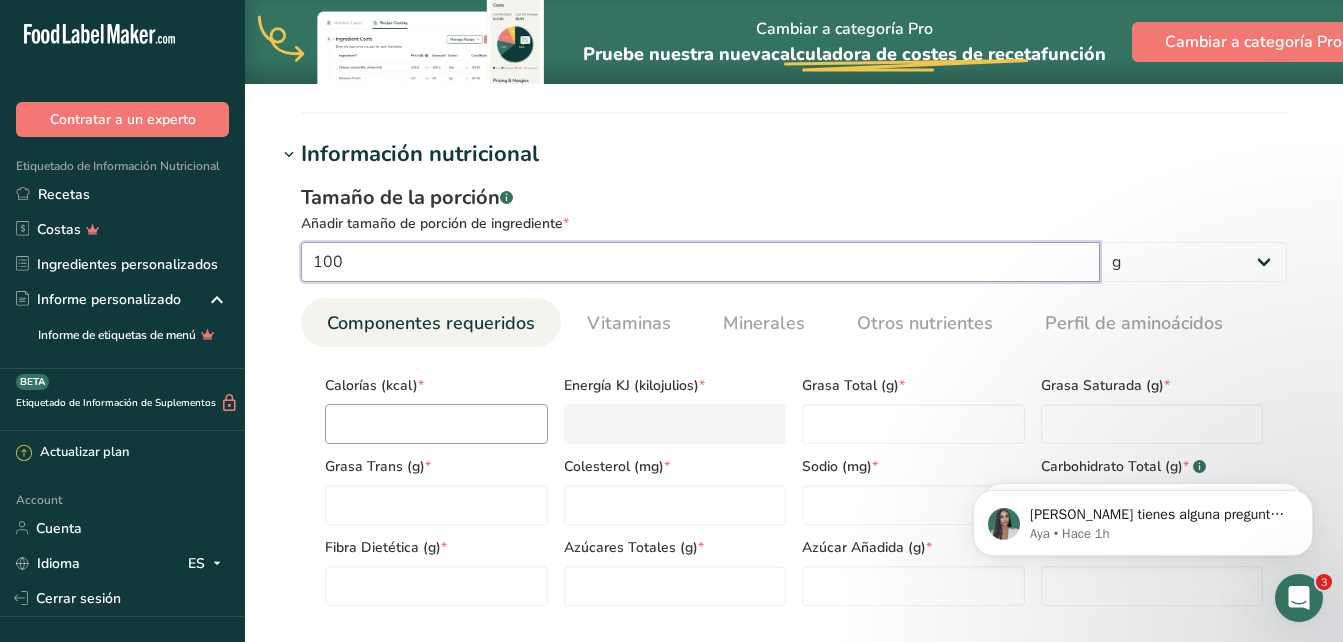 type on "100" 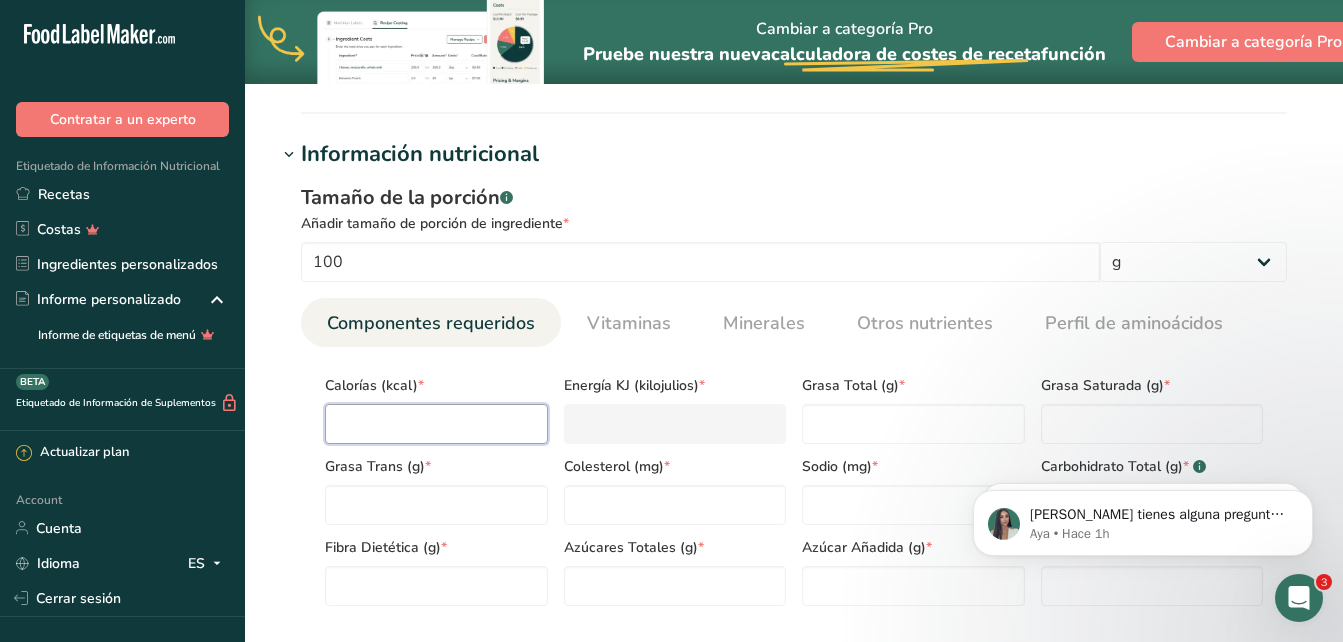 click at bounding box center [436, 424] 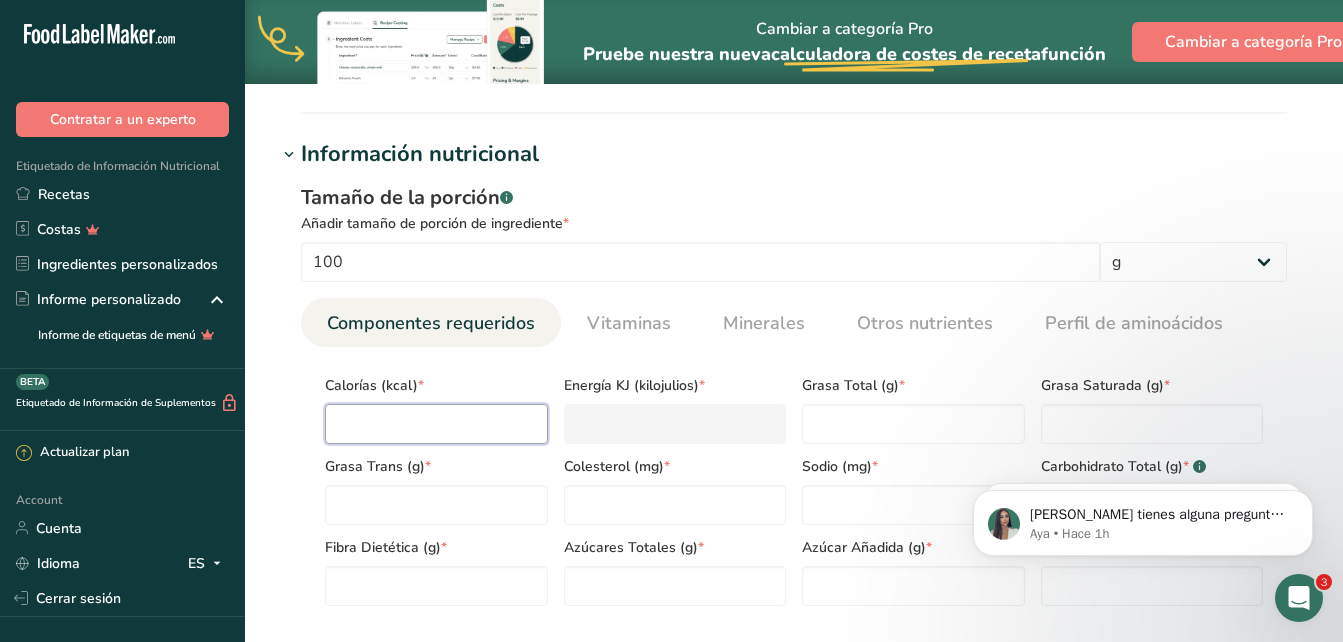 type on "4" 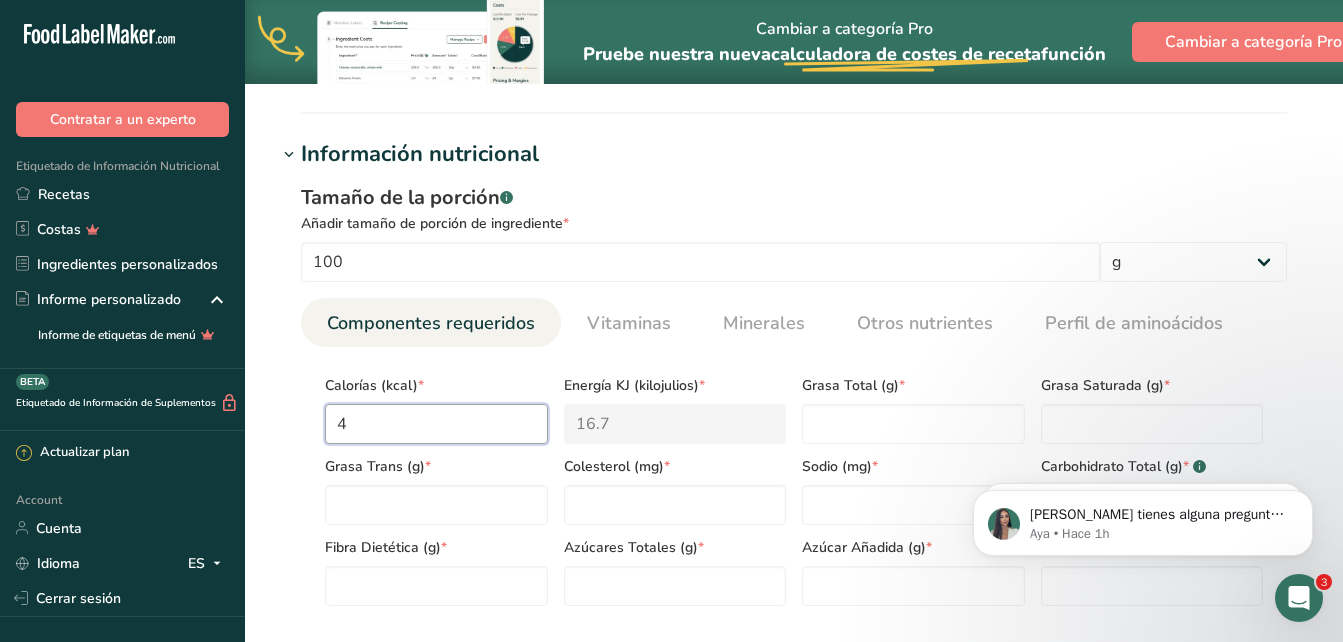 type on "42" 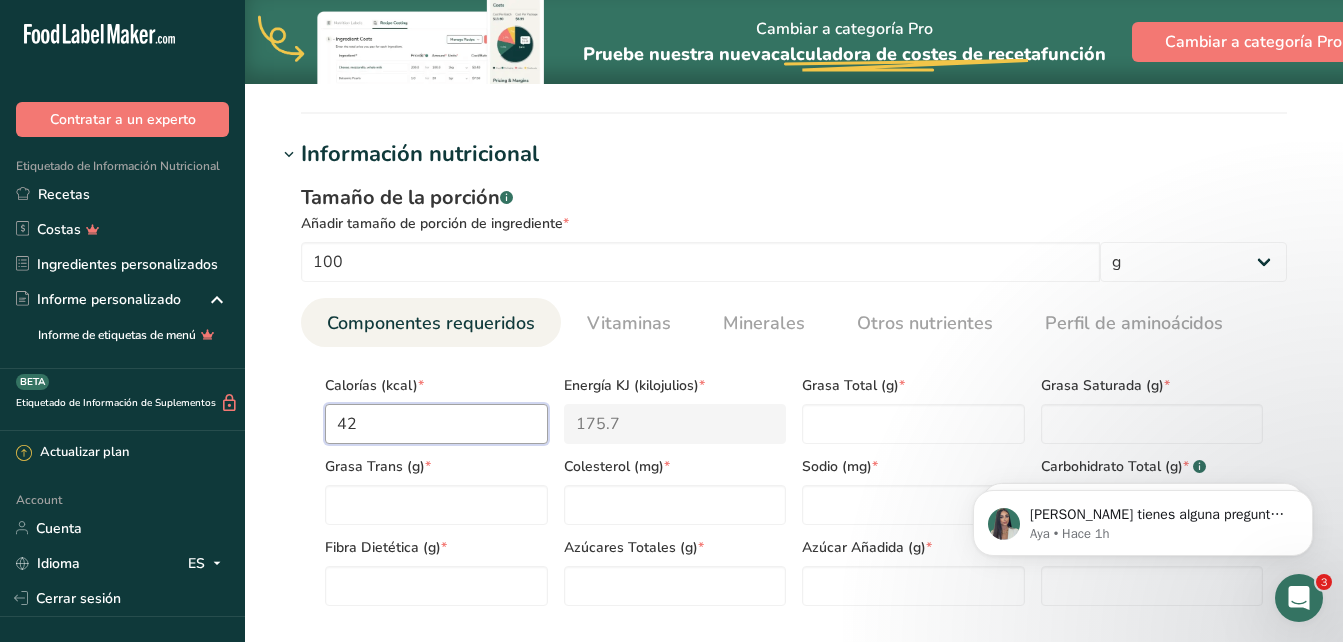 type on "420" 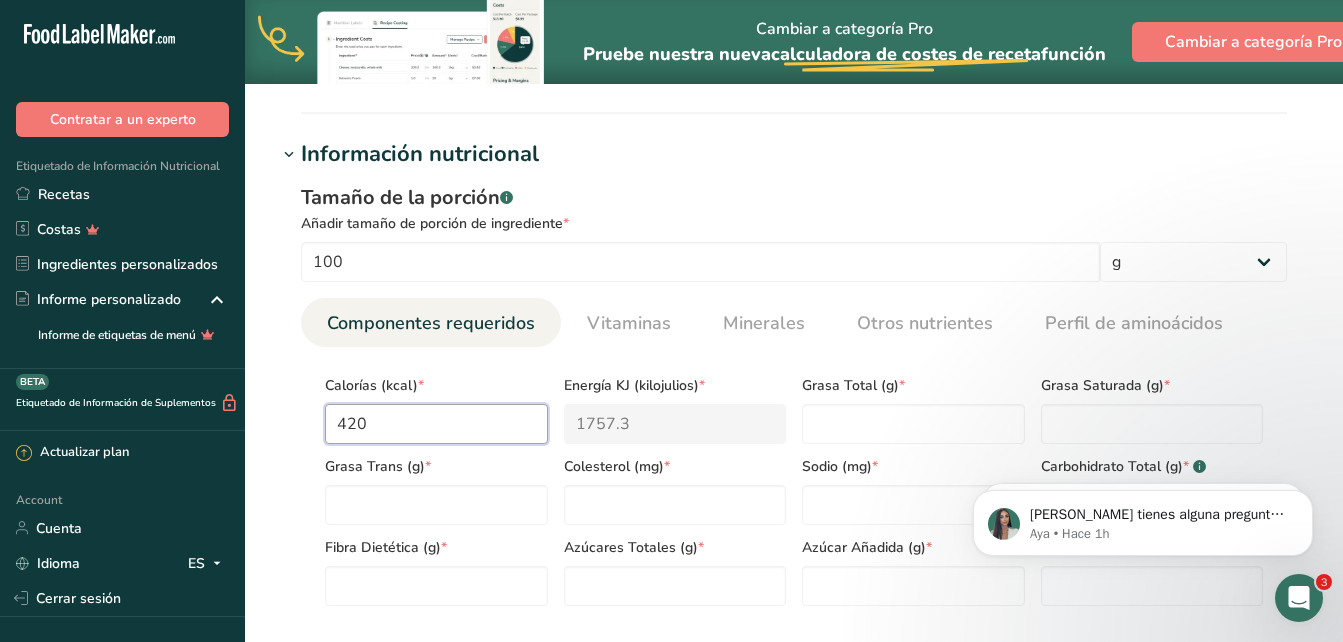 type on "420" 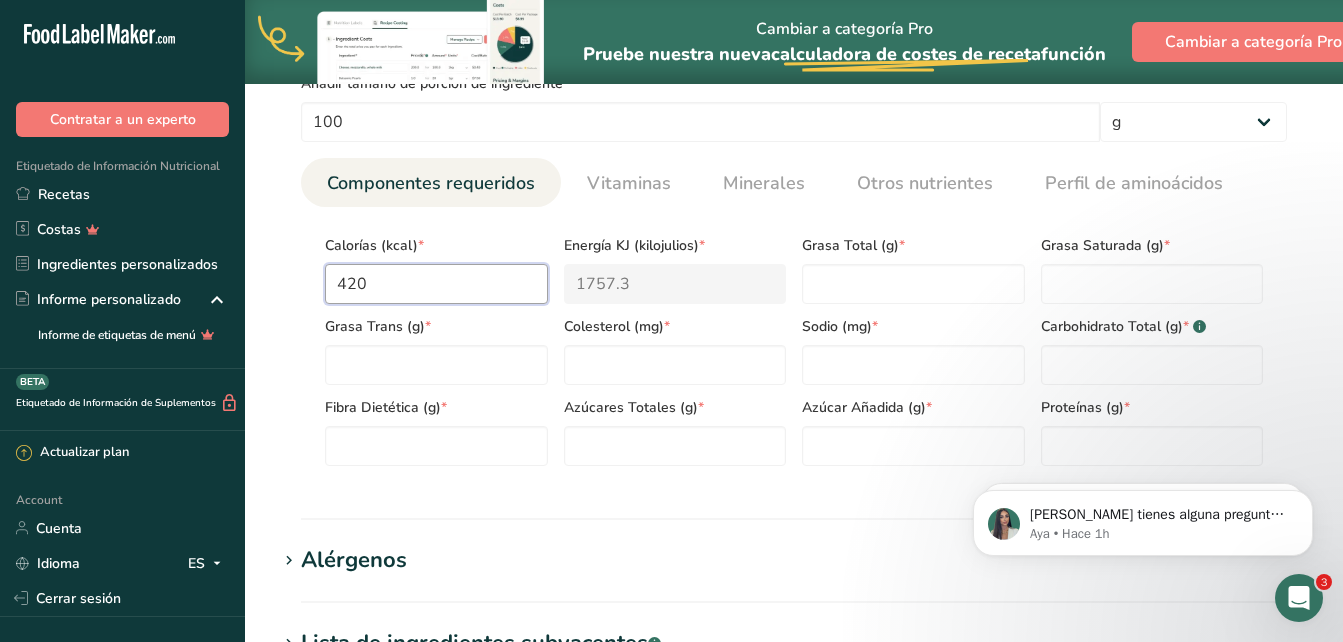scroll, scrollTop: 909, scrollLeft: 0, axis: vertical 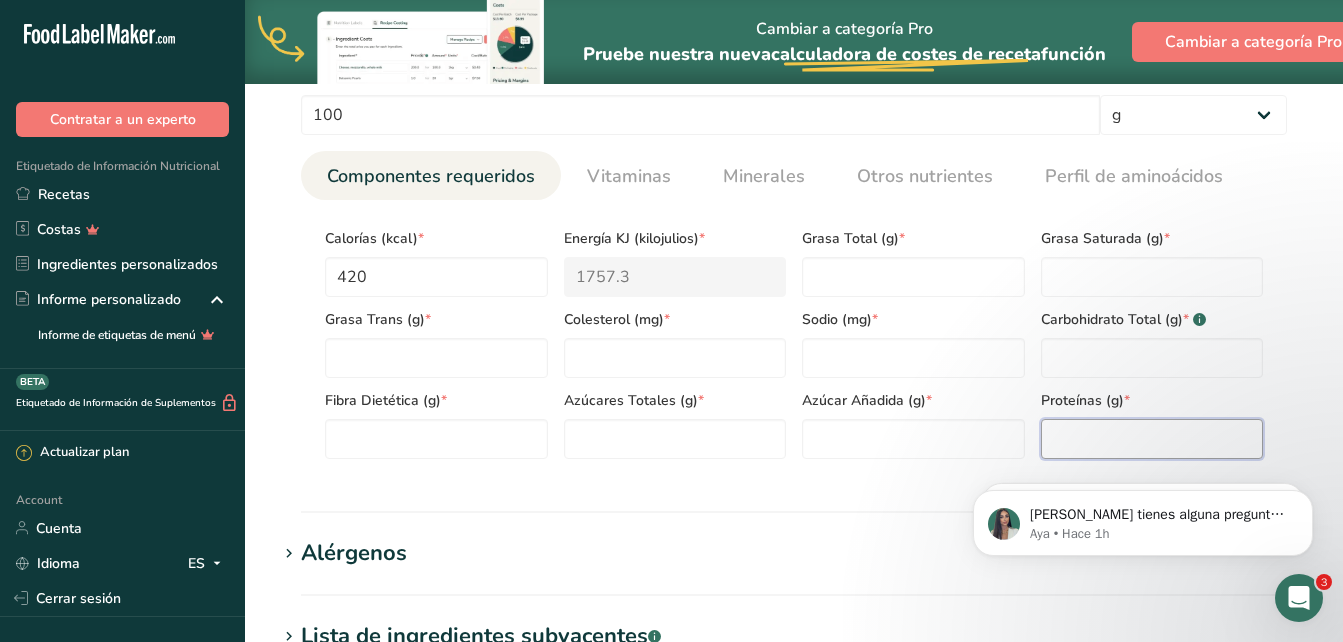 click at bounding box center (1152, 439) 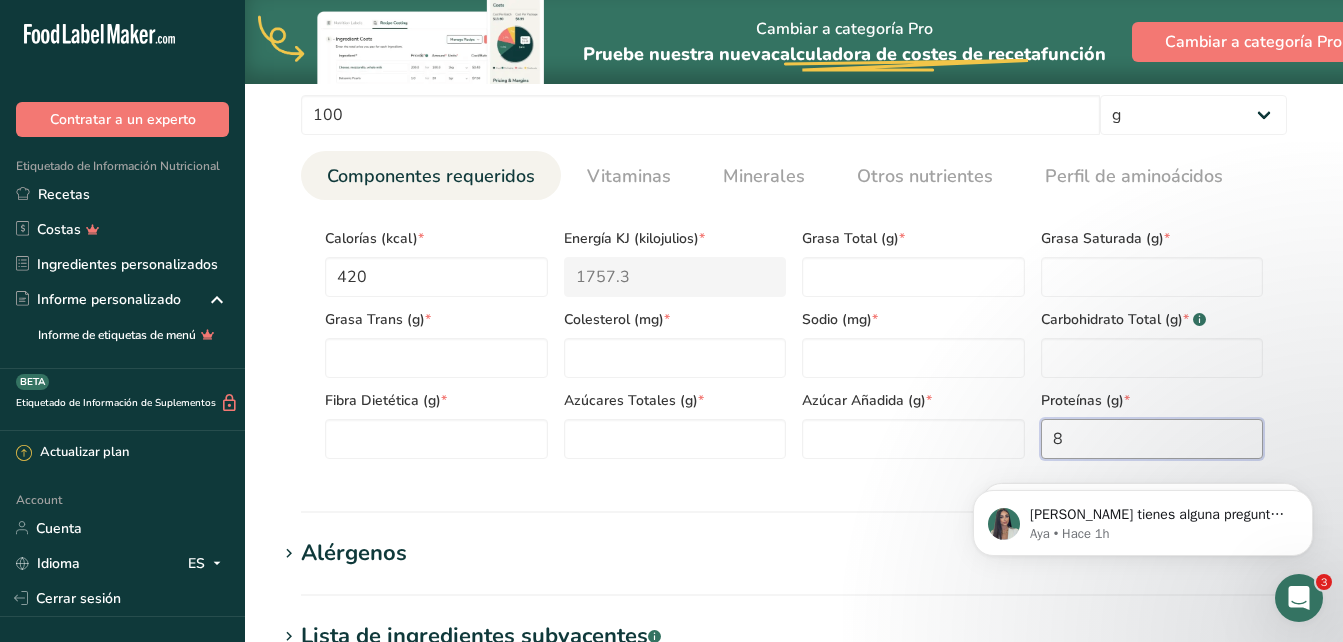 type on "8" 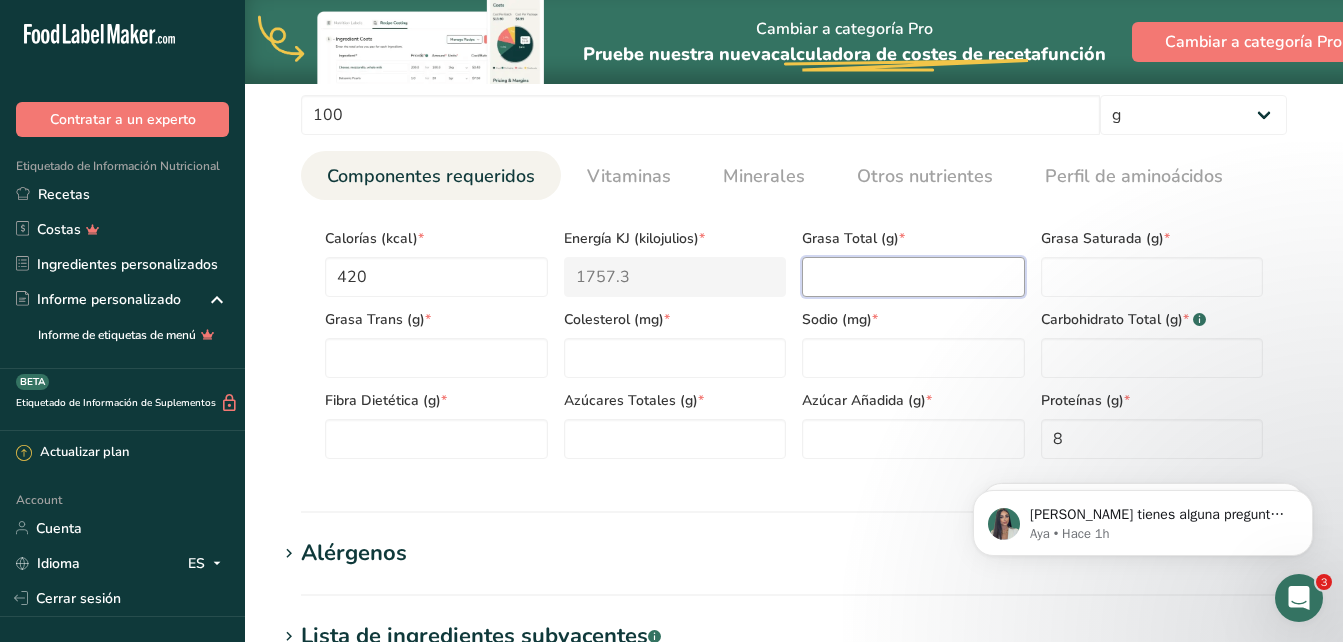 click at bounding box center (913, 277) 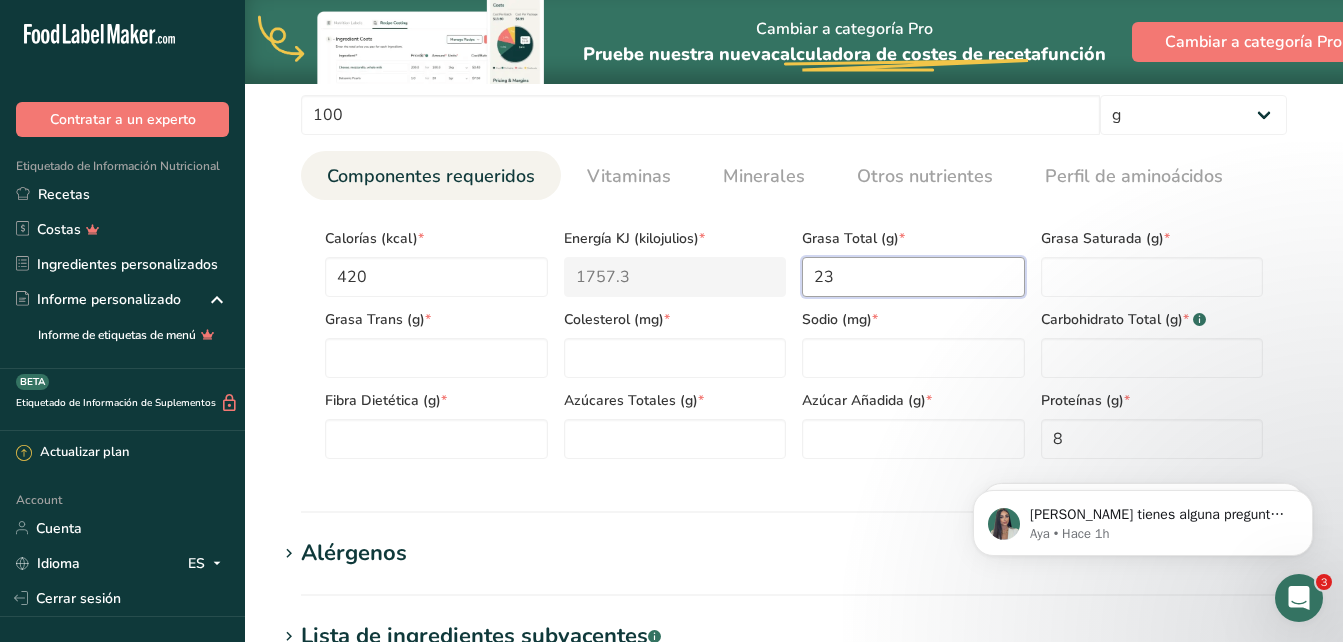 type on "23" 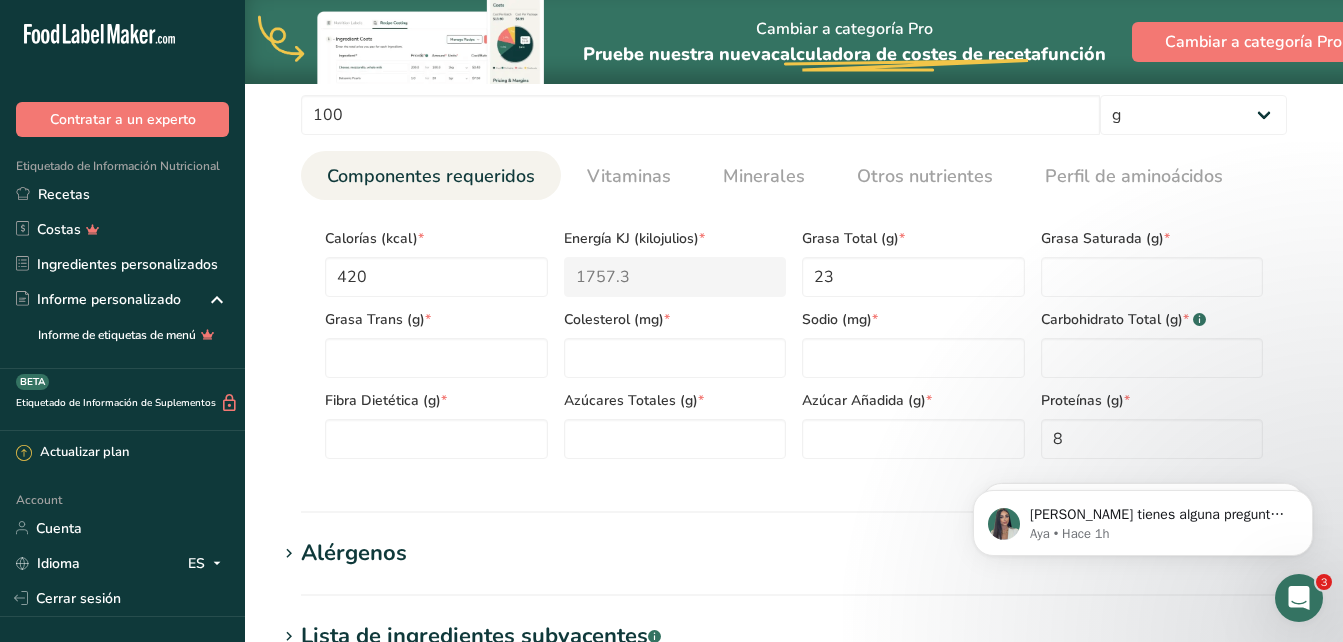 click on "Grasa Saturada
(g) *" at bounding box center [1152, 256] 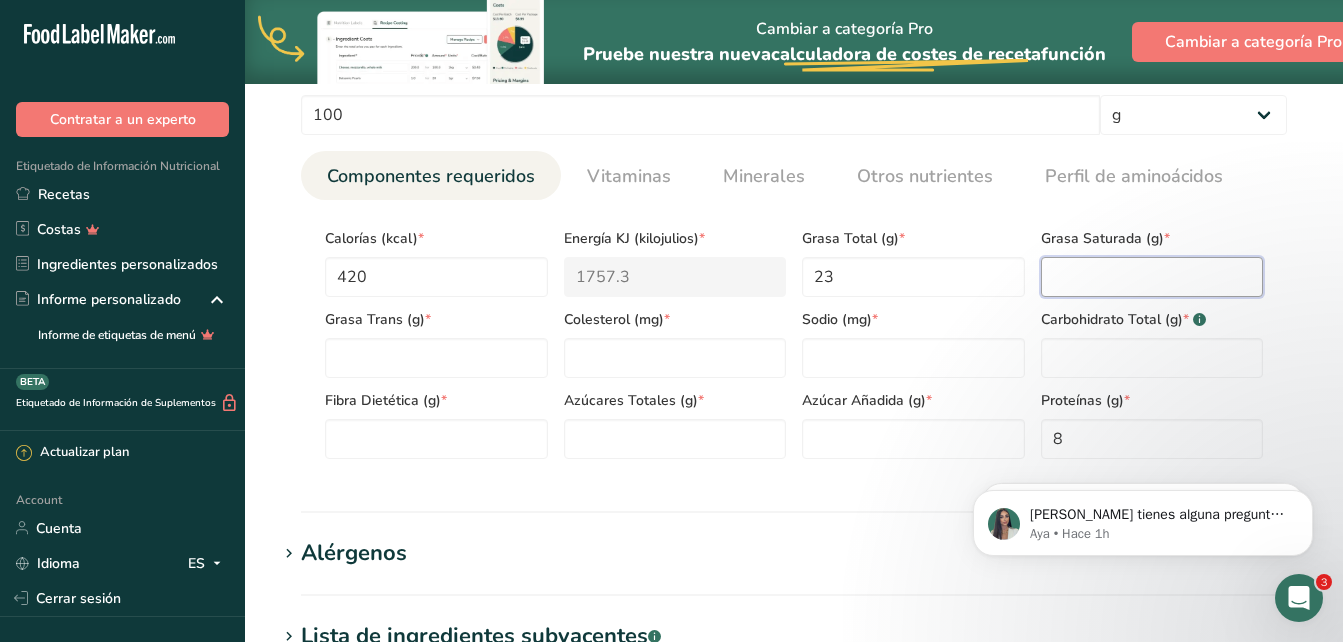 click at bounding box center [1152, 277] 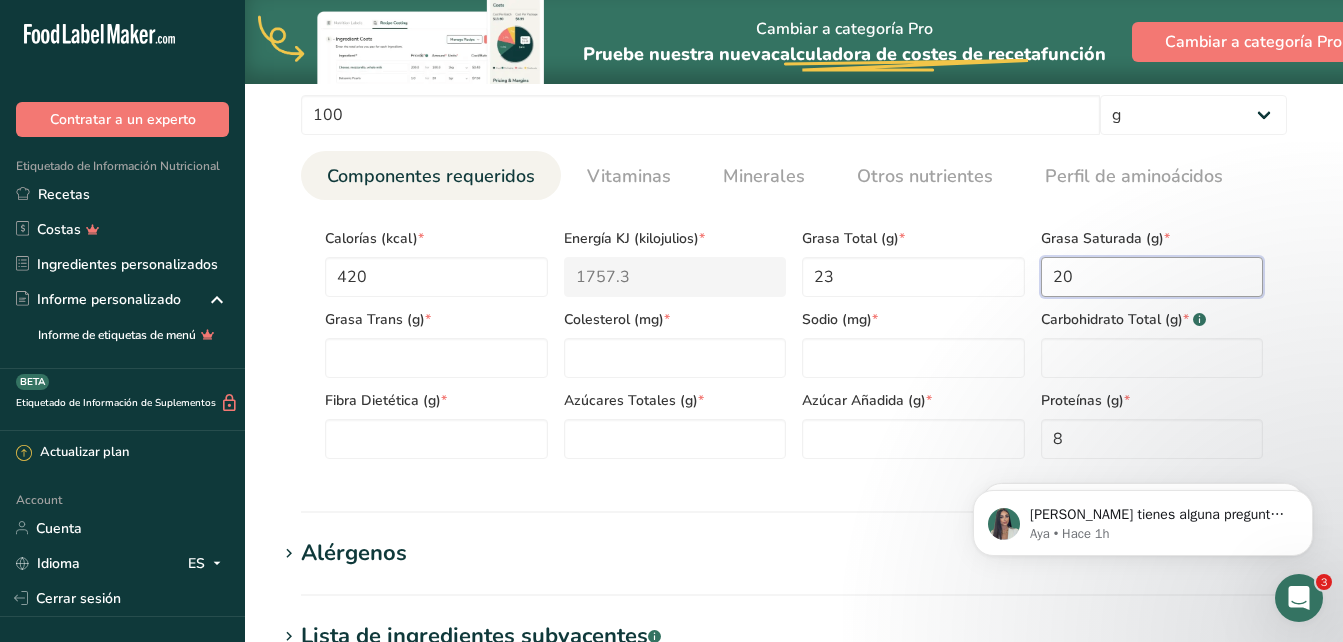type on "20" 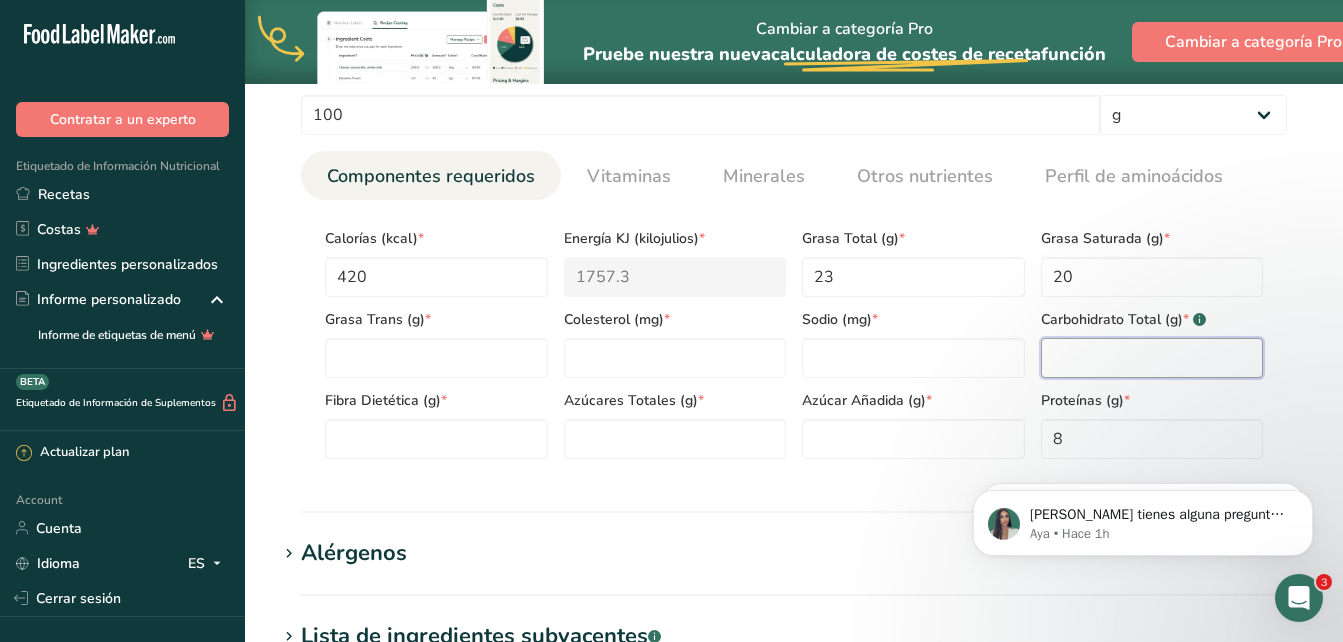 click at bounding box center (1152, 358) 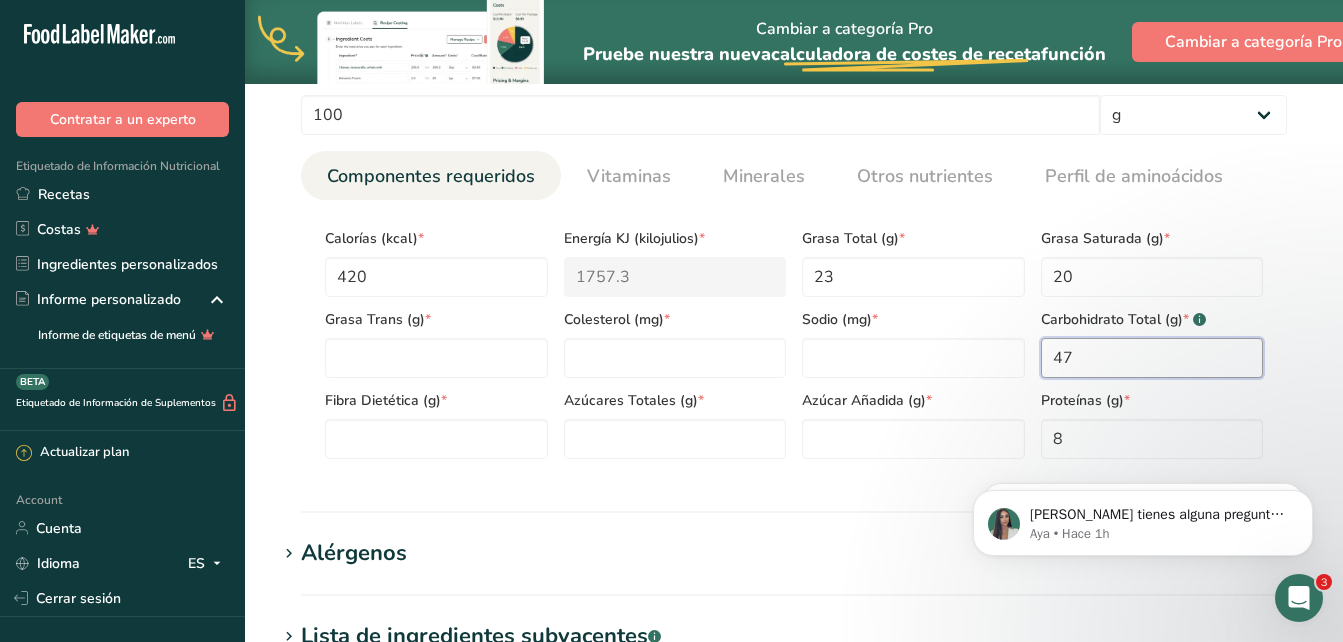 type on "47" 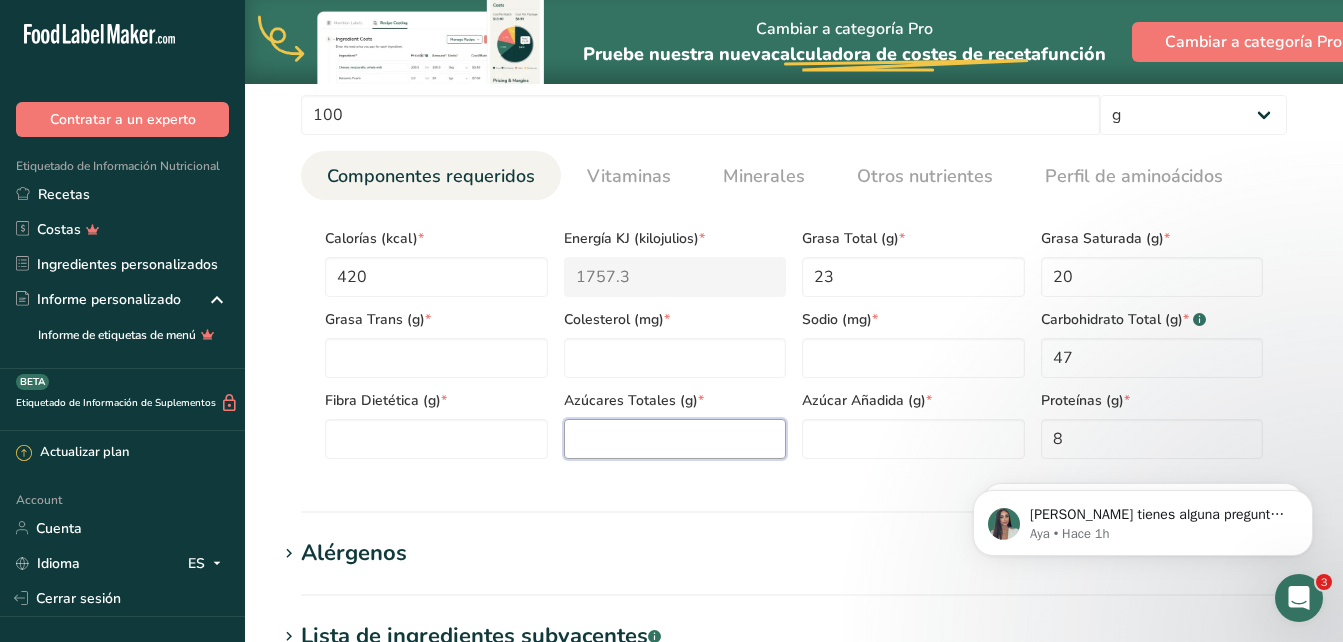 click at bounding box center [675, 439] 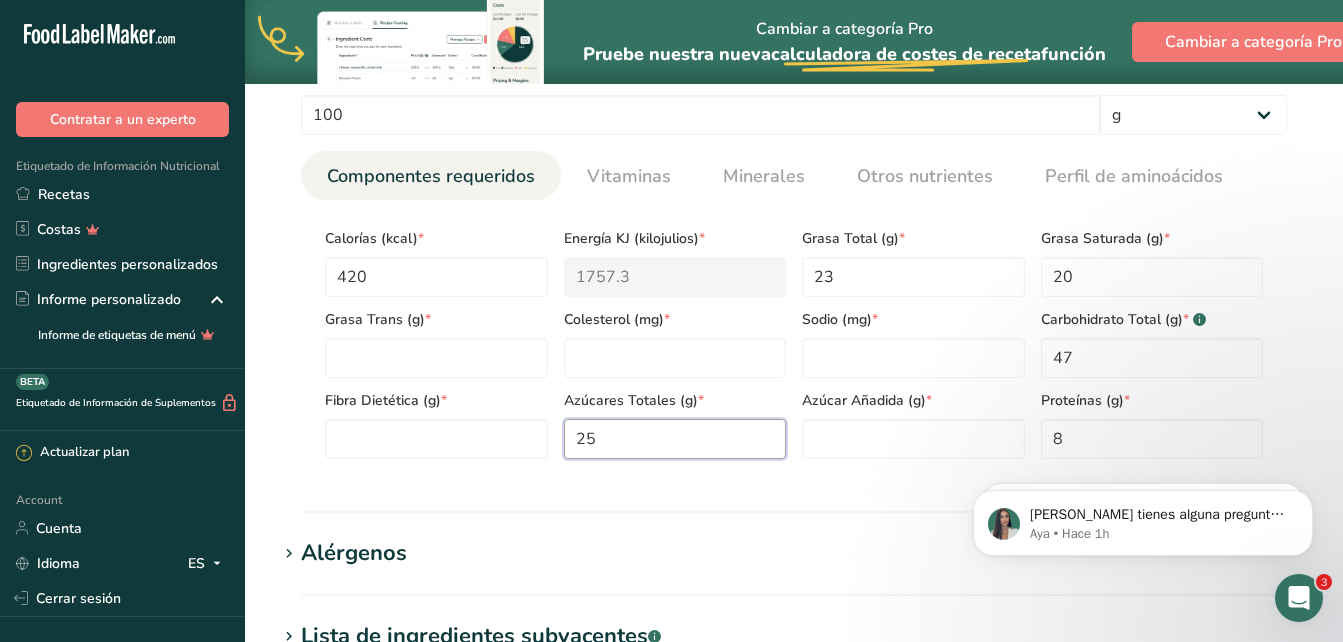 type on "25" 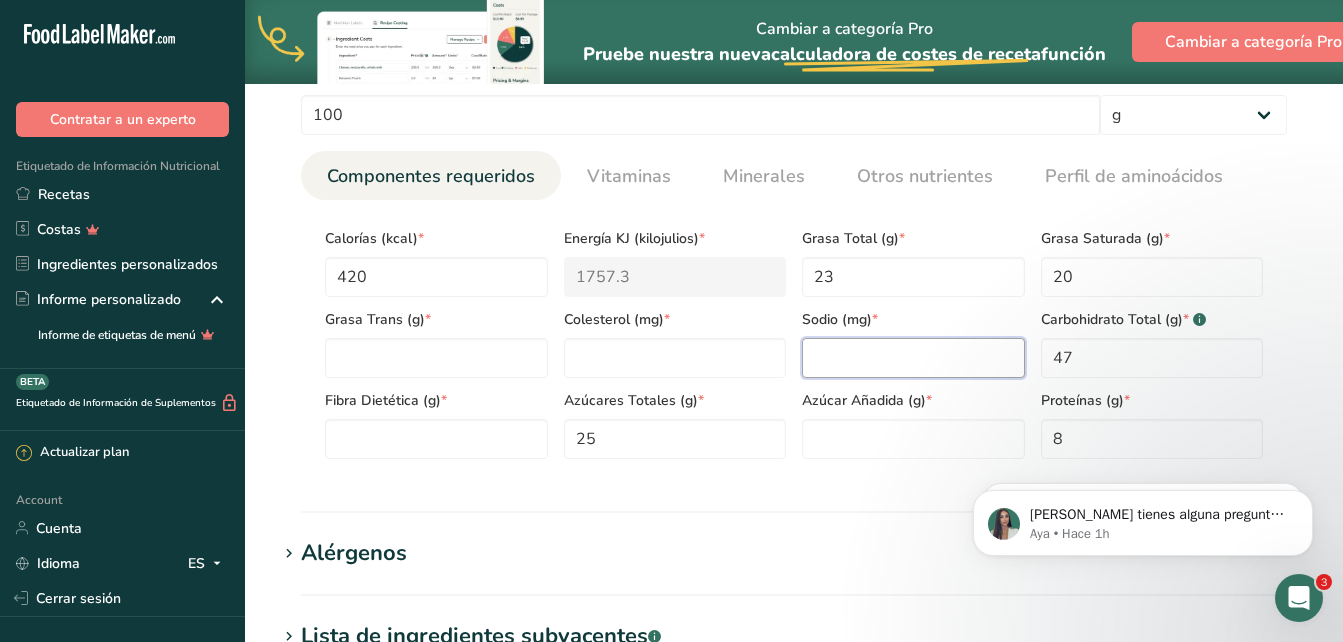 click at bounding box center (913, 358) 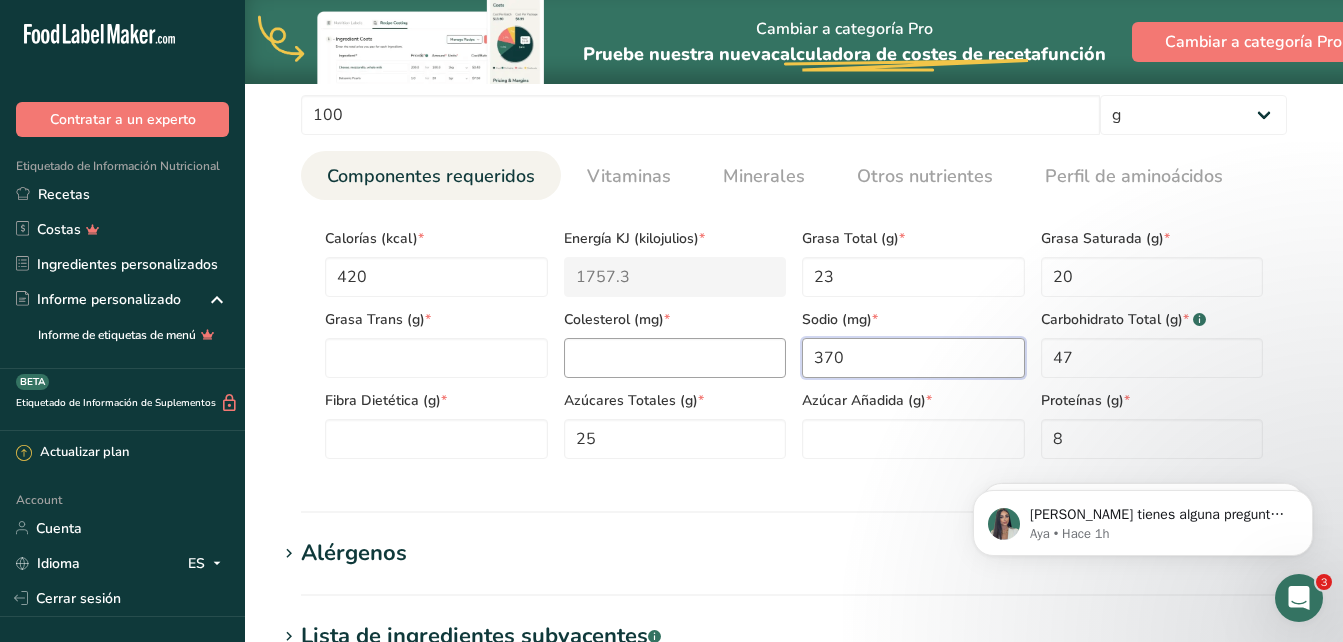 type on "370" 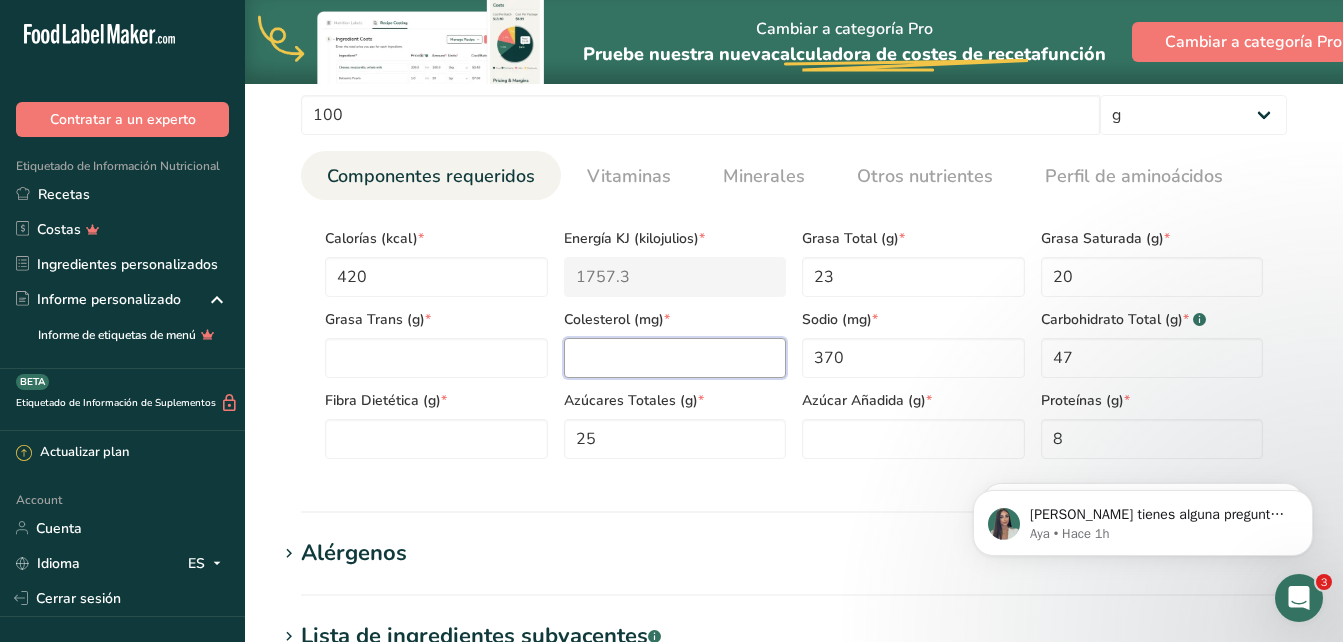 click at bounding box center (675, 358) 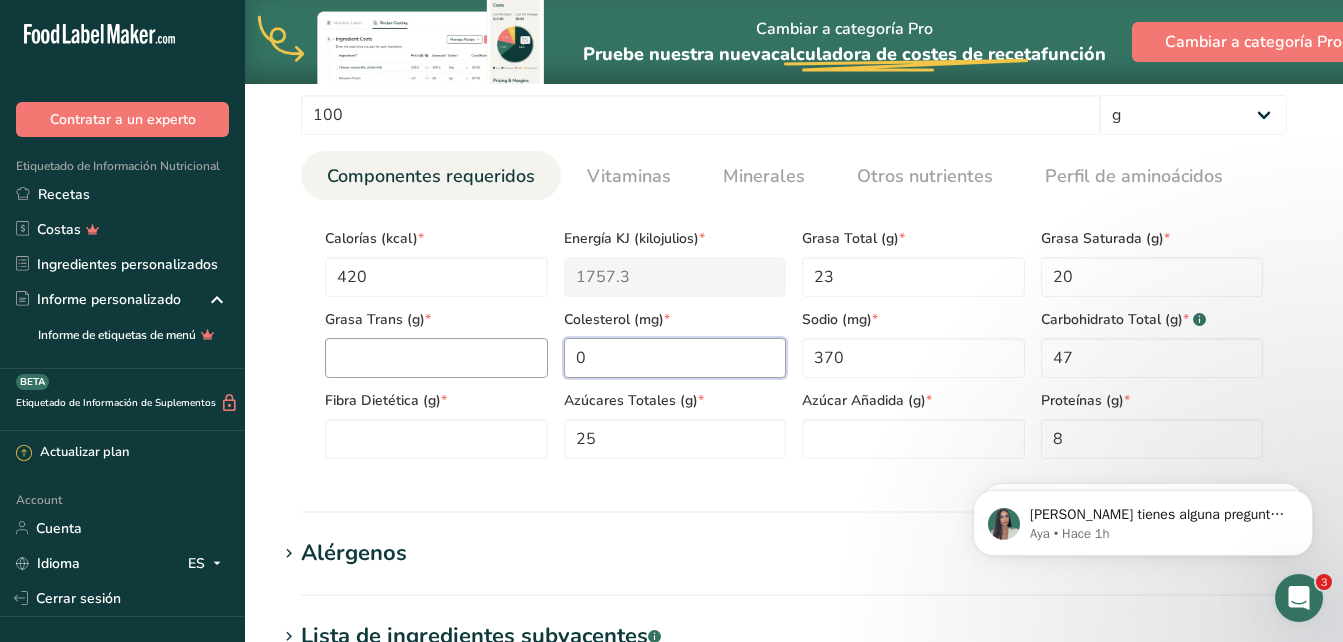 type on "0" 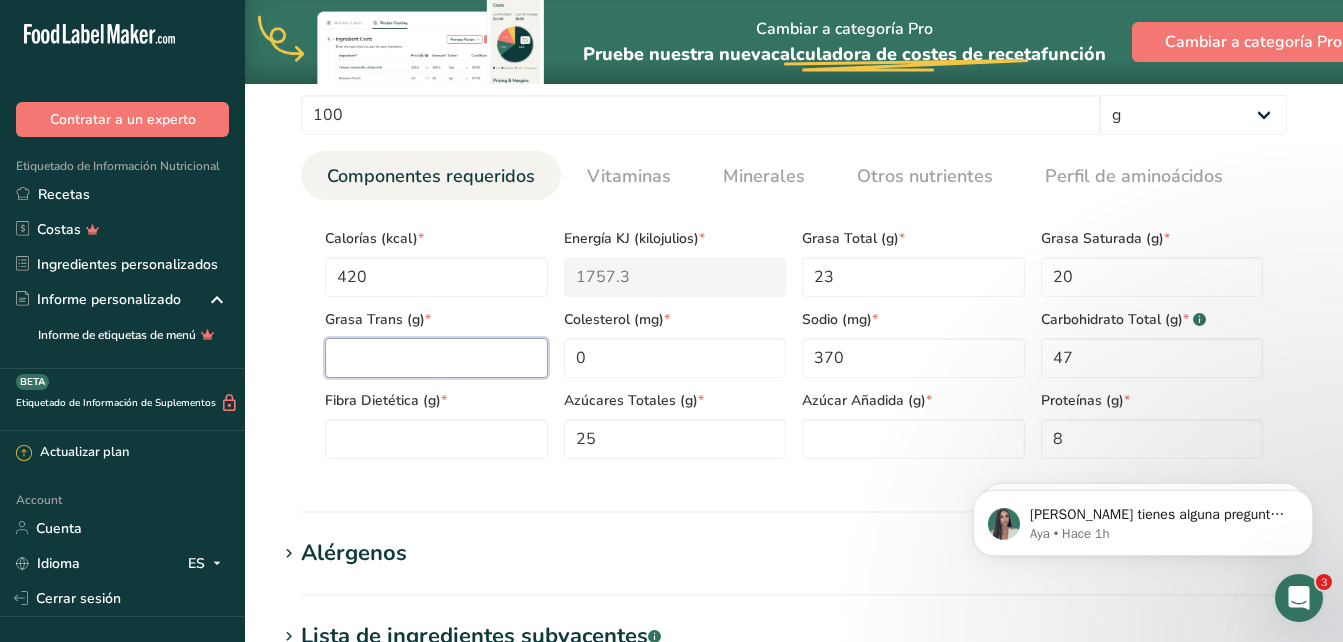 click at bounding box center [436, 358] 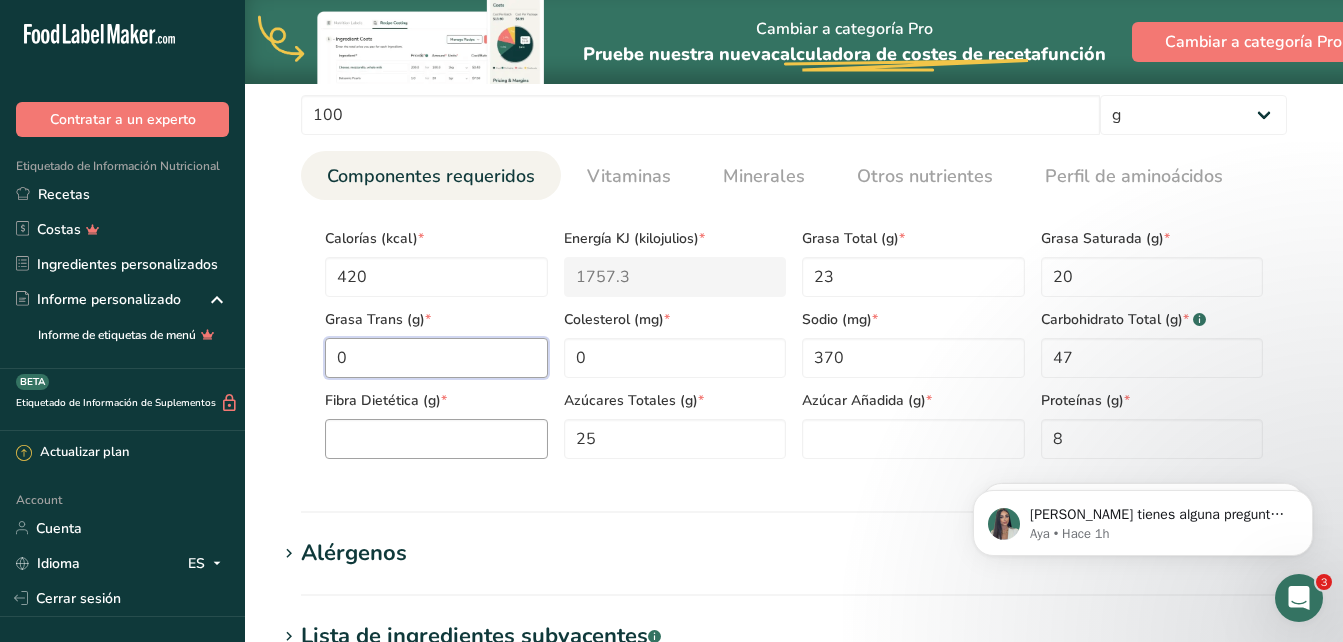type on "0" 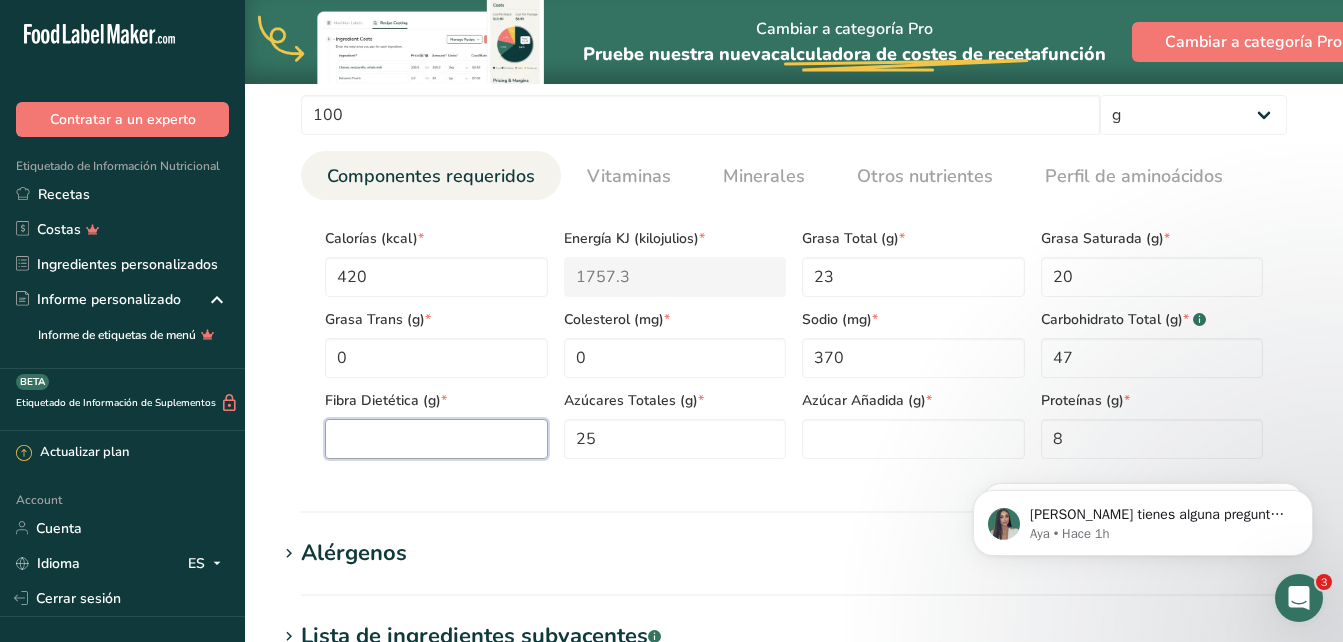 click at bounding box center (436, 439) 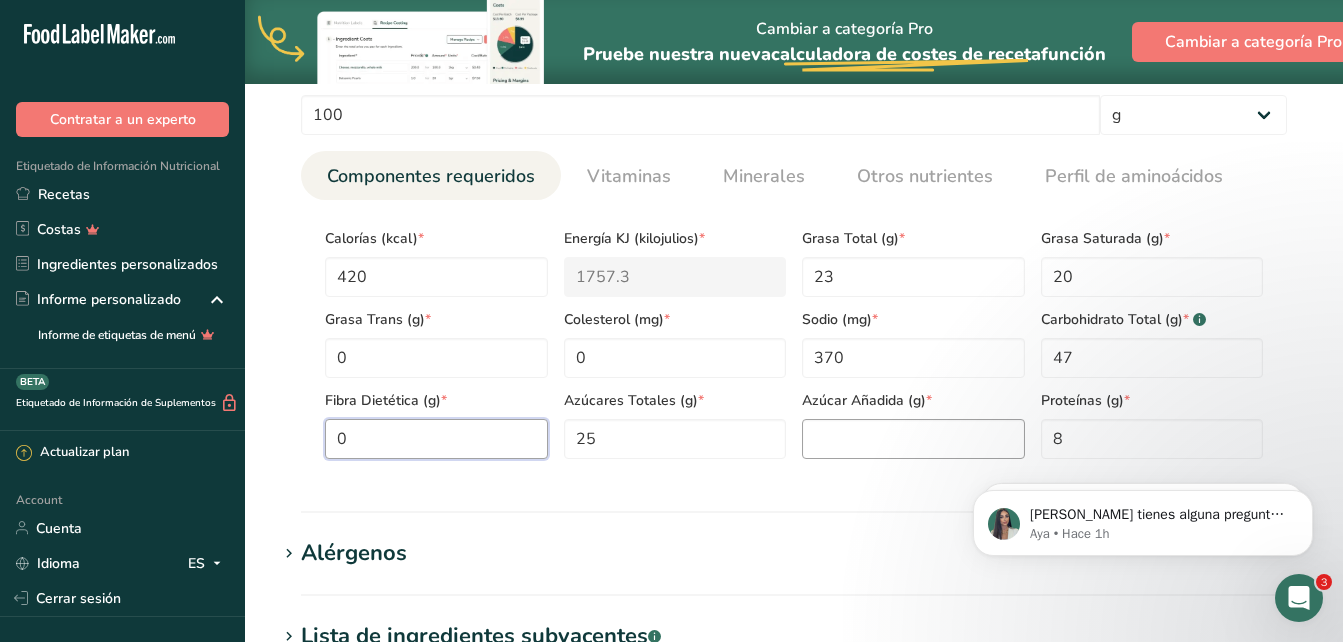 type on "0" 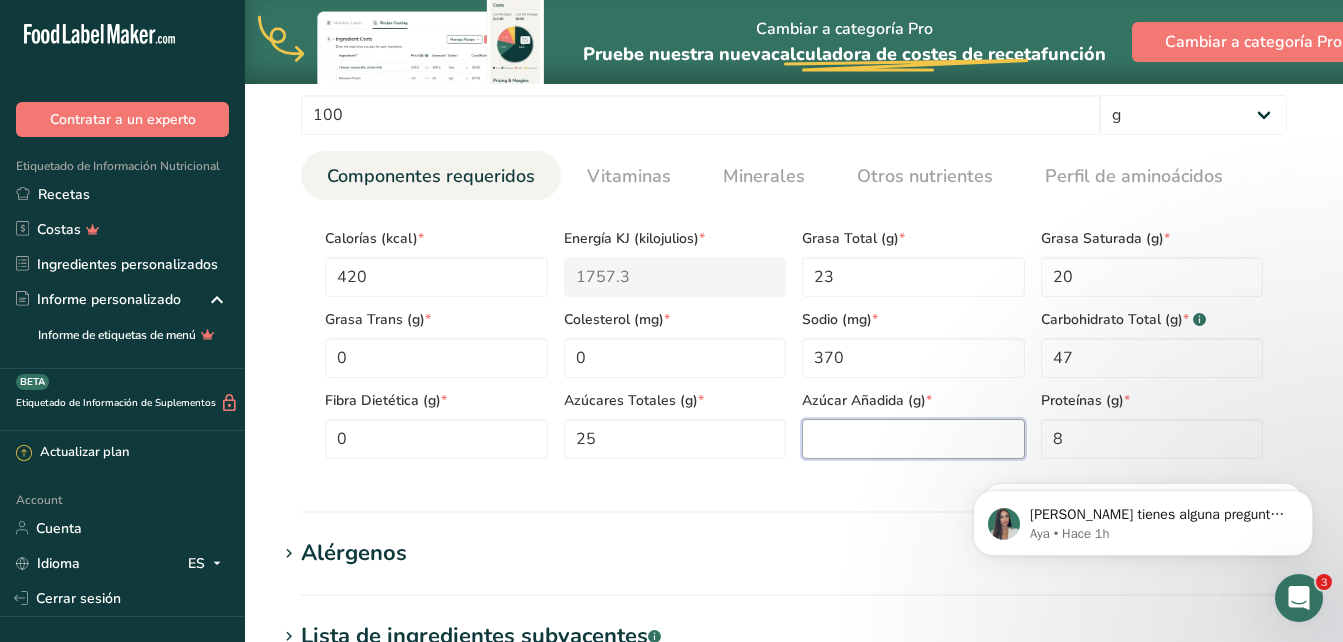click at bounding box center (913, 439) 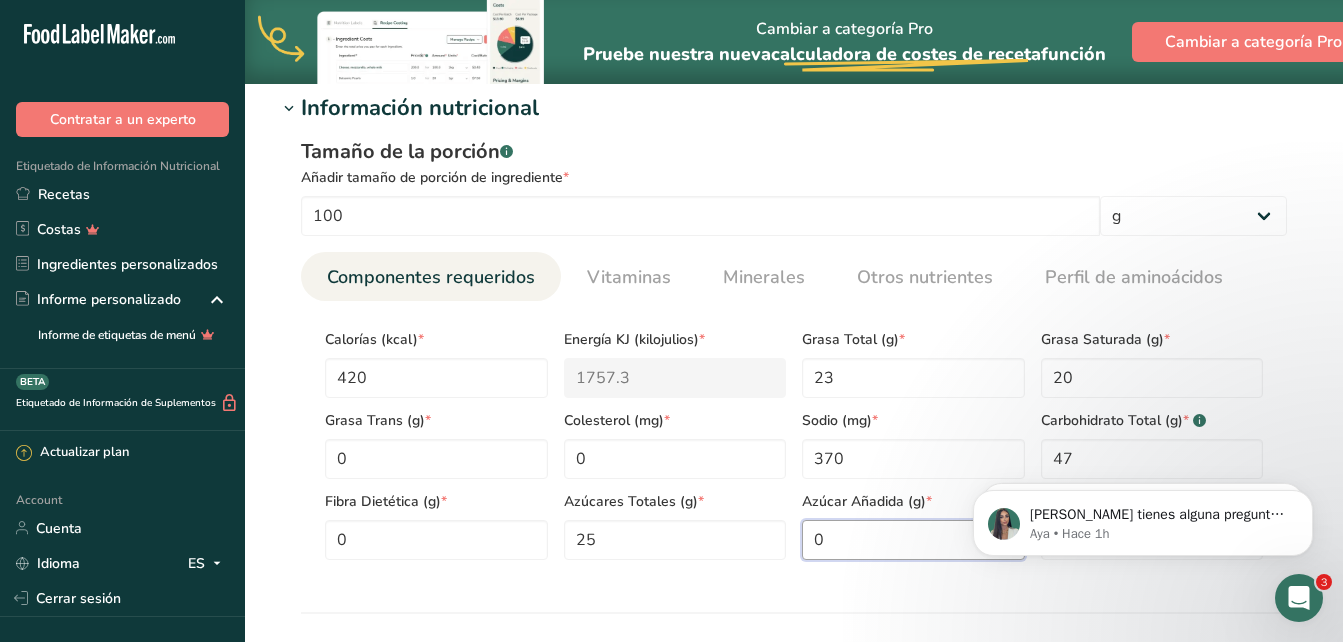 scroll, scrollTop: 804, scrollLeft: 0, axis: vertical 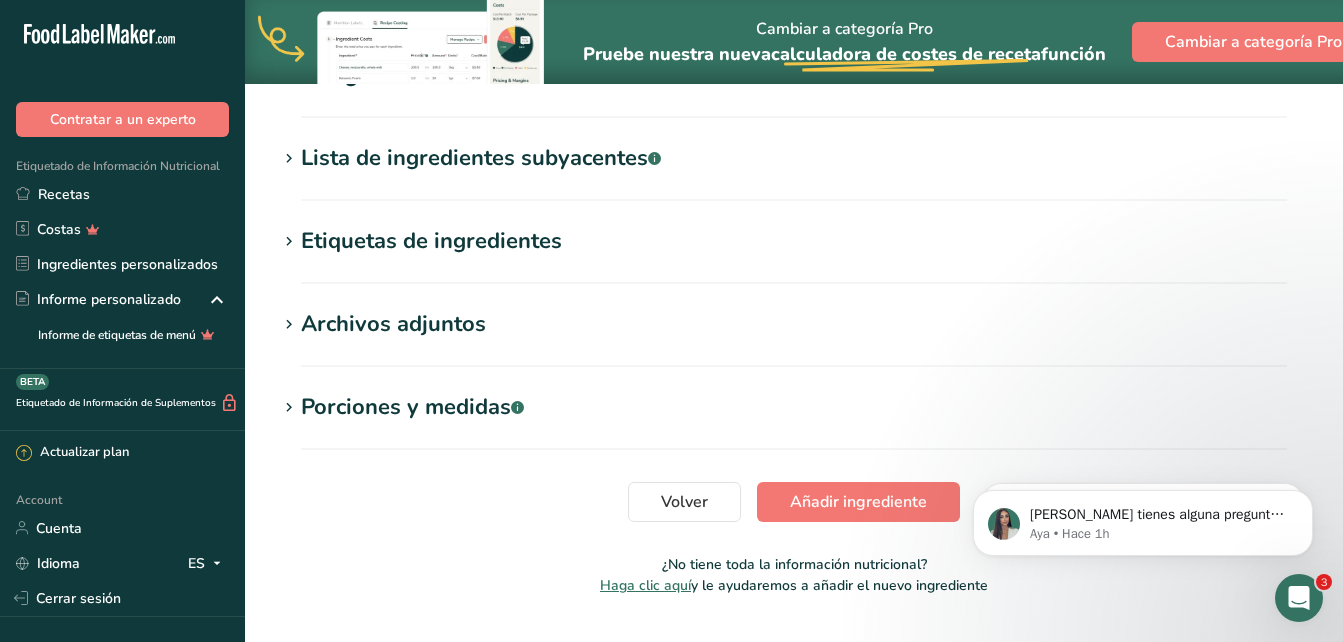 drag, startPoint x: 1351, startPoint y: 319, endPoint x: 377, endPoint y: 26, distance: 1017.116 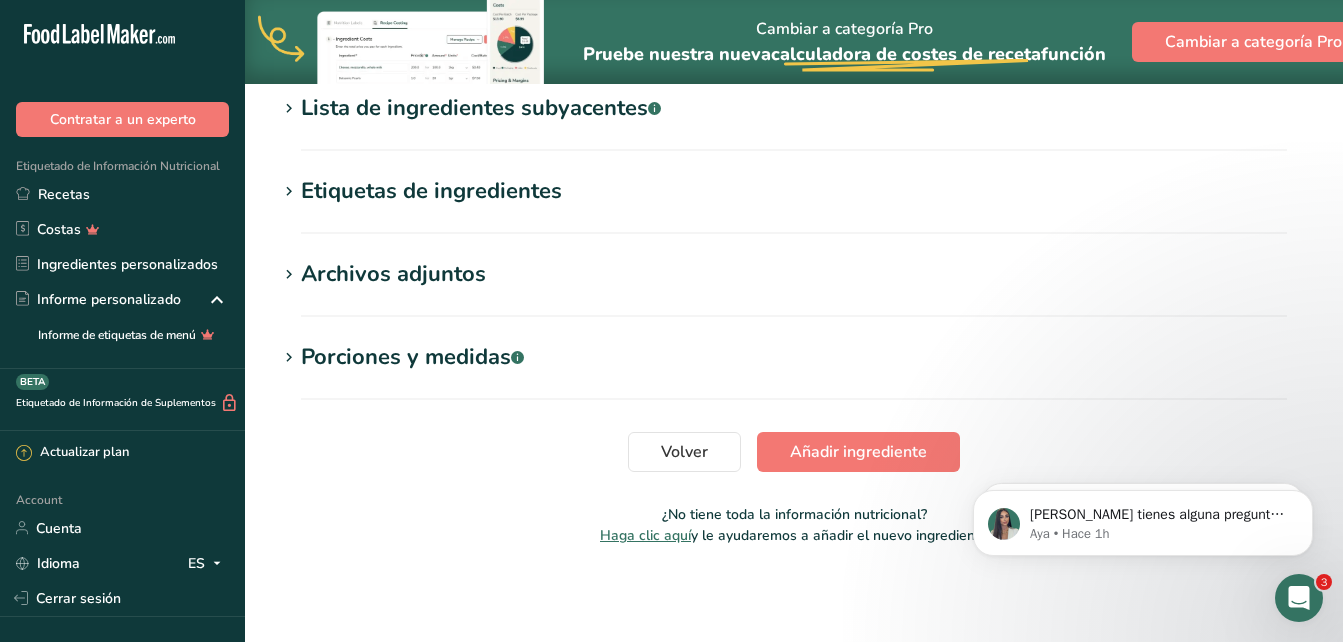 type on "0" 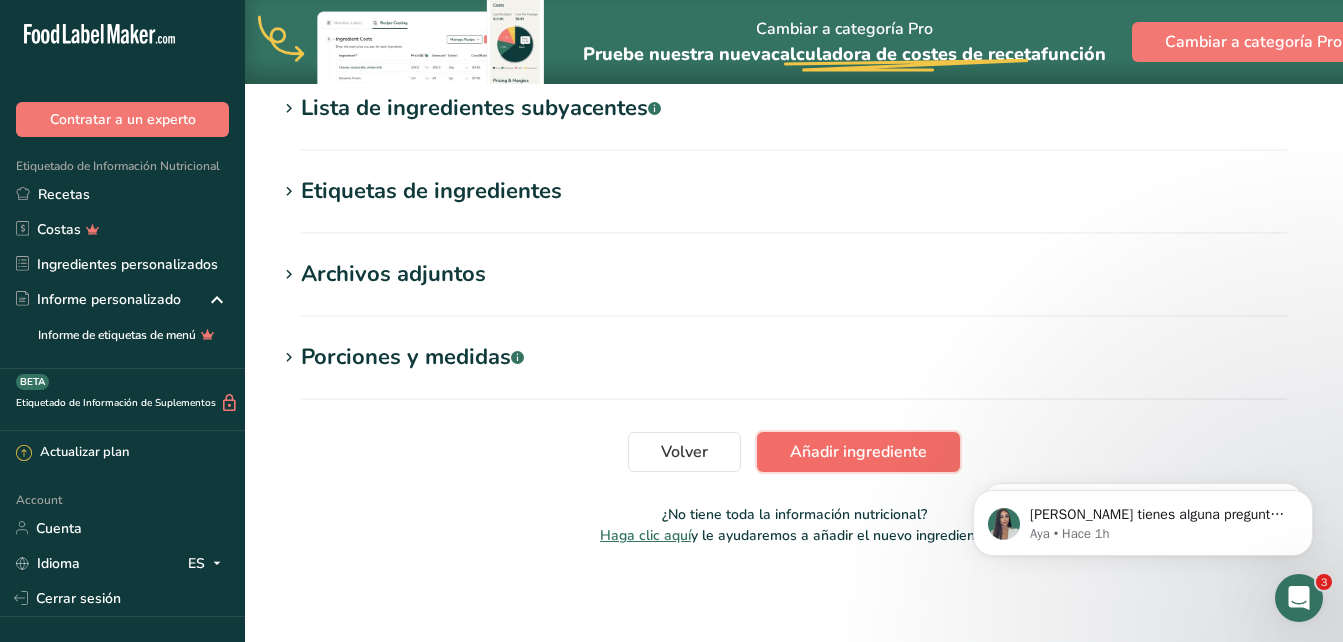 click on "Añadir ingrediente" at bounding box center [858, 452] 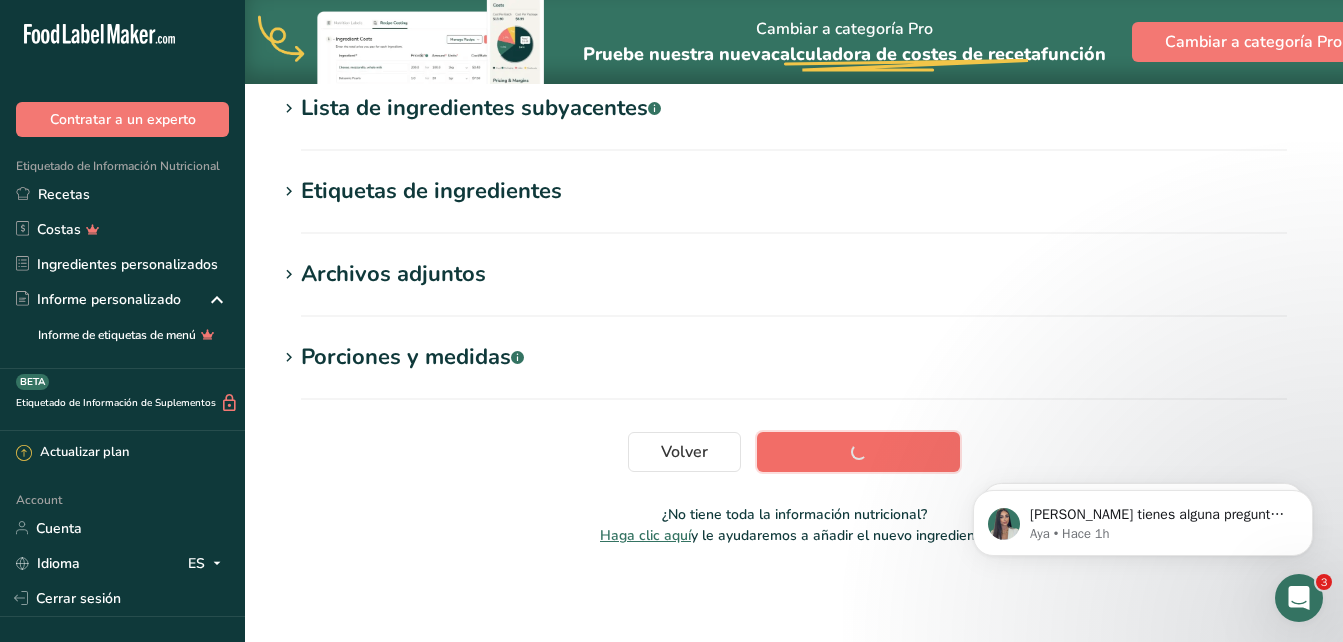 scroll, scrollTop: 433, scrollLeft: 0, axis: vertical 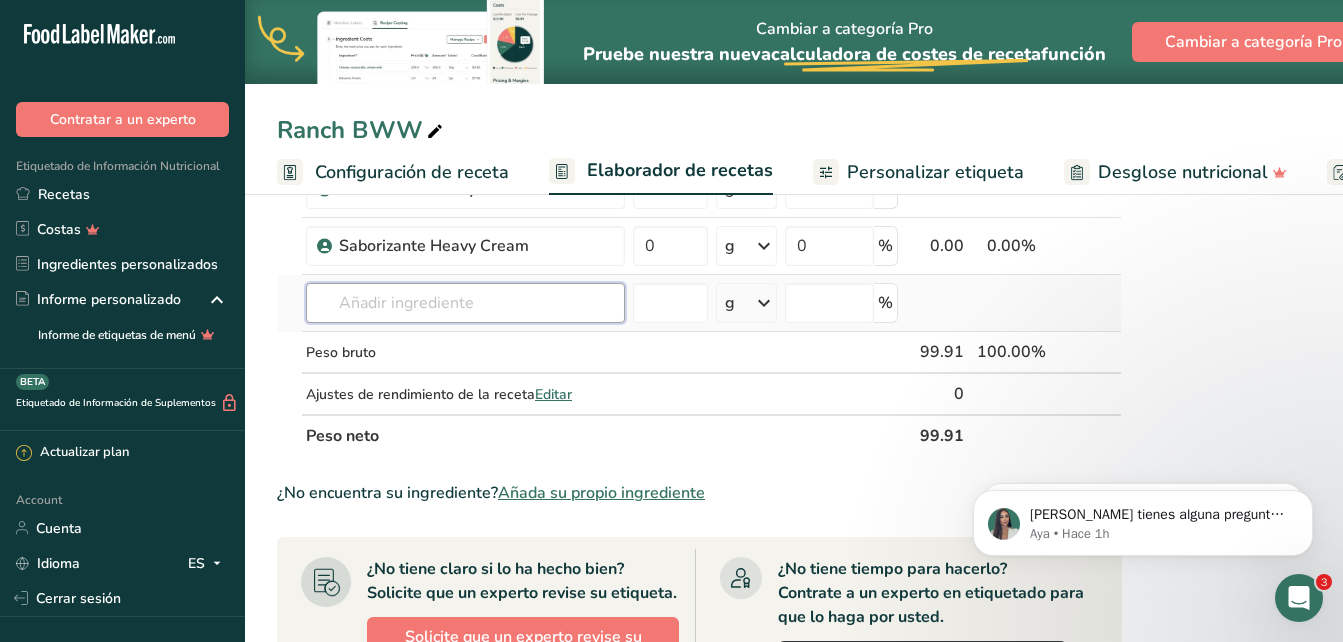 click at bounding box center [465, 303] 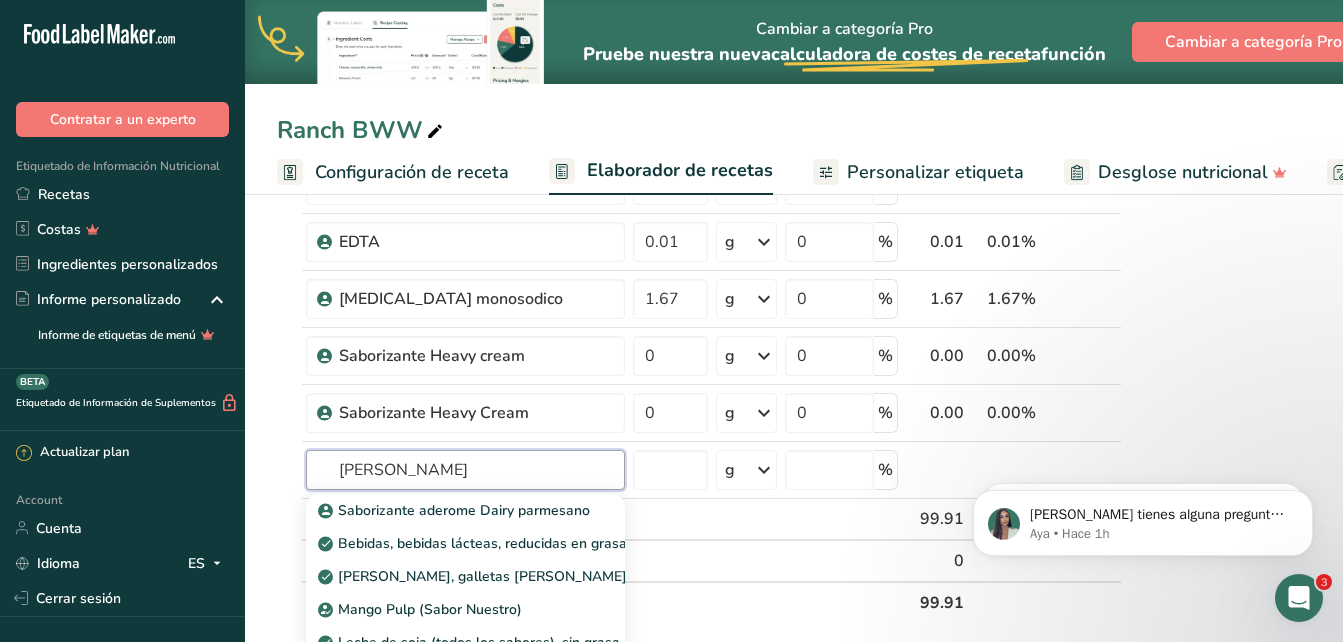 scroll, scrollTop: 916, scrollLeft: 0, axis: vertical 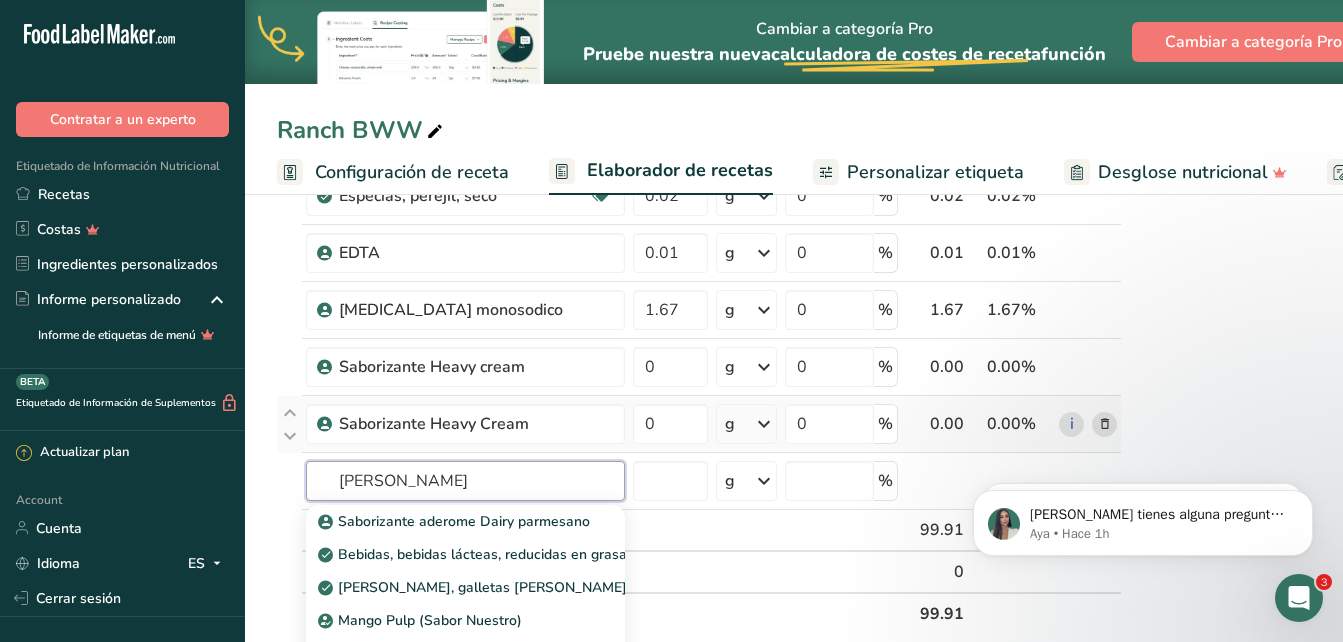 type on "[PERSON_NAME]" 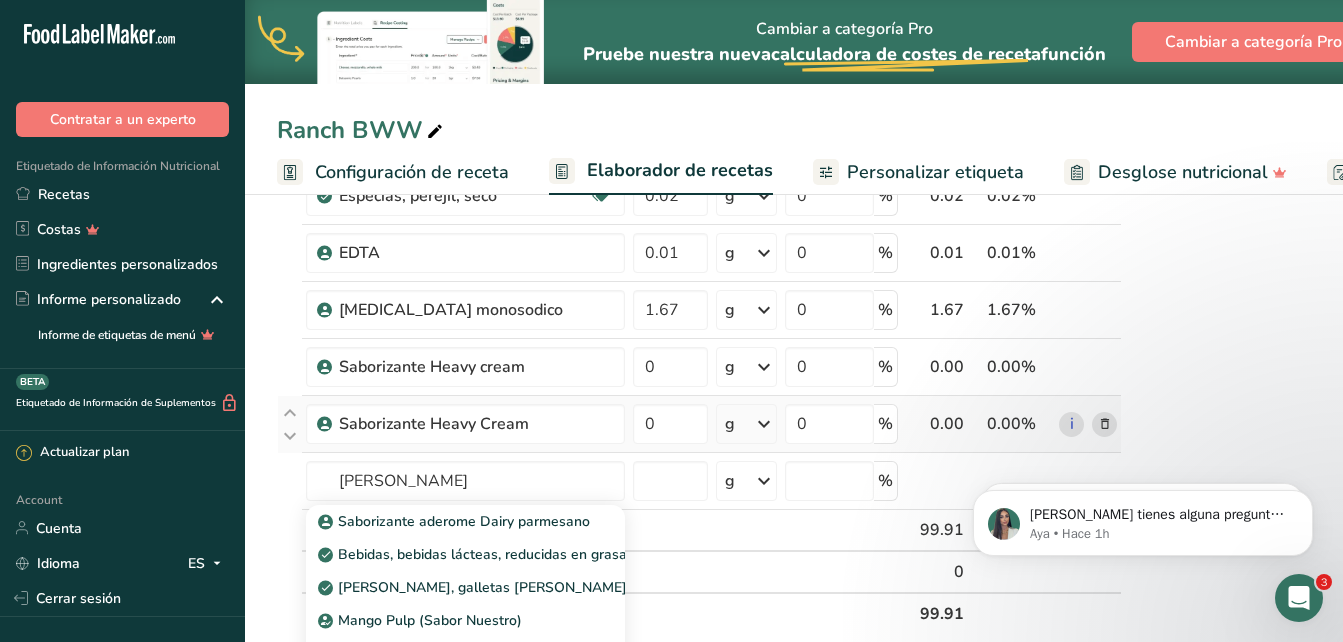 type 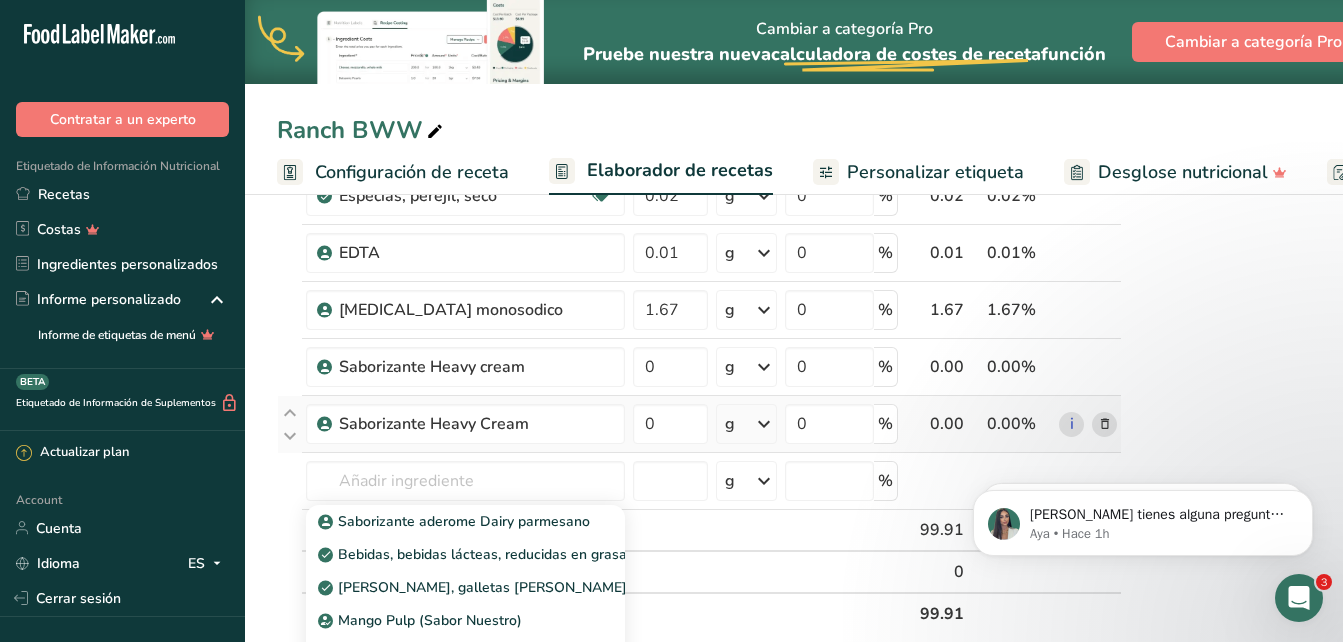 click at bounding box center [1105, 424] 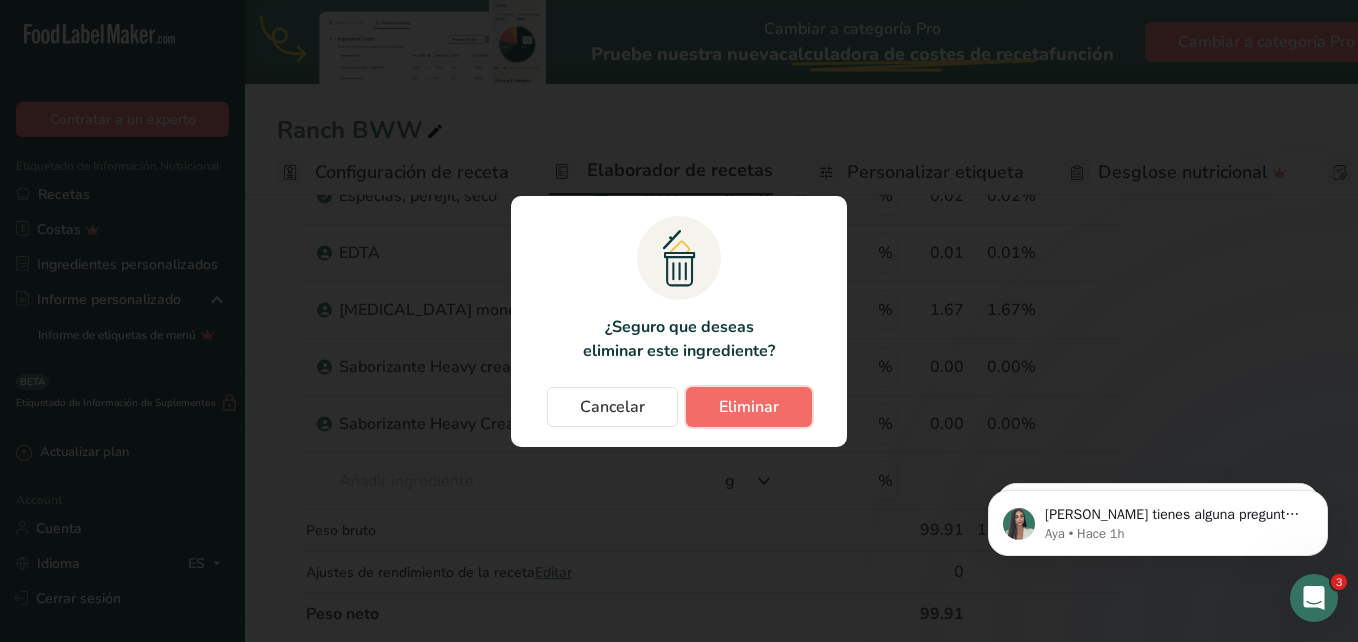 click on "Eliminar" at bounding box center [749, 407] 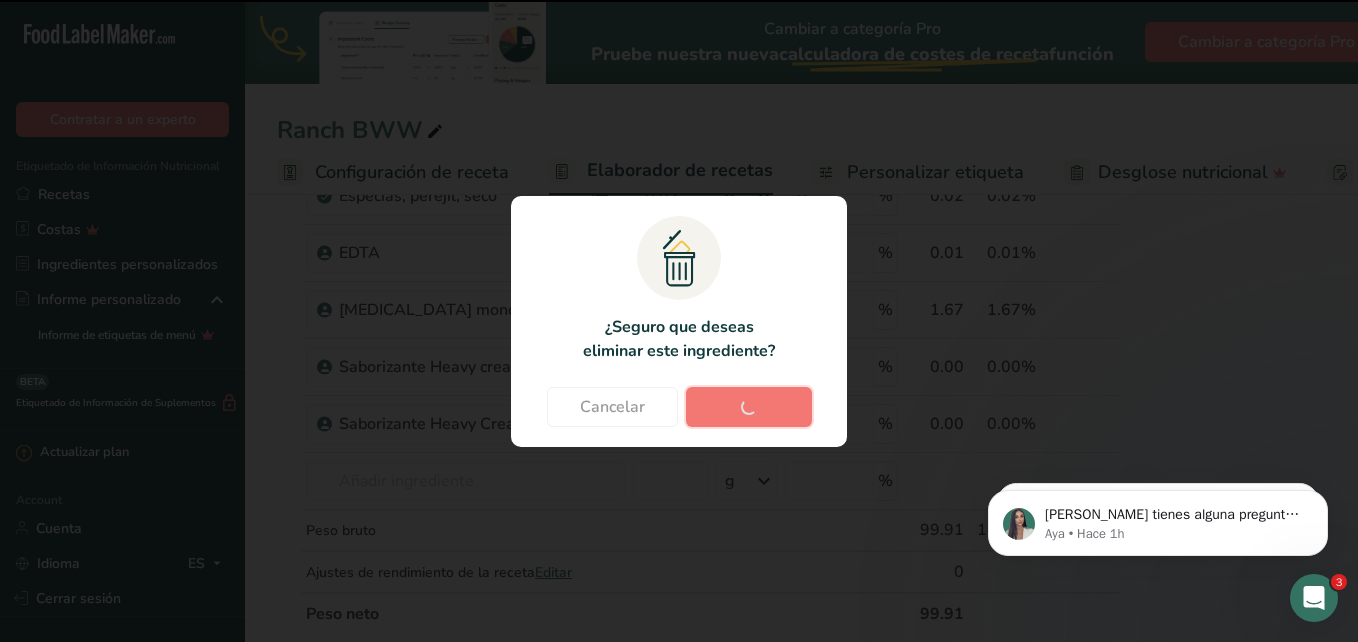 type 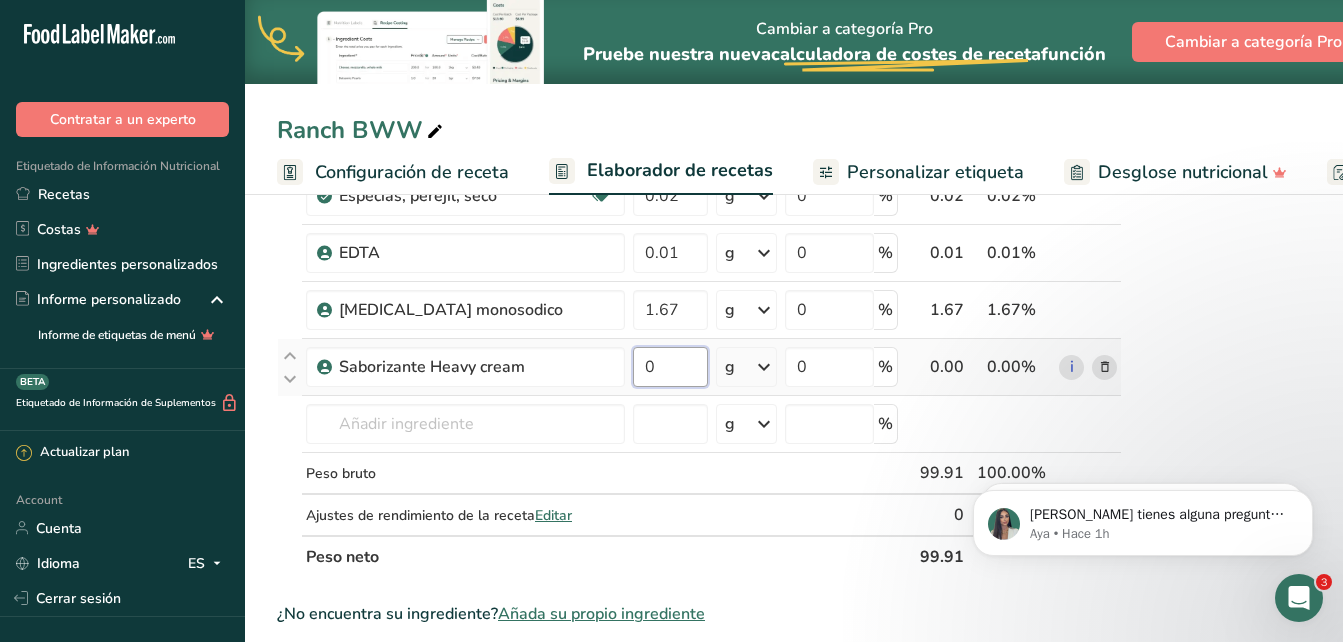 click on "0" at bounding box center [670, 367] 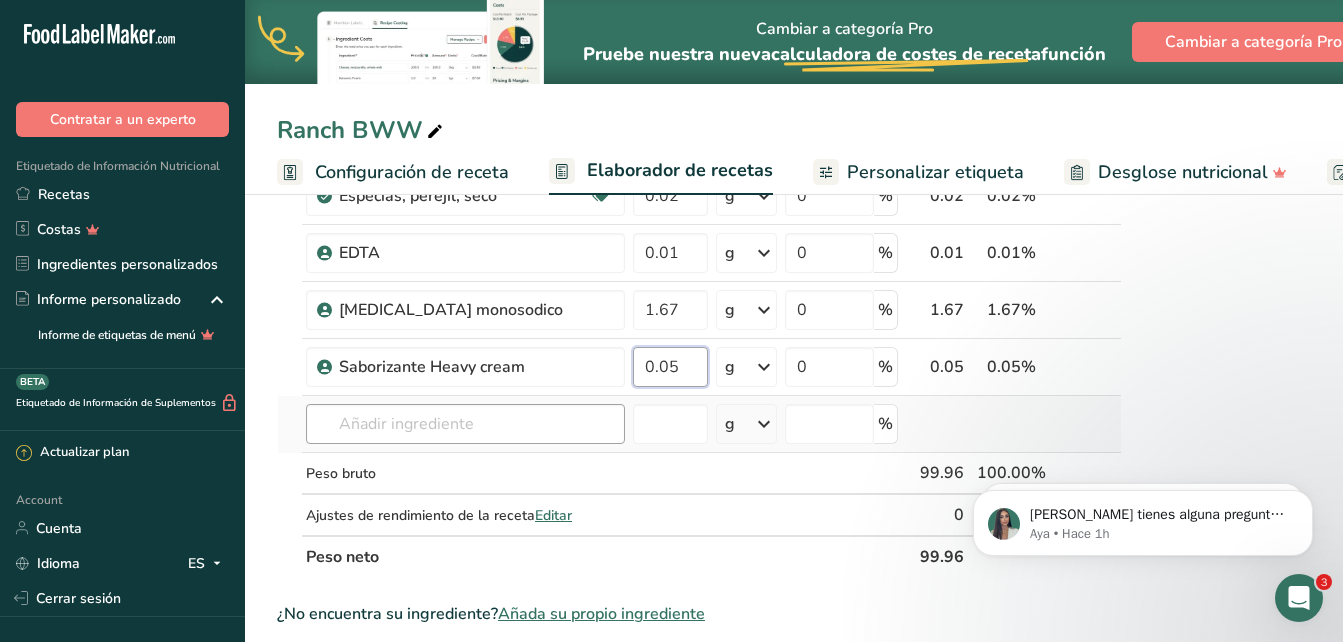 type on "0.05" 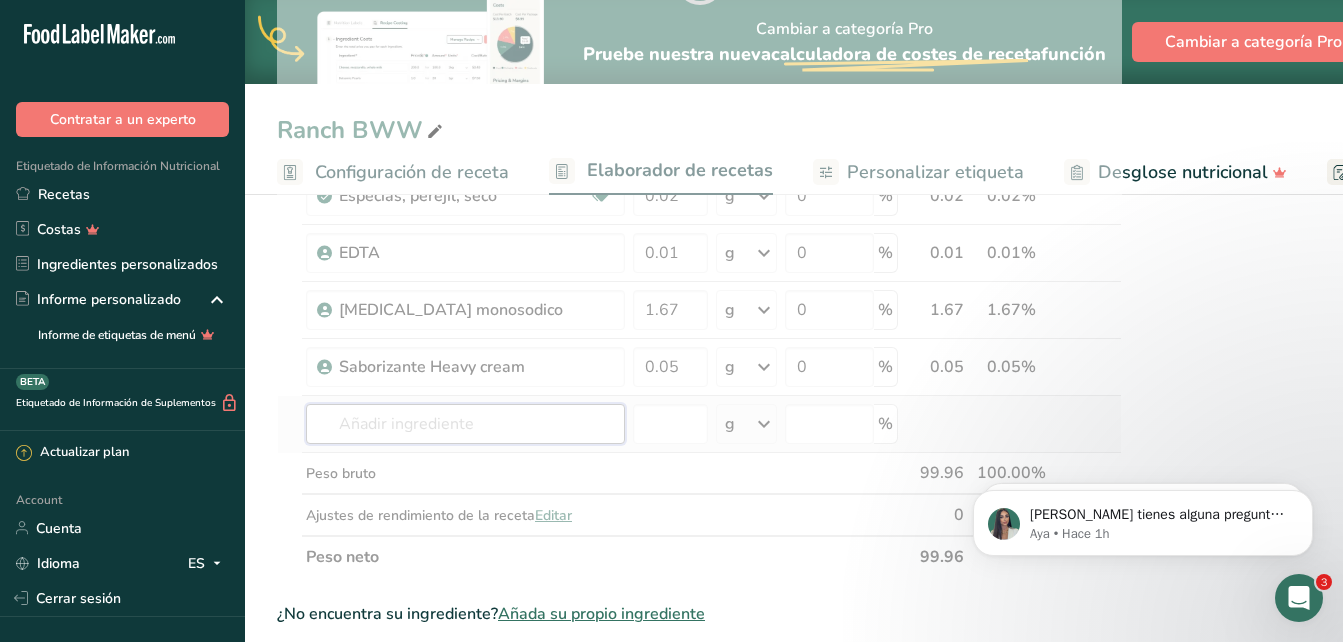 click on "Ingrediente *
Cantidad *
Unidad *
Desperdicio *   .a-a{fill:#347362;}.b-a{fill:#fff;}          Gramos
Porcentaje
Aceite industrial, aceite de canola (parcialmente hidrogenado) para freír
Libre de lácteos
Libre de gluten
[GEOGRAPHIC_DATA]
Vegetariano
Libre de soja
58.03
g
Porciones
1 tablespoon
1 teaspoon
1 cup
Unidades de peso
g
kg
mg
Ver más
Unidades de volumen
[GEOGRAPHIC_DATA]
Las unidades de volumen requieren una conversión de densidad. Si conoce la densidad de su ingrediente, introdúzcala a continuación. De lo contrario, haga clic en "RIA", nuestra asistente regulatoria de IA, quien podrá ayudarle.
mL" at bounding box center [699, -19] 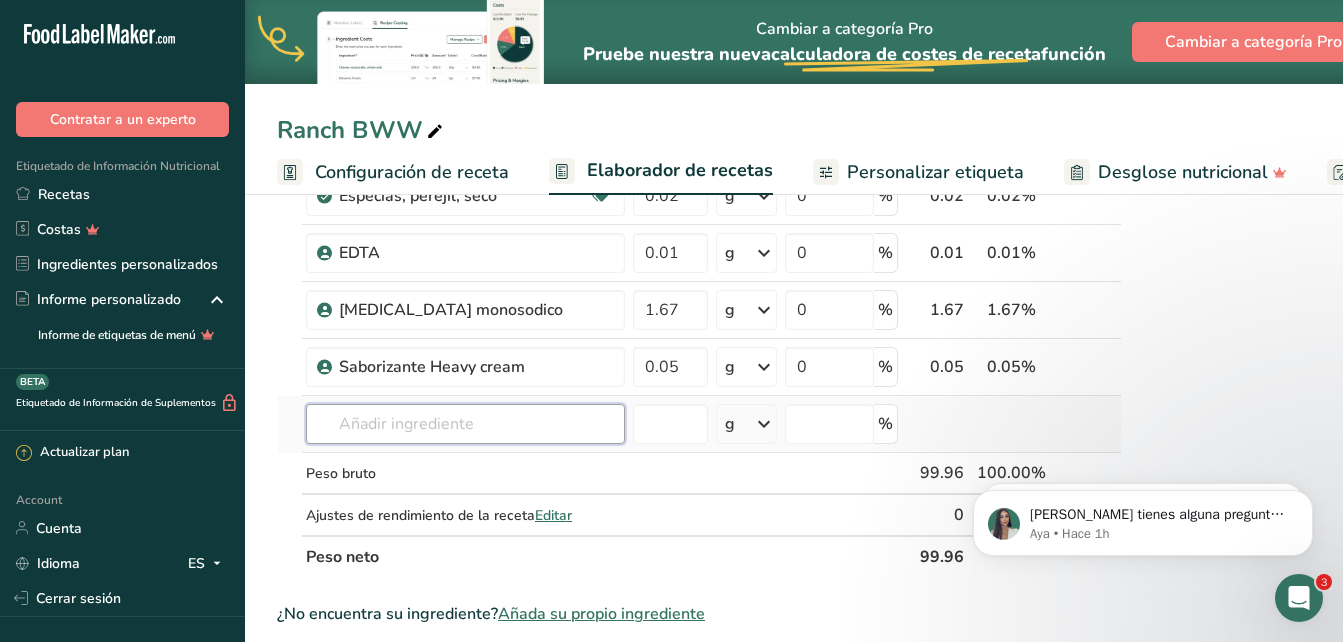 click at bounding box center (465, 424) 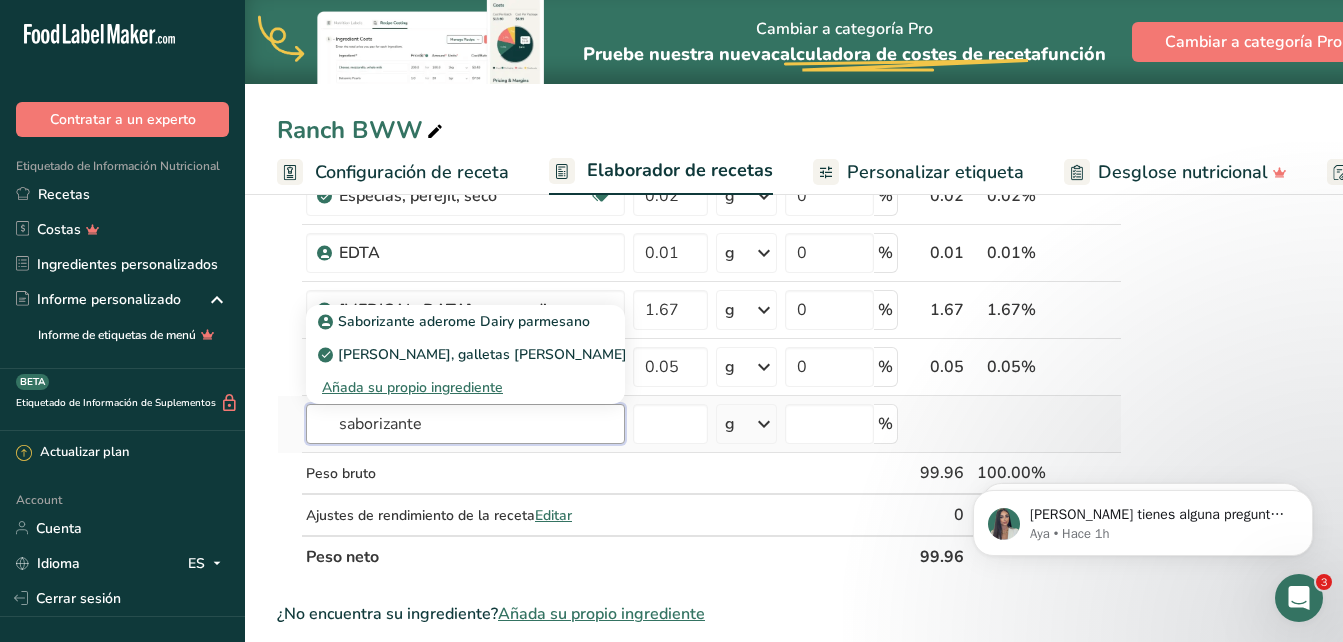 type on "saborizante" 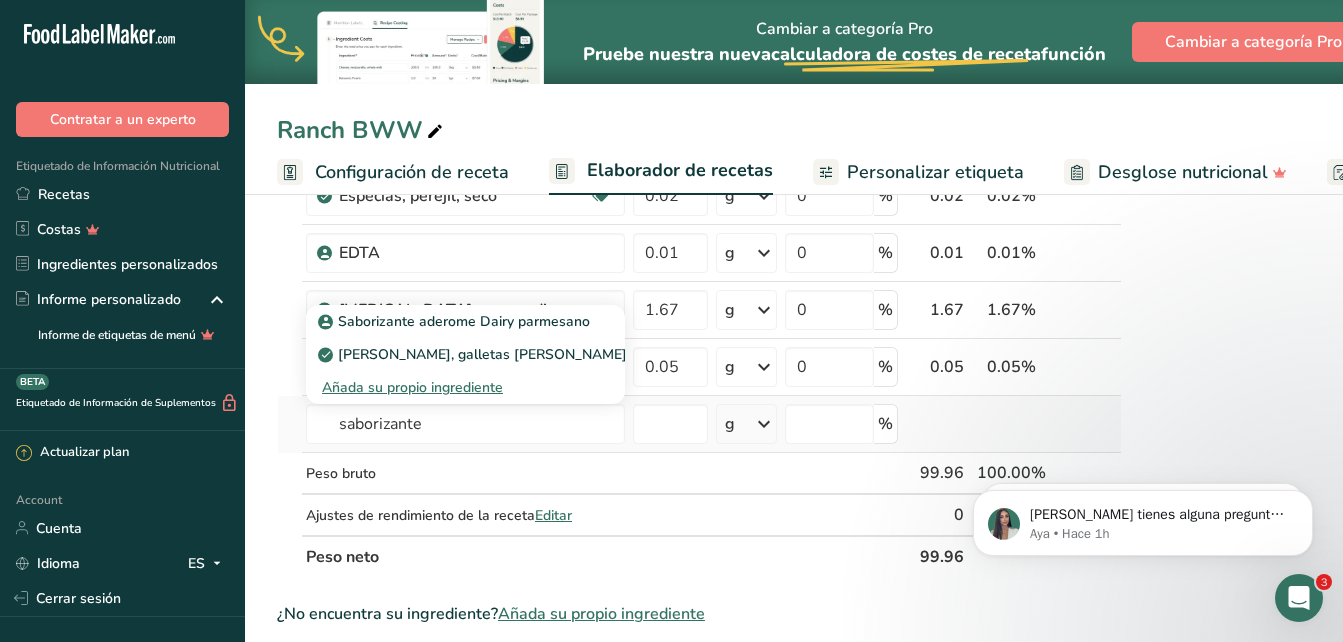 type 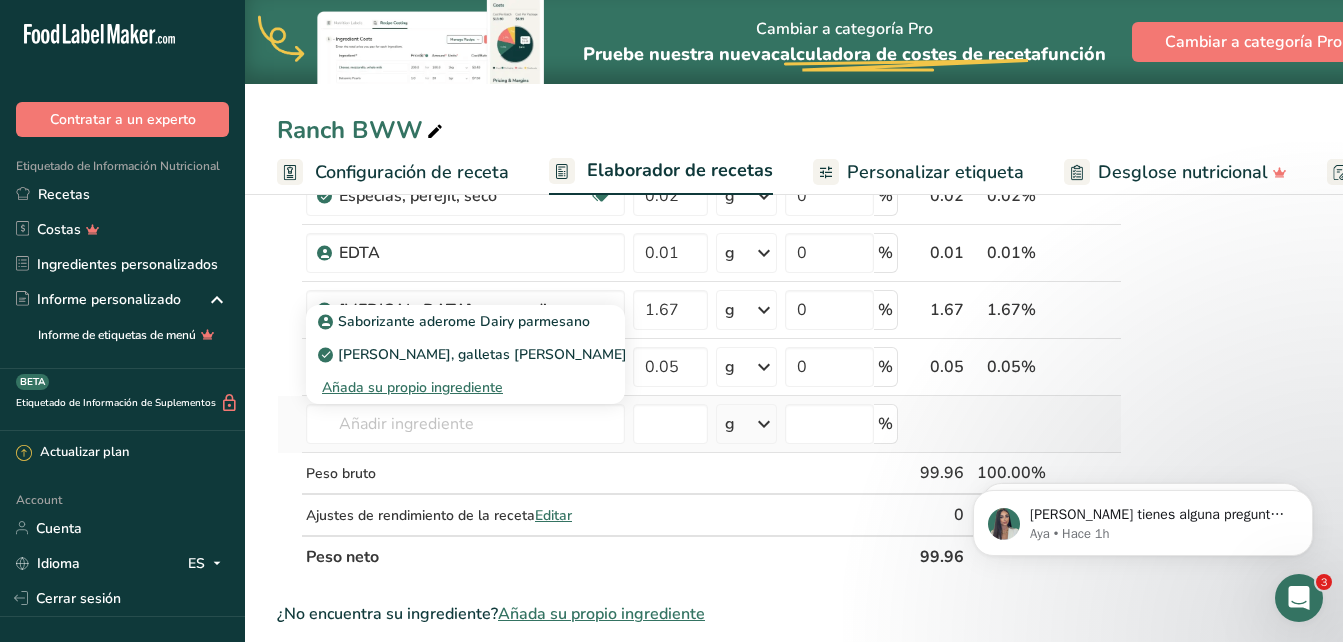 click on "Añada su propio ingrediente" at bounding box center [465, 387] 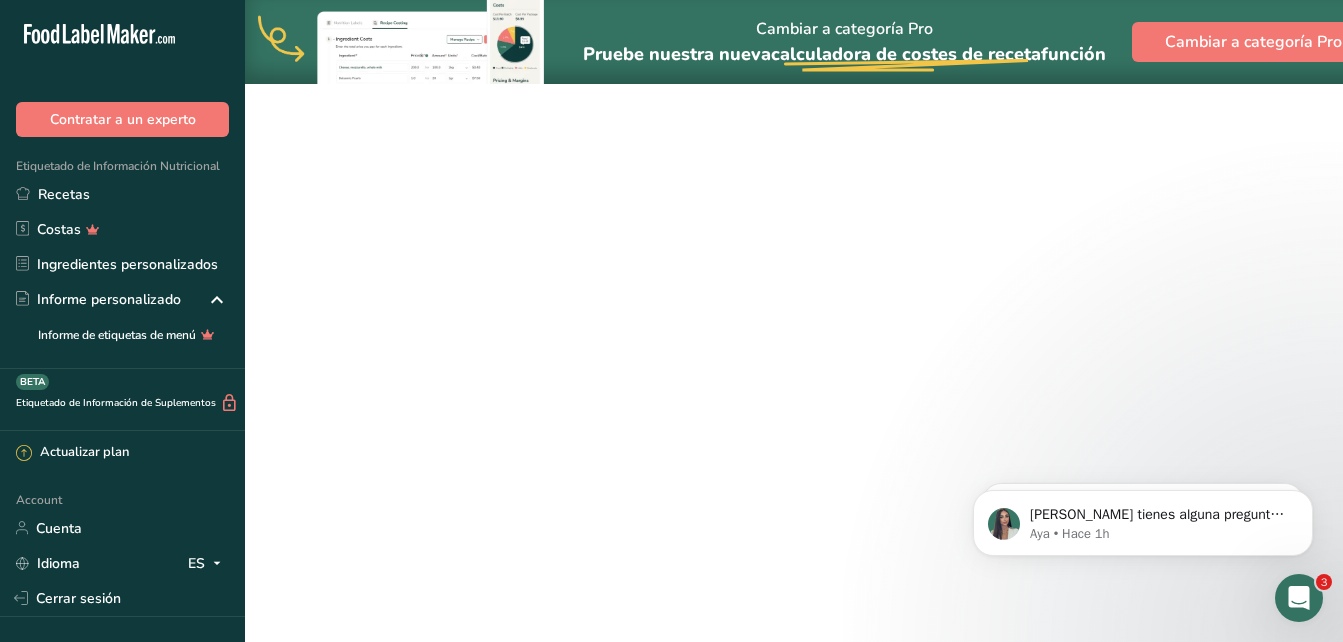 scroll, scrollTop: 0, scrollLeft: 0, axis: both 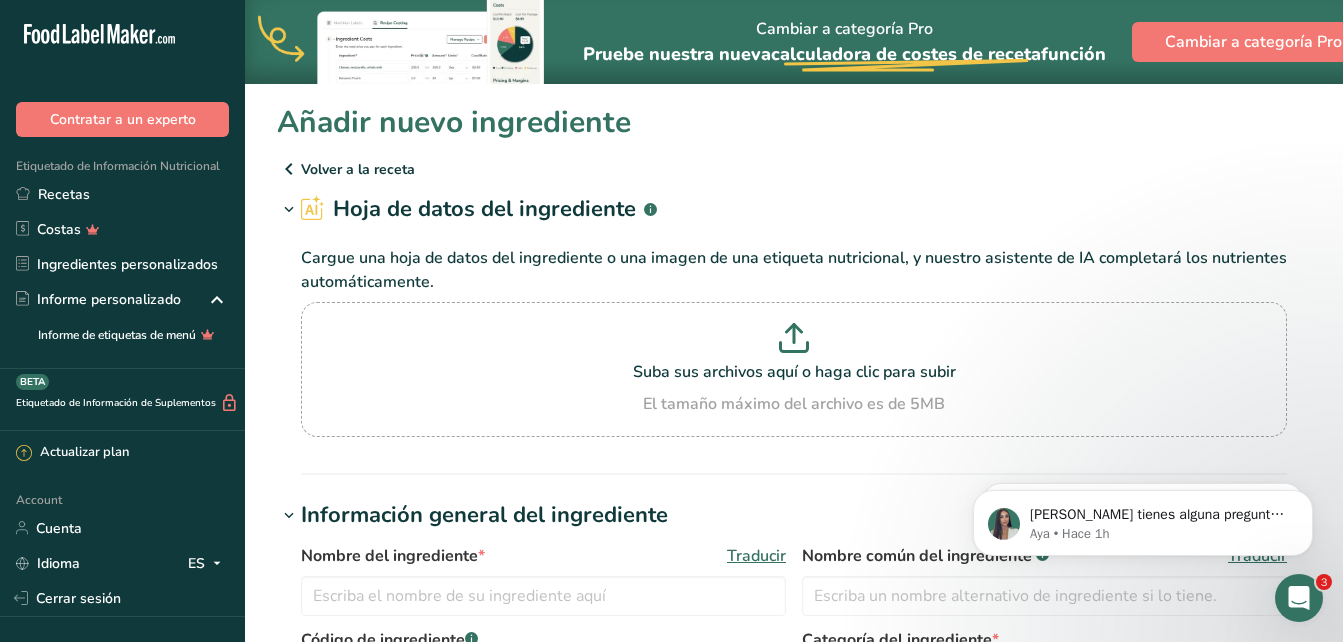 click on "Hoja de datos del ingrediente
.a-a{fill:#347362;}.b-a{fill:#fff;}
Cargue una hoja de datos del ingrediente o una imagen de una etiqueta nutricional, y nuestro asistente de IA completará los nutrientes automáticamente.
Suba sus archivos aquí o haga clic para subir
El tamaño máximo del archivo es de 5MB" at bounding box center [794, 334] 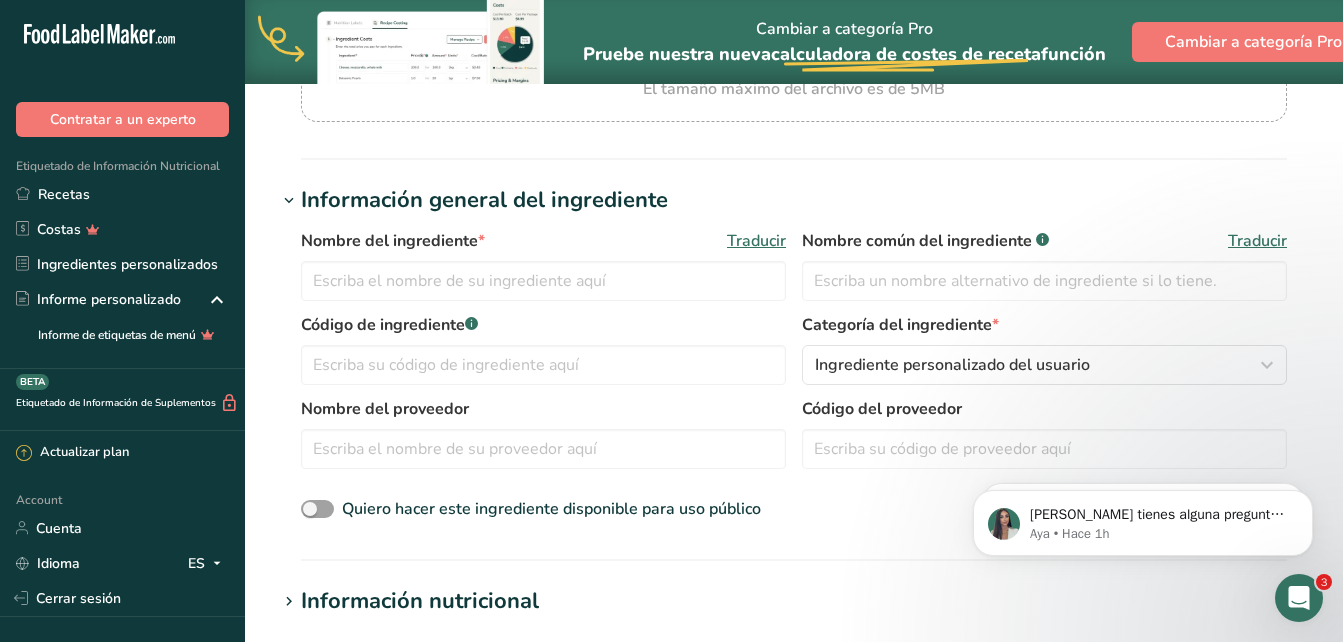 scroll, scrollTop: 326, scrollLeft: 0, axis: vertical 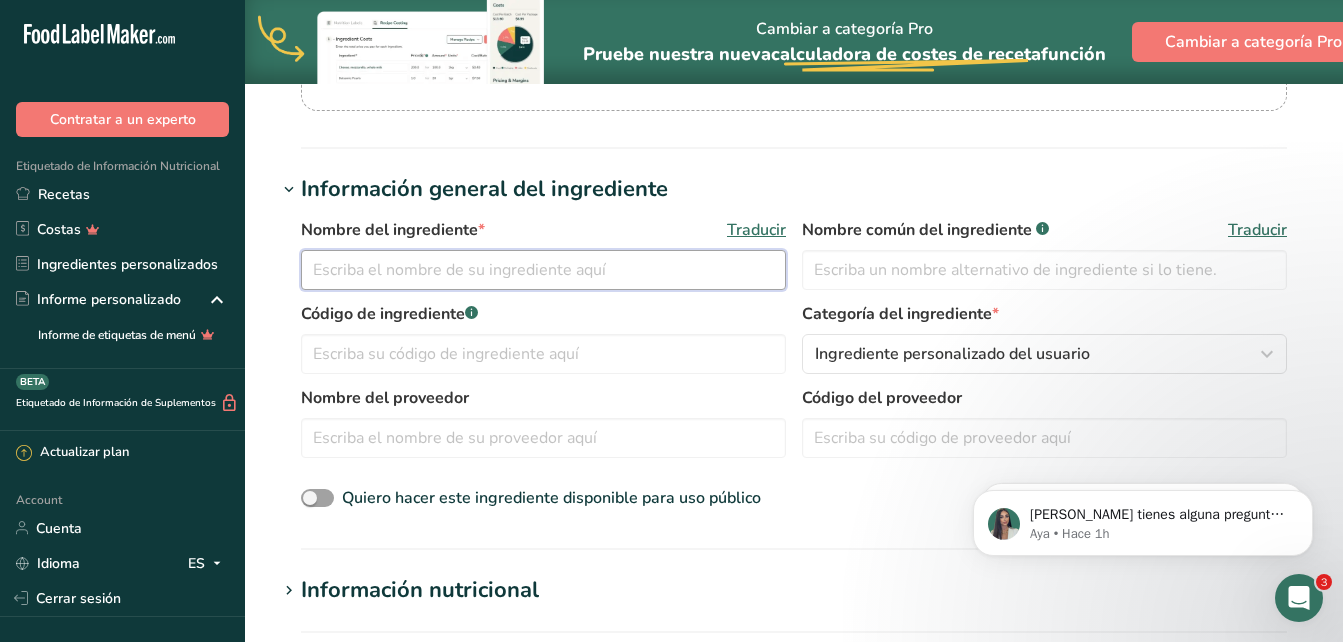 click at bounding box center [543, 270] 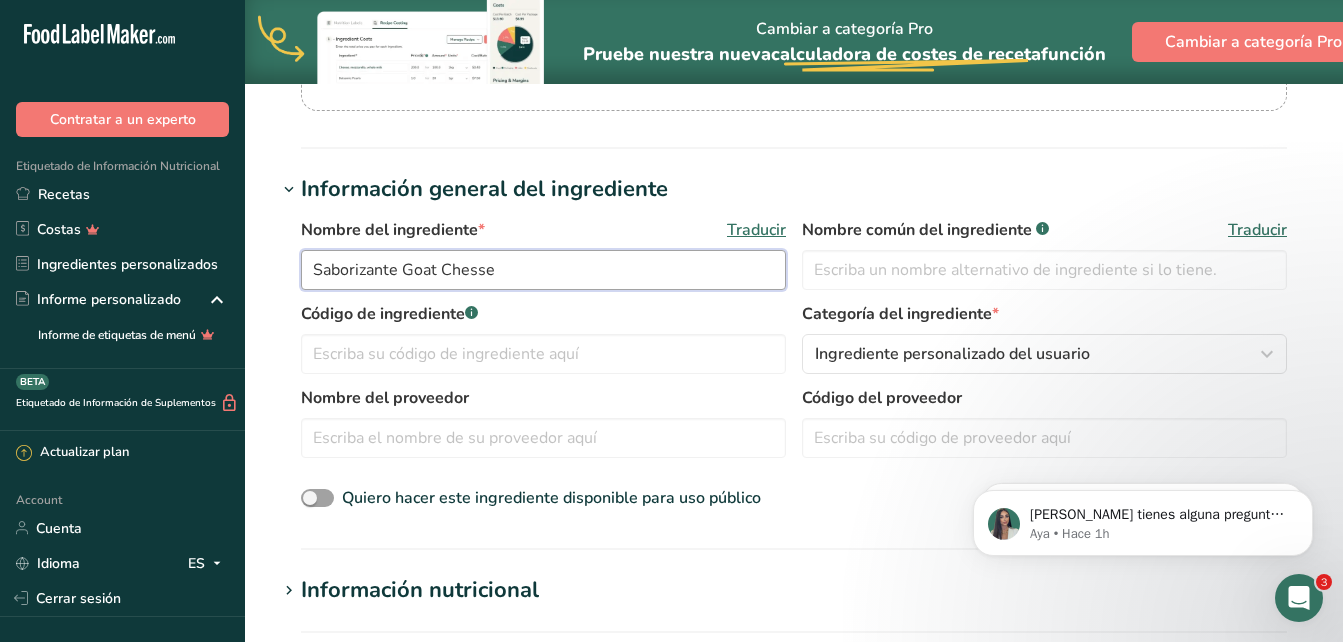 type on "Saborizante Goat Chesse" 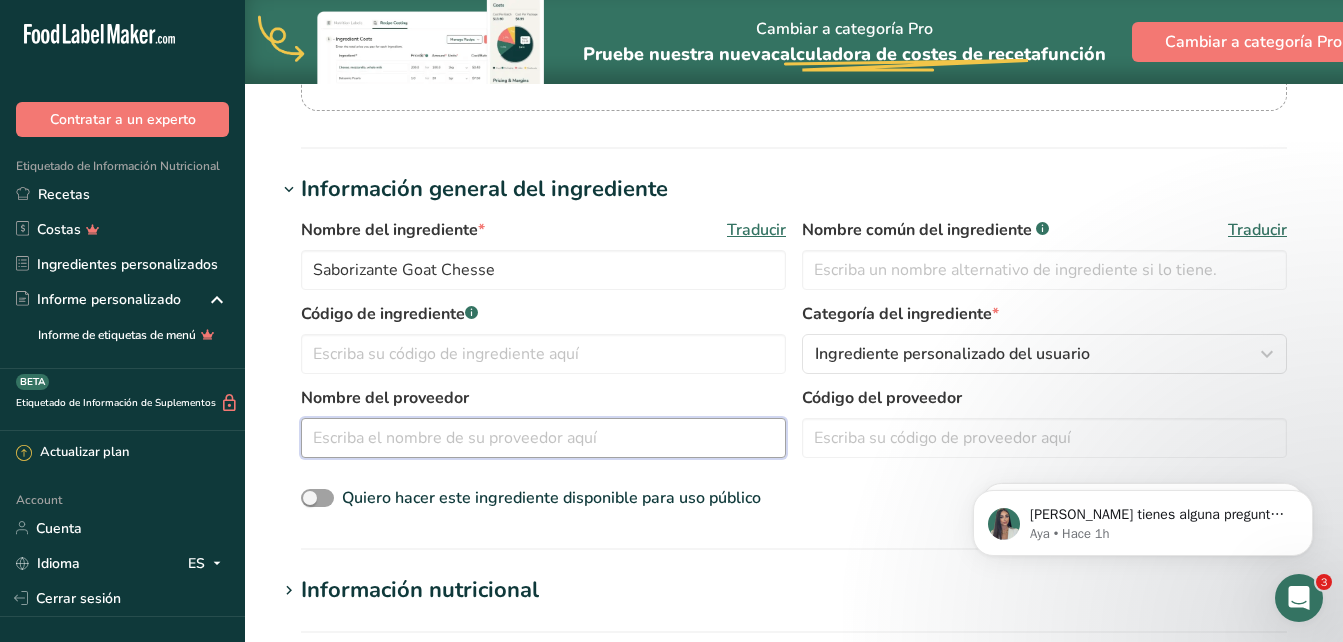 click at bounding box center [543, 438] 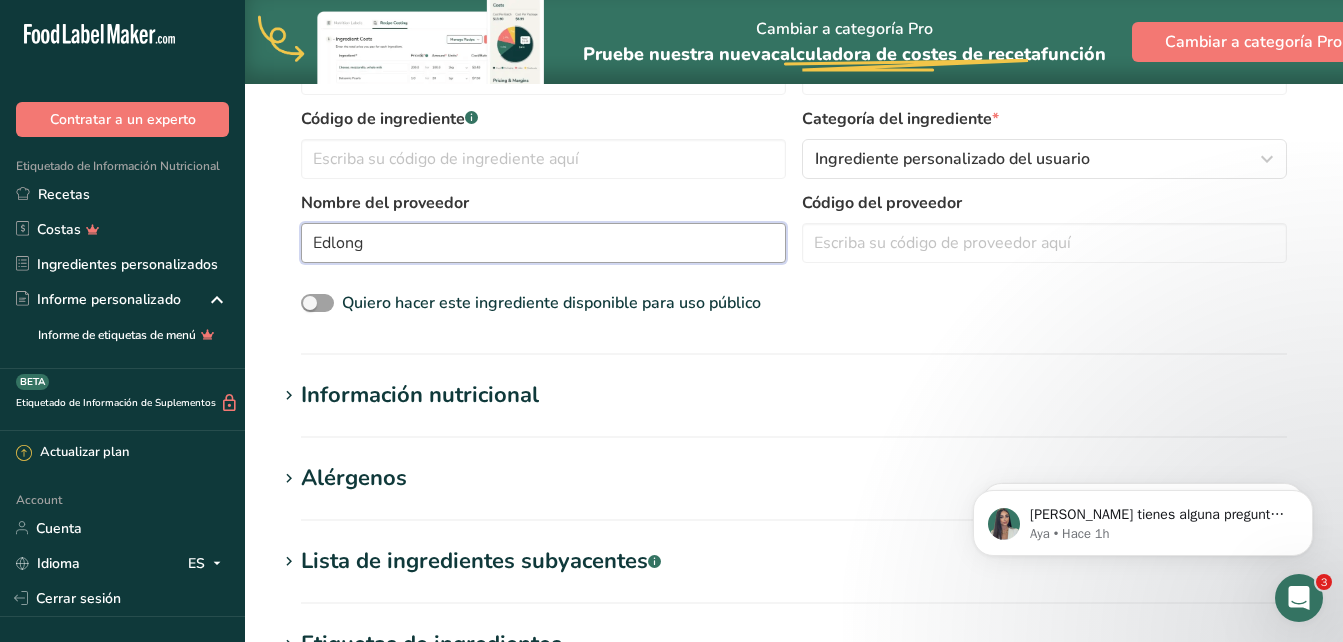 scroll, scrollTop: 524, scrollLeft: 0, axis: vertical 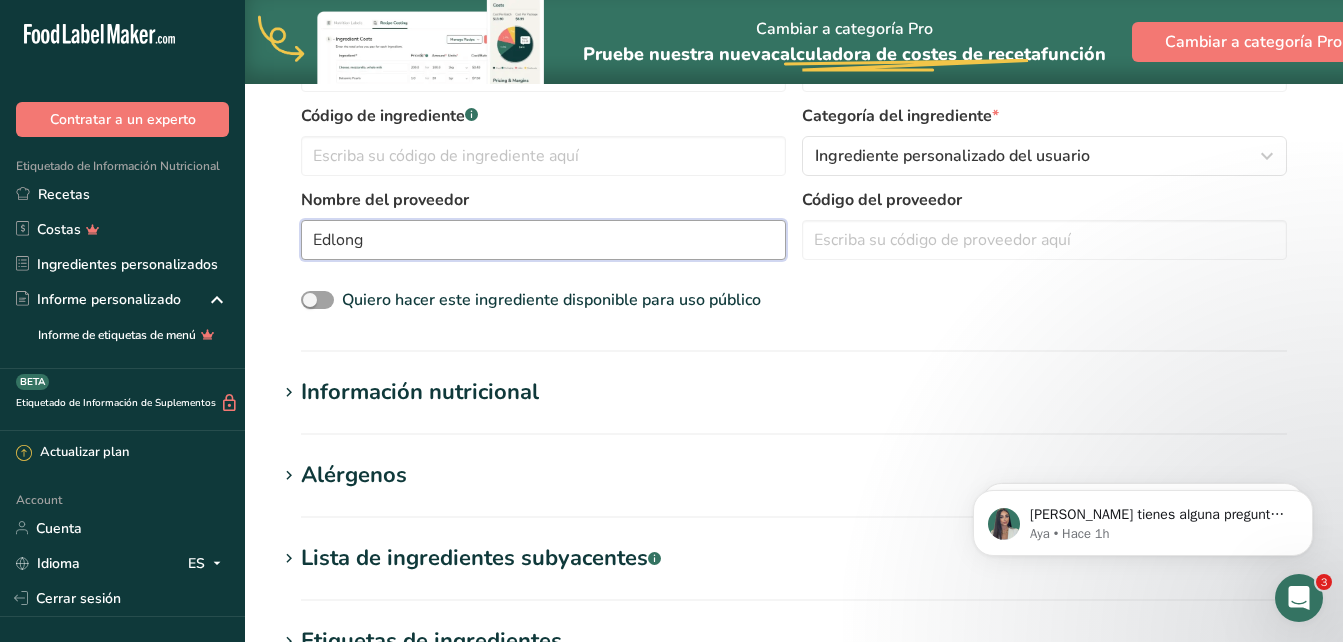 type on "Edlong" 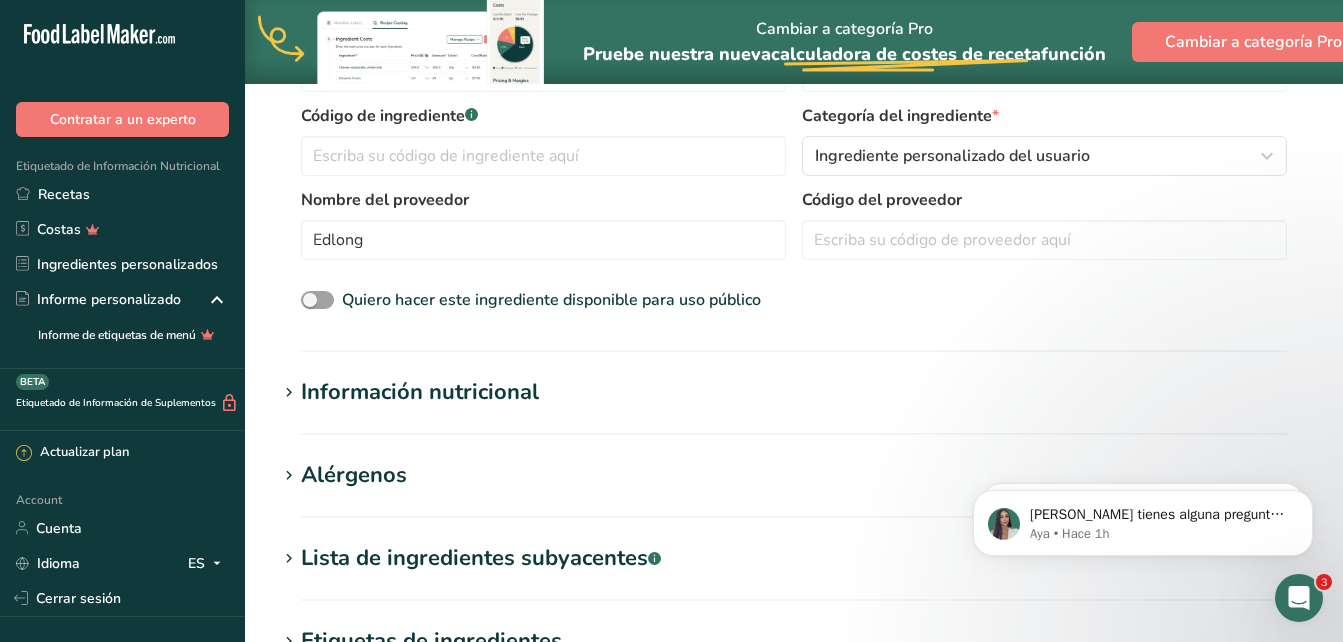click on "Añadir nuevo ingrediente
Volver a la receta
Hoja de datos del ingrediente
.a-a{fill:#347362;}.b-a{fill:#fff;}
Cargue una hoja de datos del ingrediente o una imagen de una etiqueta nutricional, y nuestro asistente de IA completará los nutrientes automáticamente.
Suba sus archivos aquí o haga clic para subir
El tamaño máximo del archivo es de 5MB
Información general del ingrediente
Nombre del ingrediente *
Traducir
Saborizante Goat Chesse
Nombre común del ingrediente
.a-a{fill:#347362;}.b-a{fill:#fff;}
Traducir
Código de ingrediente
.a-a{fill:#347362;}.b-a{fill:#fff;}
Categoría del ingrediente *" at bounding box center (794, 294) 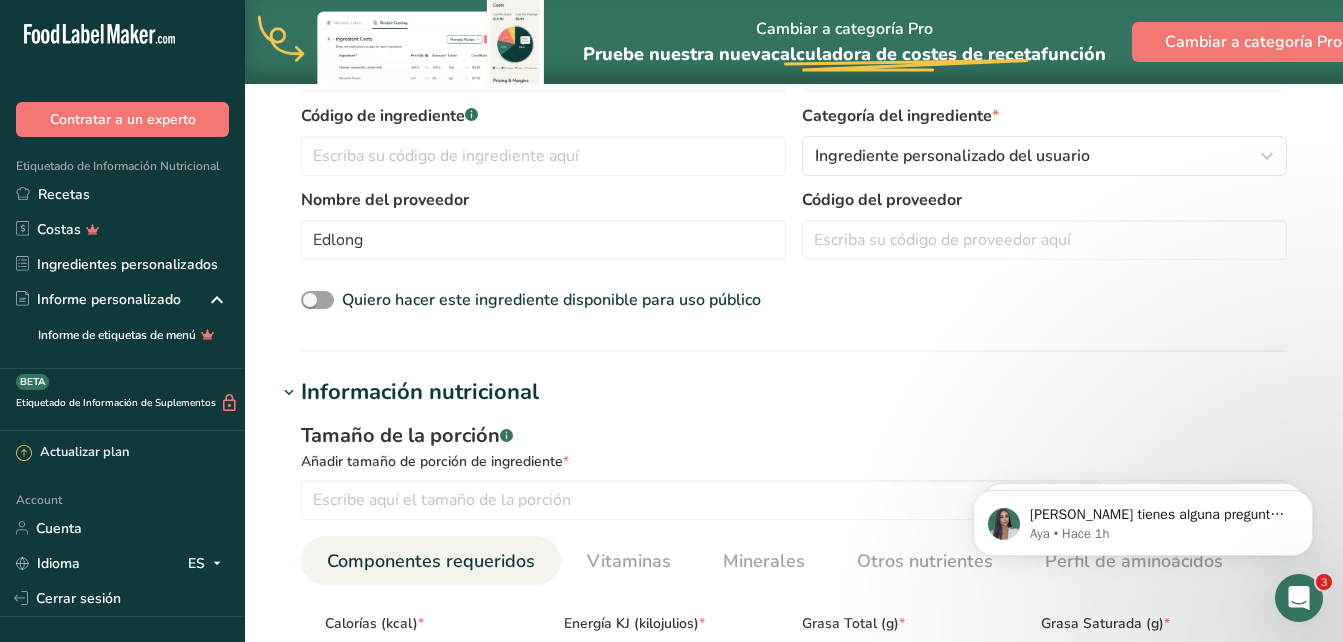 scroll, scrollTop: 0, scrollLeft: 0, axis: both 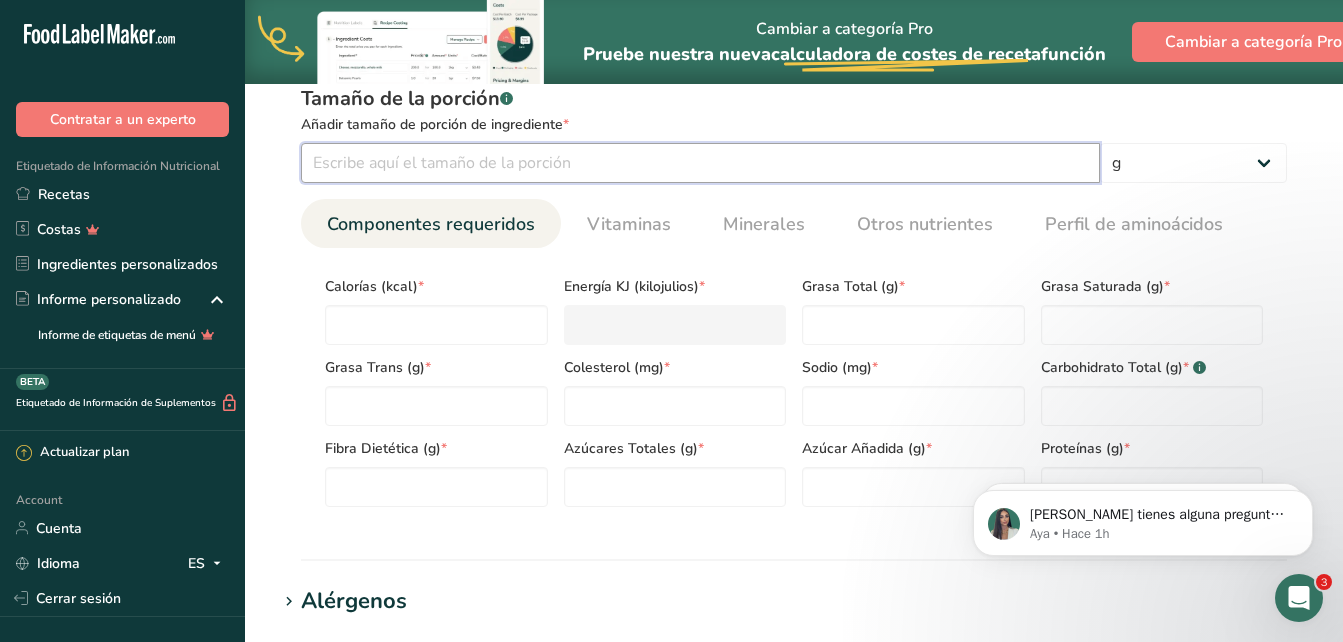 click at bounding box center [700, 163] 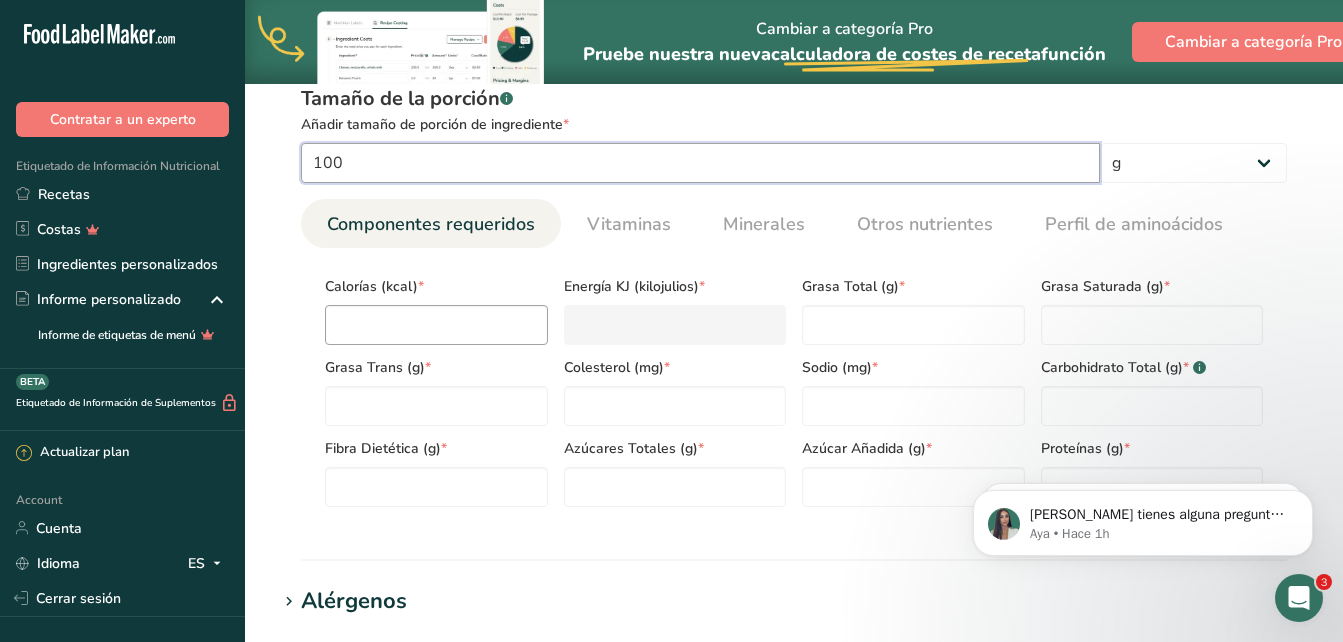 type on "100" 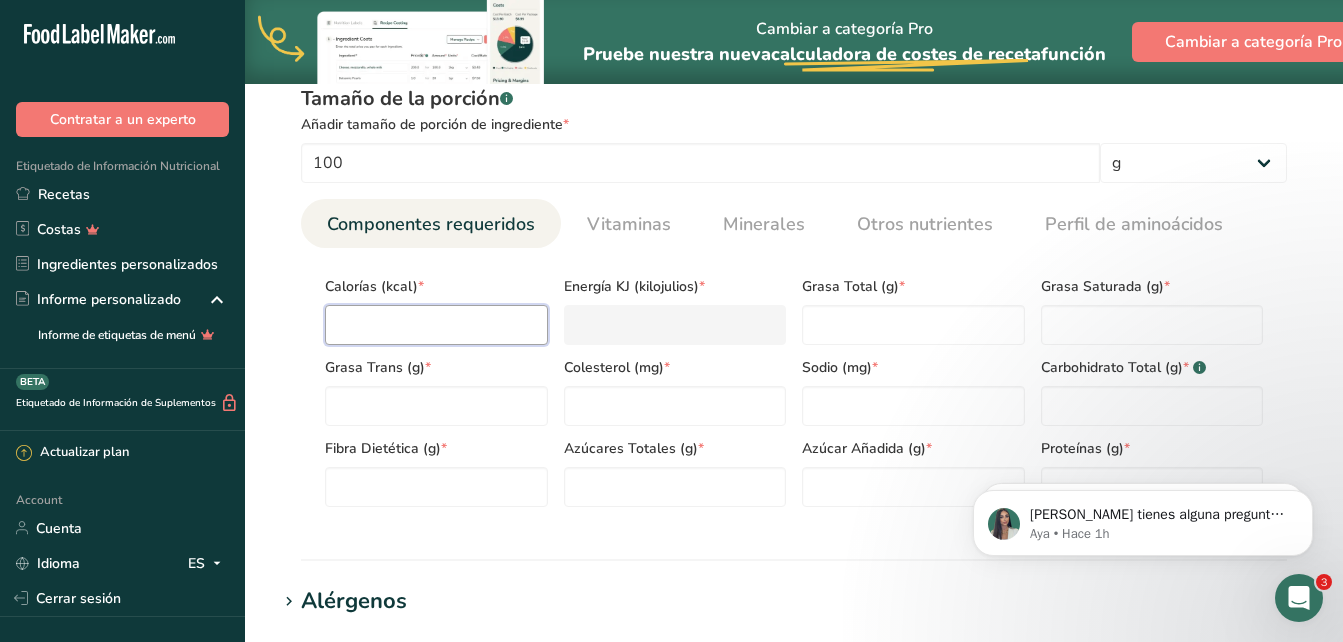click at bounding box center (436, 325) 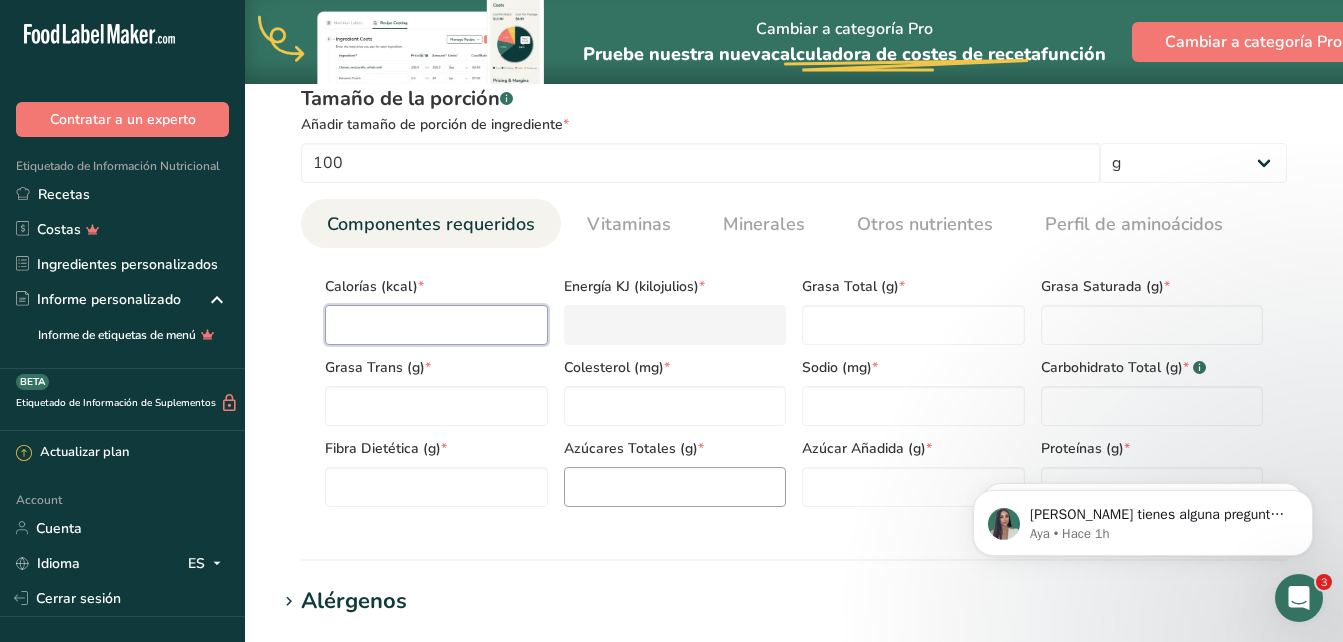type on "6" 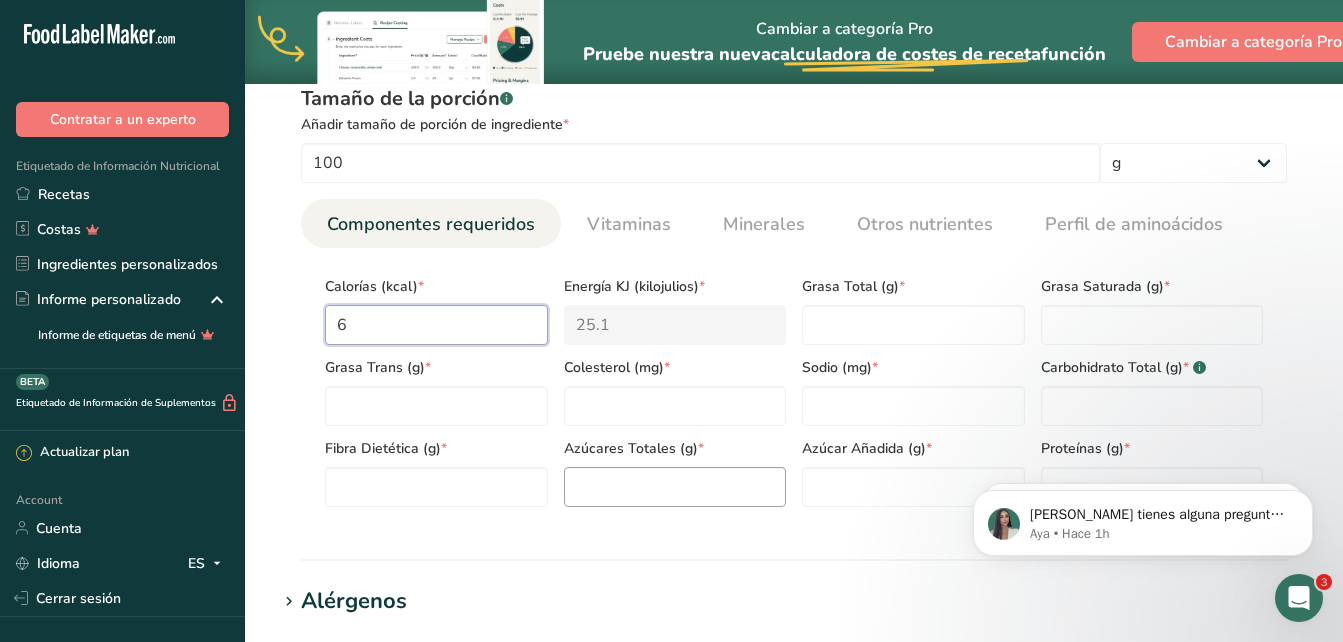 type on "64" 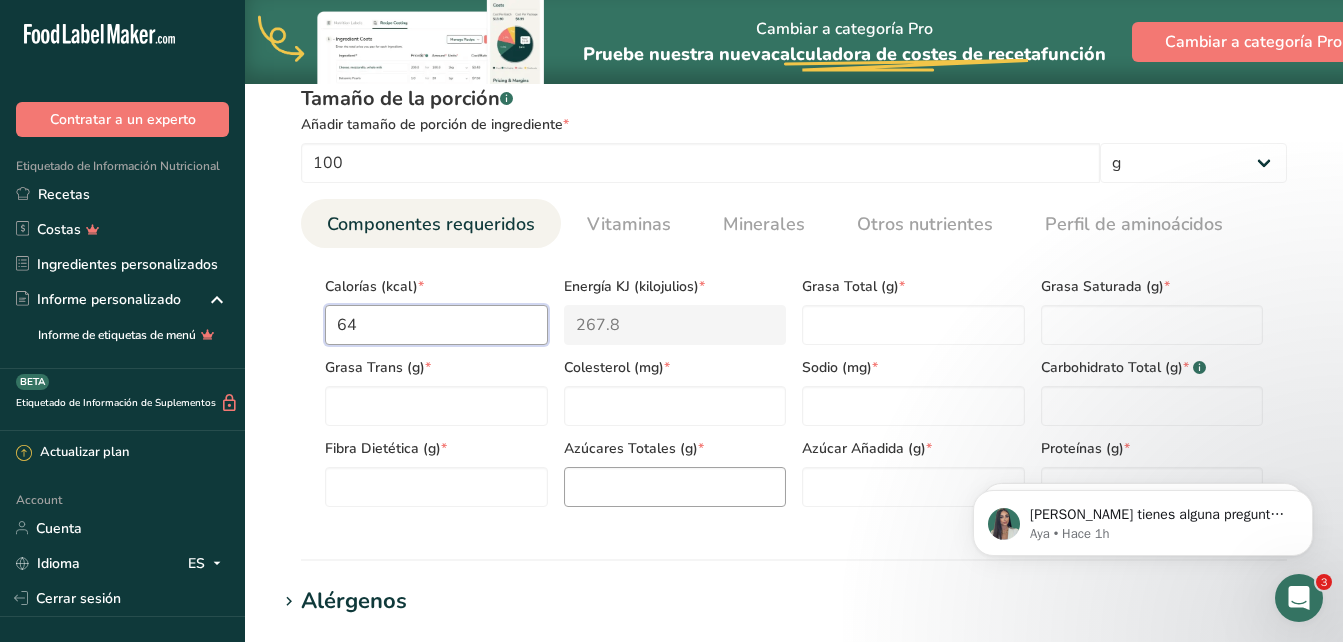 type on "649" 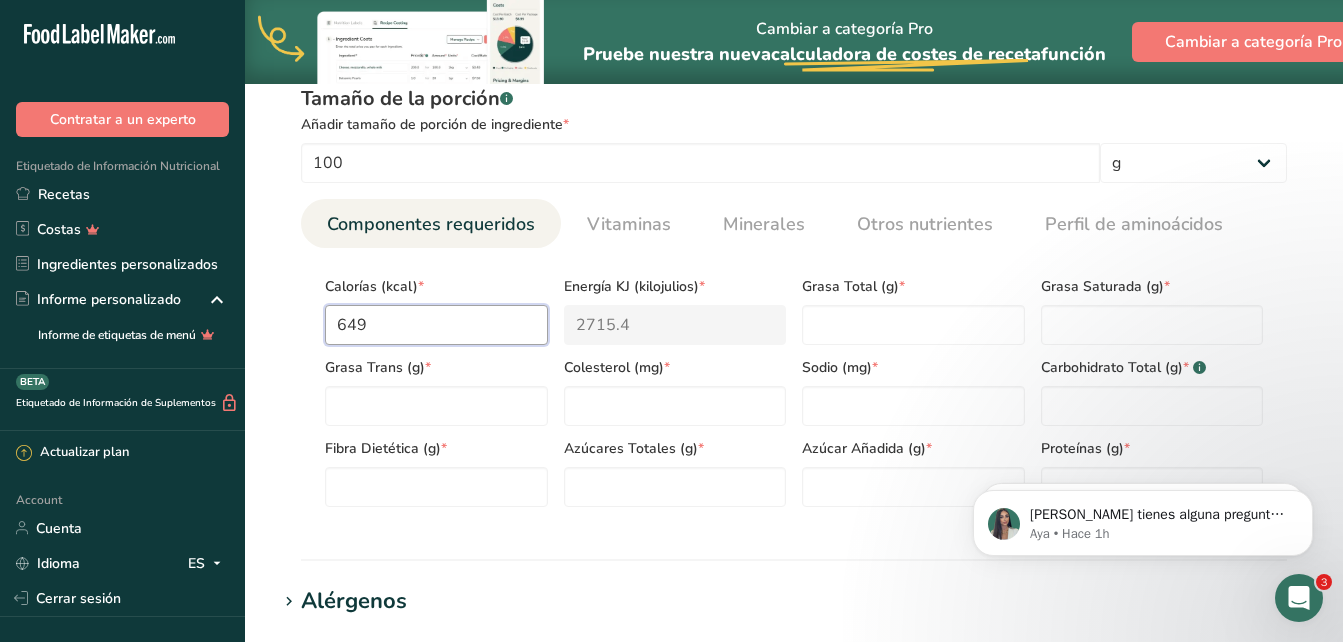 type on "649" 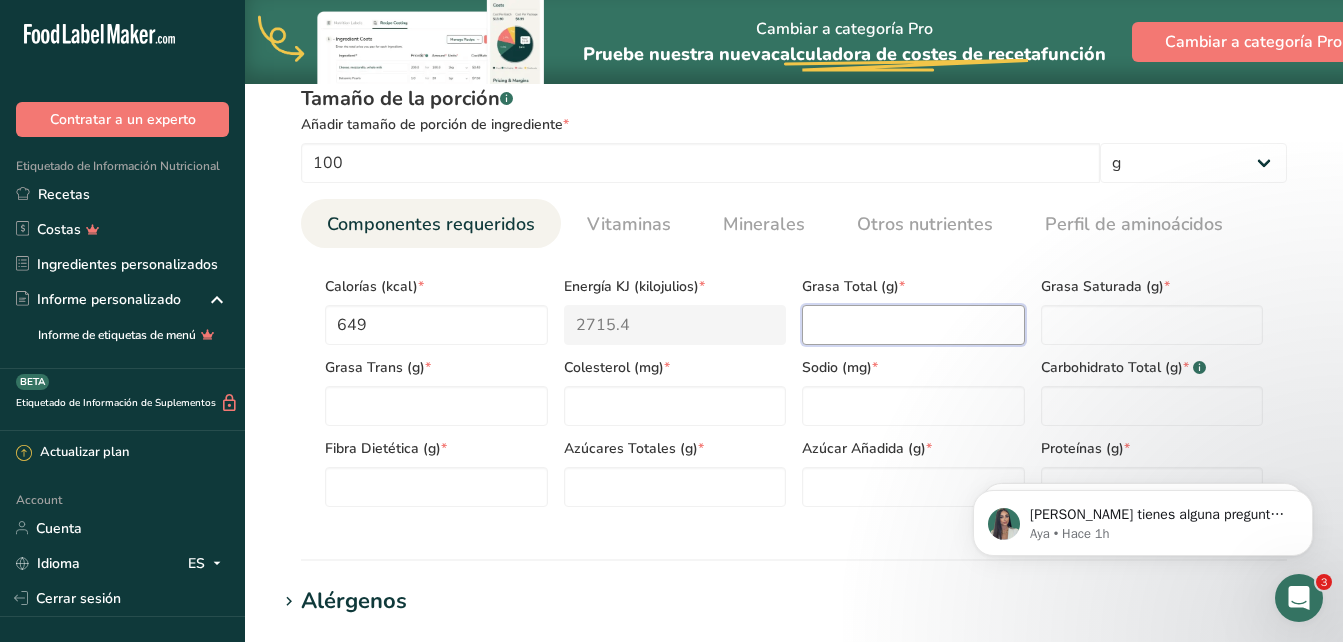 click at bounding box center [913, 325] 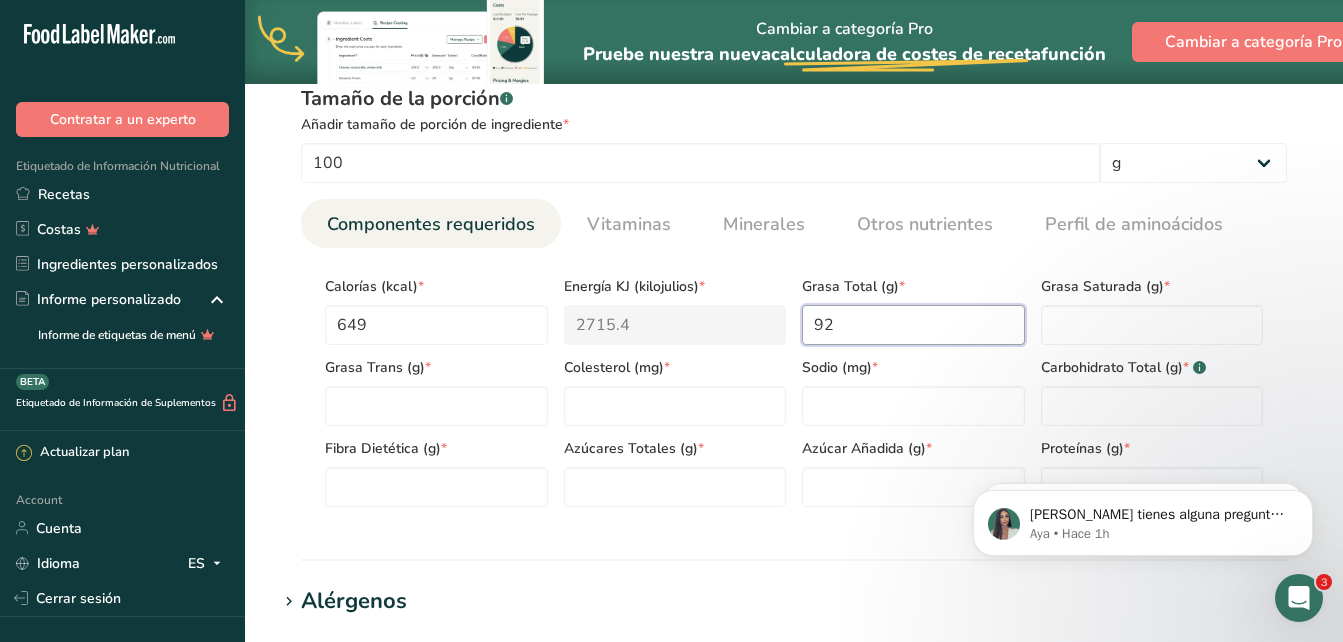 type on "92" 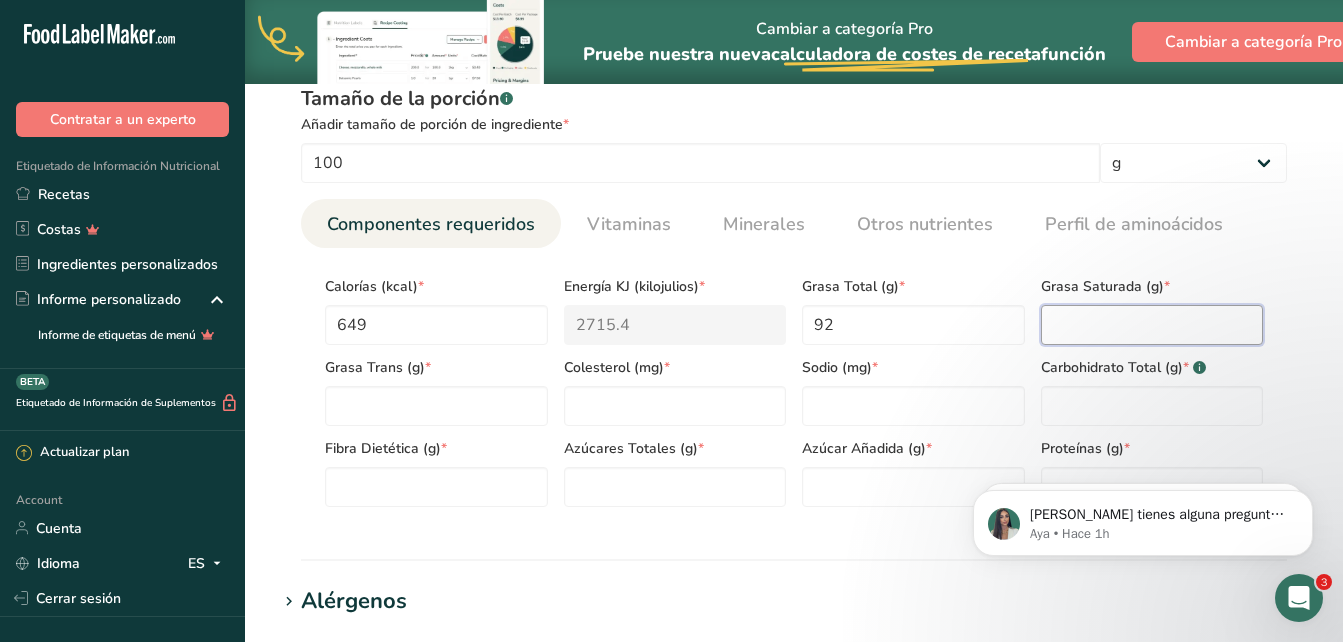 click at bounding box center (1152, 325) 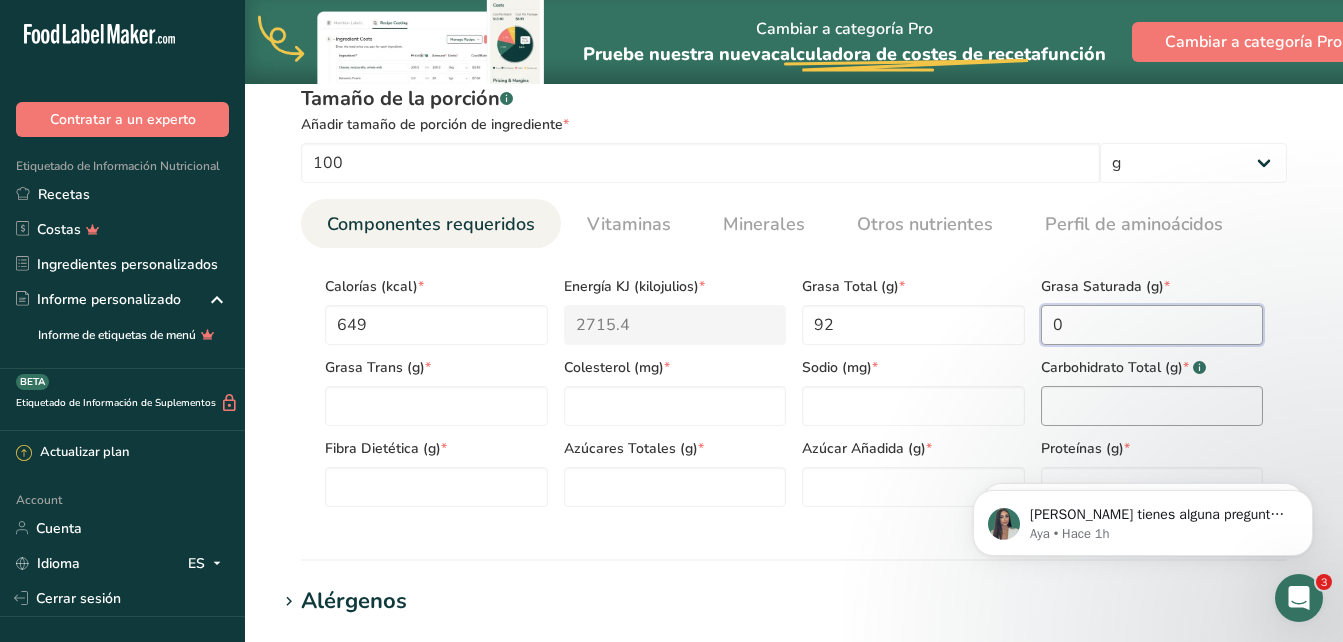 type on "0" 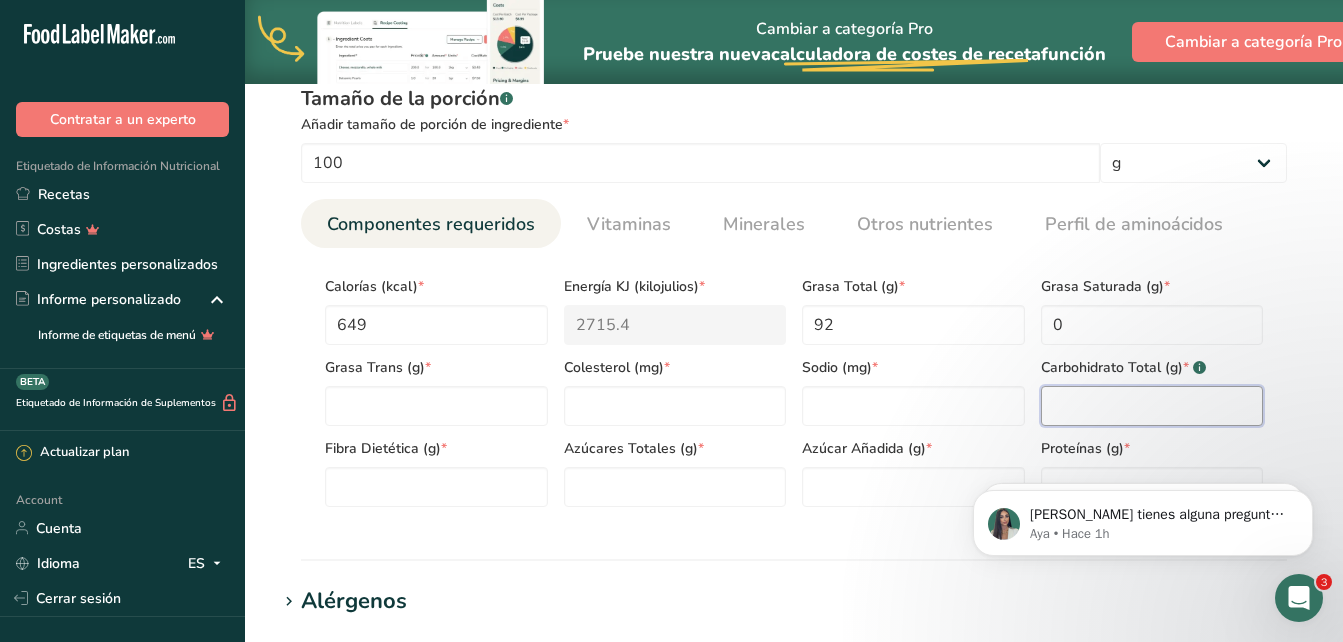 click at bounding box center (1152, 406) 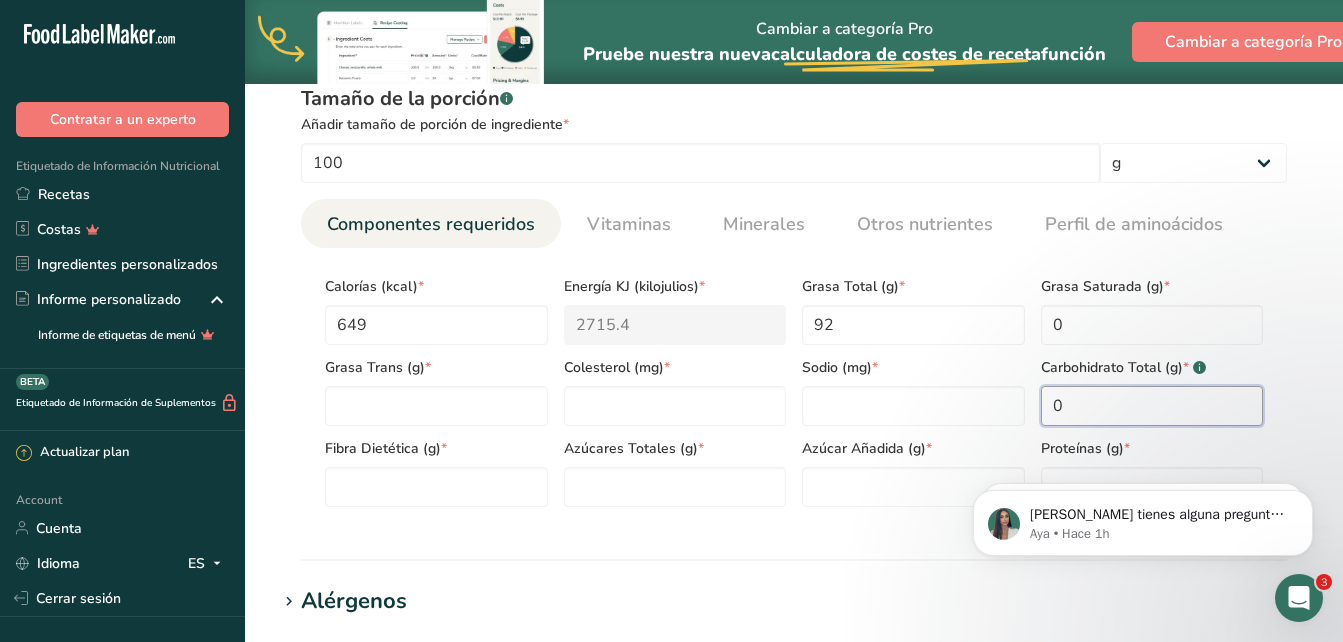 type on "0" 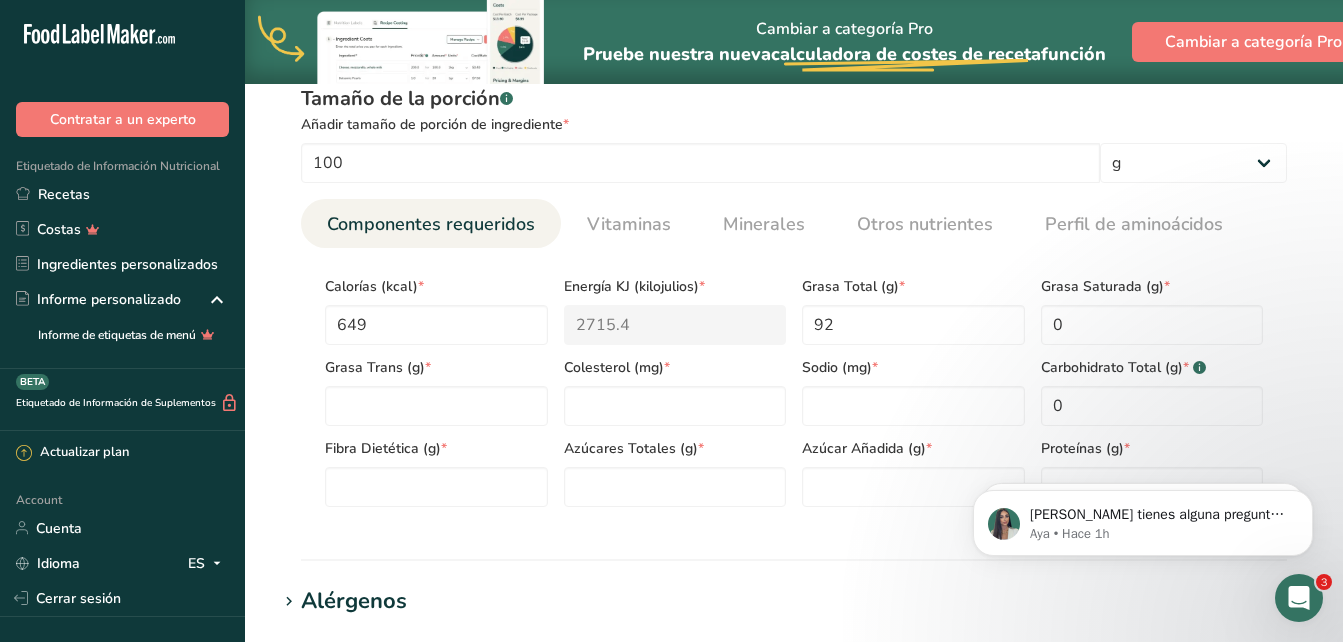 click on "[PERSON_NAME] tienes alguna pregunta no dudes en consultarnos. ¡Estamos aquí para ayudarte! 😊 [PERSON_NAME] • Hace 1h Si tienes alguna pregunta no dudes en consultarnos. ¡Estamos aquí para ayudarte! 😊 Aya • Hace 1sem" at bounding box center [1143, 518] 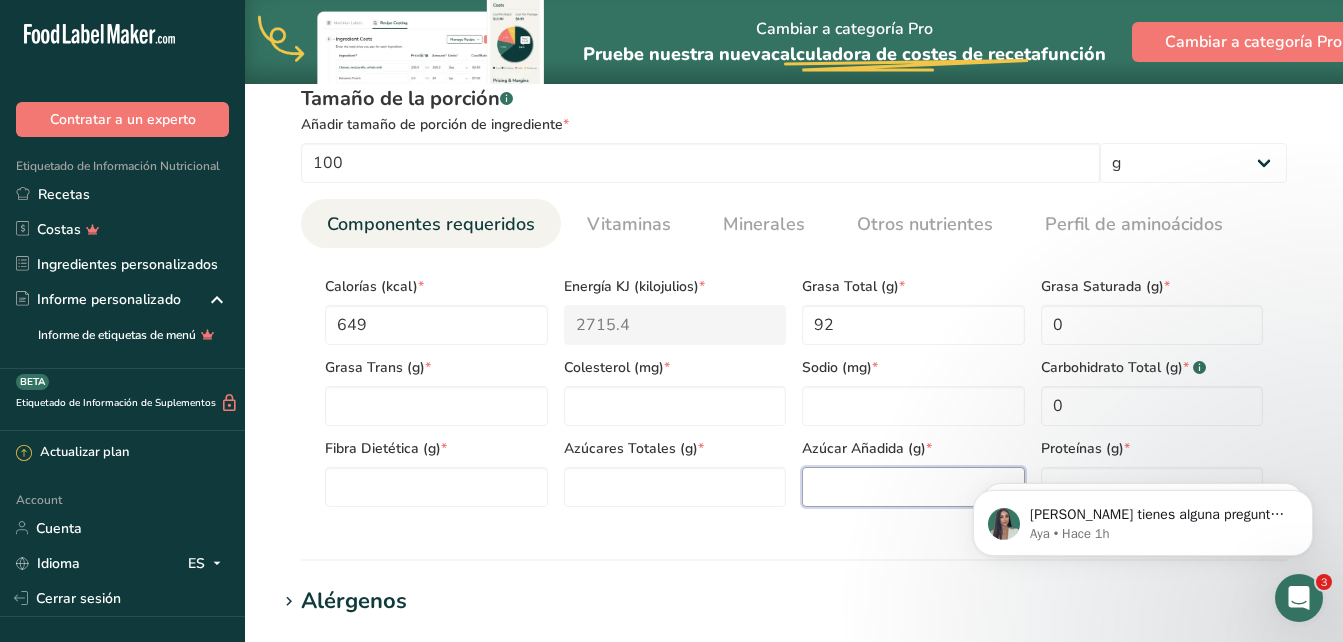click at bounding box center (913, 487) 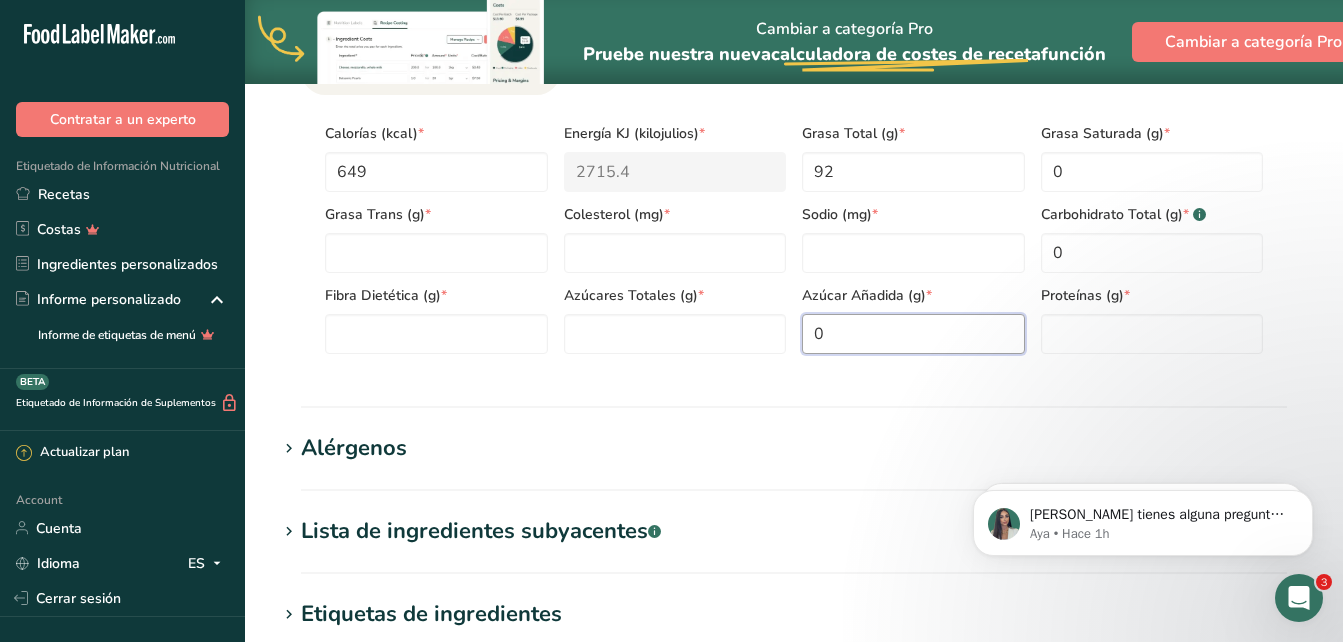 scroll, scrollTop: 1035, scrollLeft: 0, axis: vertical 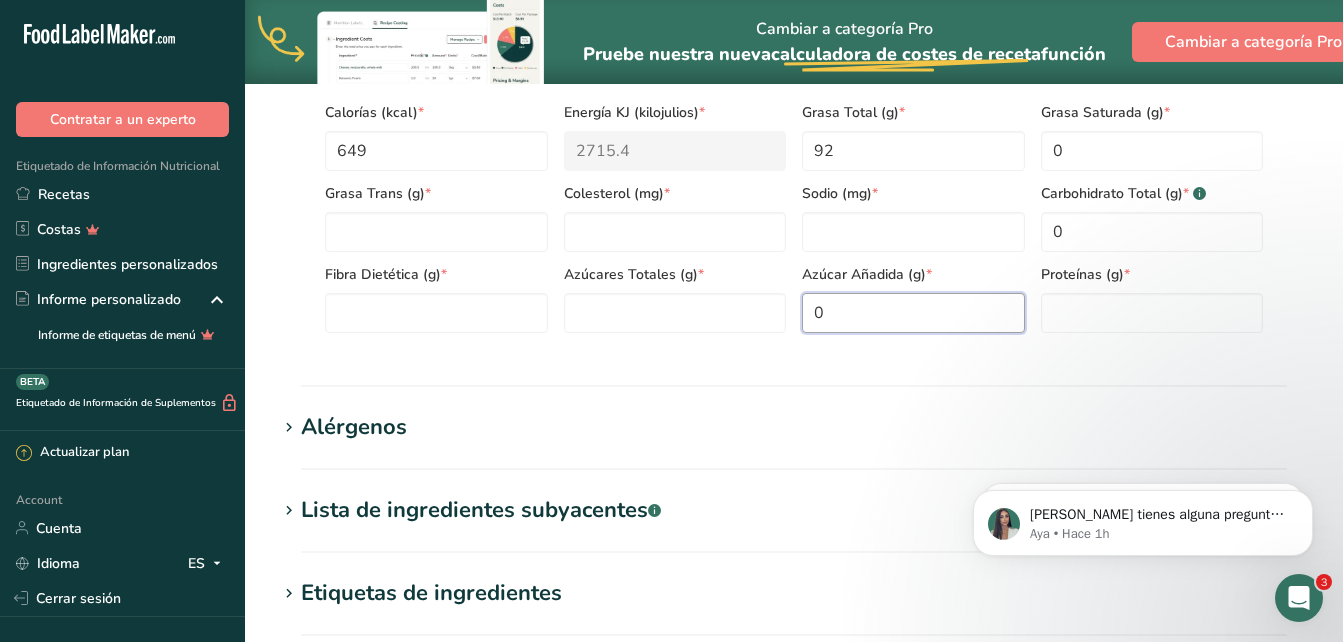 type on "0" 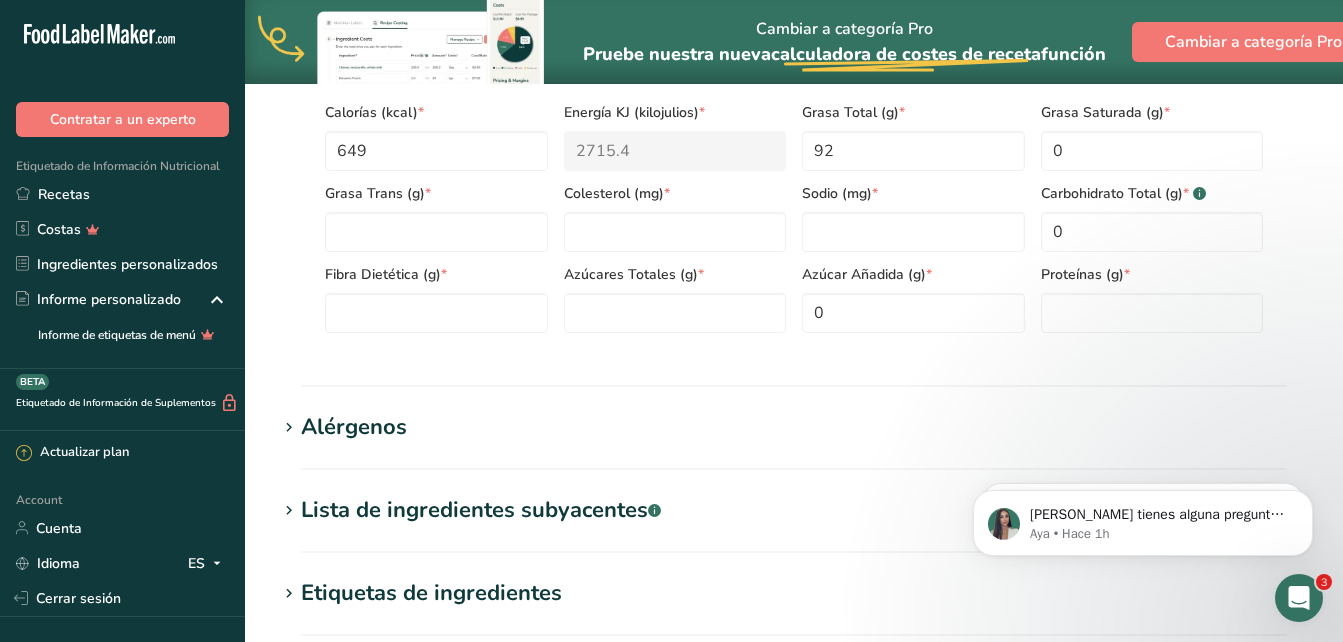 click on "Calorías
(kcal) *     649
Energía KJ
(kilojulios) *     2715.4
Grasa Total
(g) *     92
Grasa Saturada
(g) *     0
Grasa Trans
(g) *
Colesterol
(mg) *
Sodio
(mg) *
Carbohidrato Total
(g) *   .a-a{fill:#347362;}.b-a{fill:#fff;}           0
Fibra Dietética
(g) *
Azúcares Totales
(g) *
Azúcar Añadida
(g) *     0
Proteínas
(g) *
Vitamina D
(mcg)
Vitamina A, RAE
(mcg)
Vitamina C
(mg)" at bounding box center [794, 211] 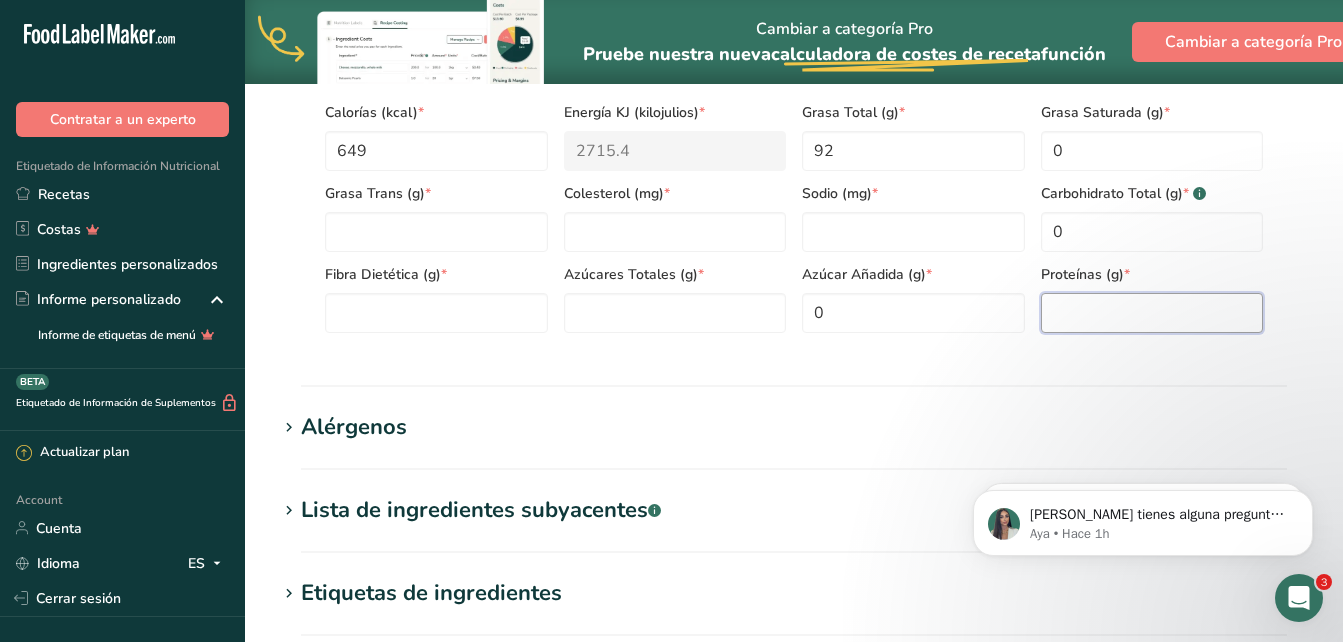 click at bounding box center (1152, 313) 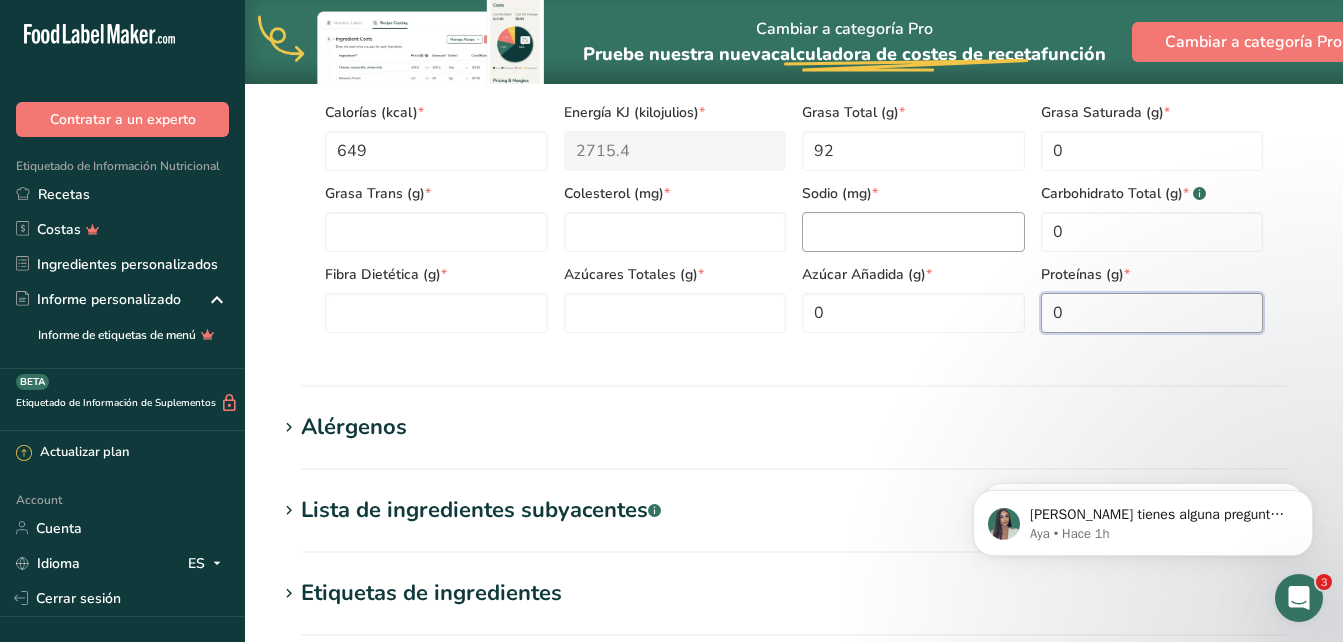 type on "0" 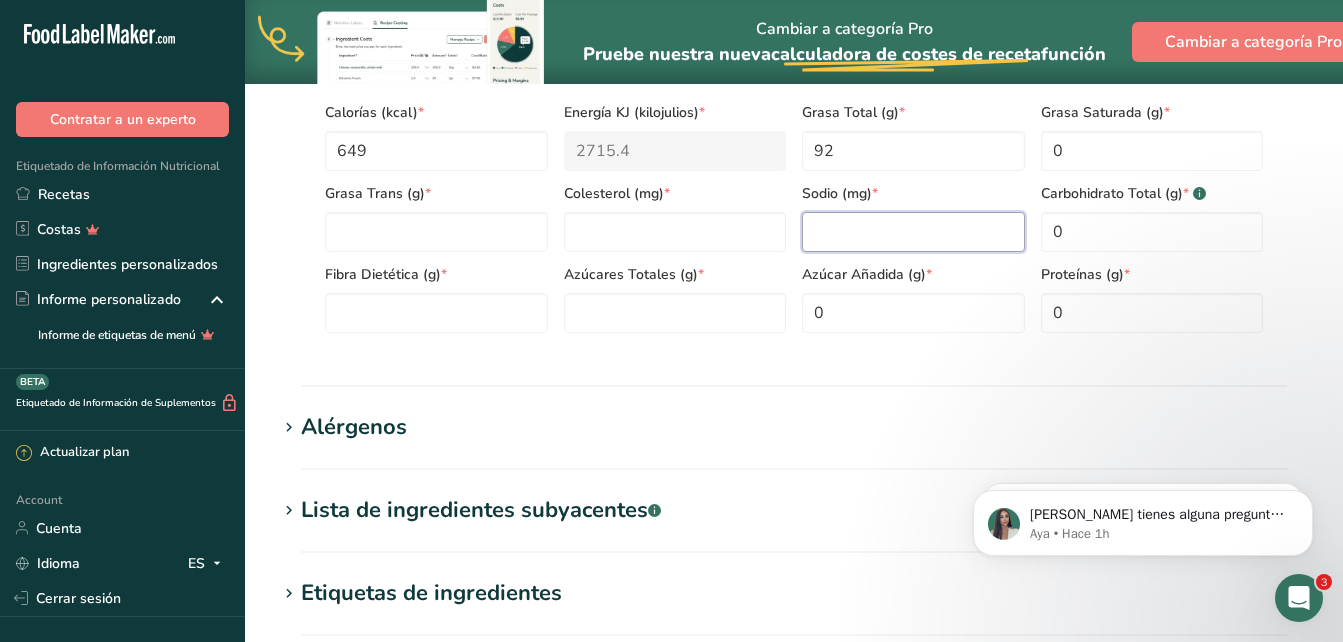 click at bounding box center (913, 232) 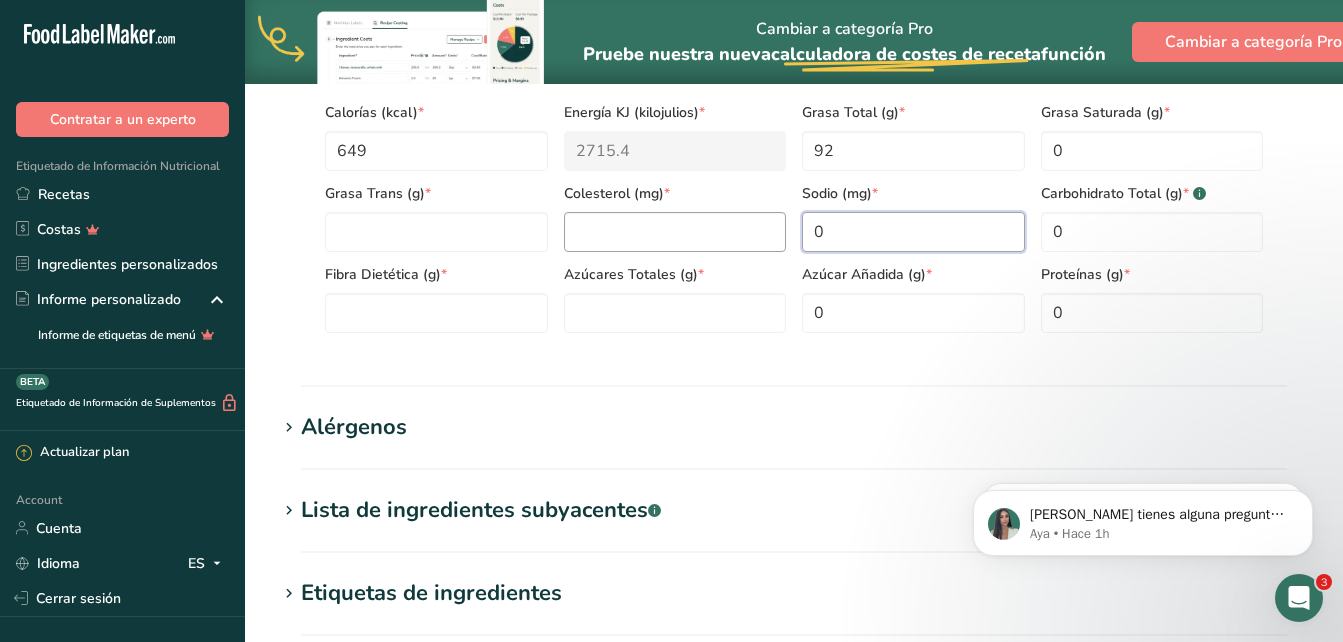type on "0" 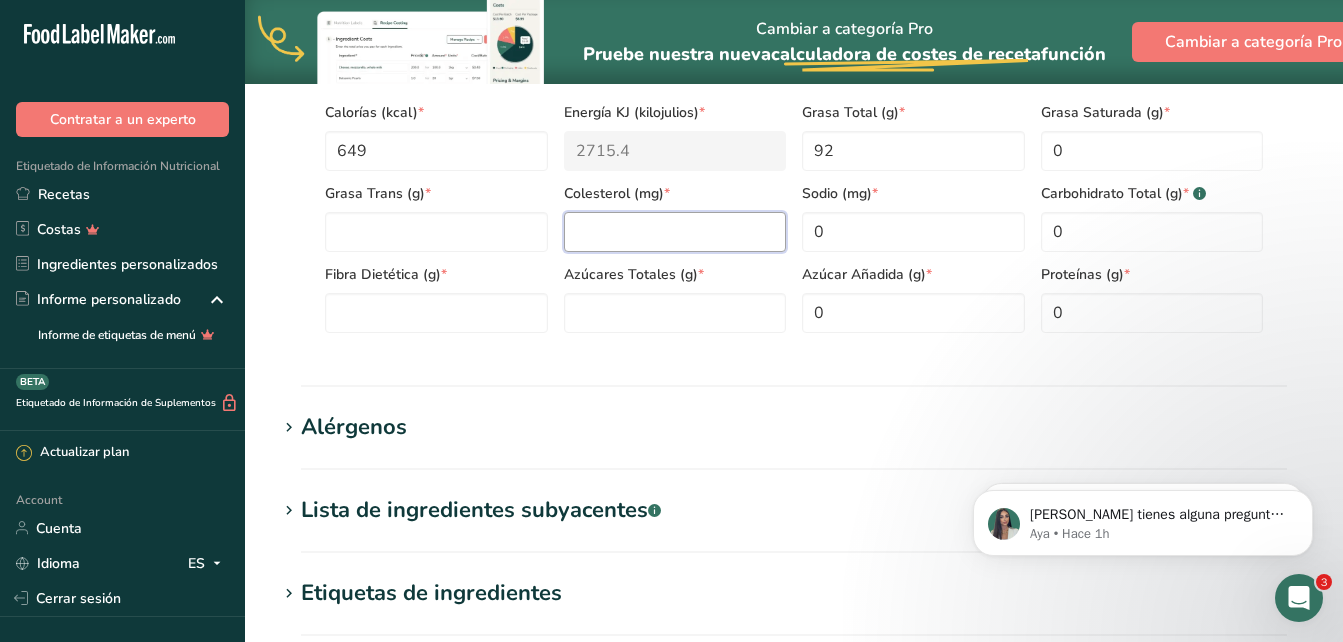 click at bounding box center (675, 232) 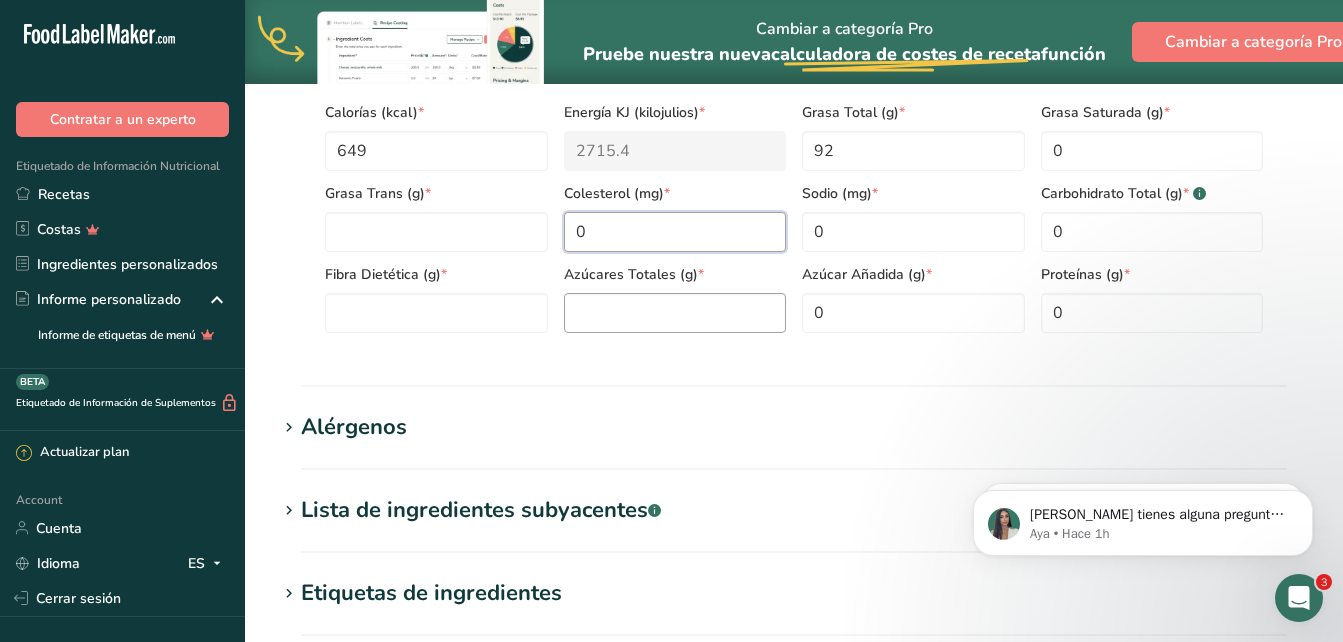 type on "0" 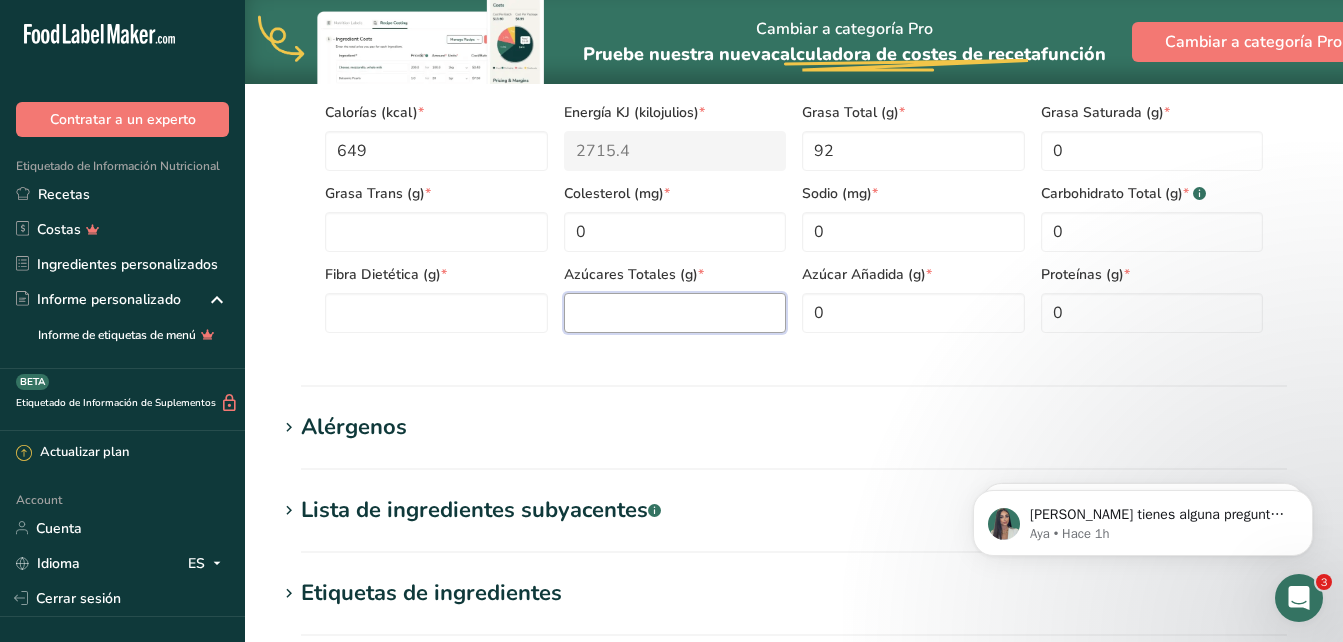 click at bounding box center (675, 313) 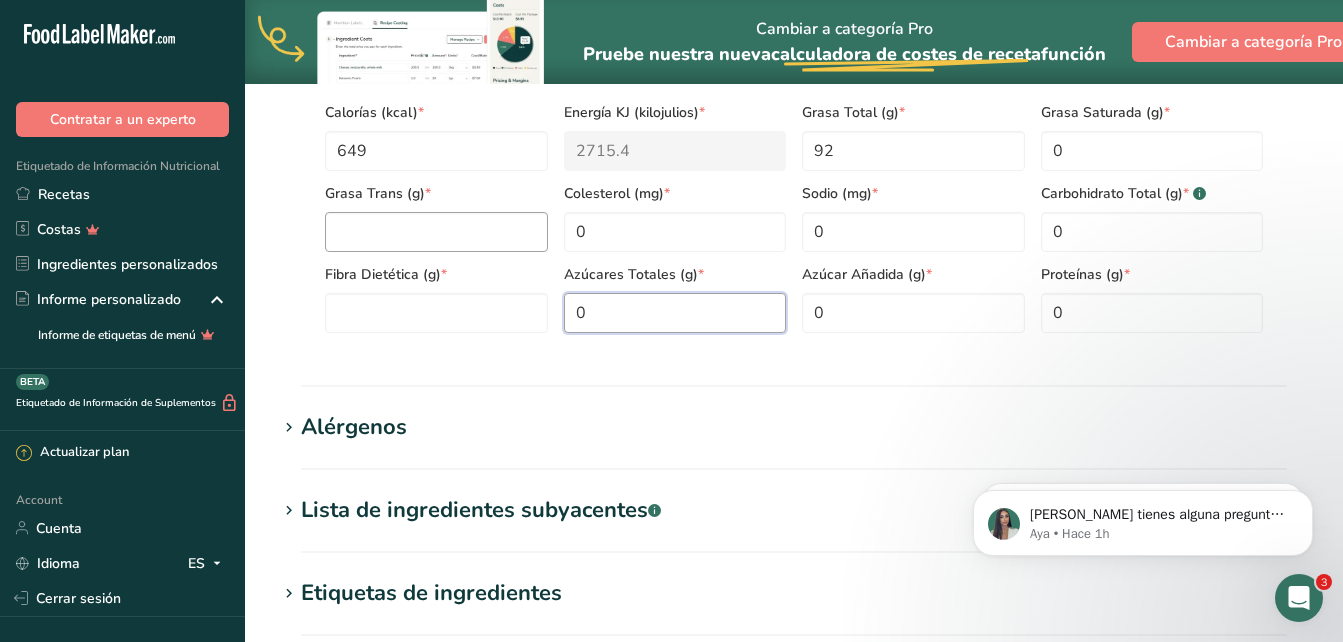 type on "0" 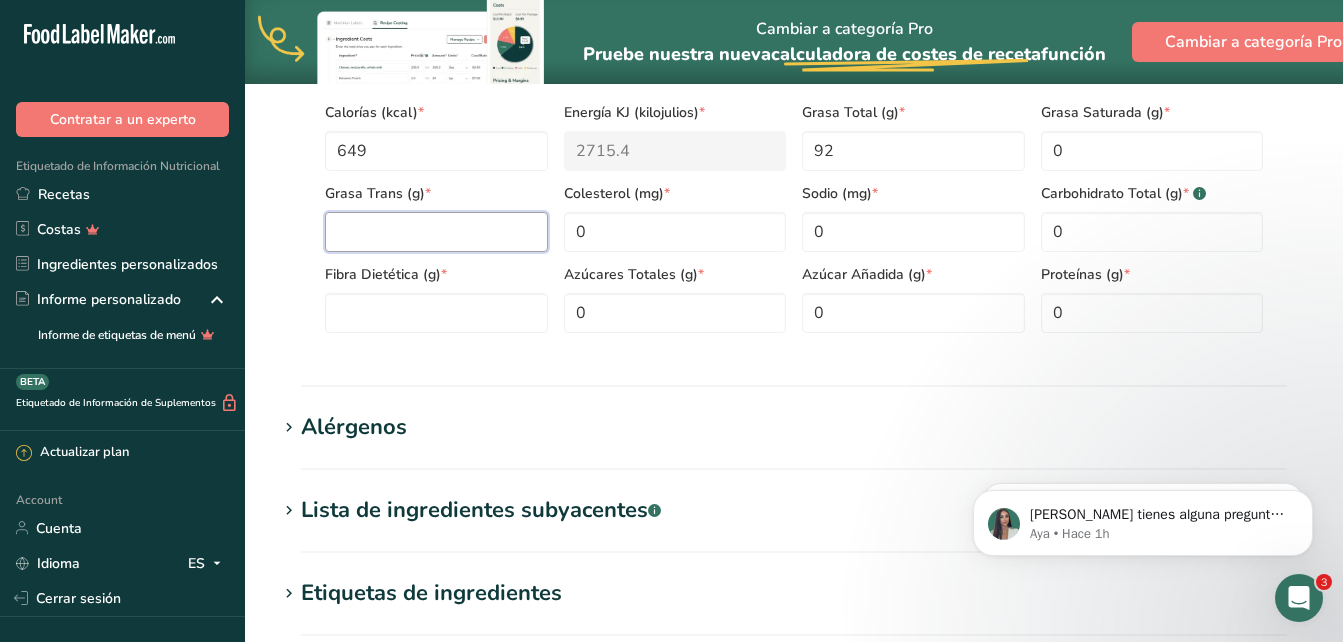 click at bounding box center [436, 232] 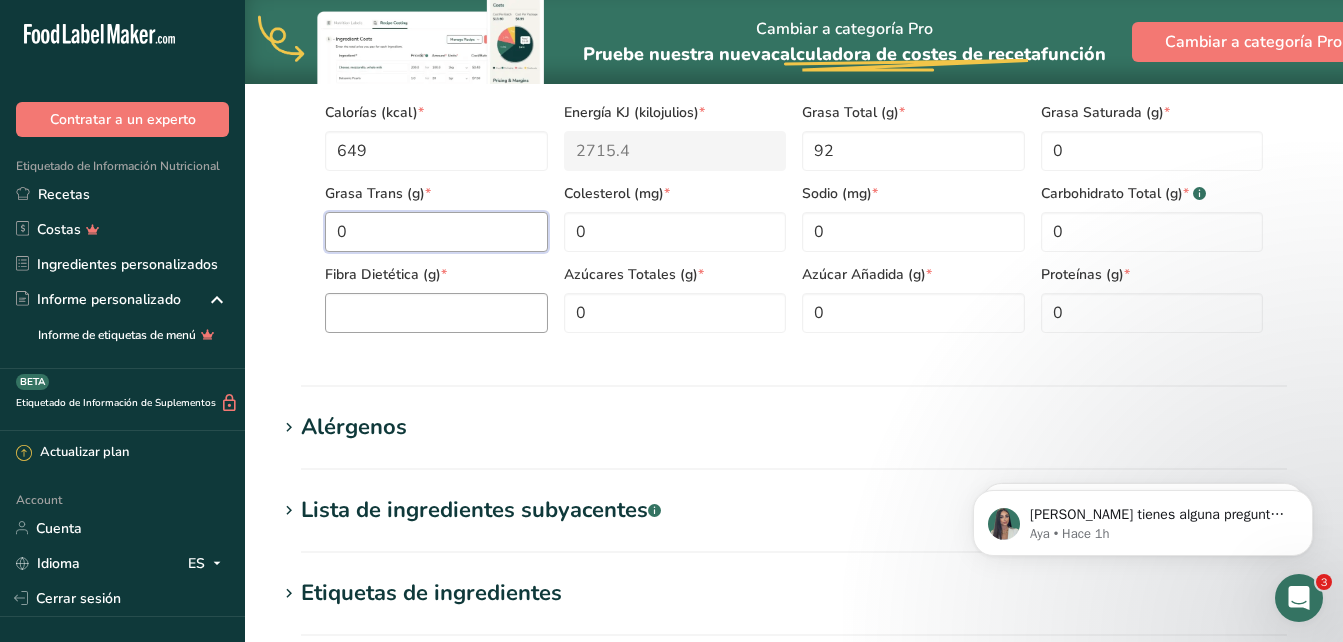 type on "0" 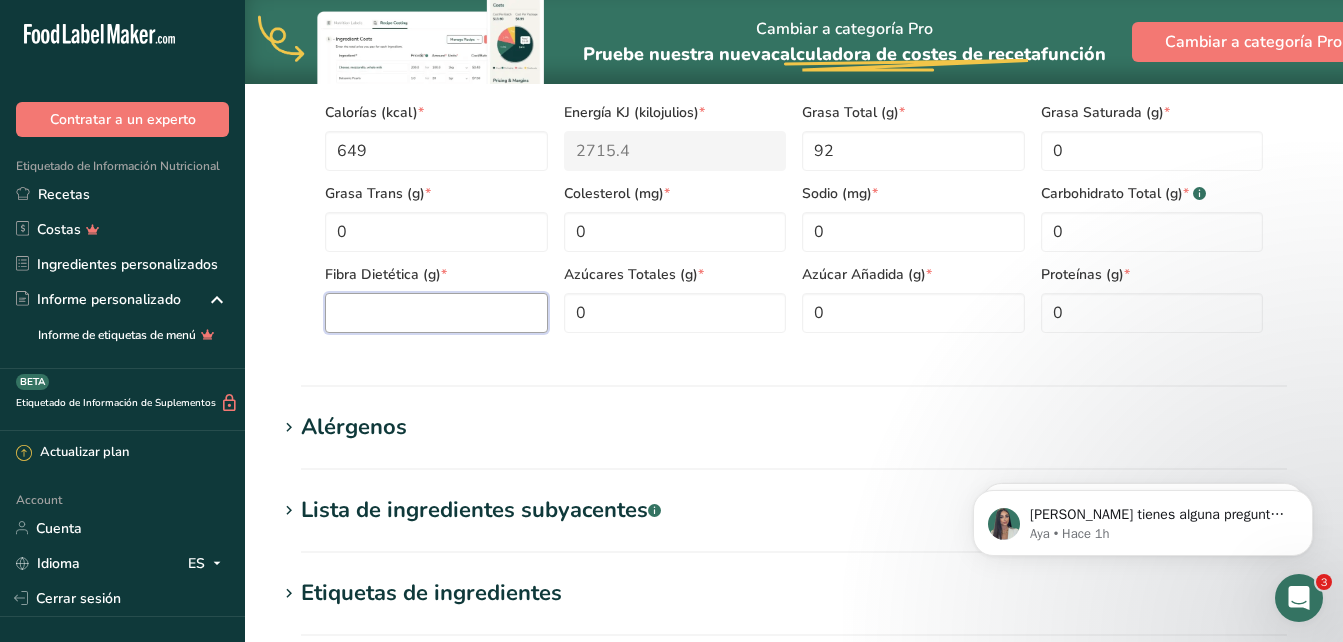 click at bounding box center [436, 313] 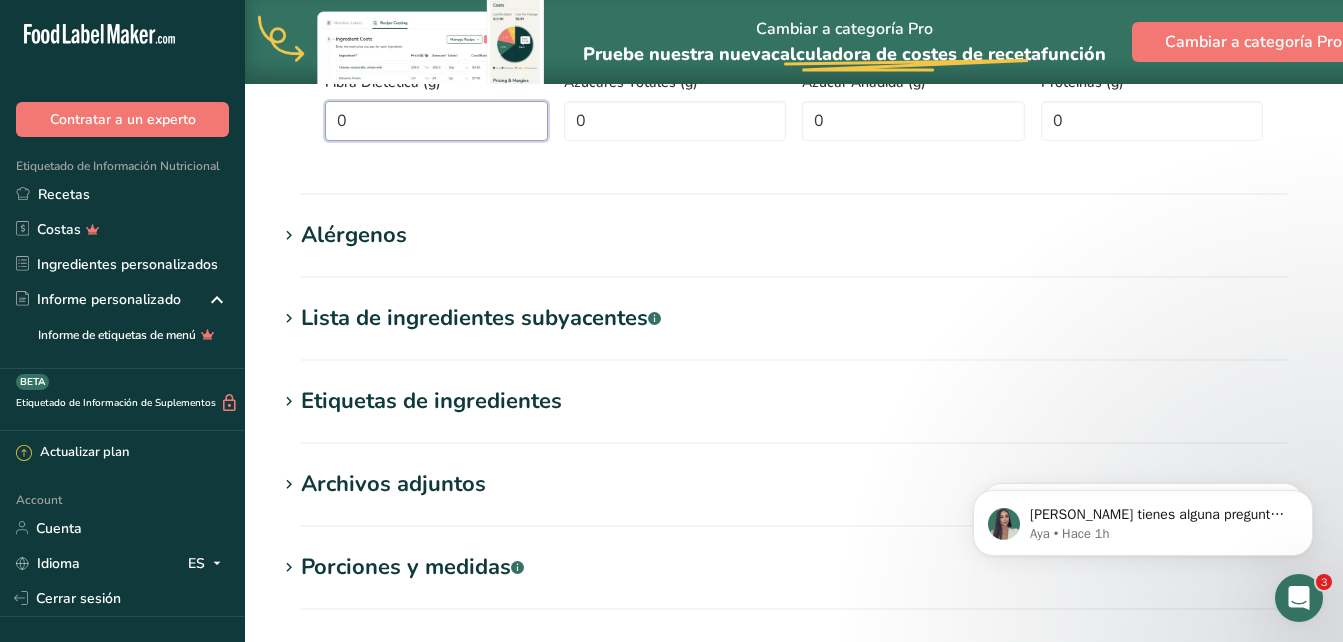 scroll, scrollTop: 1437, scrollLeft: 0, axis: vertical 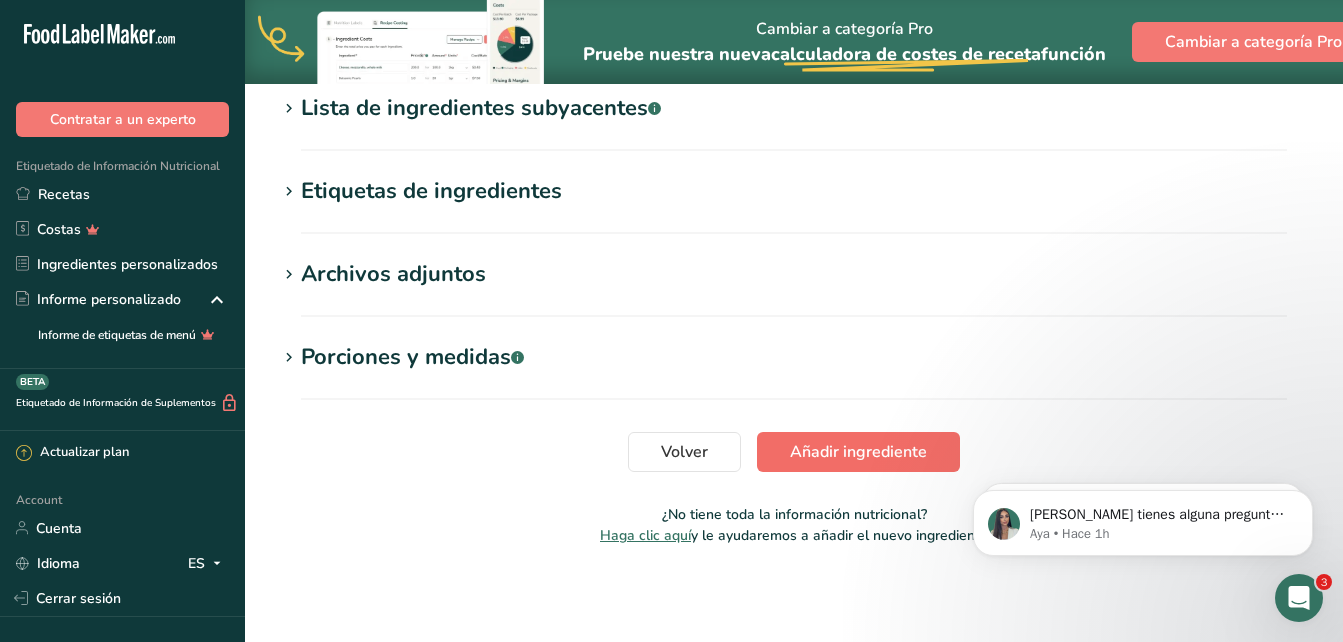 type on "0" 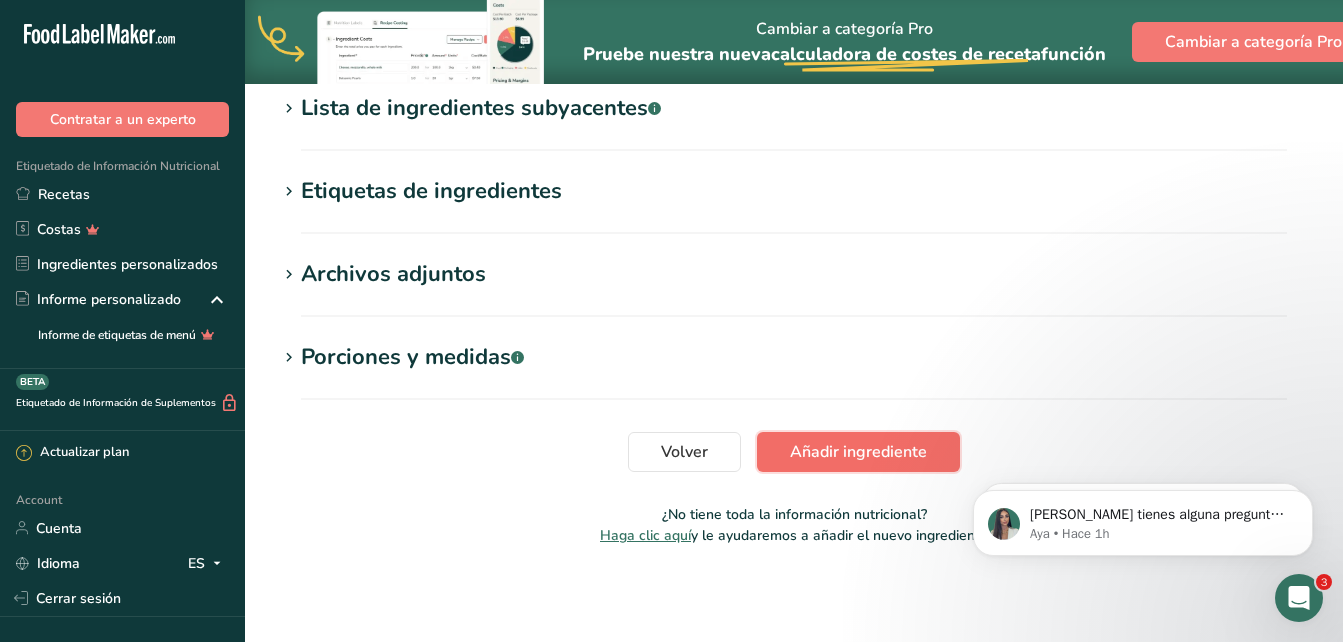 click on "Añadir ingrediente" at bounding box center (858, 452) 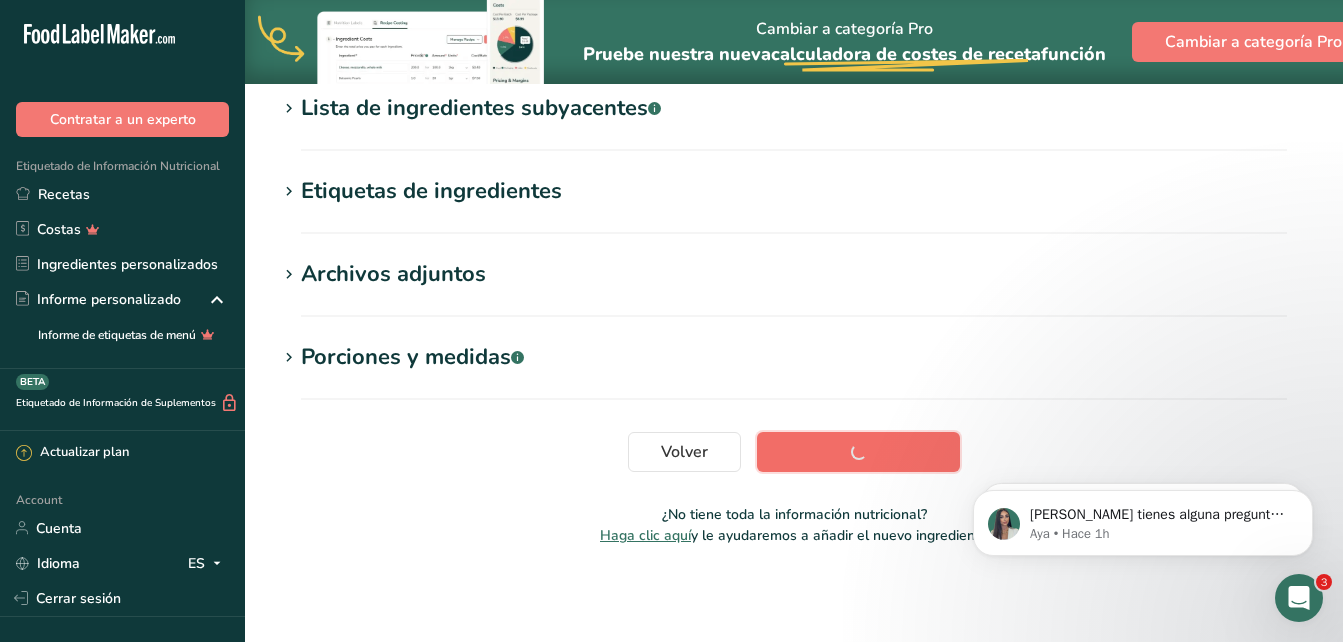 scroll, scrollTop: 433, scrollLeft: 0, axis: vertical 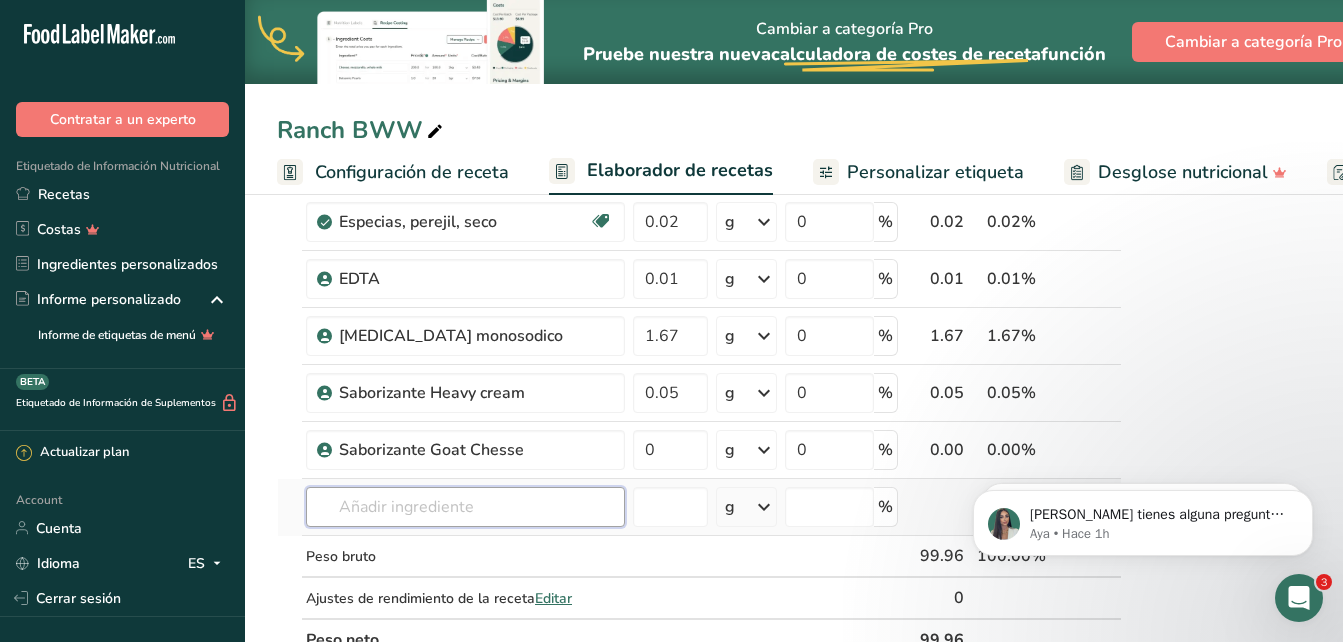 click at bounding box center [465, 507] 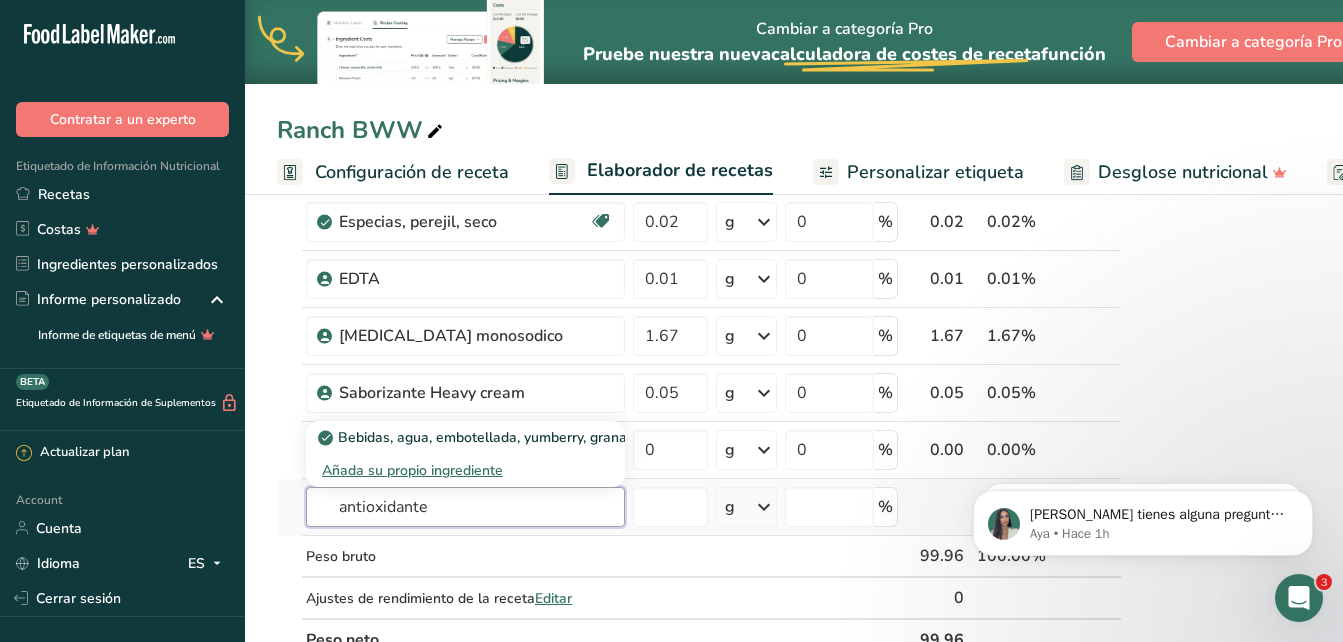 type on "antioxidante" 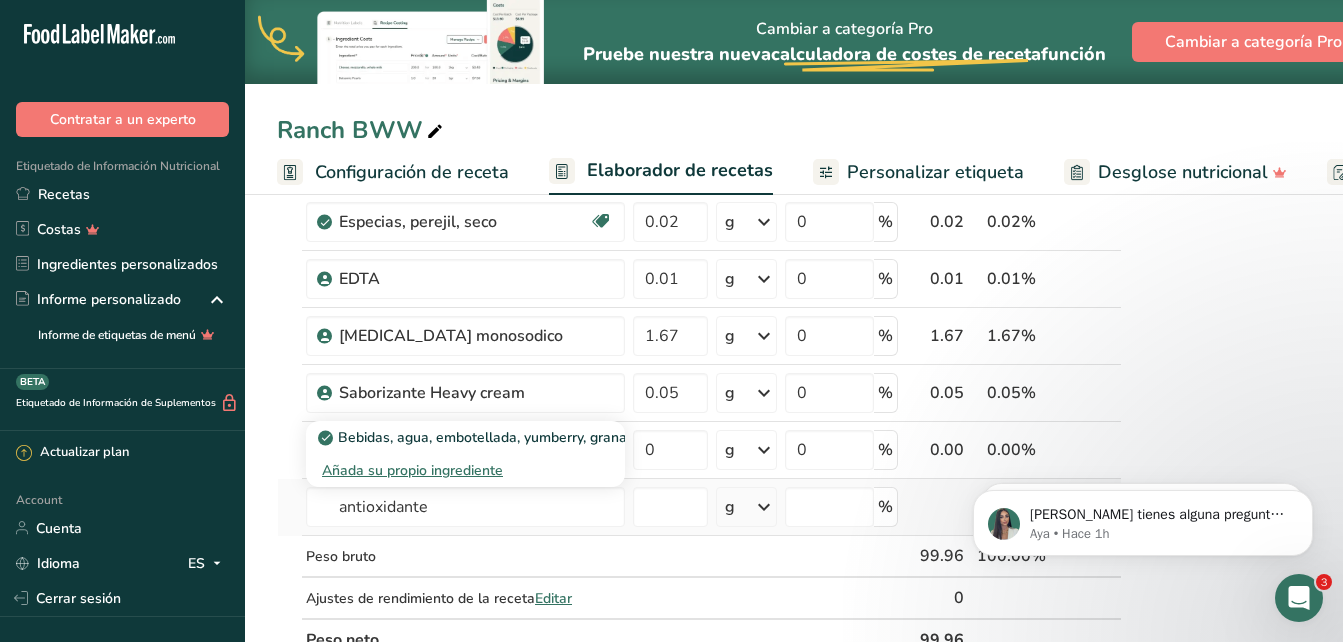 type 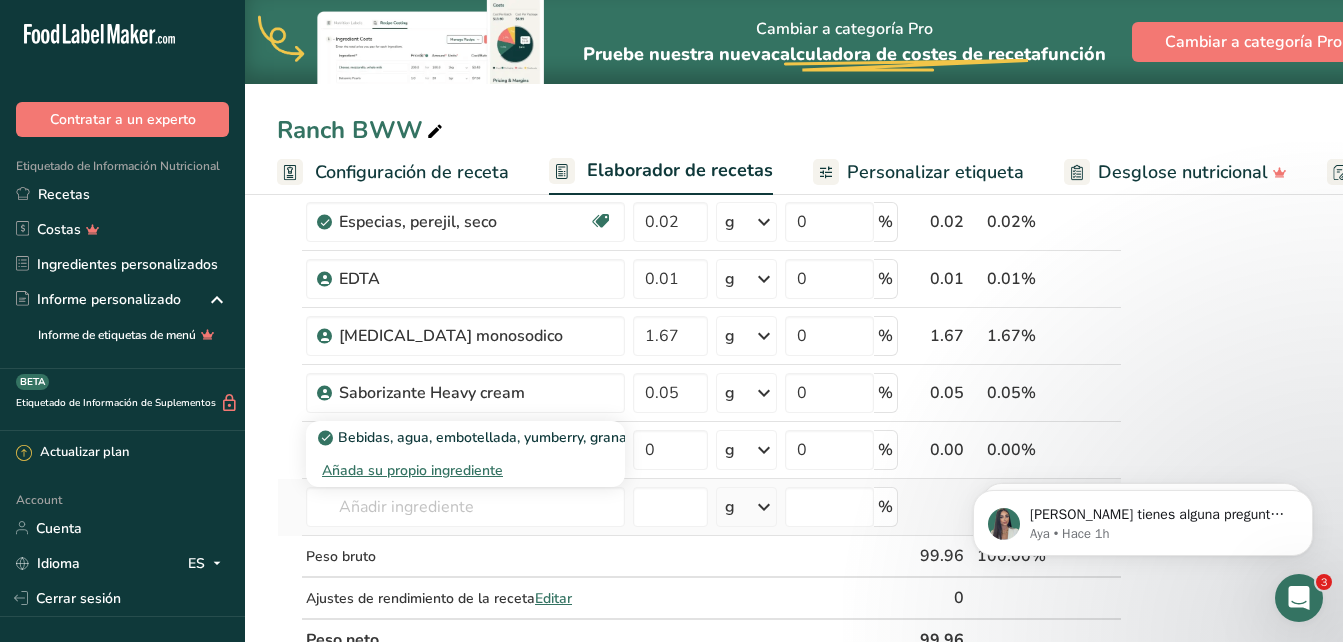 click on "Añada su propio ingrediente" at bounding box center [465, 470] 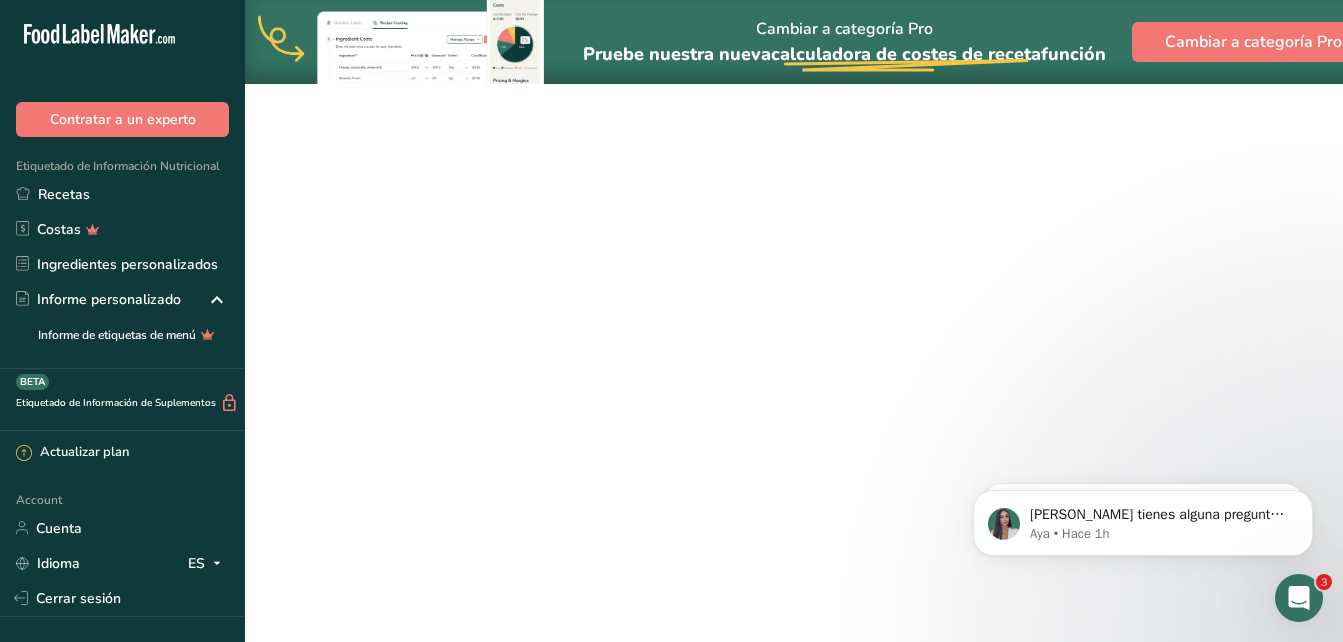 scroll, scrollTop: 0, scrollLeft: 0, axis: both 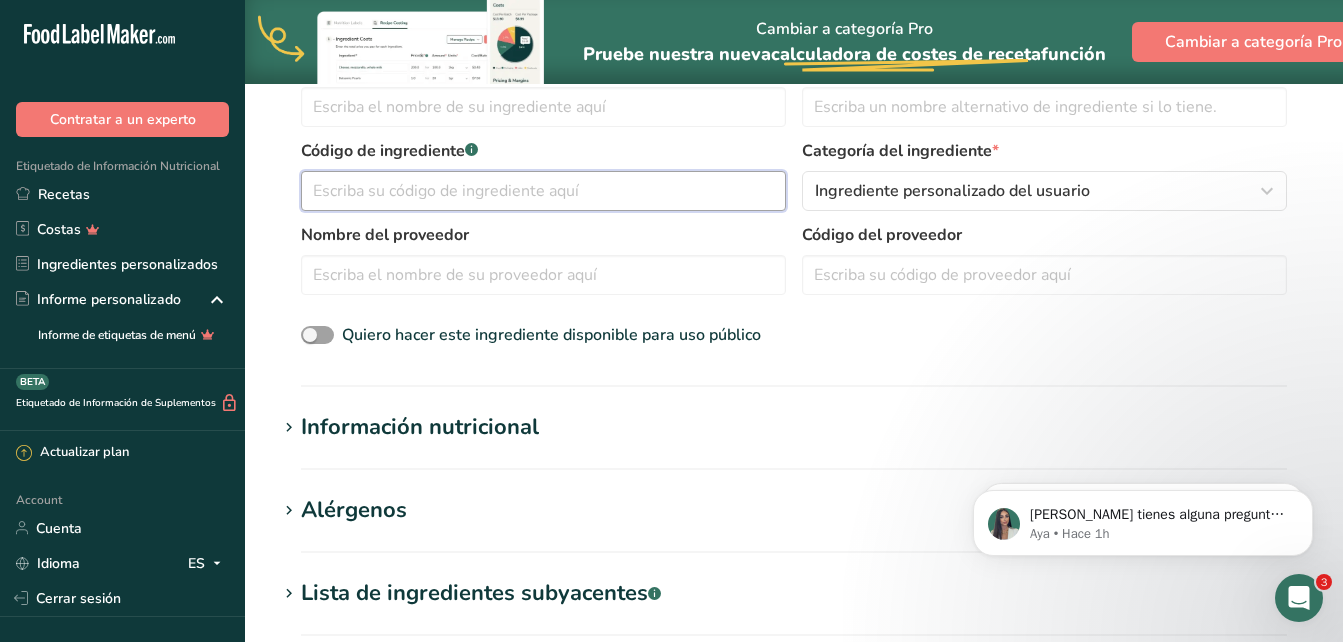 click at bounding box center [543, 191] 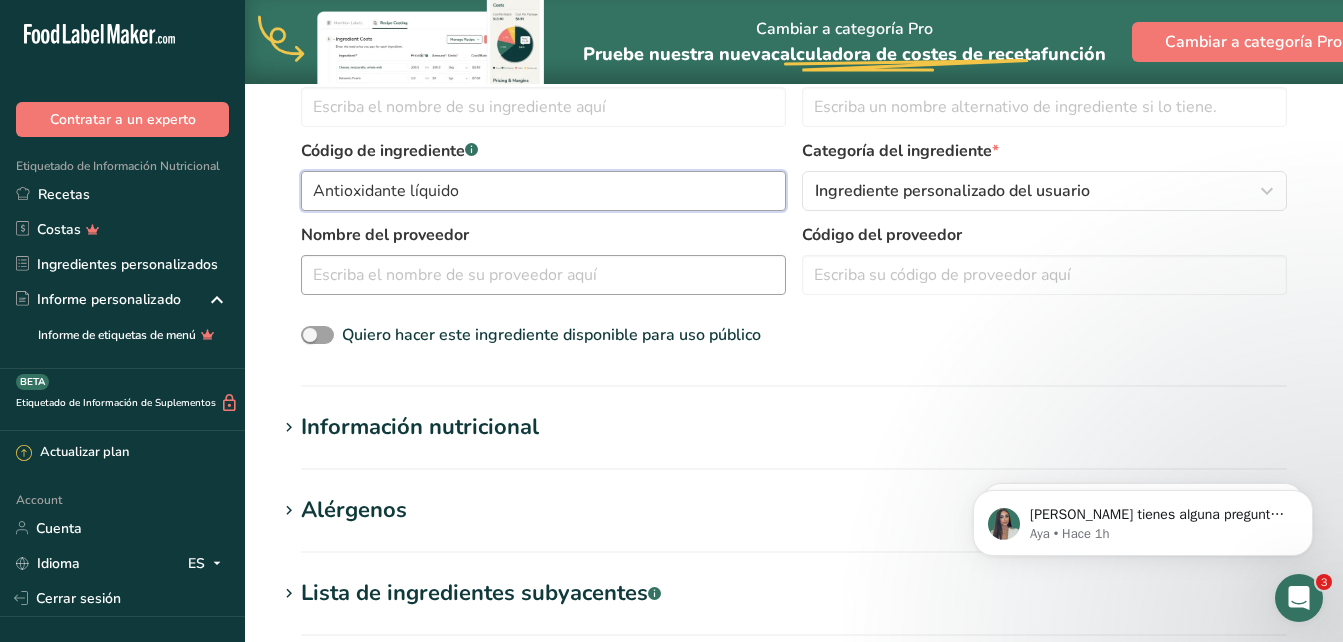 type on "Antioxidante líquido" 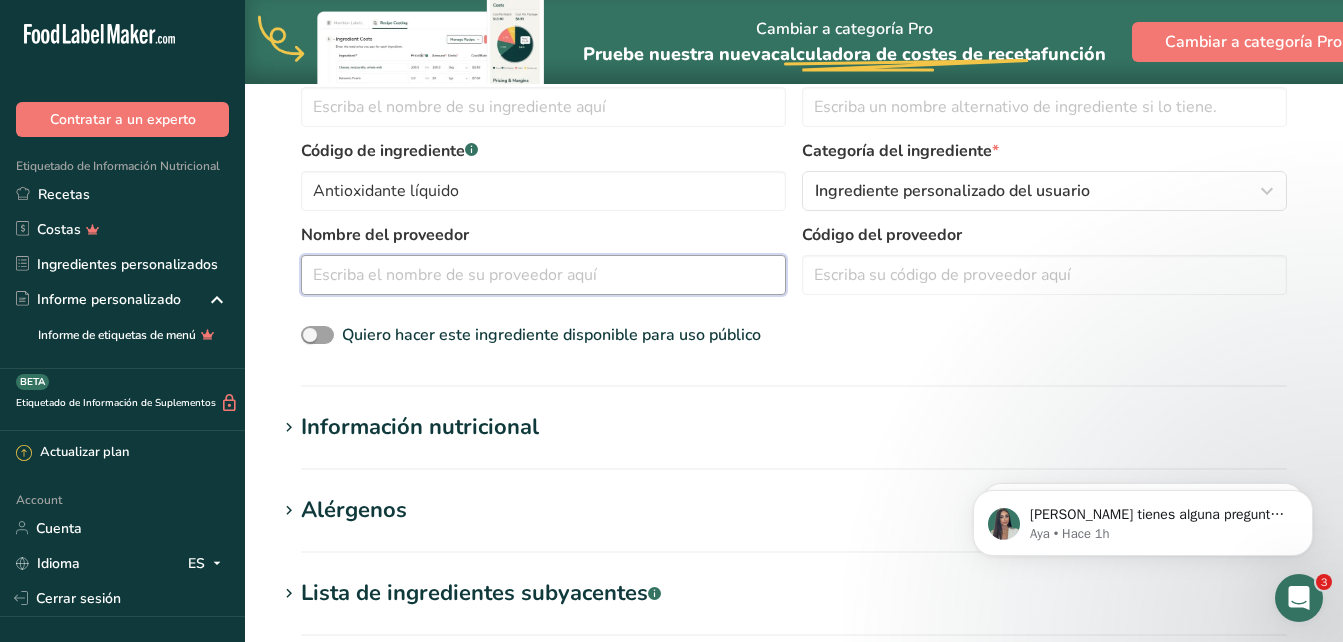 click at bounding box center [543, 275] 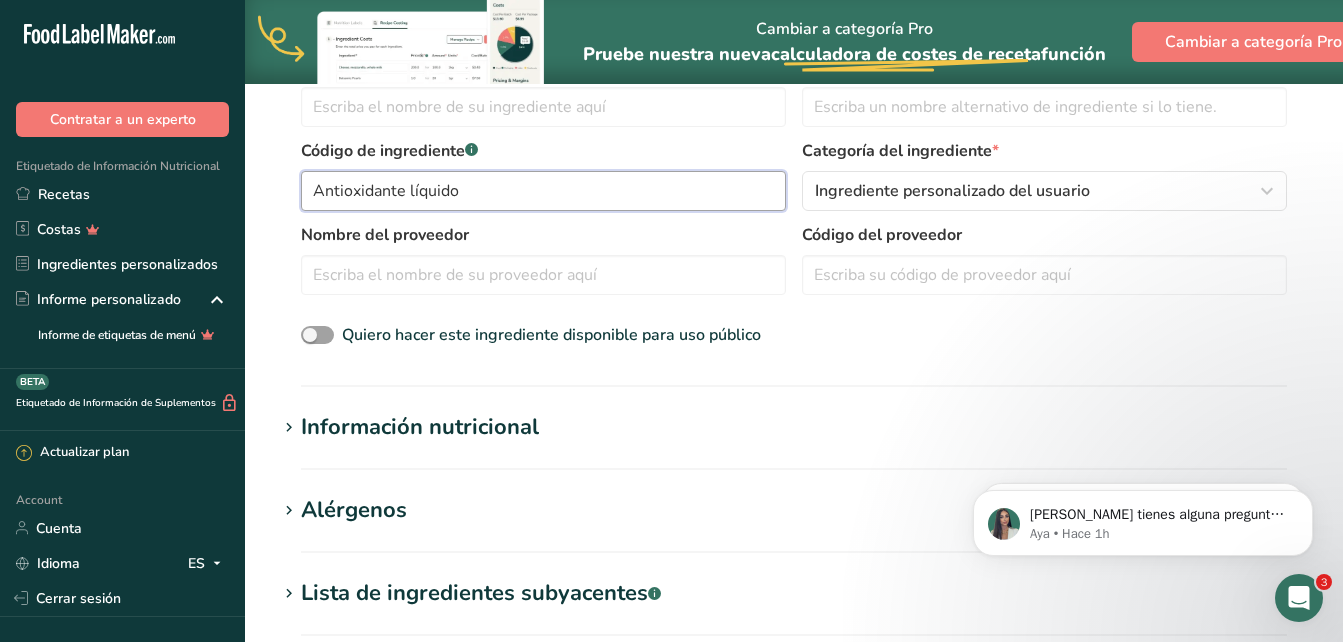 drag, startPoint x: 614, startPoint y: 194, endPoint x: 52, endPoint y: 174, distance: 562.3558 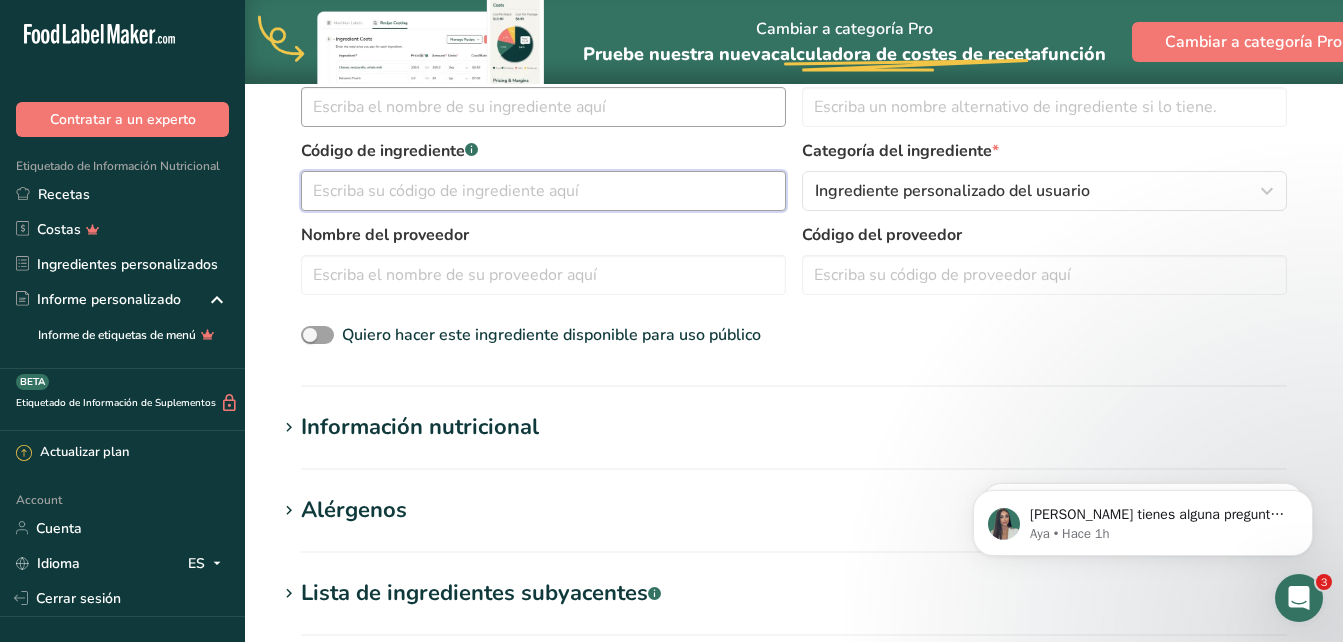 type 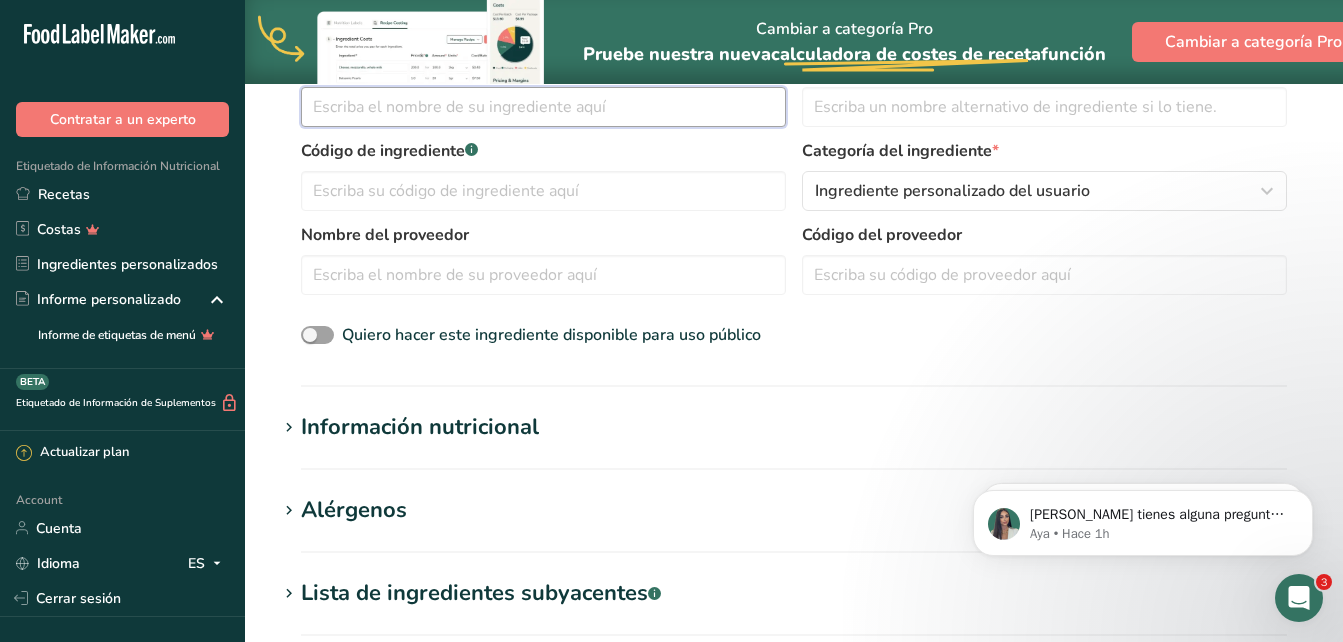 click at bounding box center (543, 107) 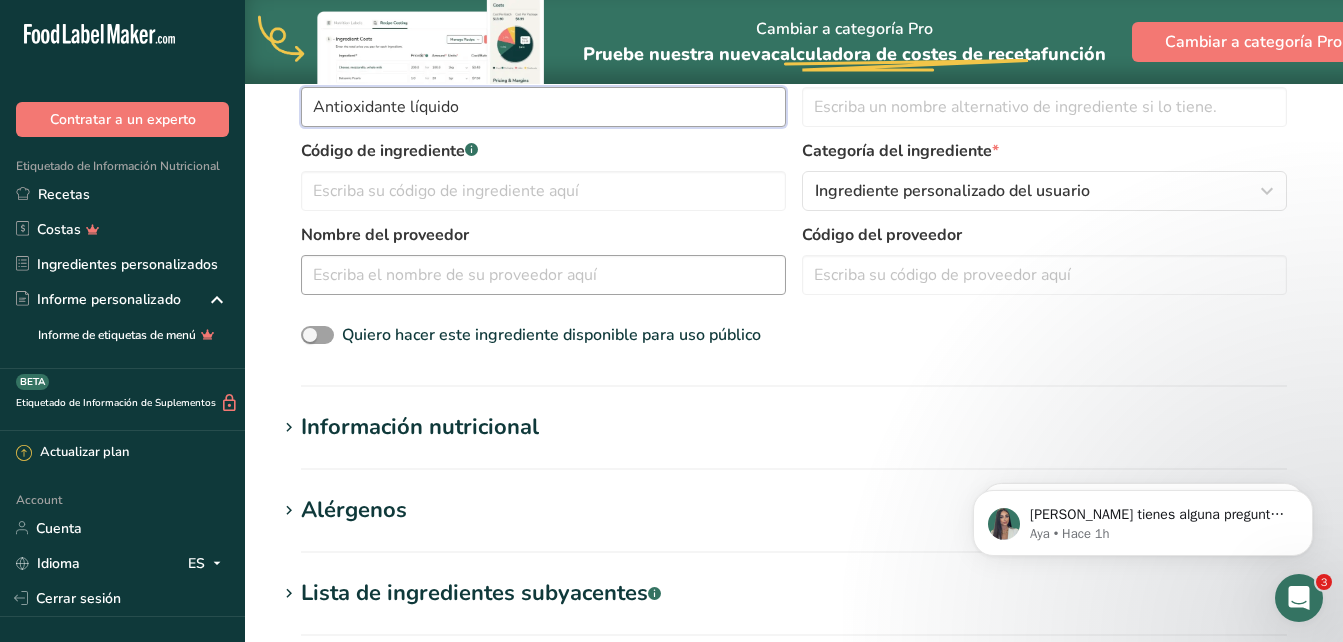 type on "Antioxidante líquido" 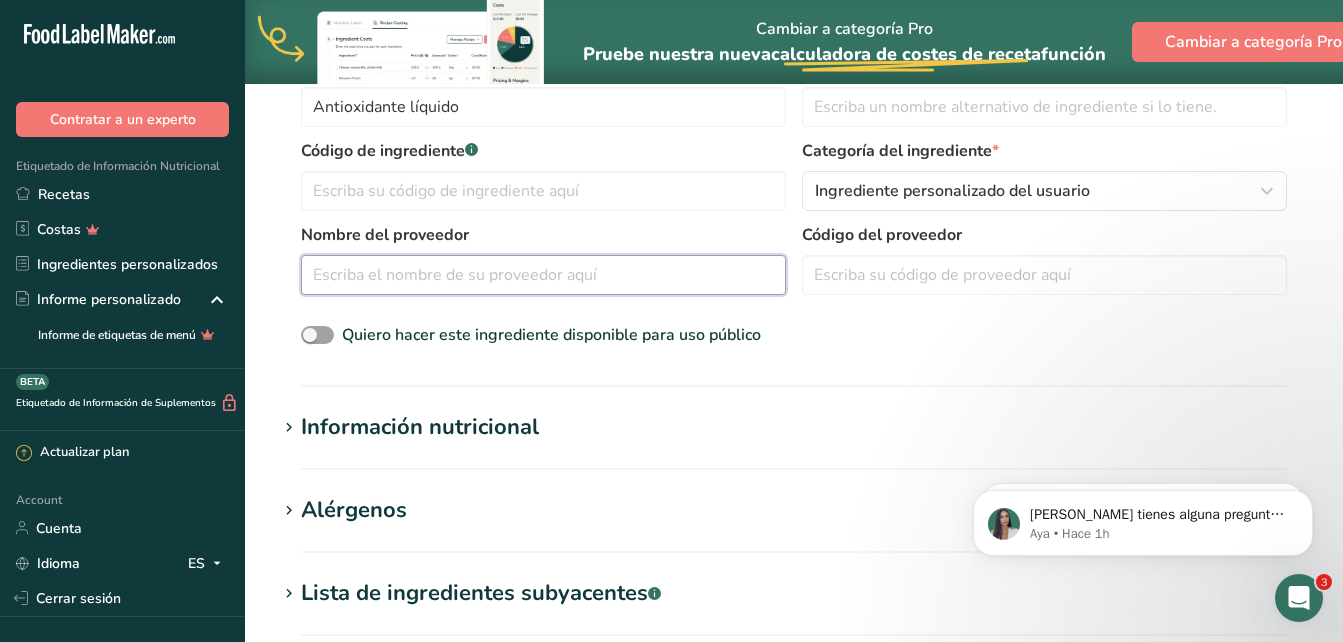 click at bounding box center [543, 275] 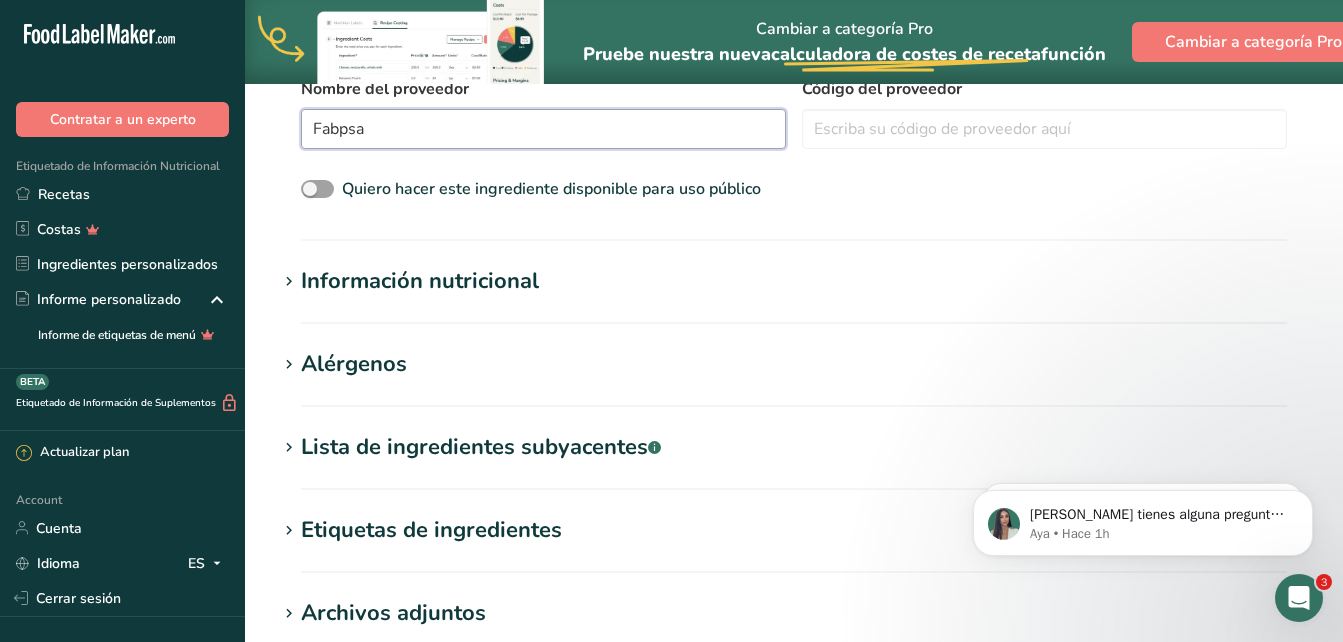 scroll, scrollTop: 643, scrollLeft: 0, axis: vertical 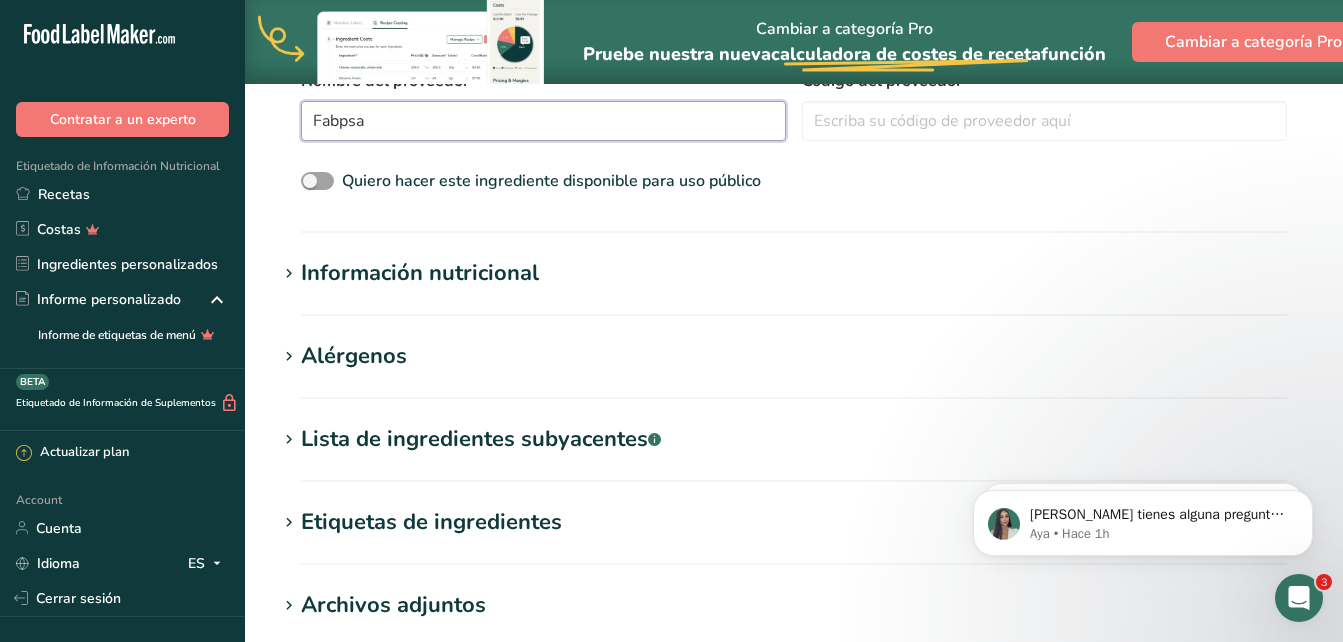 type 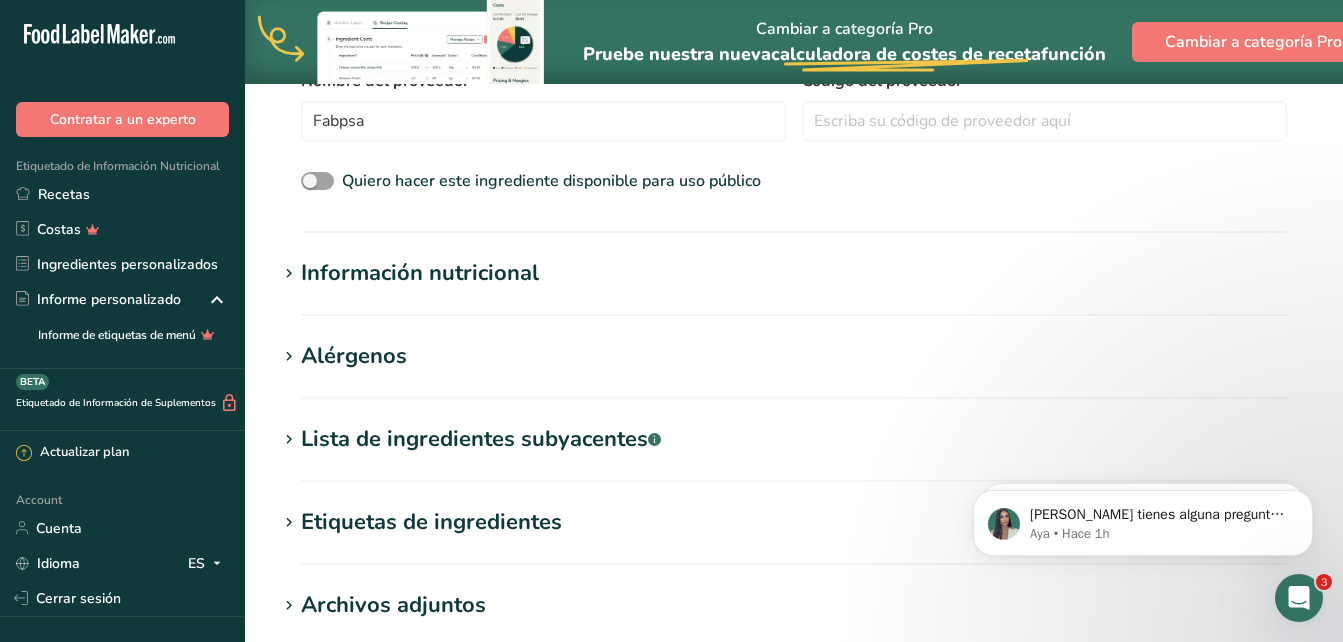 click on "Añadir nuevo ingrediente
Volver a la receta
Hoja de datos del ingrediente
.a-a{fill:#347362;}.b-a{fill:#fff;}
Cargue una hoja de datos del ingrediente o una imagen de una etiqueta nutricional, y nuestro asistente de IA completará los nutrientes automáticamente.
Suba sus archivos aquí o haga clic para subir
El tamaño máximo del archivo es de 5MB
Información general del ingrediente
Nombre del ingrediente *
Traducir
Antioxidante líquido
Nombre común del ingrediente
.a-a{fill:#347362;}.b-a{fill:#fff;}
Traducir
Código de ingrediente
.a-a{fill:#347362;}.b-a{fill:#fff;}
Categoría del ingrediente *" at bounding box center (794, 175) 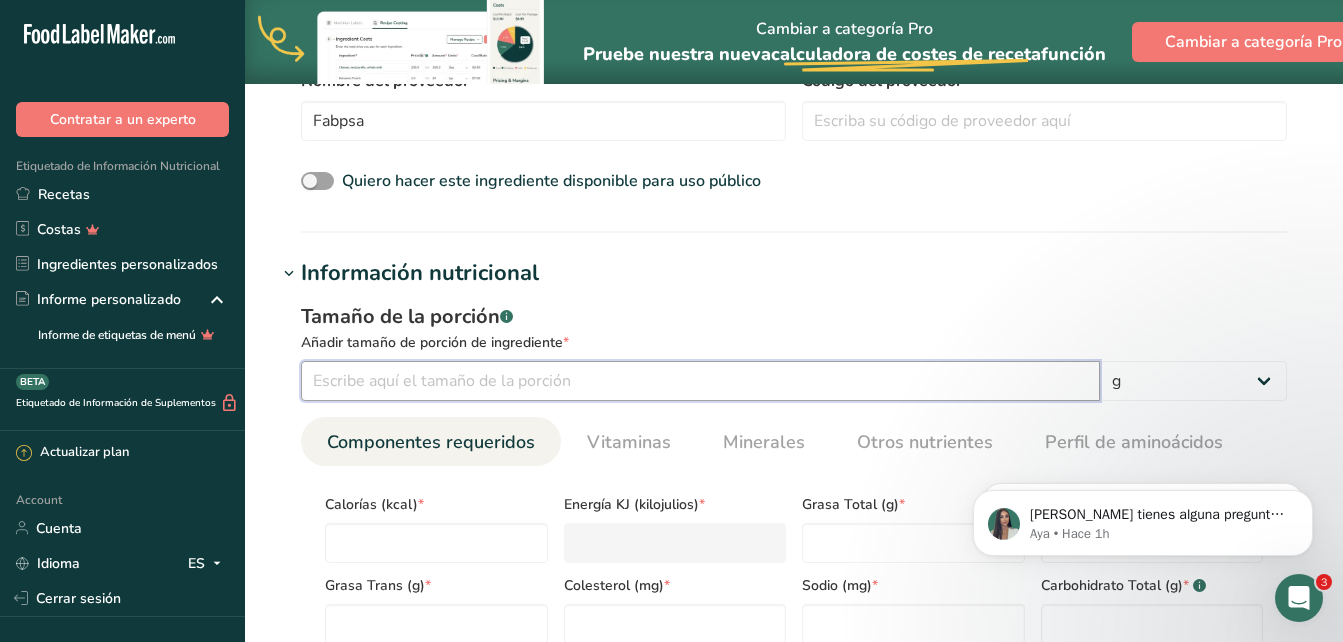 click at bounding box center (700, 381) 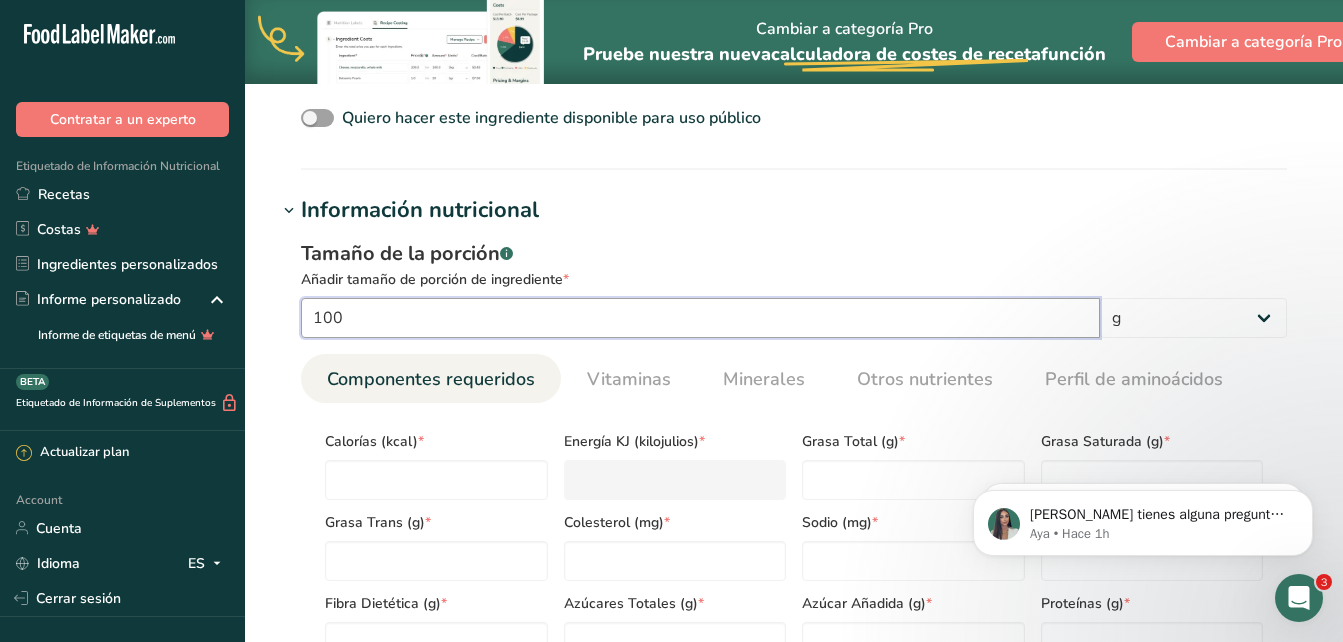 scroll, scrollTop: 968, scrollLeft: 0, axis: vertical 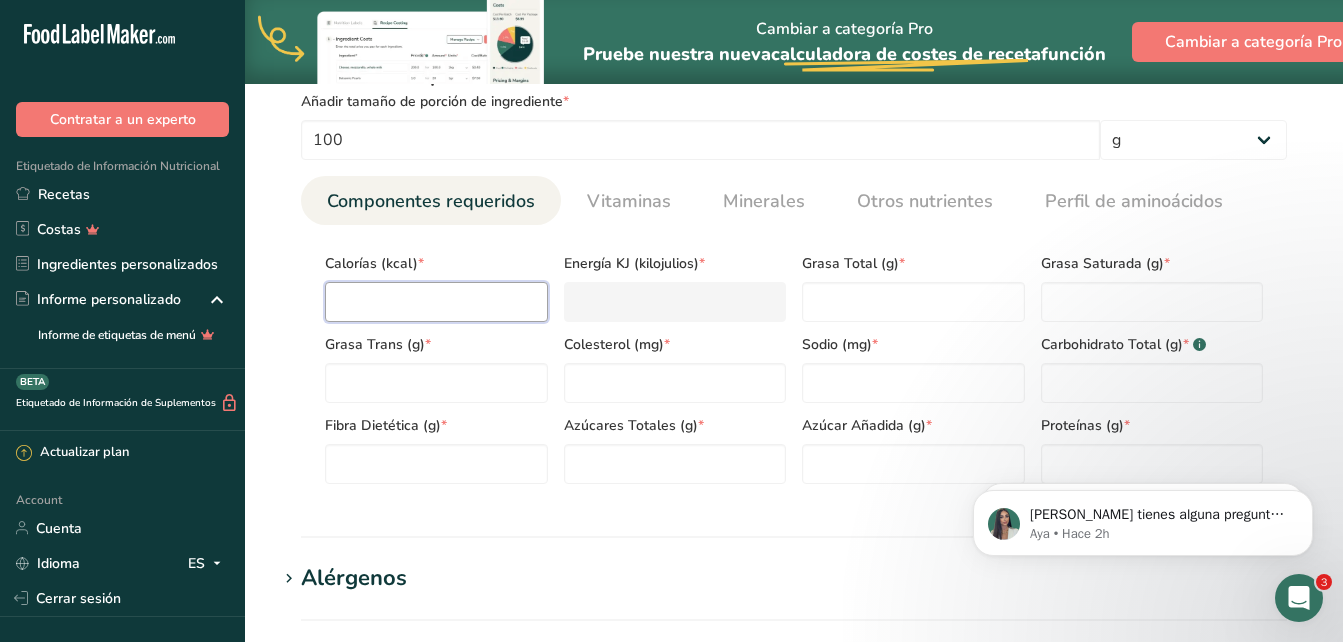 click at bounding box center [436, 302] 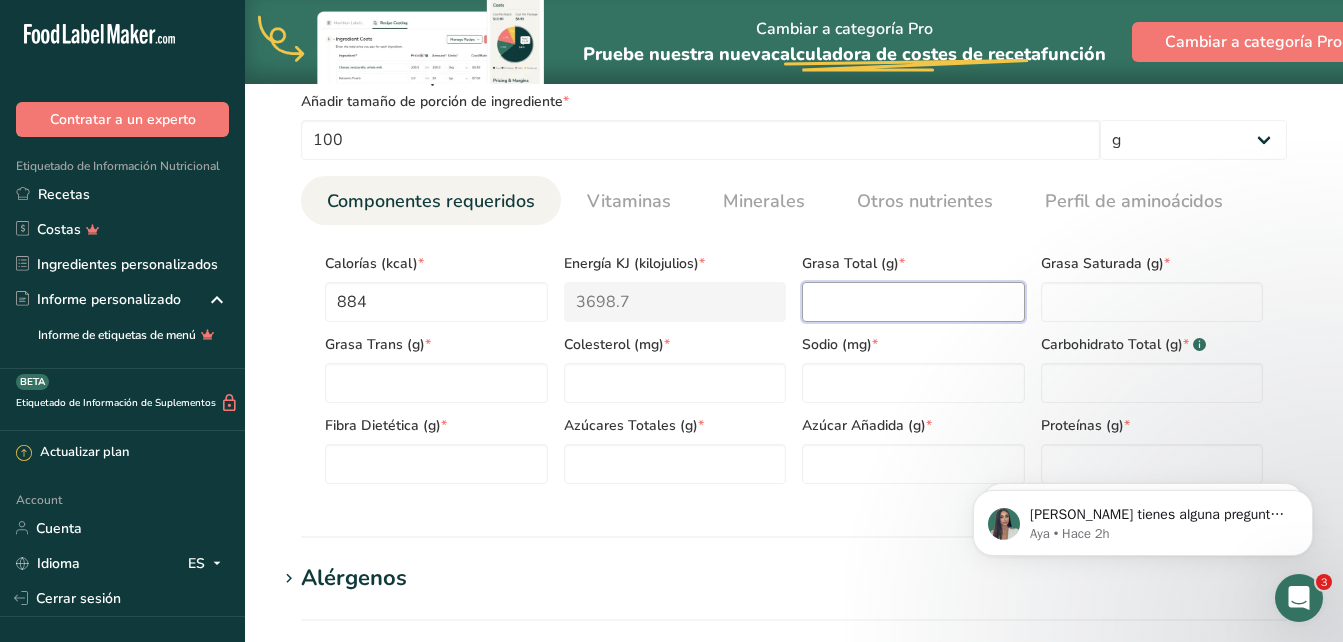 click at bounding box center [913, 302] 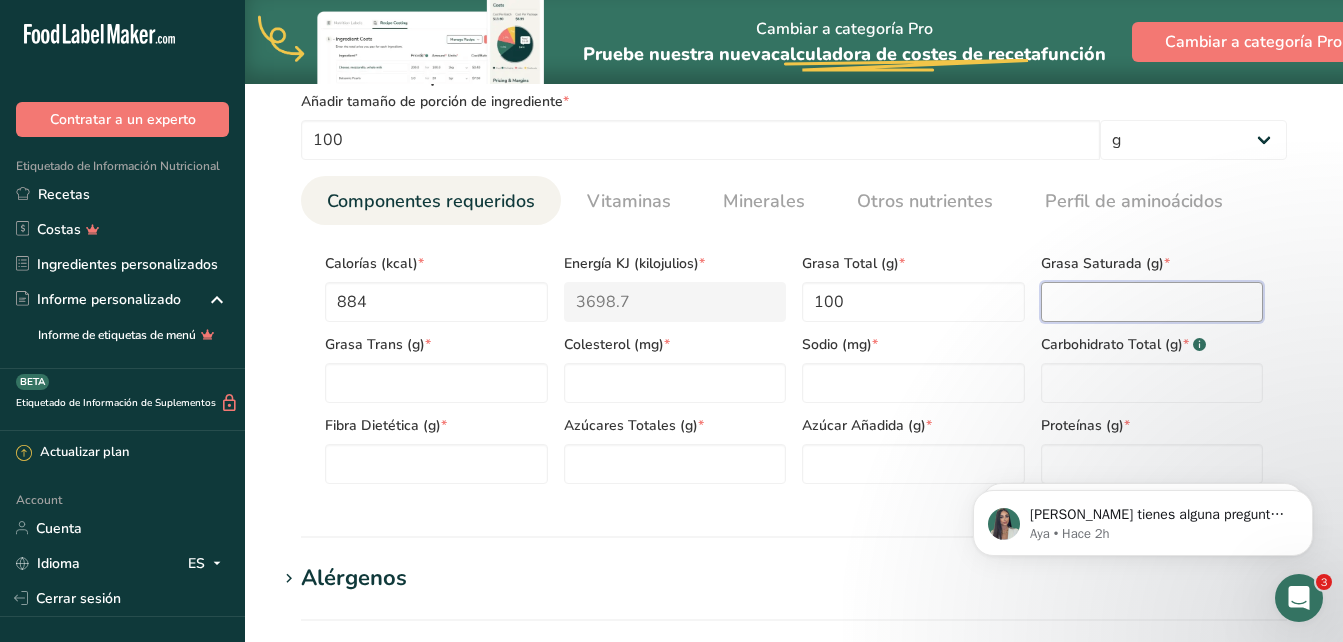 click at bounding box center [1152, 302] 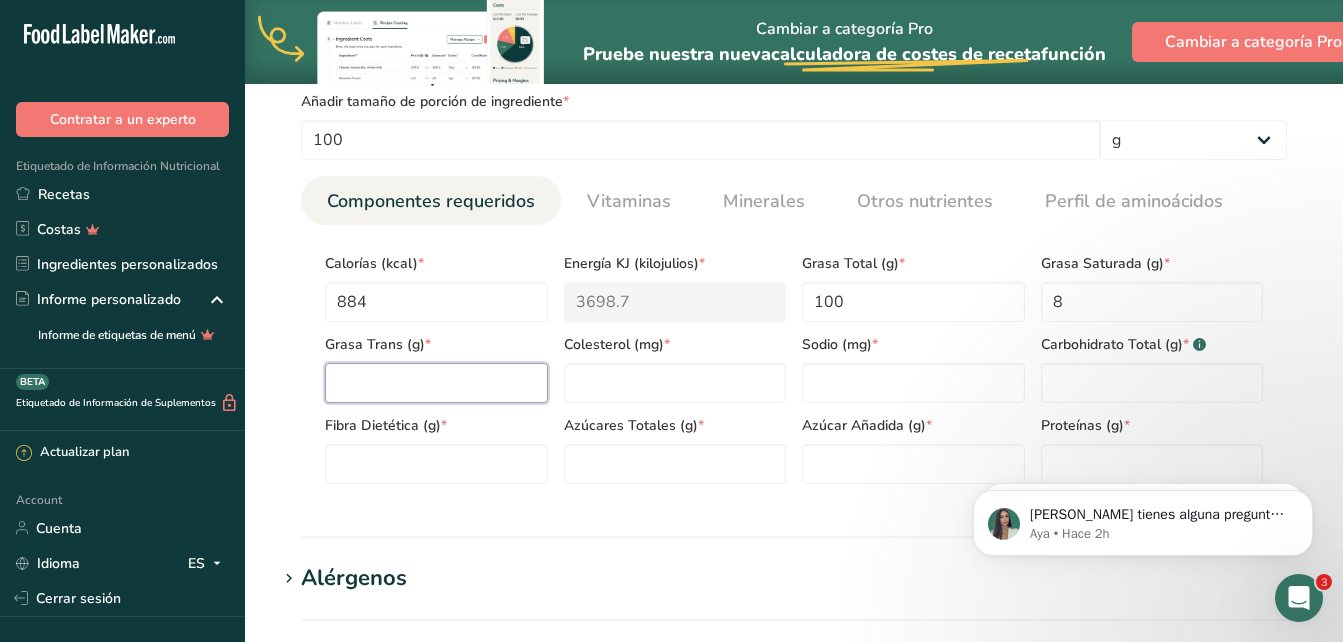 click at bounding box center [436, 383] 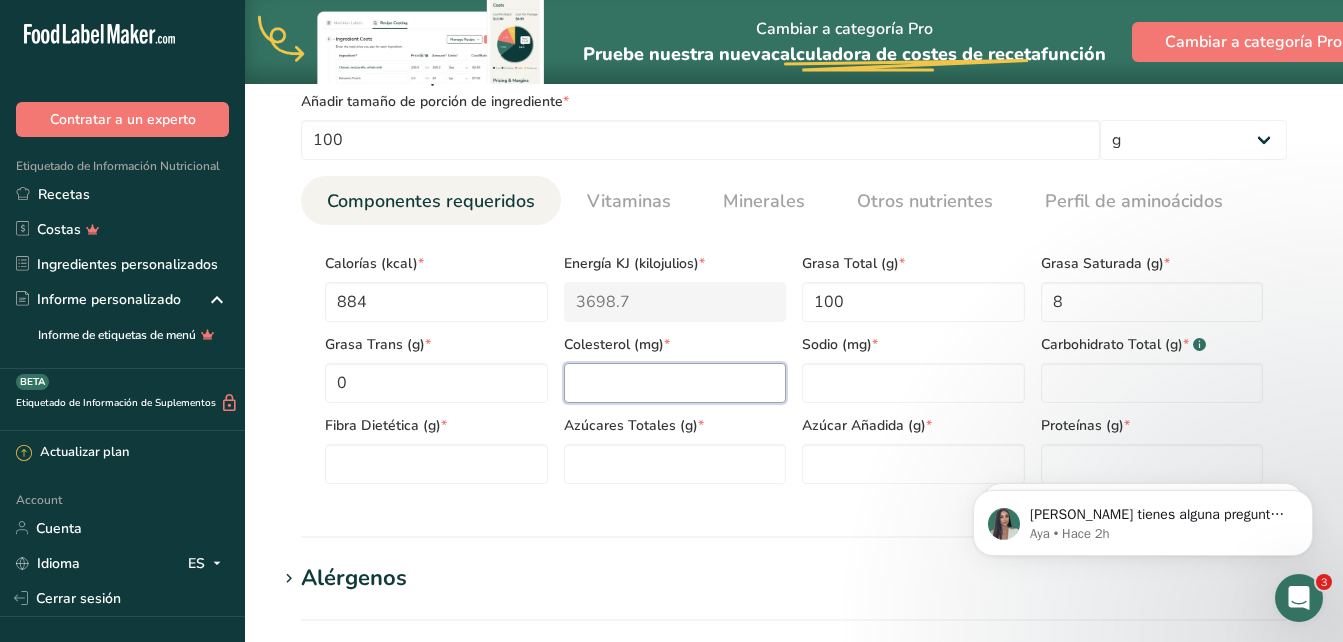 click at bounding box center (675, 383) 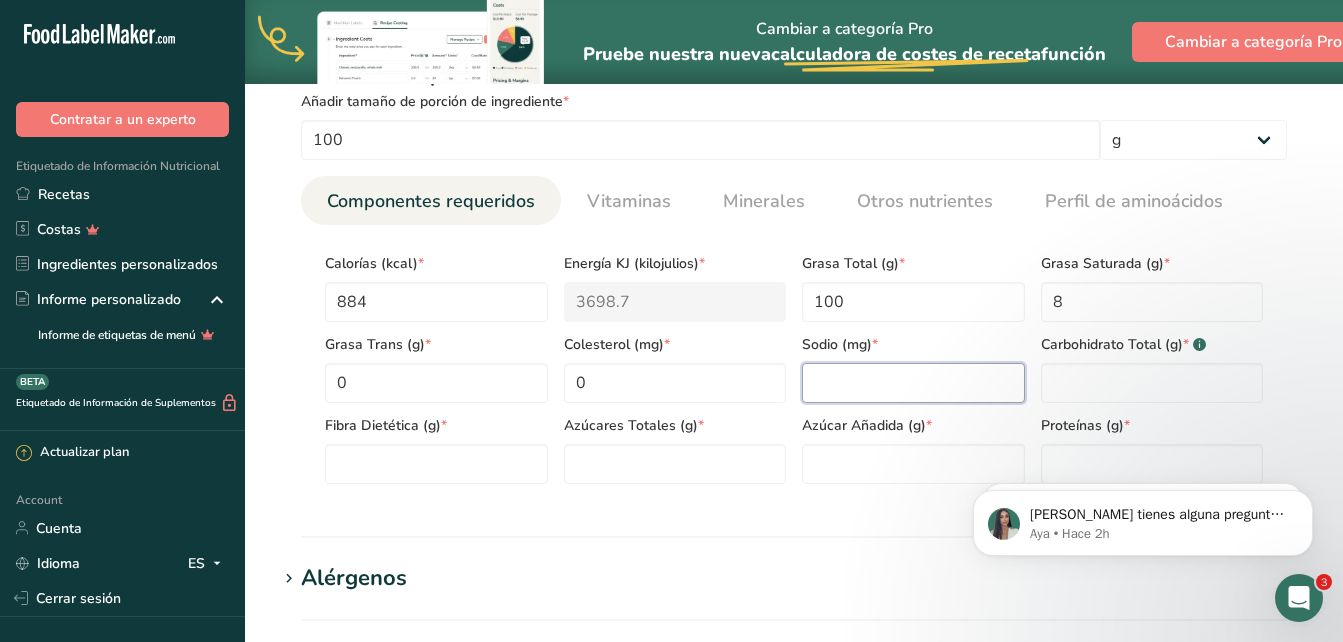 click at bounding box center (913, 383) 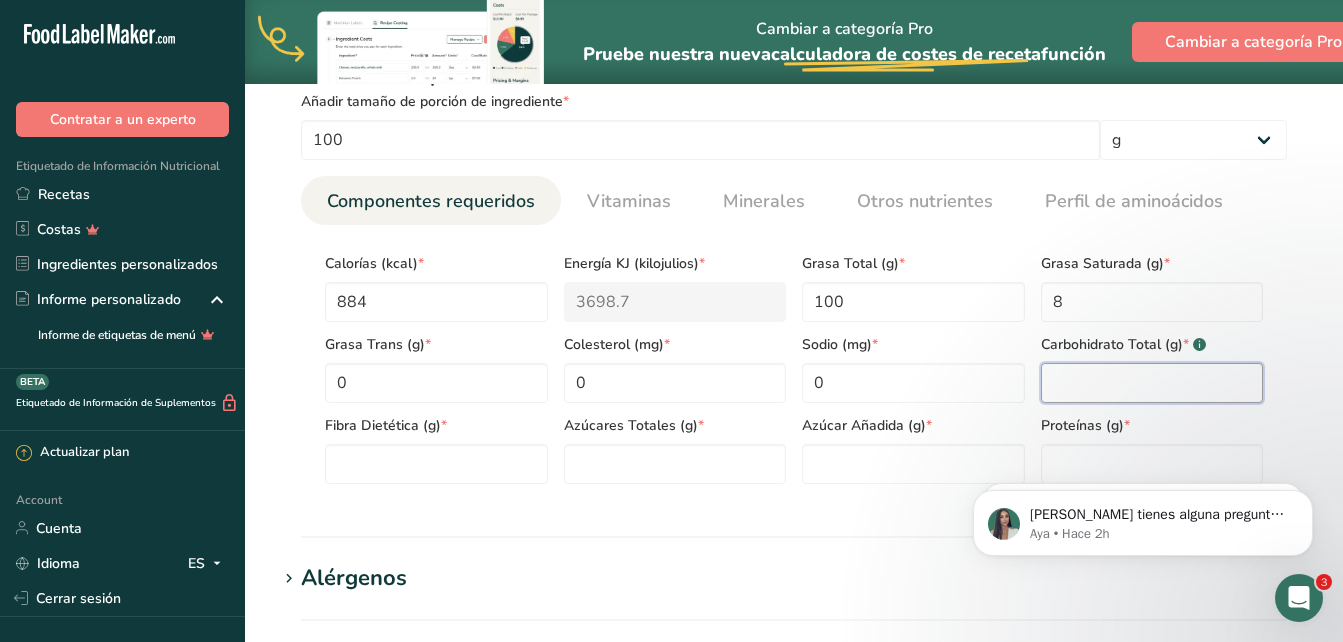 click at bounding box center (1152, 383) 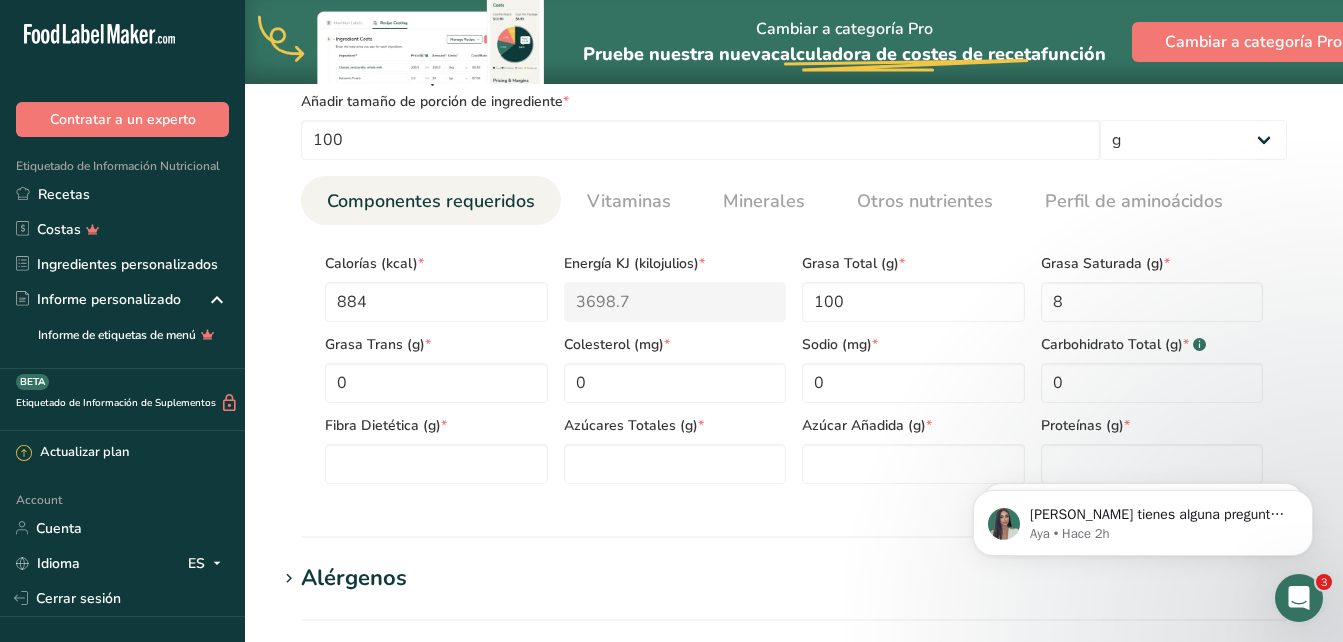 click on "[PERSON_NAME] tienes alguna pregunta no dudes en consultarnos. ¡Estamos aquí para ayudarte! 😊 [PERSON_NAME] • Hace 2h Si tienes alguna pregunta no dudes en consultarnos. ¡Estamos aquí para ayudarte! 😊 Aya • Hace 1sem" at bounding box center [1143, 518] 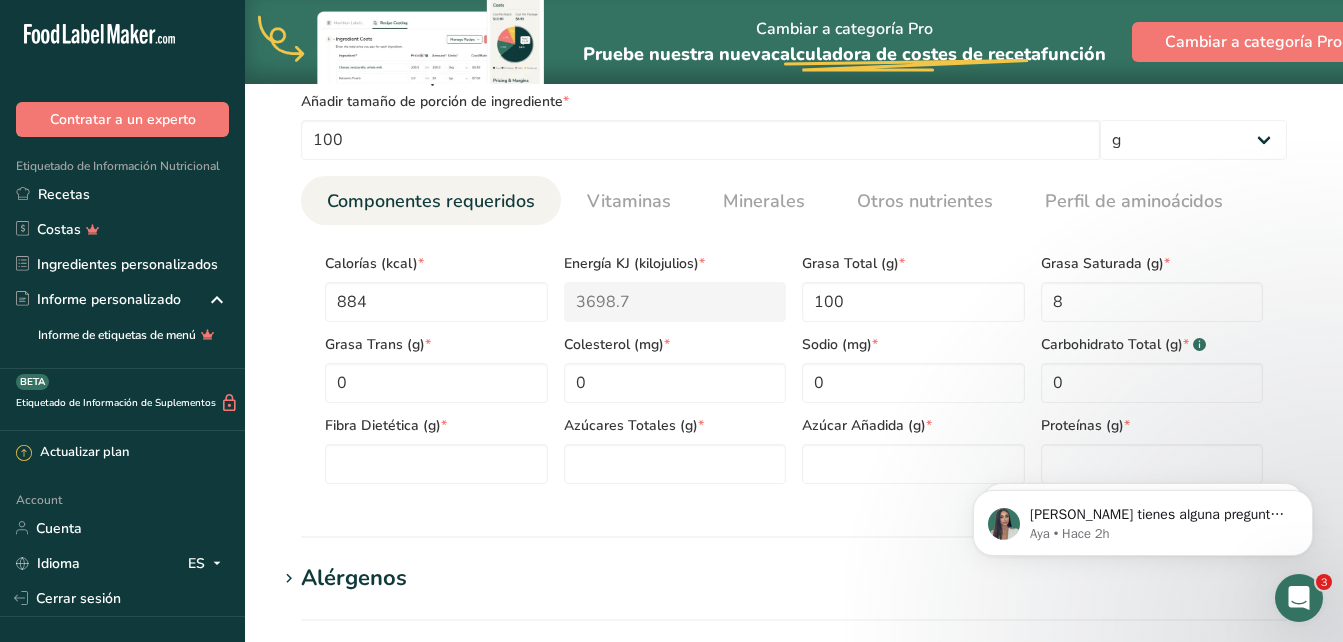 drag, startPoint x: 1357, startPoint y: 391, endPoint x: 713, endPoint y: 485, distance: 650.8241 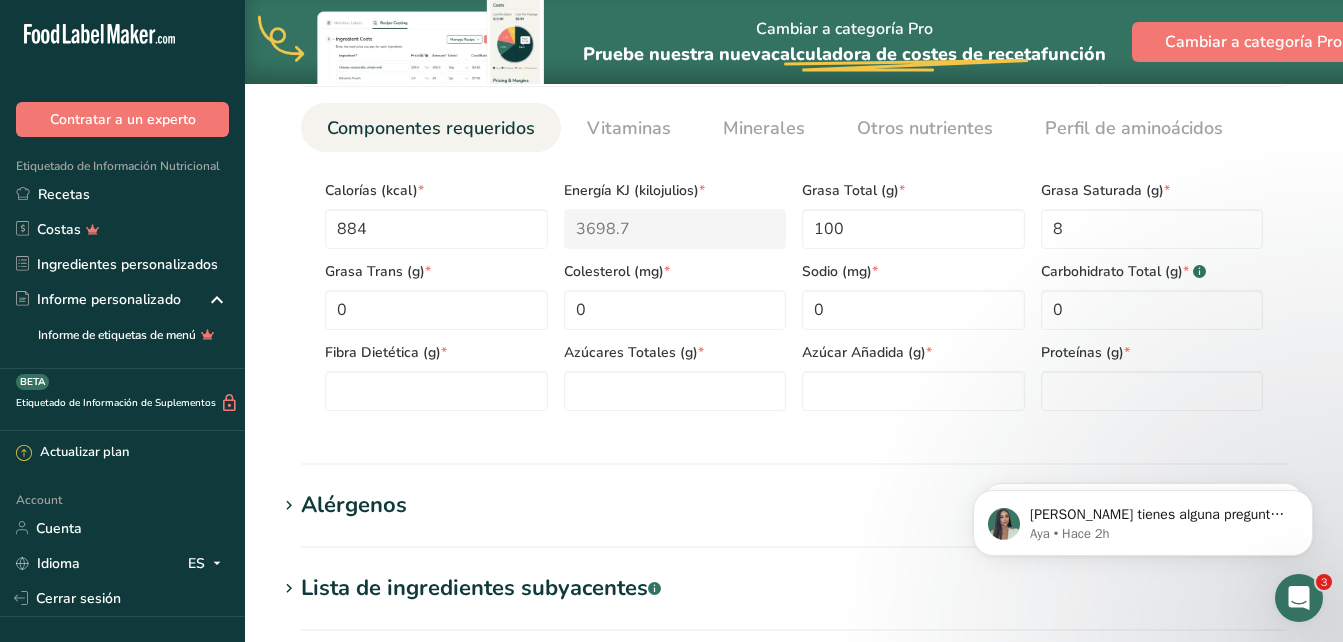 scroll, scrollTop: 985, scrollLeft: 0, axis: vertical 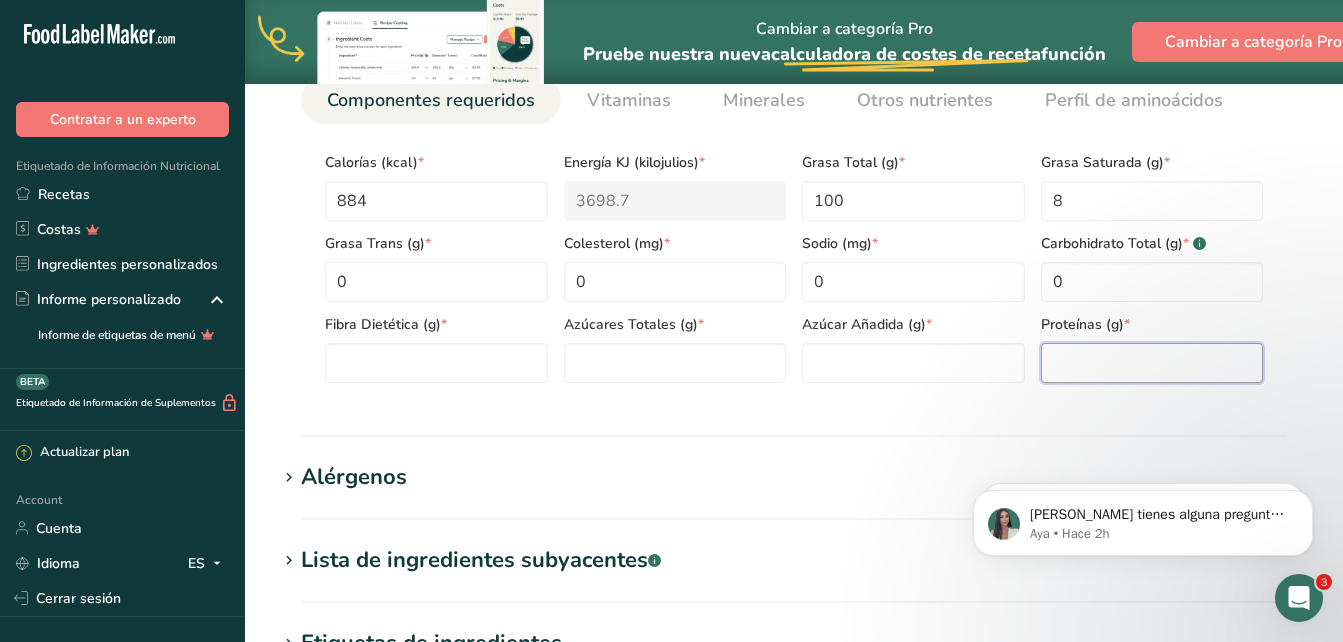 click at bounding box center (1152, 363) 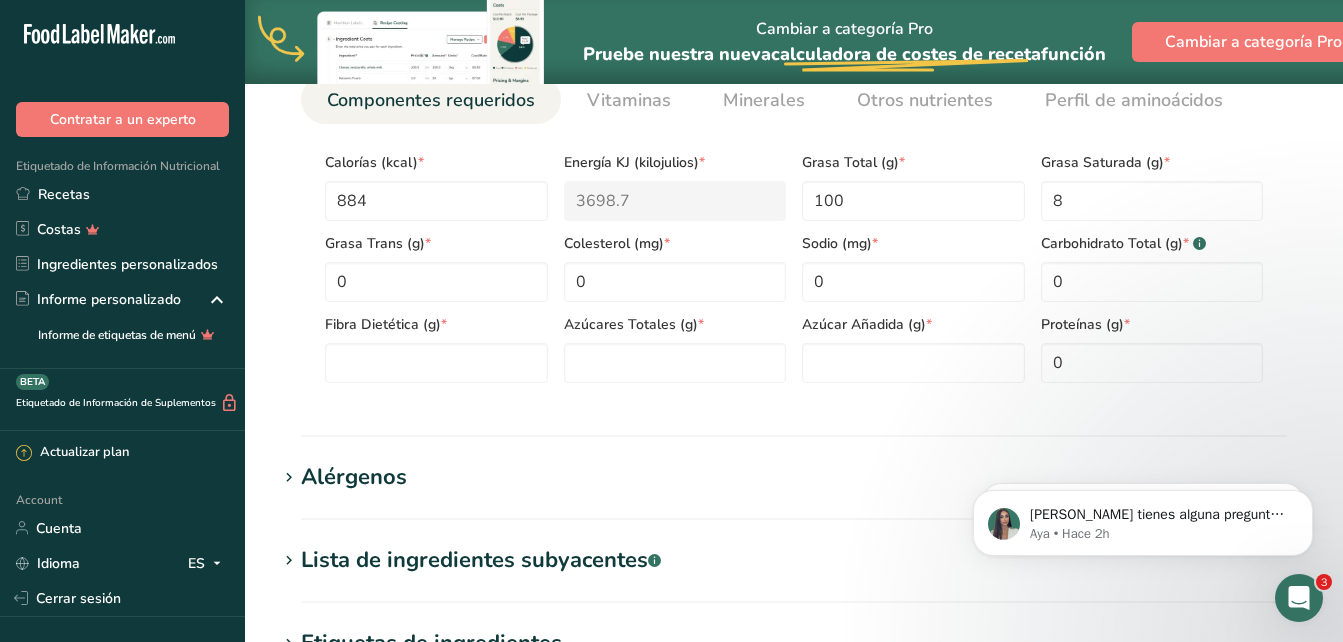 click on "Calorías
(kcal) *     884
Energía KJ
(kilojulios) *     3698.7
Grasa Total
(g) *     100
Grasa Saturada
(g) *     8
Grasa Trans
(g) *     0
Colesterol
(mg) *     0
Sodio
(mg) *     0
Carbohidrato Total
(g) *   .a-a{fill:#347362;}.b-a{fill:#fff;}           0
Fibra Dietética
(g) *
Azúcares Totales
(g) *
Azúcar Añadida
(g) *
Proteínas
(g) *     0
Vitamina D
(mcg)
Vitamina A, RAE
(mcg)
Vitamina C
(mg)" at bounding box center (794, 261) 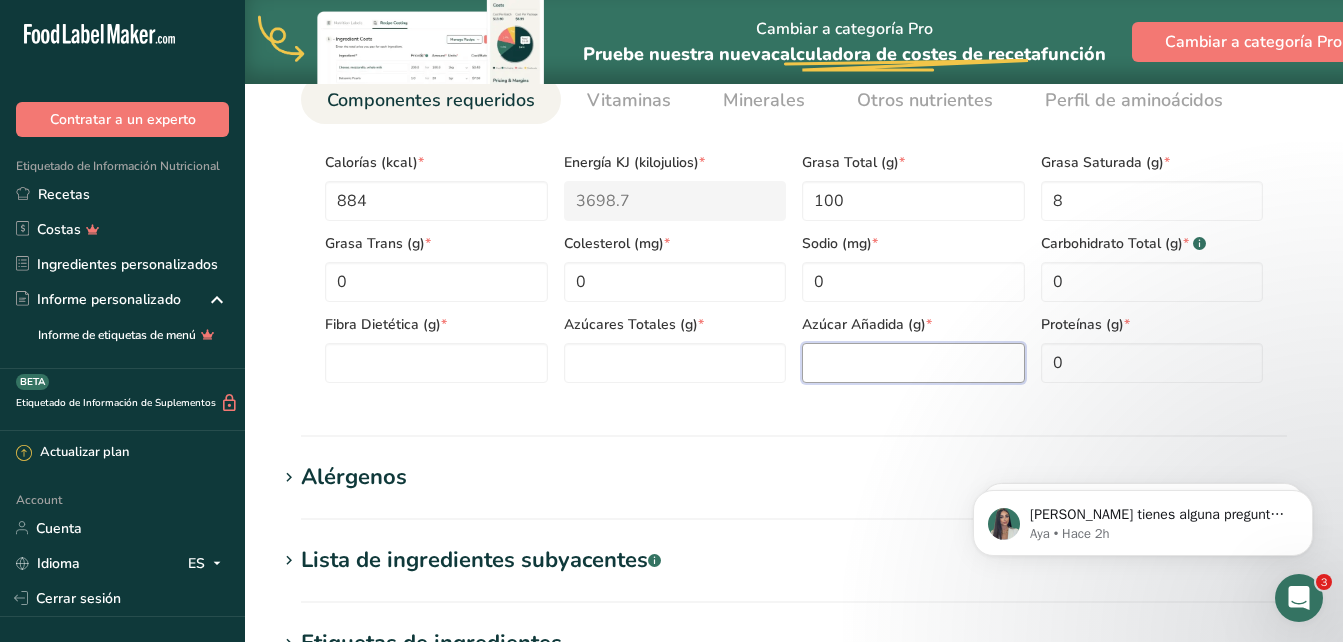 click at bounding box center [913, 363] 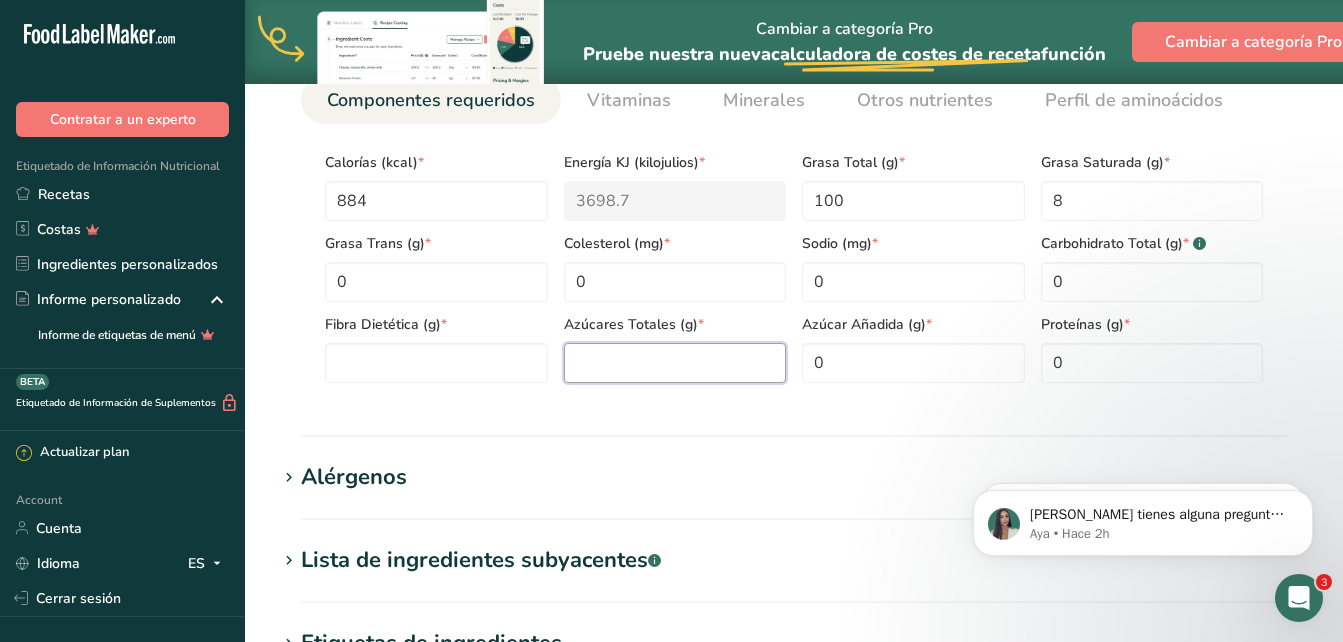 click at bounding box center (675, 363) 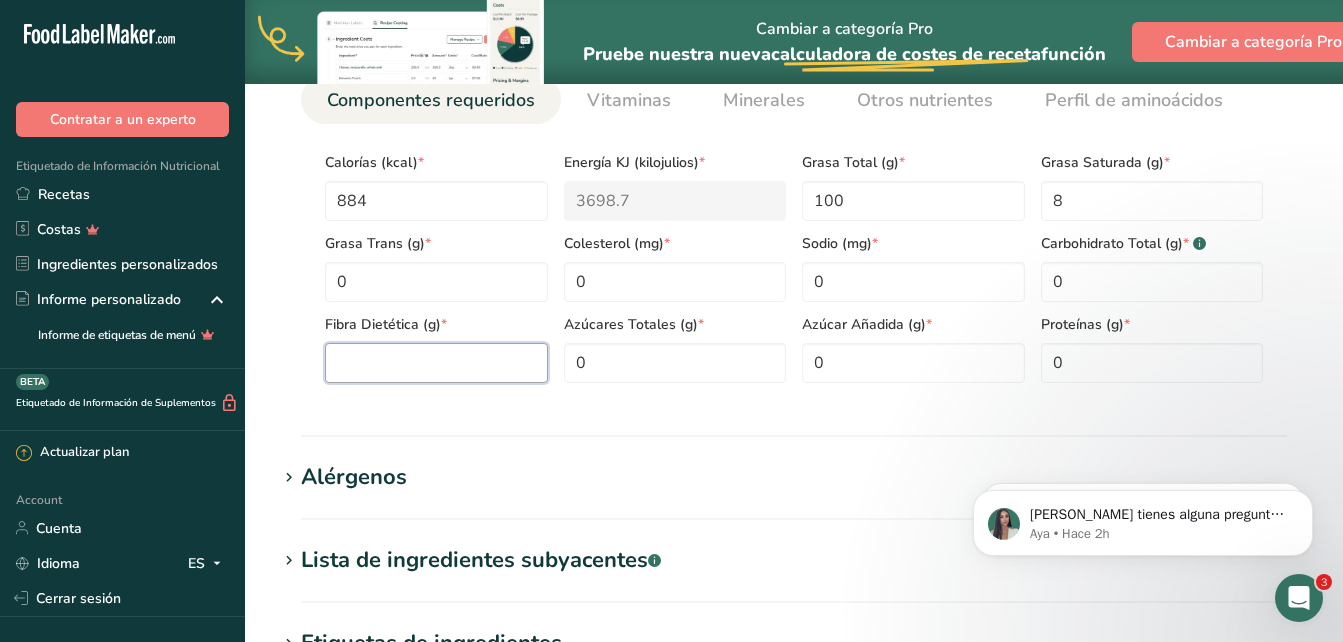 click at bounding box center [436, 363] 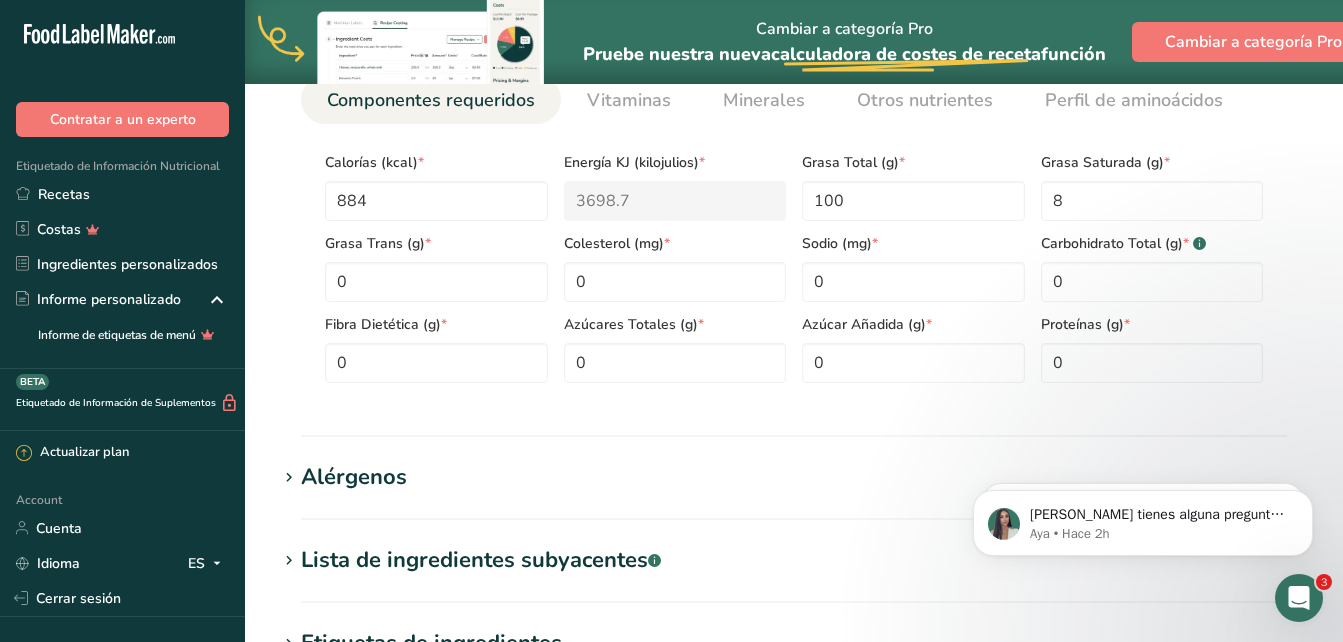 click on "Añadir nuevo ingrediente
Volver a la receta
Hoja de datos del ingrediente
.a-a{fill:#347362;}.b-a{fill:#fff;}
Cargue una hoja de datos del ingrediente o una imagen de una etiqueta nutricional, y nuestro asistente de IA completará los nutrientes automáticamente.
Suba sus archivos aquí o haga clic para subir
El tamaño máximo del archivo es de 5MB
Información general del ingrediente
Nombre del ingrediente *
Traducir
Antioxidante líquido
Nombre común del ingrediente
.a-a{fill:#347362;}.b-a{fill:#fff;}
Traducir
Código de ingrediente
.a-a{fill:#347362;}.b-a{fill:#fff;}
Categoría del ingrediente *" at bounding box center [794, 64] 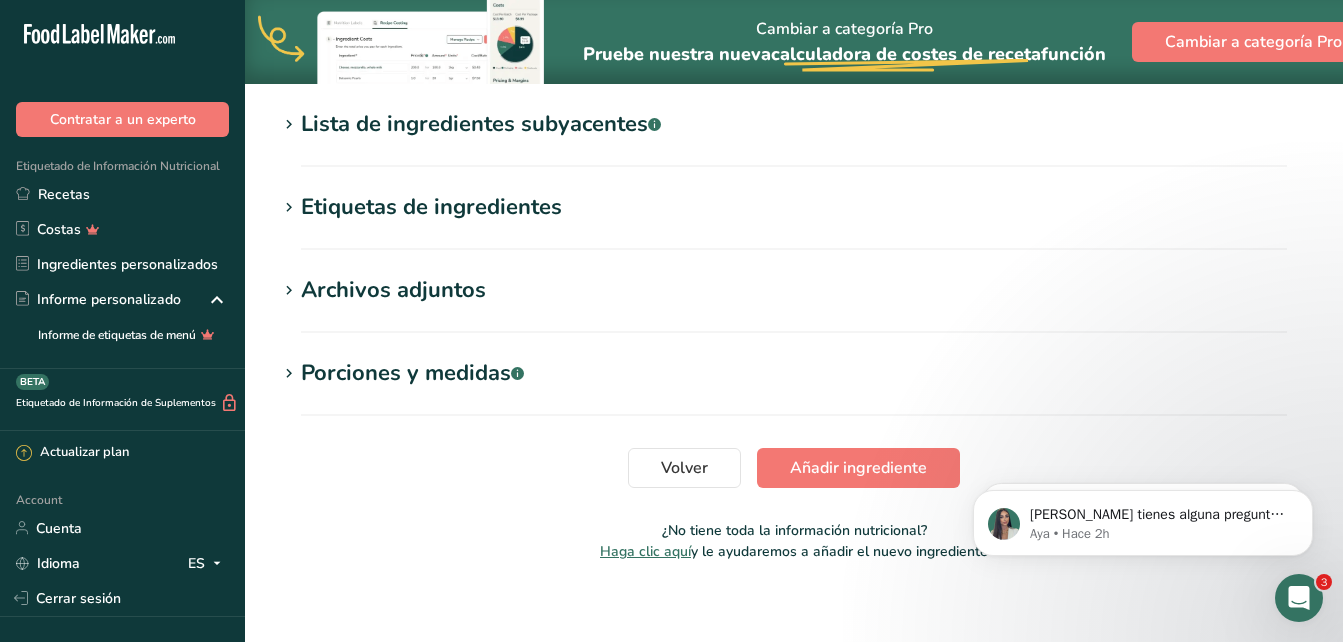 scroll, scrollTop: 1437, scrollLeft: 0, axis: vertical 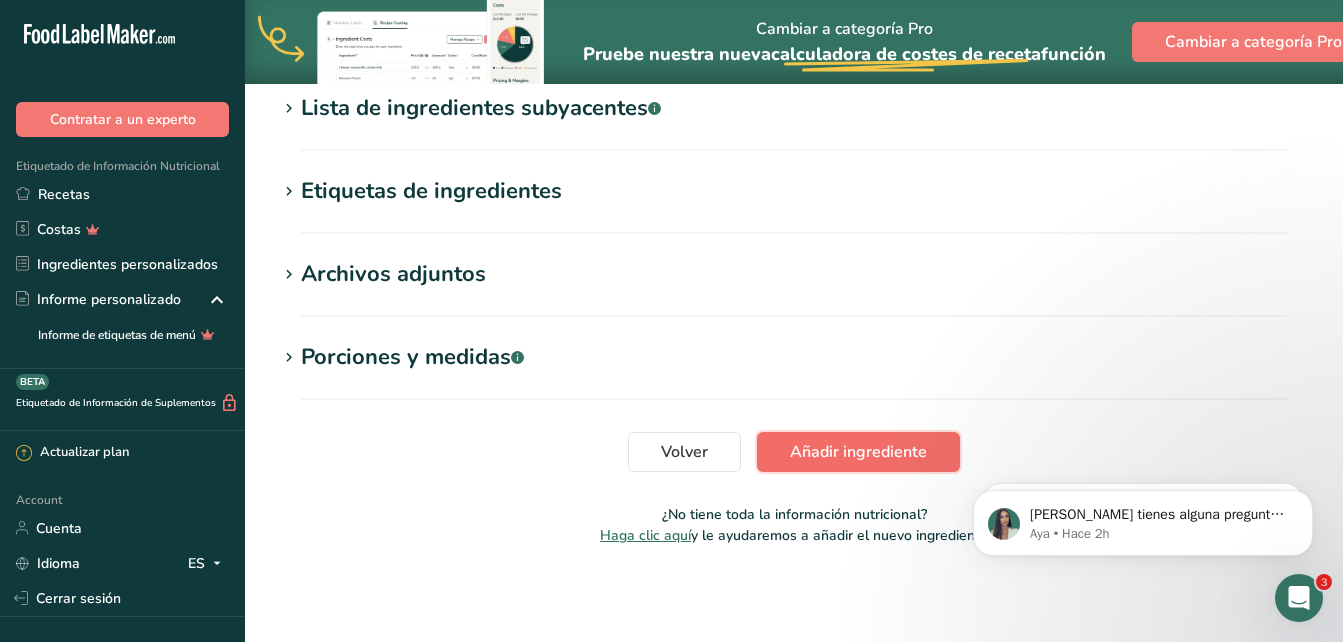 click on "Añadir ingrediente" at bounding box center [858, 452] 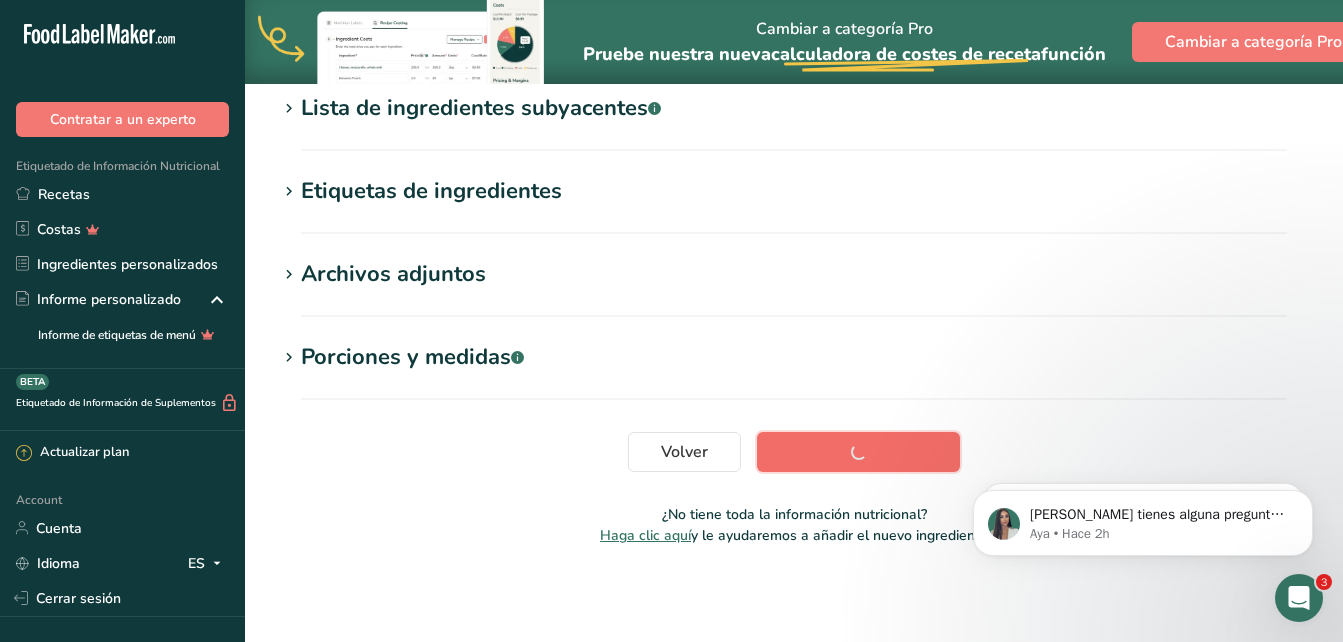scroll, scrollTop: 433, scrollLeft: 0, axis: vertical 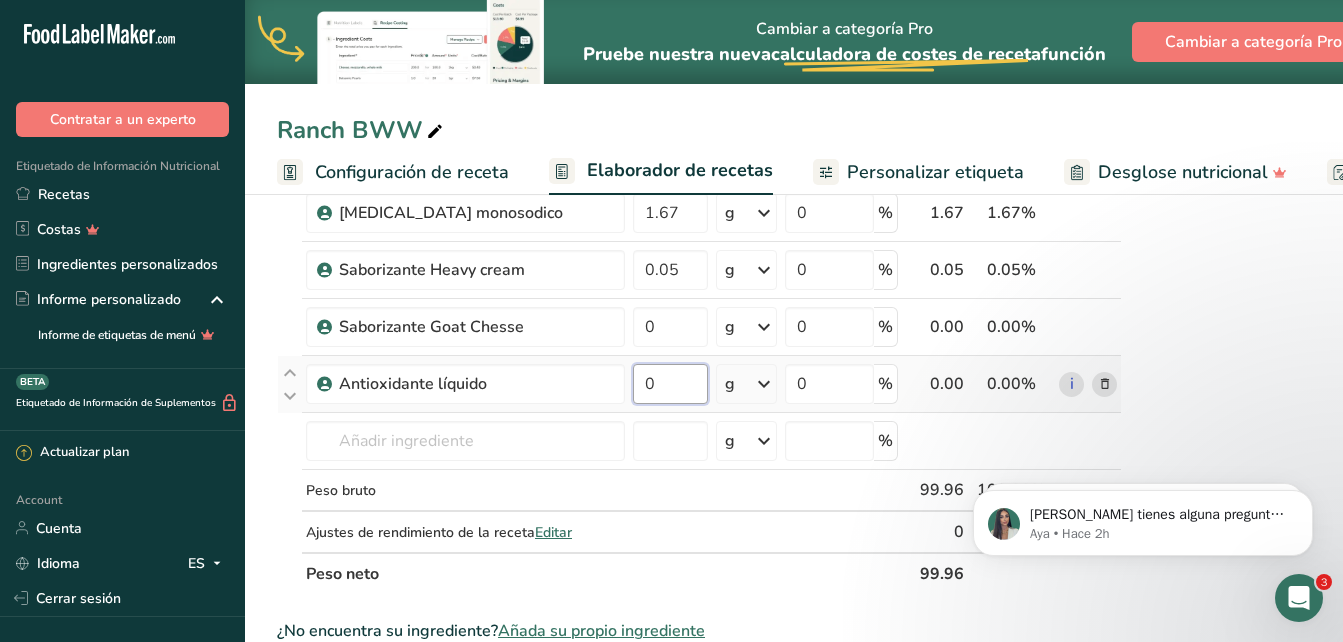 click on "0" at bounding box center [670, 384] 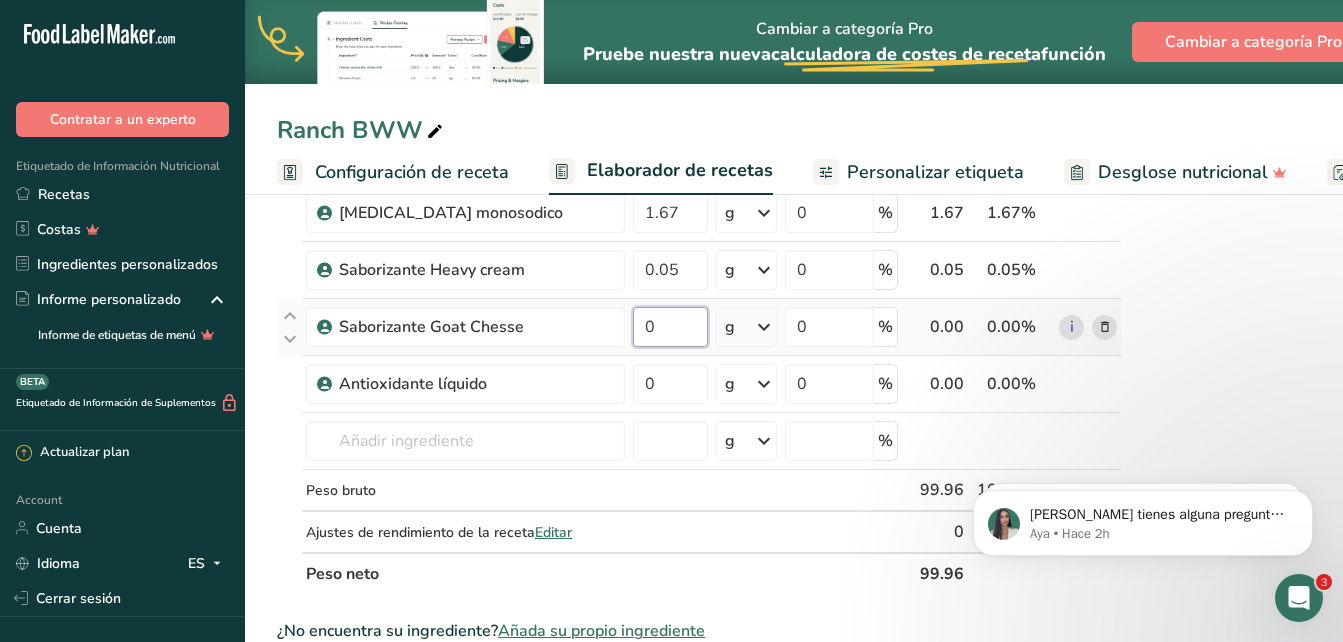 click on "Ingrediente *
Cantidad *
Unidad *
Desperdicio *   .a-a{fill:#347362;}.b-a{fill:#fff;}          Gramos
Porcentaje
Aceite industrial, aceite de canola (parcialmente hidrogenado) para freír
Libre de lácteos
Libre de gluten
[GEOGRAPHIC_DATA]
Vegetariano
Libre de soja
58.03
g
Porciones
1 tablespoon
1 teaspoon
1 cup
Unidades de peso
g
kg
mg
Ver más
Unidades de volumen
[GEOGRAPHIC_DATA]
Las unidades de volumen requieren una conversión de densidad. Si conoce la densidad de su ingrediente, introdúzcala a continuación. De lo contrario, haga clic en "RIA", nuestra asistente regulatoria de IA, quien podrá ayudarle.
mL" at bounding box center [699, -59] 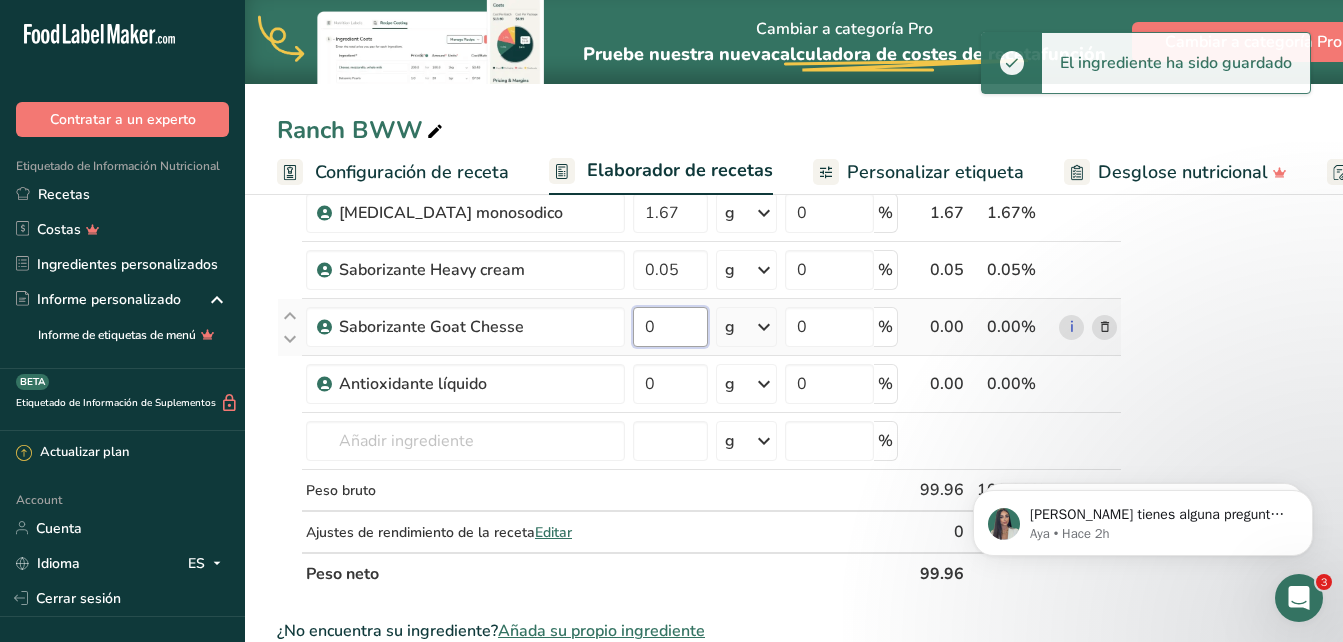 click on "0" at bounding box center (670, 327) 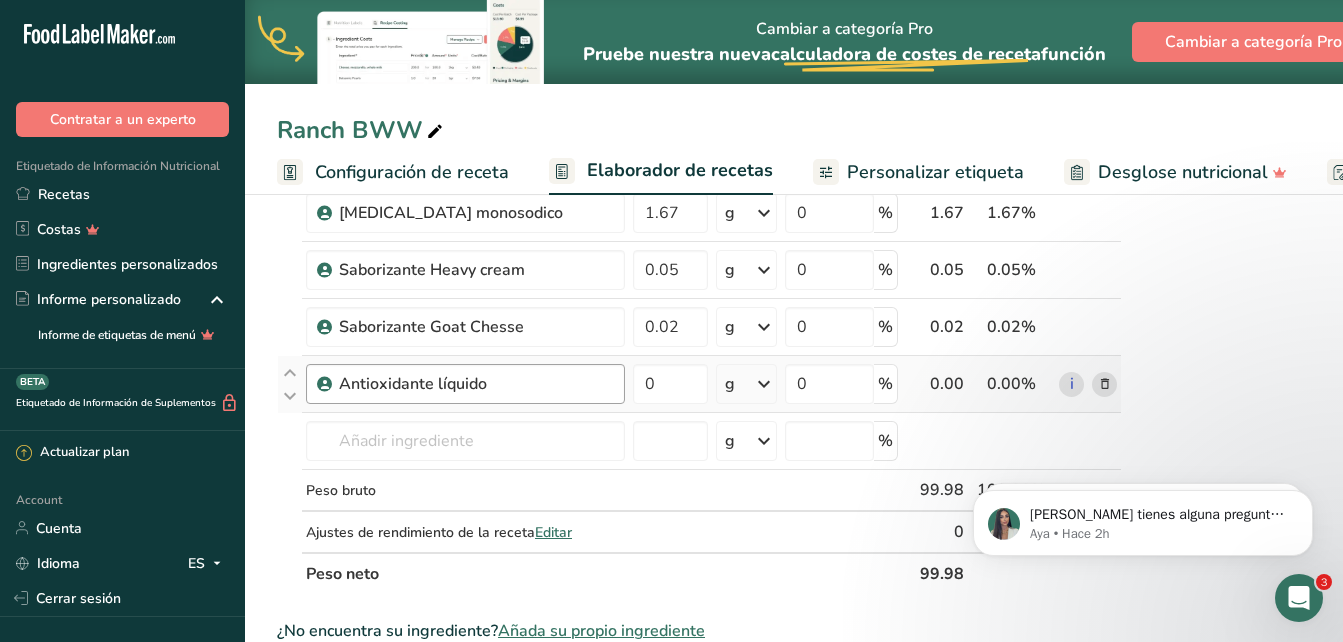 click on "Ingrediente *
Cantidad *
Unidad *
Desperdicio *   .a-a{fill:#347362;}.b-a{fill:#fff;}          Gramos
Porcentaje
Aceite industrial, aceite de canola (parcialmente hidrogenado) para freír
Libre de lácteos
Libre de gluten
[GEOGRAPHIC_DATA]
Vegetariano
Libre de soja
58.03
g
Porciones
1 tablespoon
1 teaspoon
1 cup
Unidades de peso
g
kg
mg
Ver más
Unidades de volumen
[GEOGRAPHIC_DATA]
Las unidades de volumen requieren una conversión de densidad. Si conoce la densidad de su ingrediente, introdúzcala a continuación. De lo contrario, haga clic en "RIA", nuestra asistente regulatoria de IA, quien podrá ayudarle.
mL" at bounding box center (699, -59) 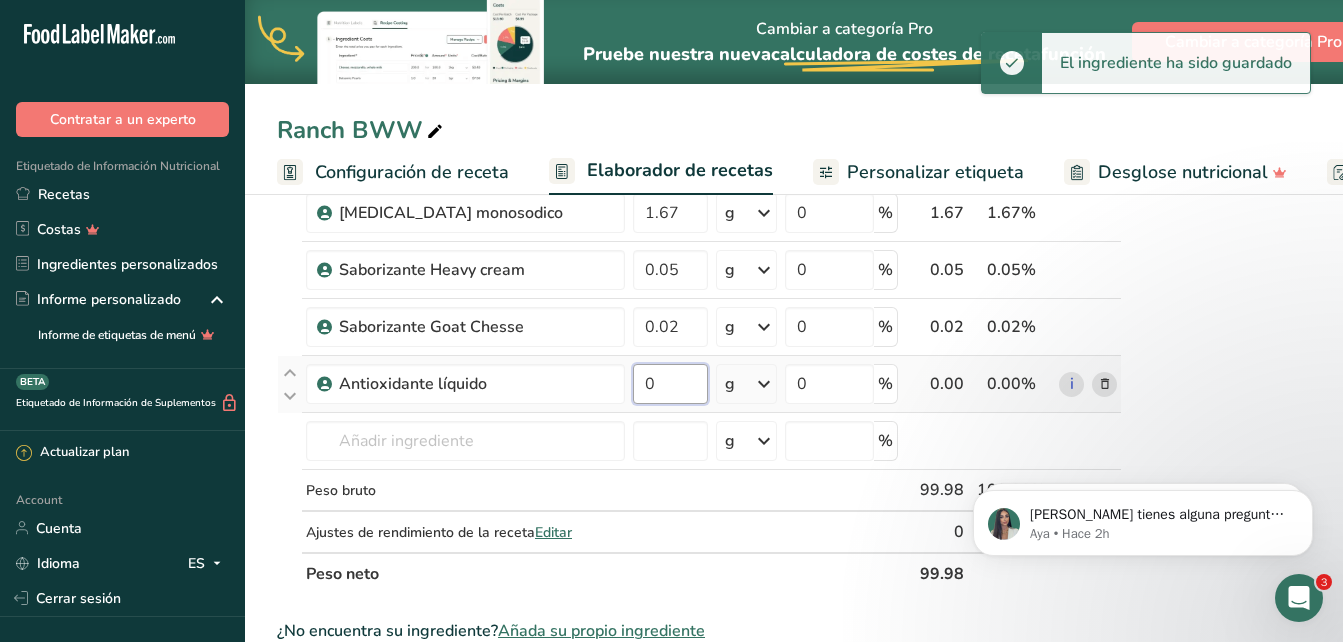 click on "0" at bounding box center [670, 384] 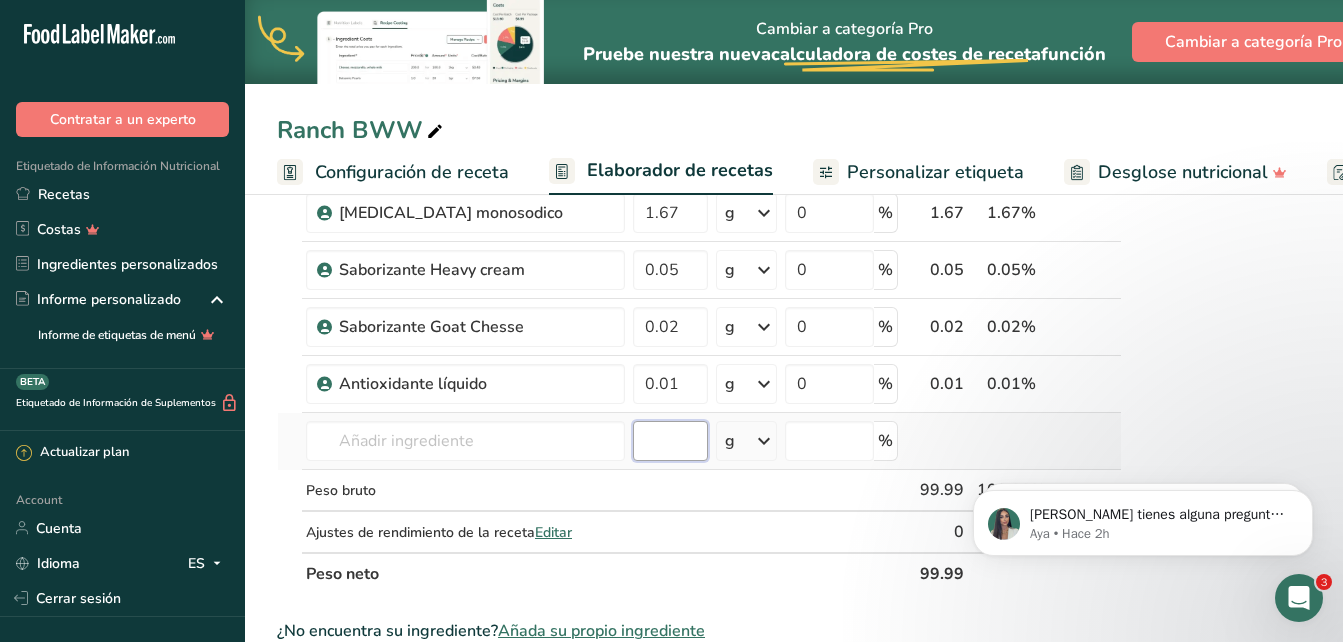 click on "Ingrediente *
Cantidad *
Unidad *
Desperdicio *   .a-a{fill:#347362;}.b-a{fill:#fff;}          Gramos
Porcentaje
Aceite industrial, aceite de canola (parcialmente hidrogenado) para freír
Libre de lácteos
Libre de gluten
[GEOGRAPHIC_DATA]
Vegetariano
Libre de soja
58.03
g
Porciones
1 tablespoon
1 teaspoon
1 cup
Unidades de peso
g
kg
mg
Ver más
Unidades de volumen
[GEOGRAPHIC_DATA]
Las unidades de volumen requieren una conversión de densidad. Si conoce la densidad de su ingrediente, introdúzcala a continuación. De lo contrario, haga clic en "RIA", nuestra asistente regulatoria de IA, quien podrá ayudarle.
mL" at bounding box center (699, -59) 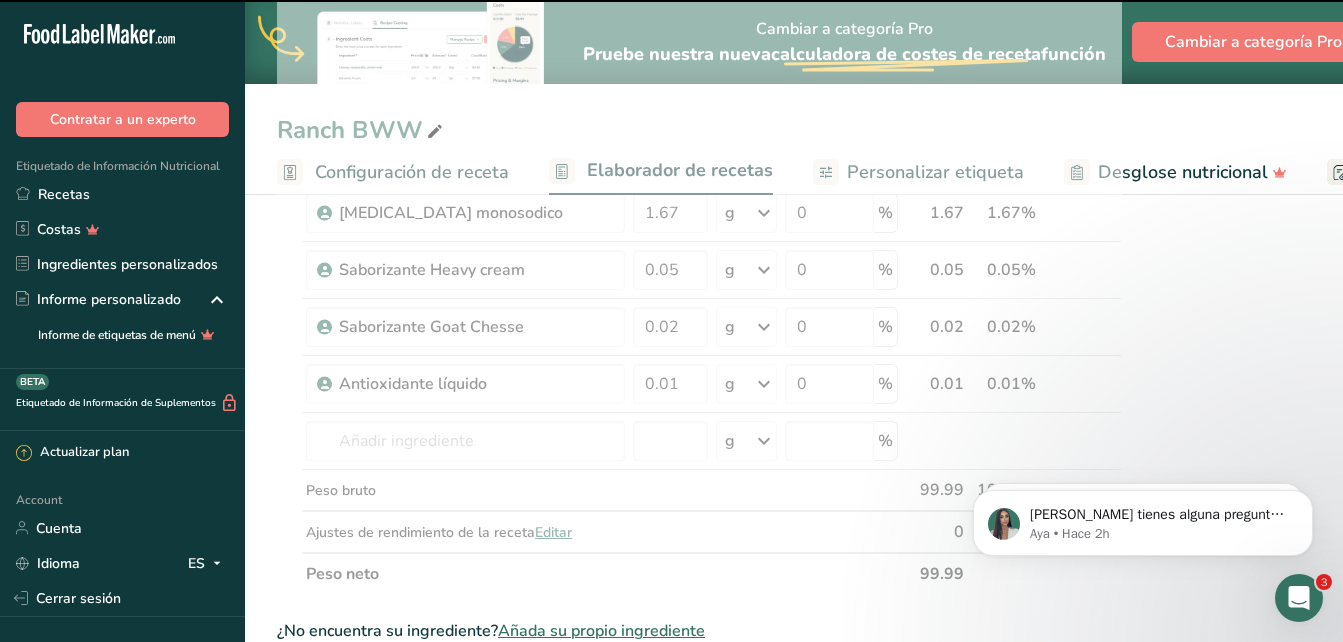 click on "Declaración Nutrimental
Tamaño de la porción
10g
10 Porciones Por Envase
Contenido energético   por envase
50 kcal (230 kJ)
Por 100 g
Contenido energético
540 kcal (2280 kJ)
Proteínas
1 g
Grasa Total
58.5 g
Grasa Saturada
6 g
Grasa Trans
15.7 g
Carbohidrato Total
5 g
Azúcares Totales
5 g
Azúcar Añadida
4 g
Fibra Dietética
0 g
Sodio
990 mg
Ingredientes:      Contiene:" at bounding box center (1314, 231) 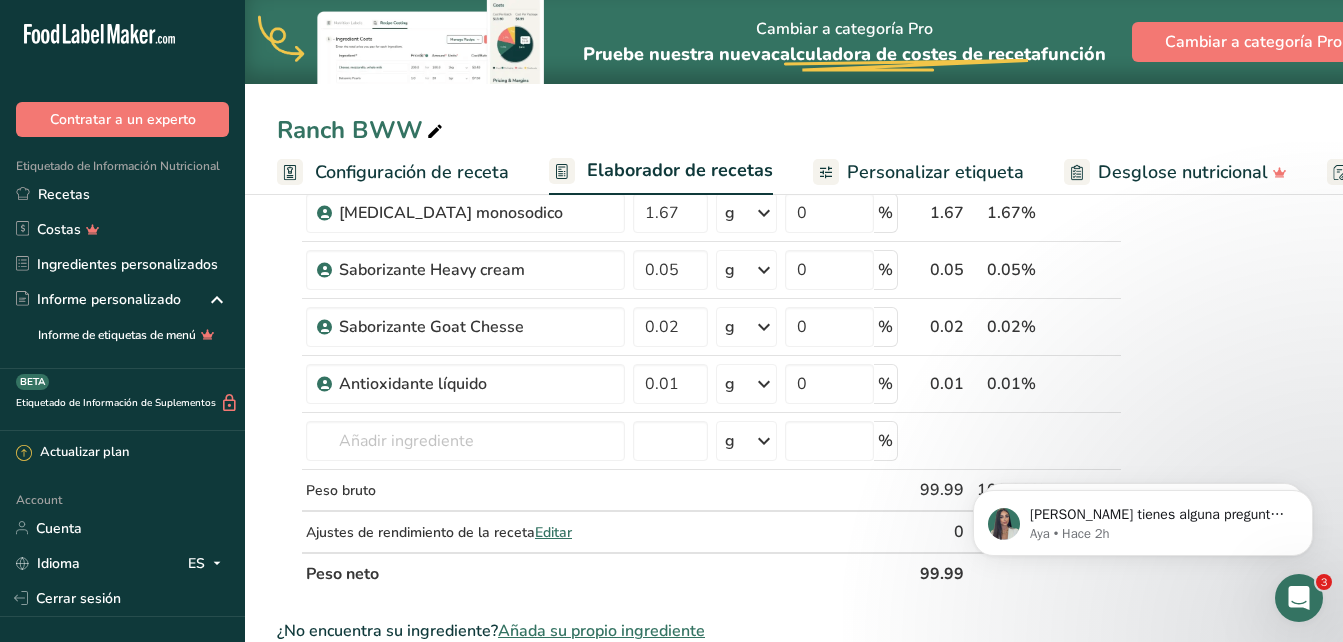 drag, startPoint x: 1341, startPoint y: 415, endPoint x: 1348, endPoint y: 496, distance: 81.3019 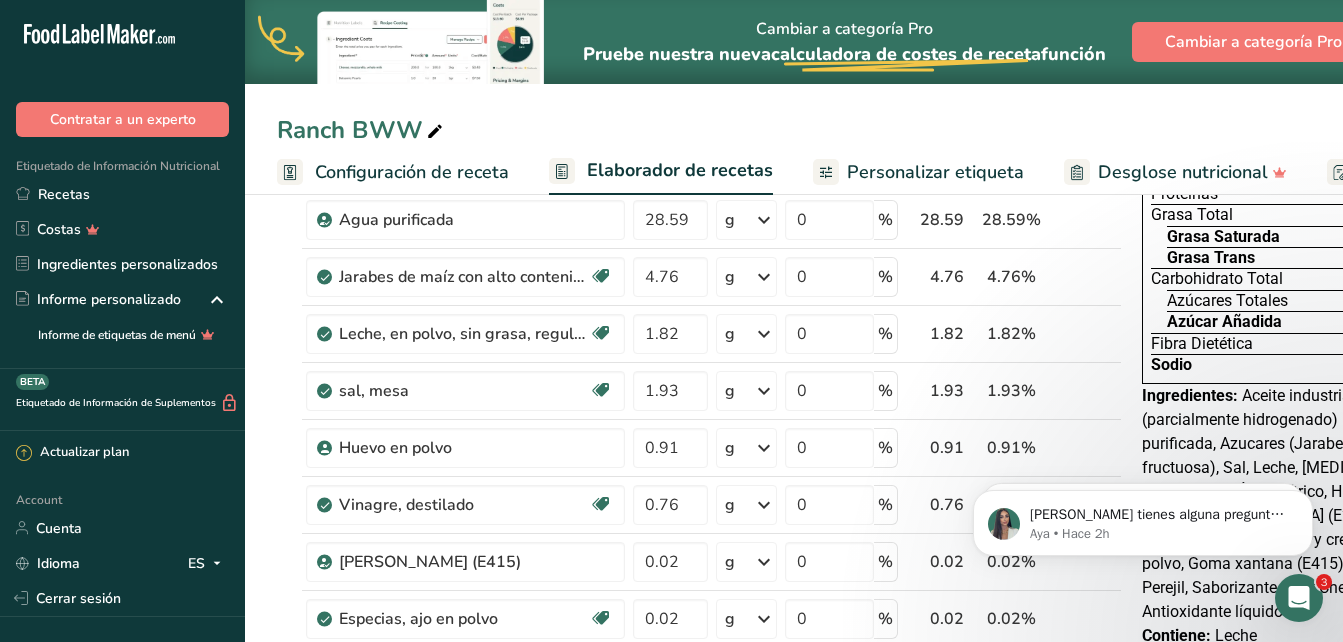 scroll, scrollTop: 0, scrollLeft: 0, axis: both 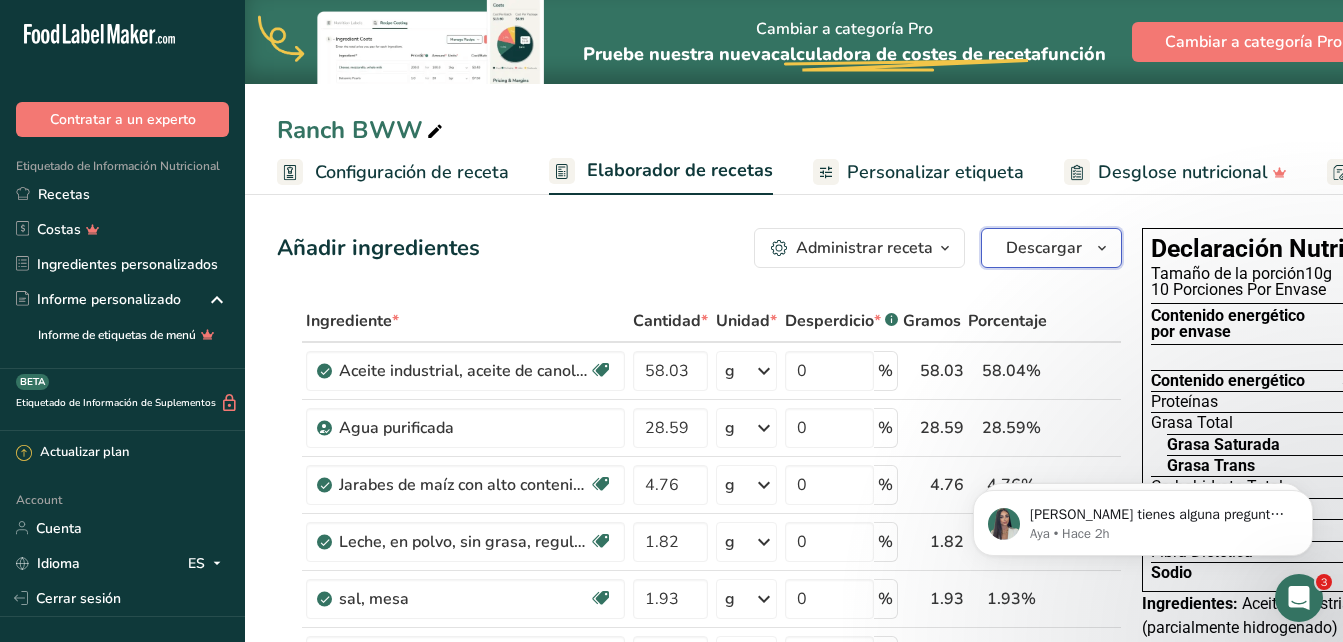 click on "Descargar" at bounding box center [1051, 248] 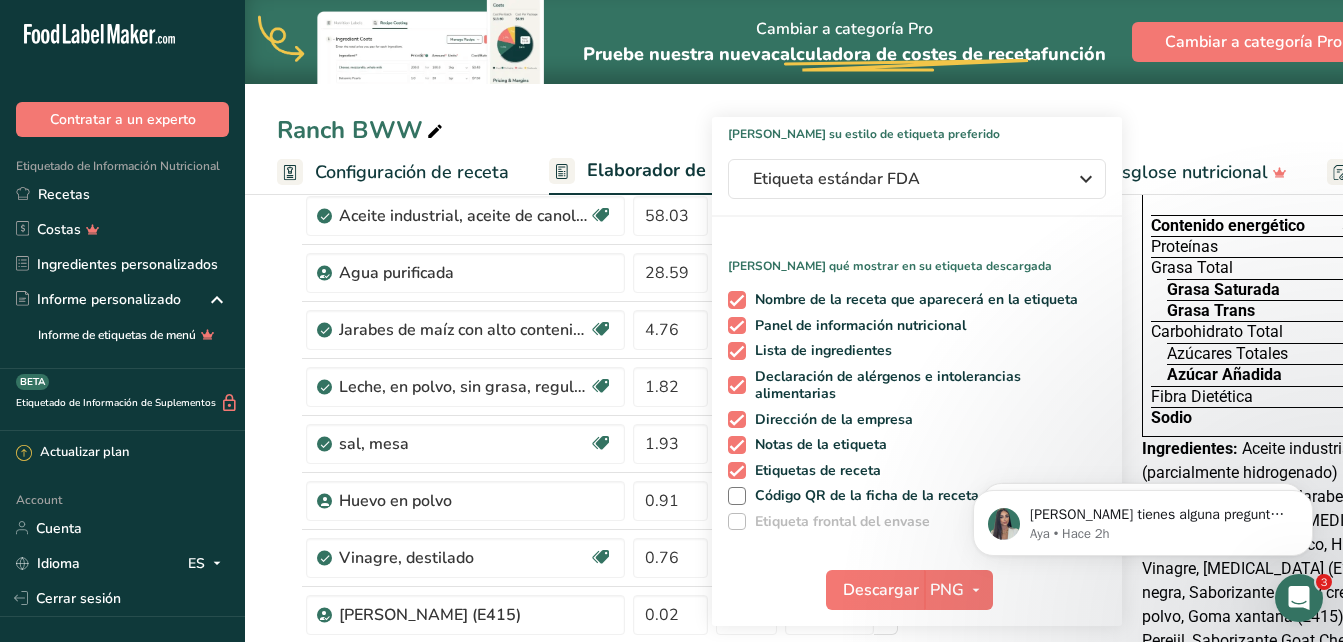scroll, scrollTop: 171, scrollLeft: 0, axis: vertical 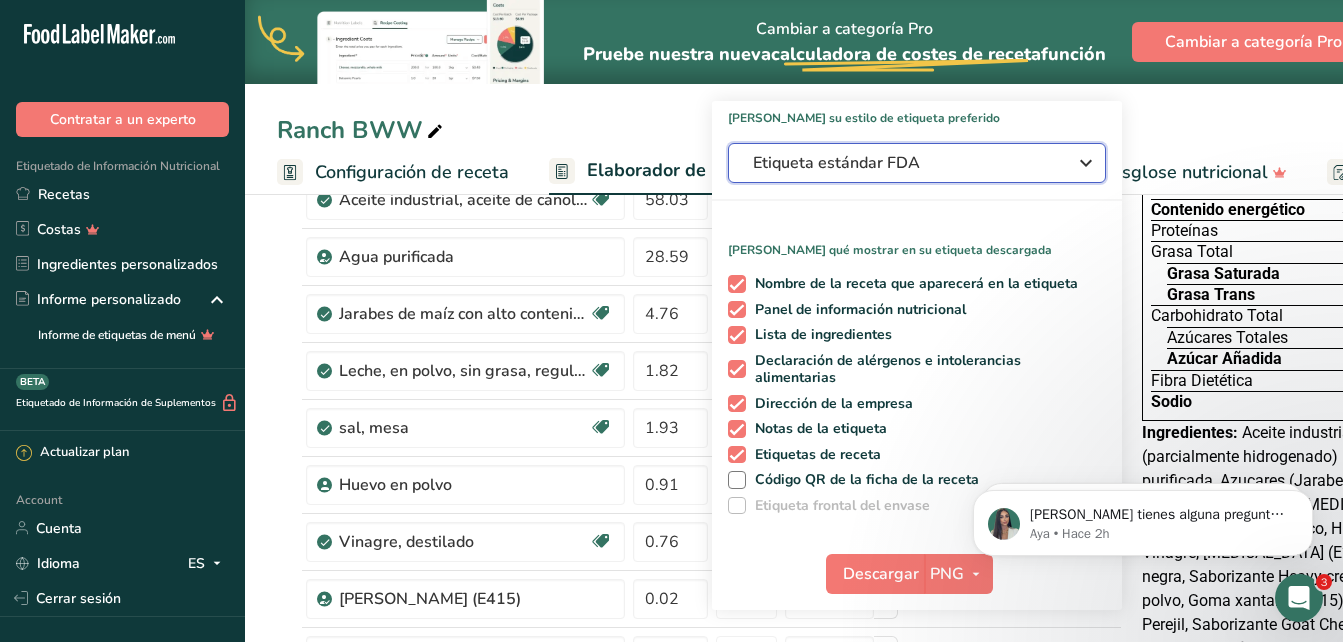 click on "Etiqueta estándar FDA" at bounding box center (917, 163) 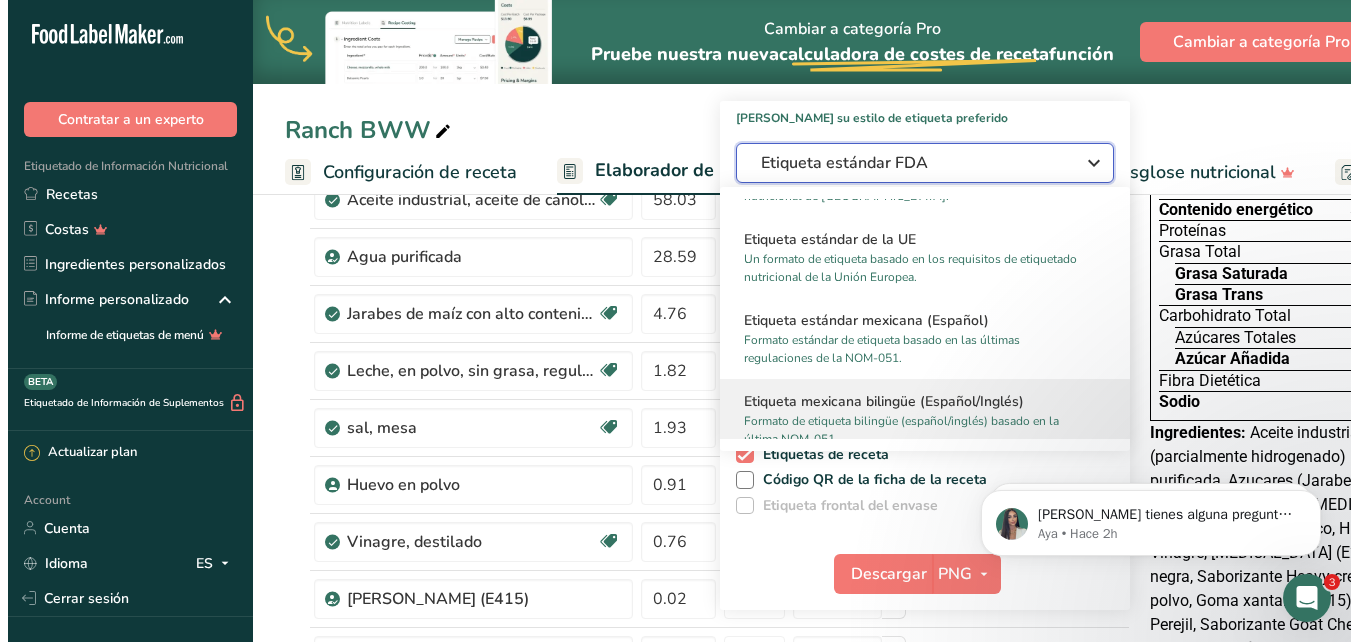 scroll, scrollTop: 1269, scrollLeft: 0, axis: vertical 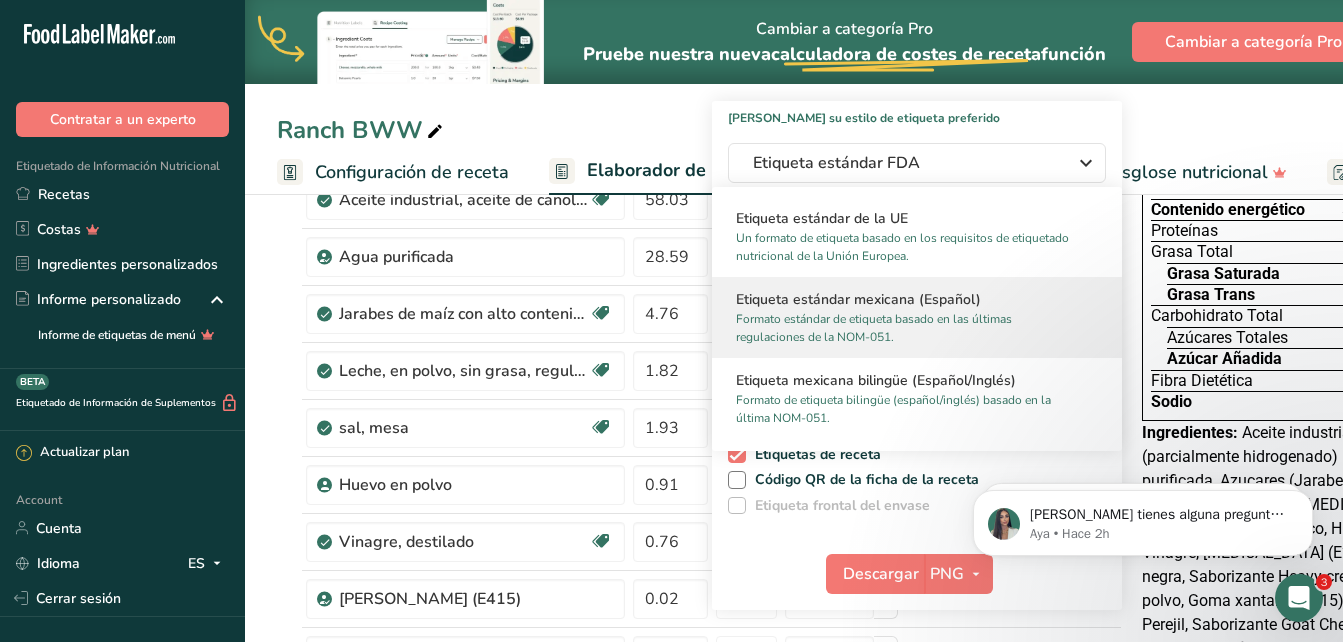 click on "Formato estándar de etiqueta basado en las últimas regulaciones de la NOM-051." at bounding box center [908, 328] 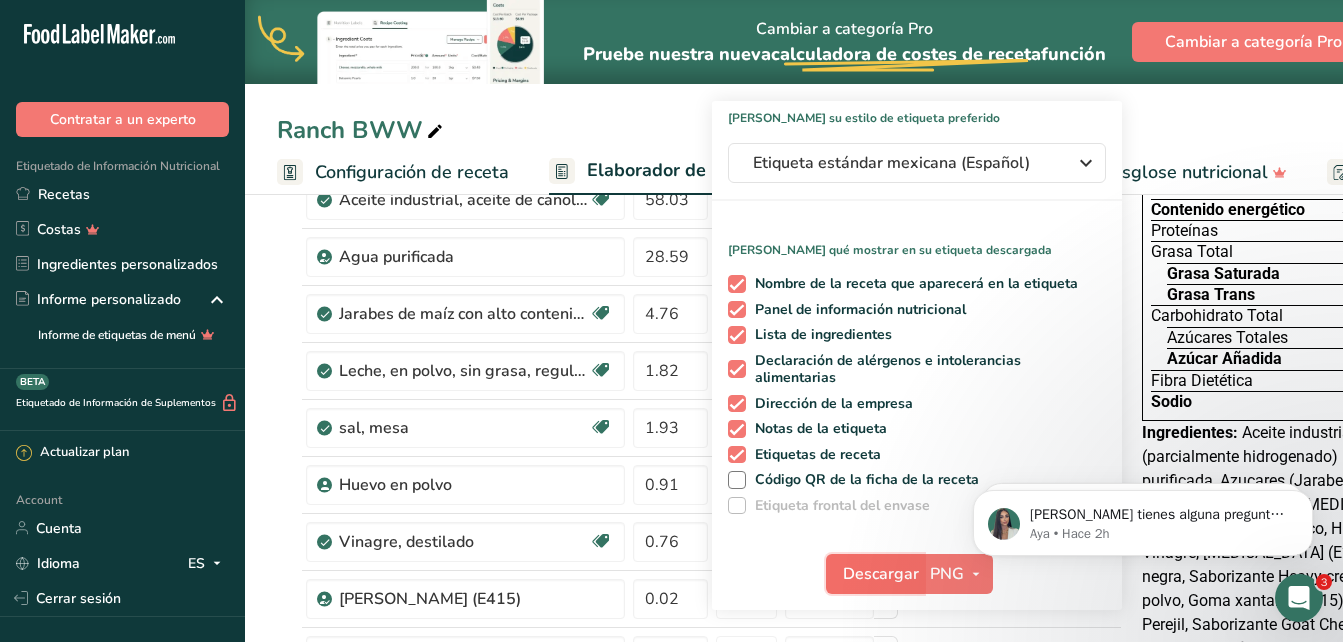 click on "Descargar" at bounding box center (881, 574) 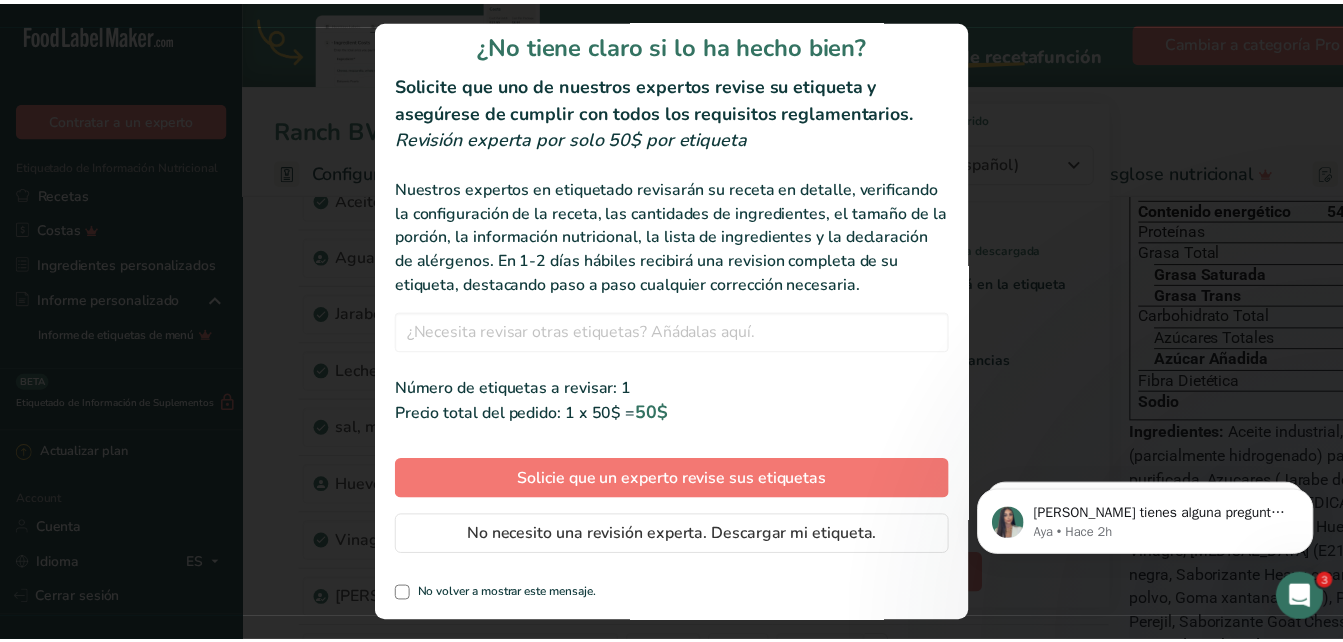 scroll, scrollTop: 36, scrollLeft: 0, axis: vertical 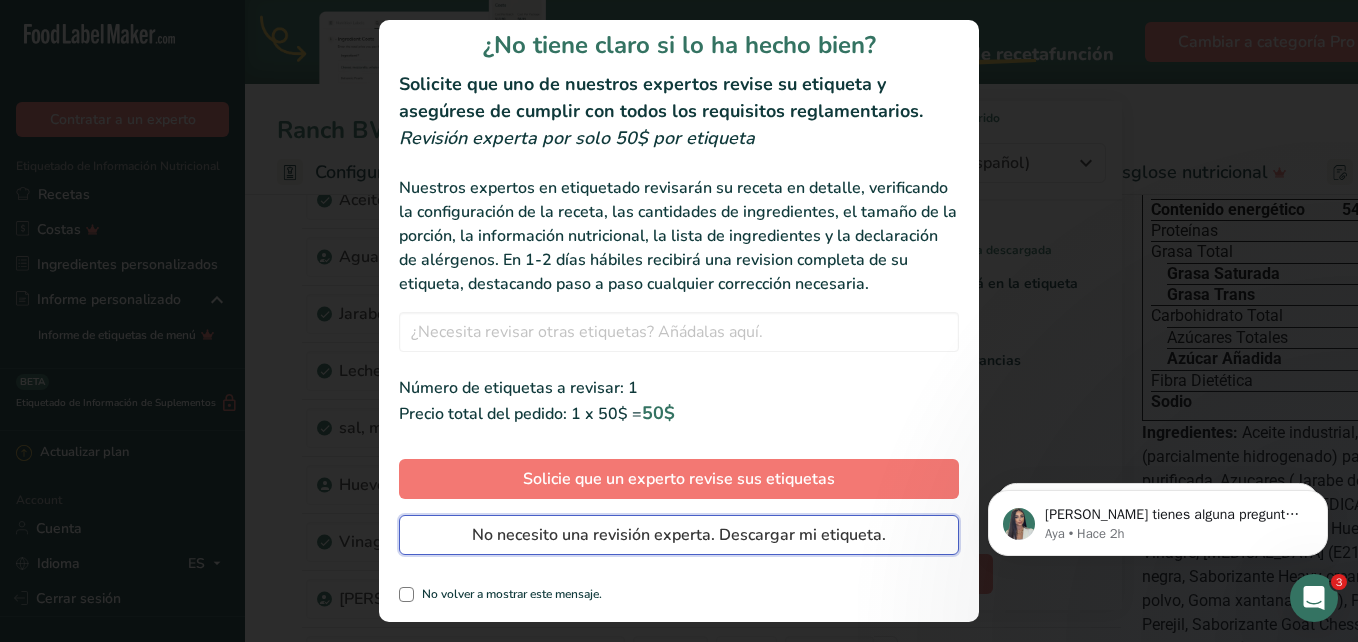 click on "No necesito una revisión experta. Descargar mi etiqueta." at bounding box center (679, 535) 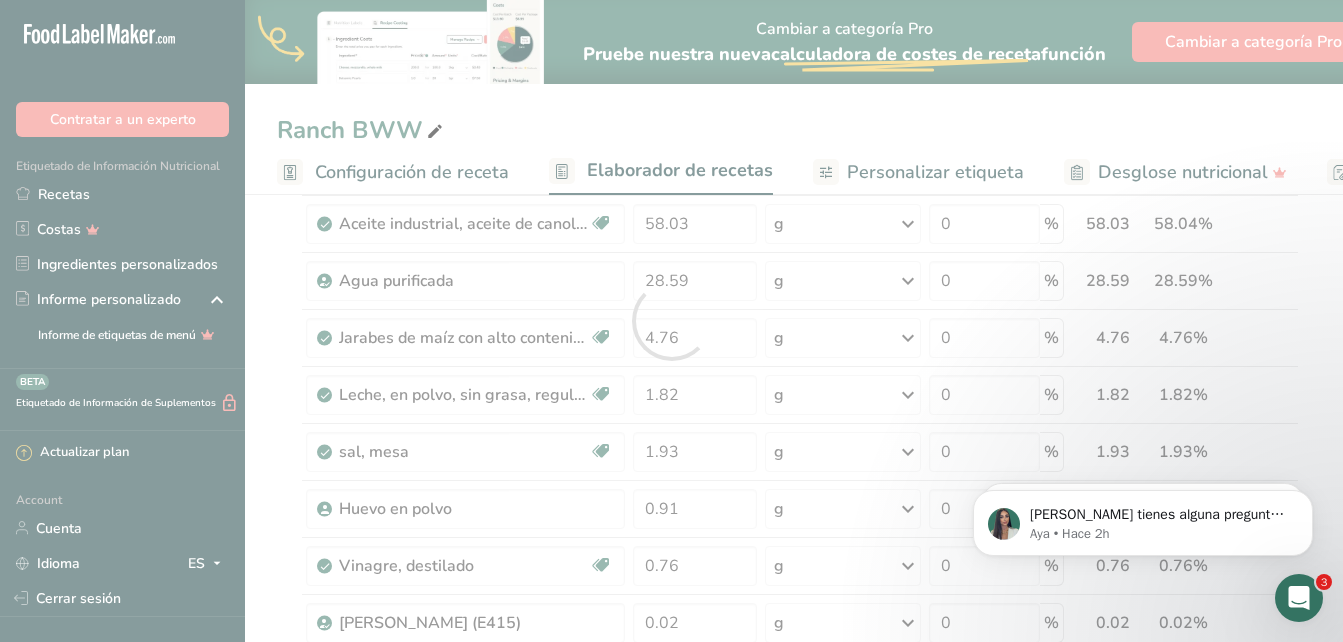 scroll, scrollTop: 0, scrollLeft: 0, axis: both 